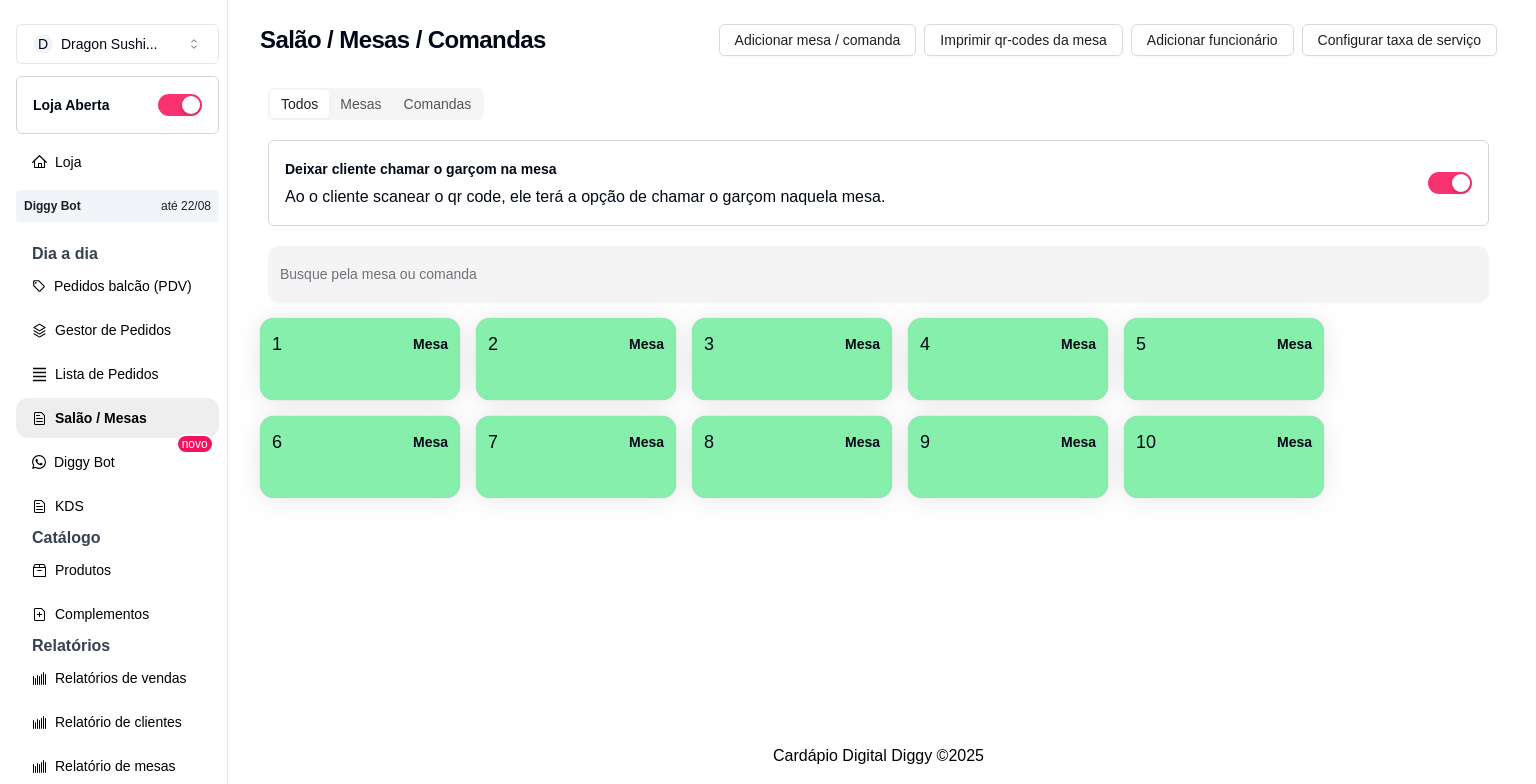 scroll, scrollTop: 0, scrollLeft: 0, axis: both 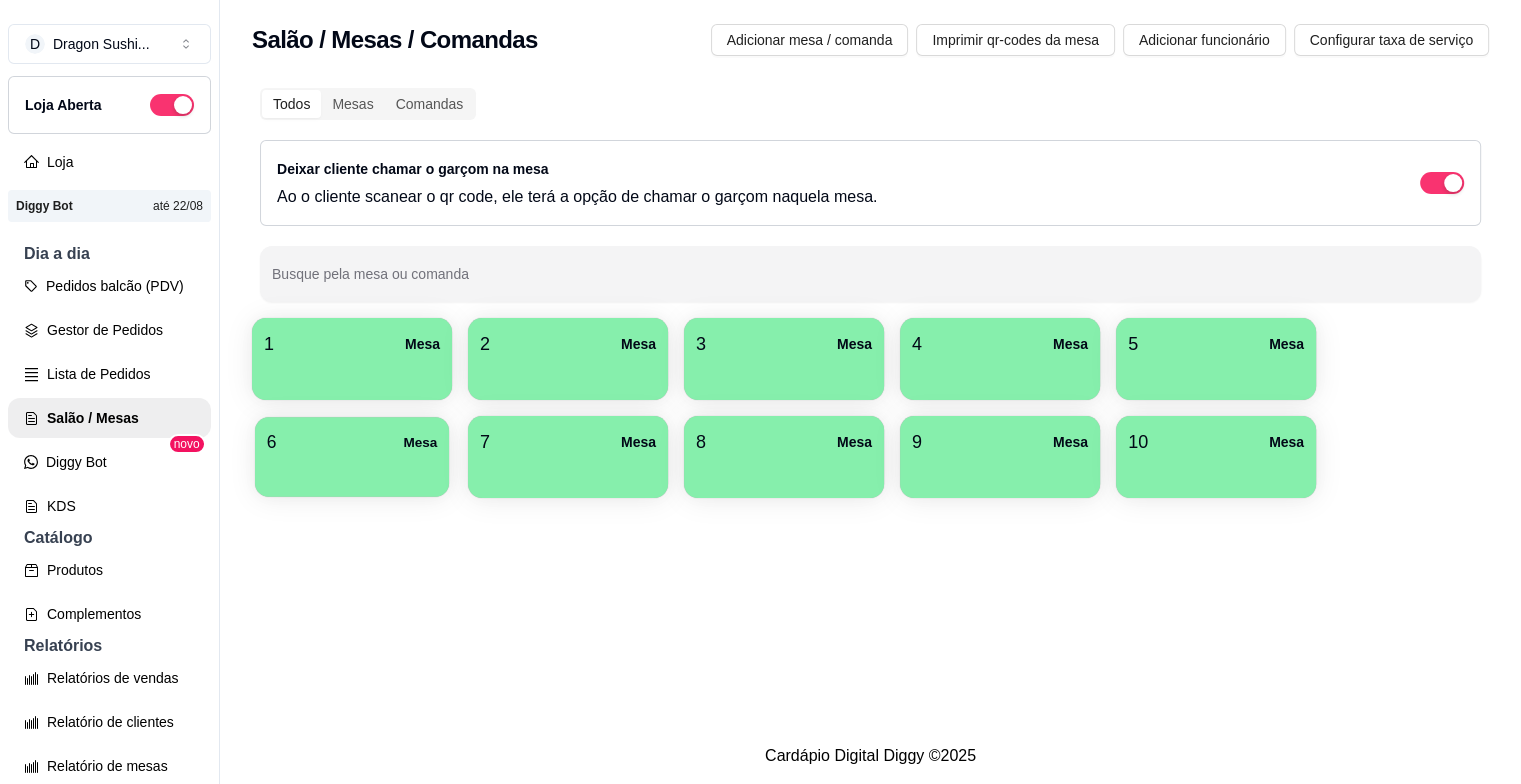 click at bounding box center (352, 470) 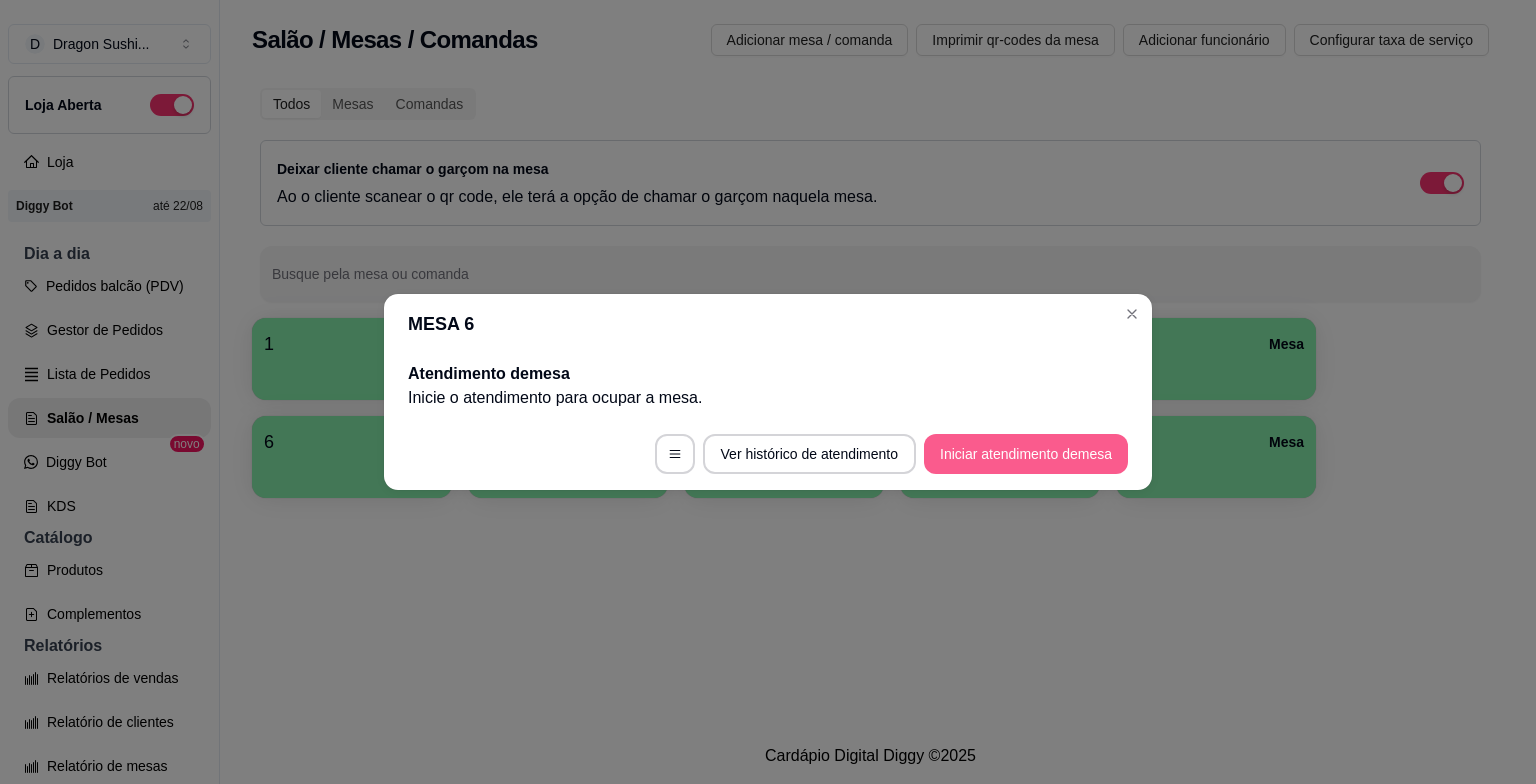 click on "Iniciar atendimento de  mesa" at bounding box center [1026, 454] 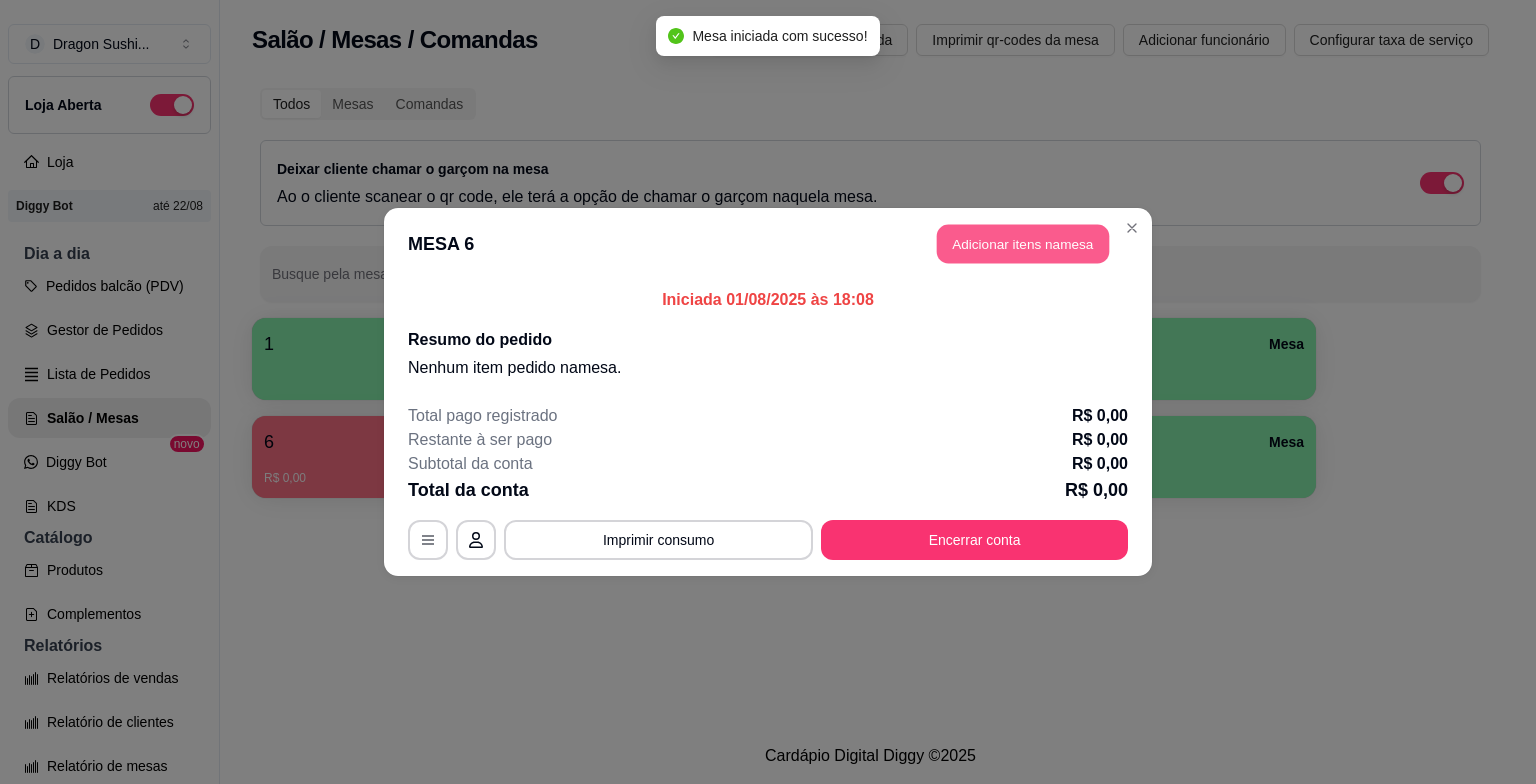click on "Adicionar itens na  mesa" at bounding box center (1023, 244) 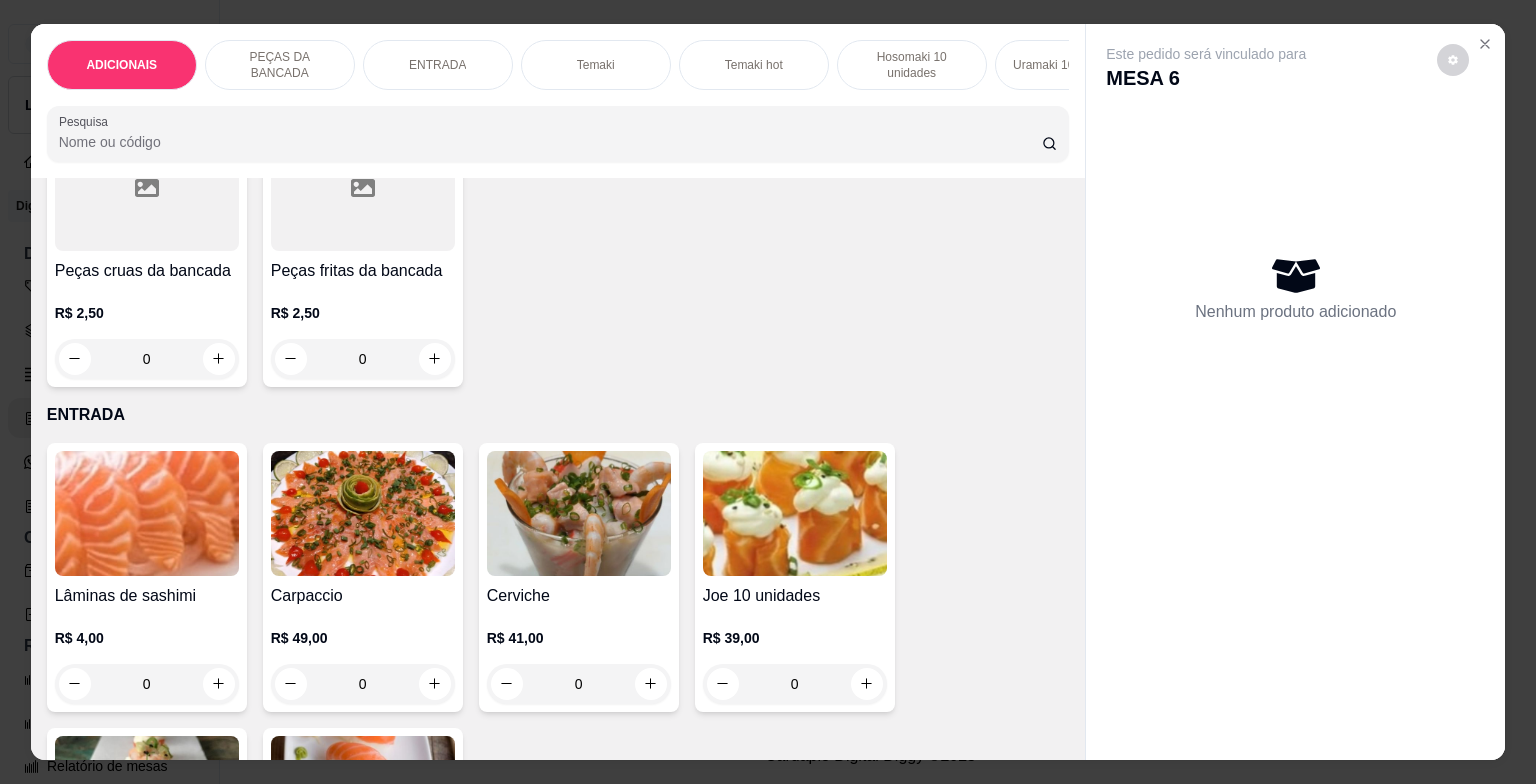 scroll, scrollTop: 900, scrollLeft: 0, axis: vertical 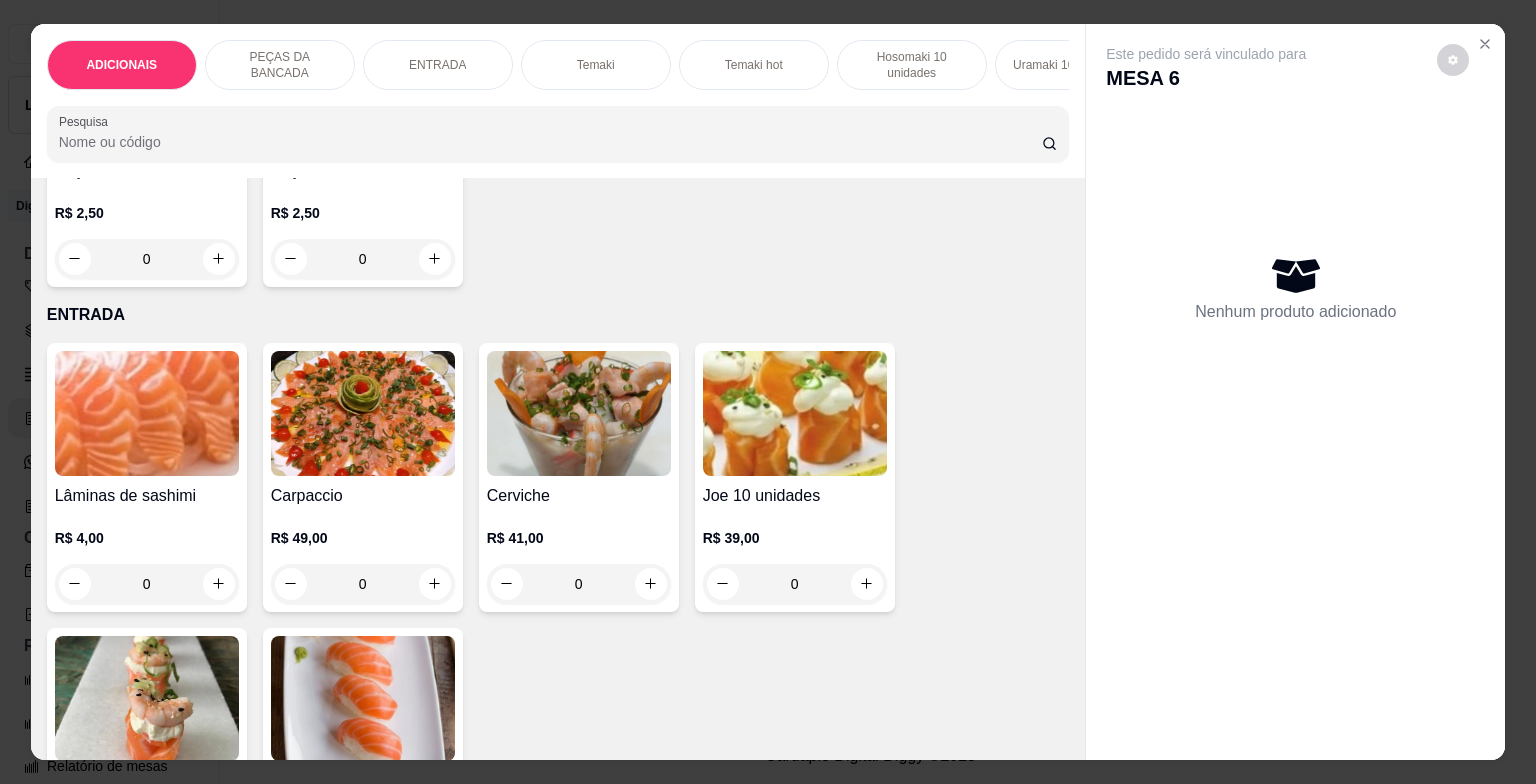 drag, startPoint x: 152, startPoint y: 264, endPoint x: 152, endPoint y: 180, distance: 84 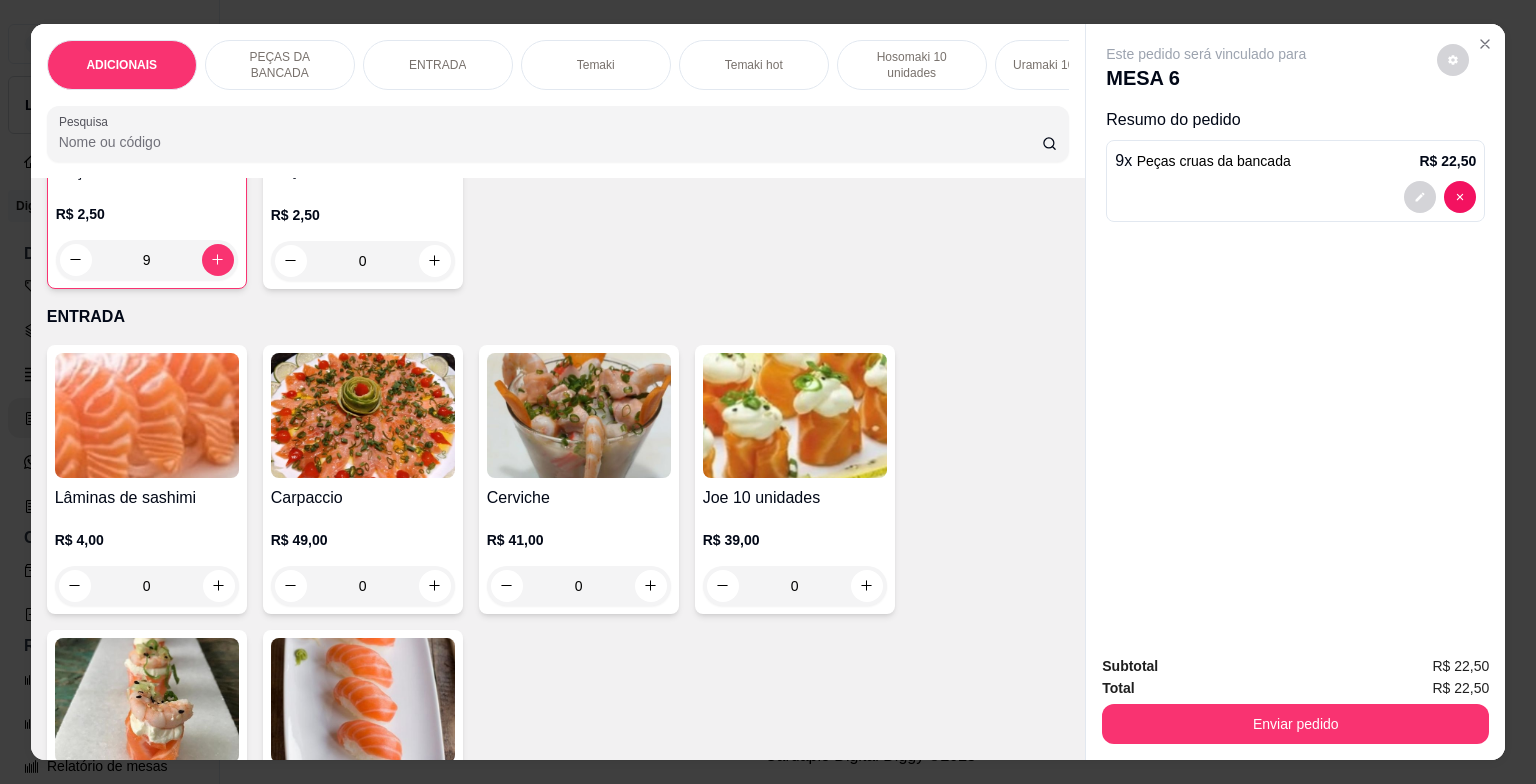 scroll, scrollTop: 900, scrollLeft: 0, axis: vertical 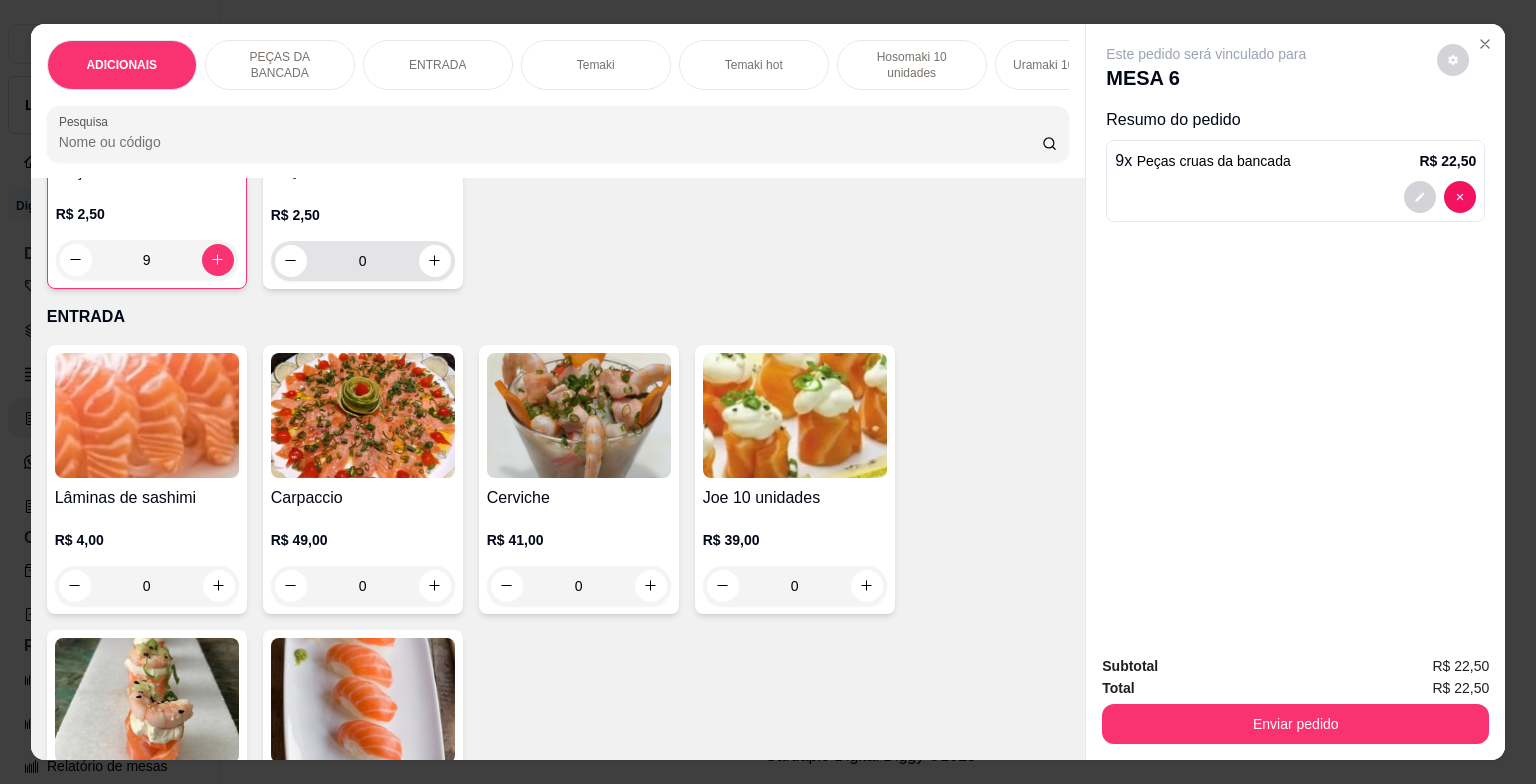 type on "9" 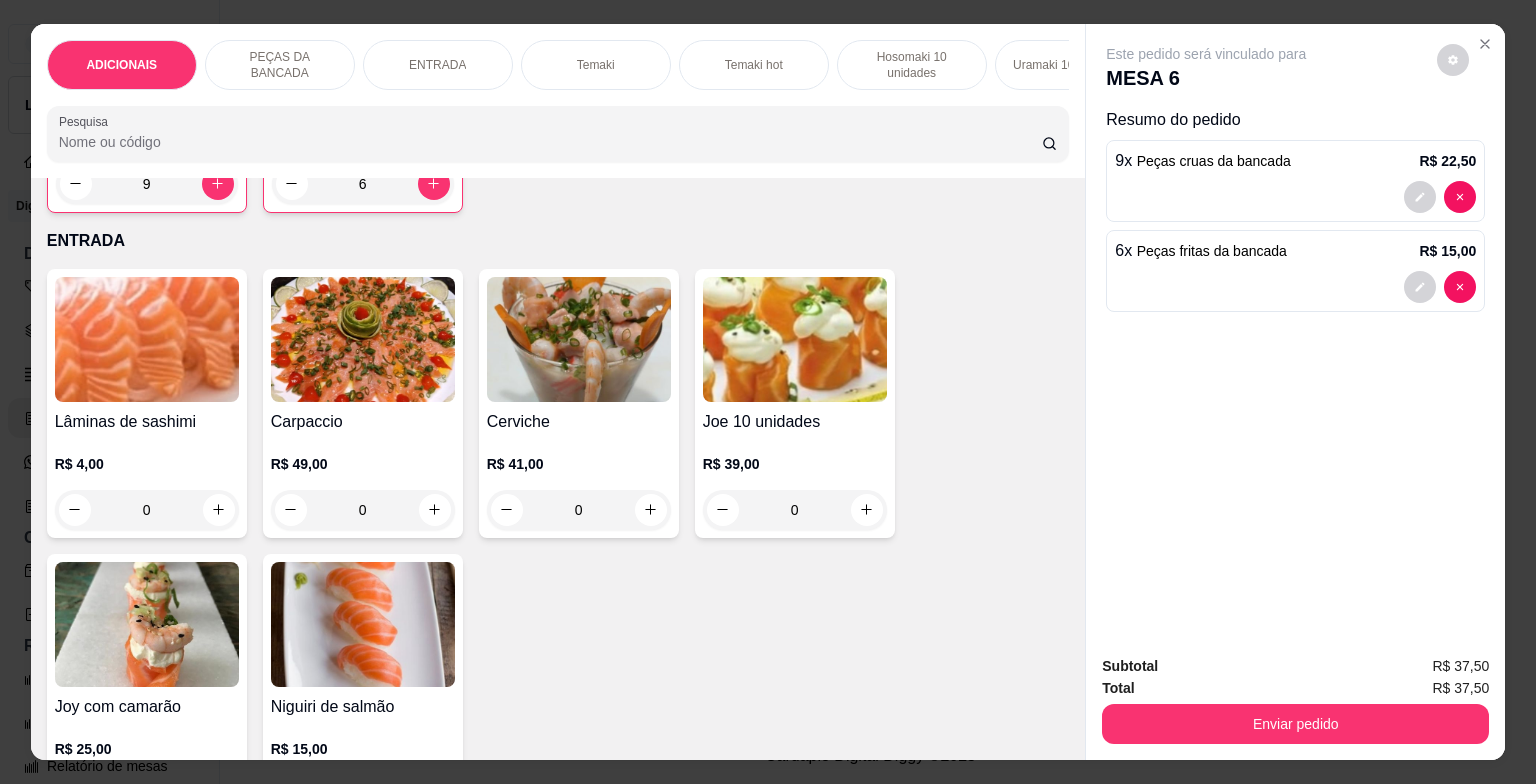 scroll, scrollTop: 1100, scrollLeft: 0, axis: vertical 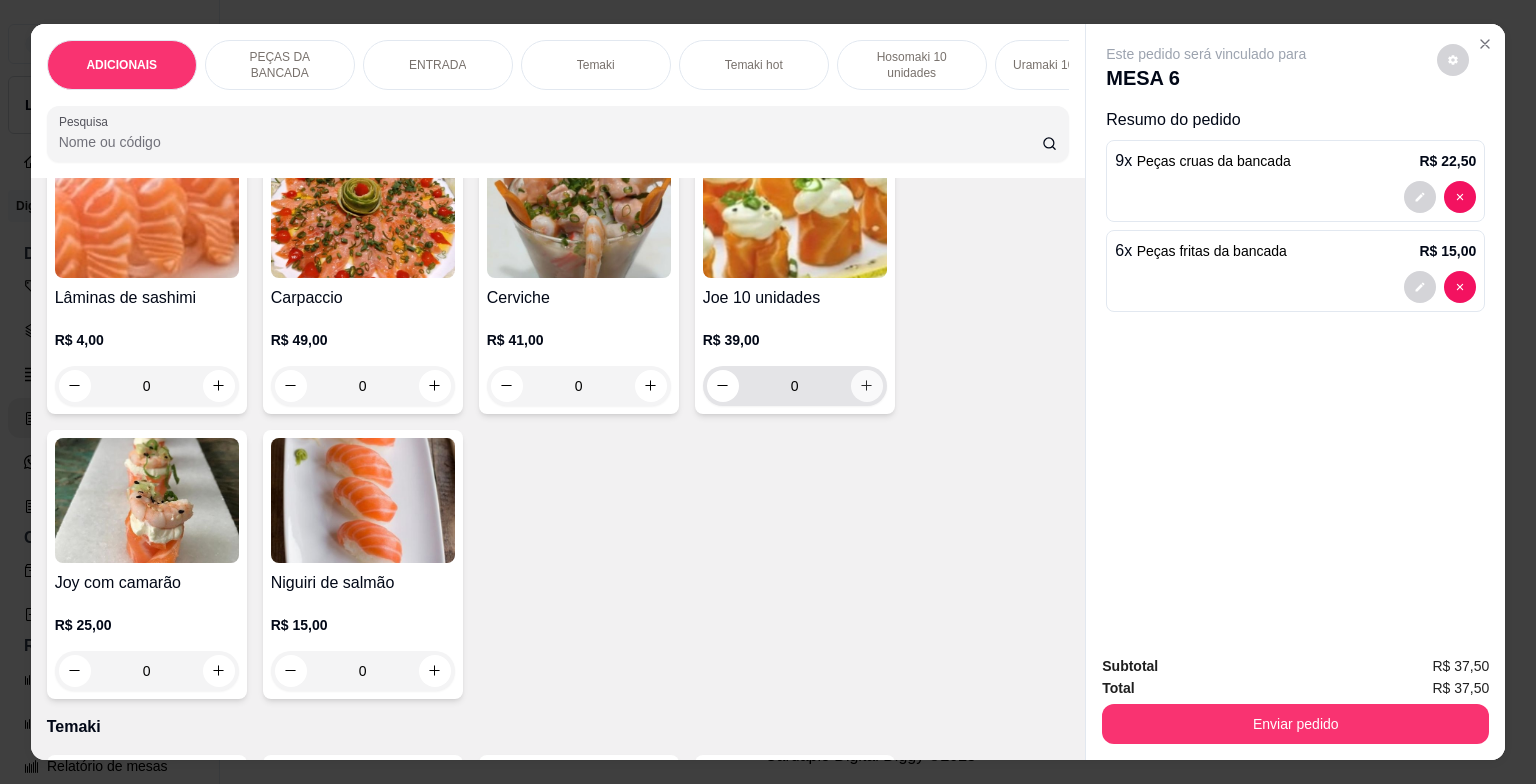 type on "6" 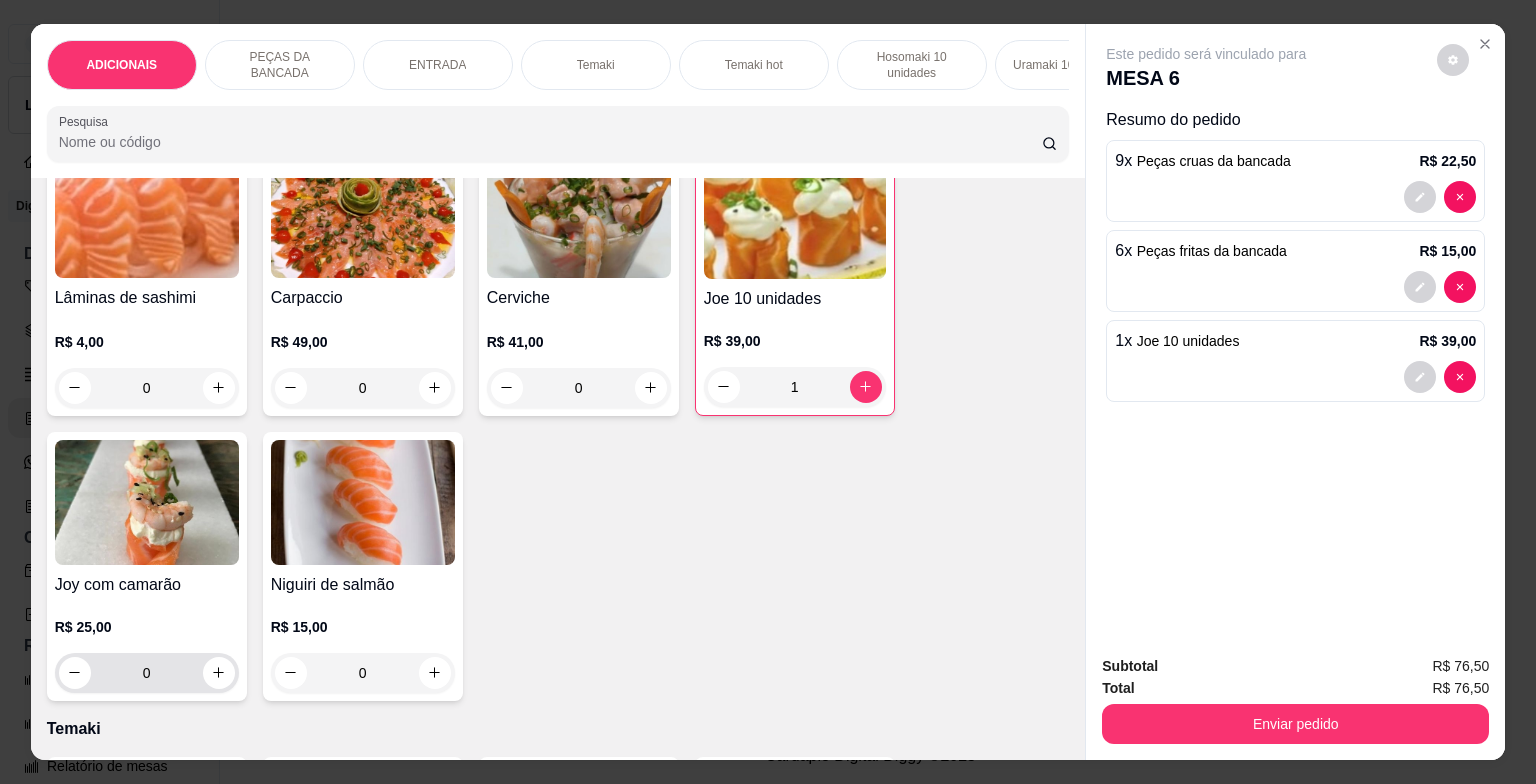 click on "0" at bounding box center [147, 673] 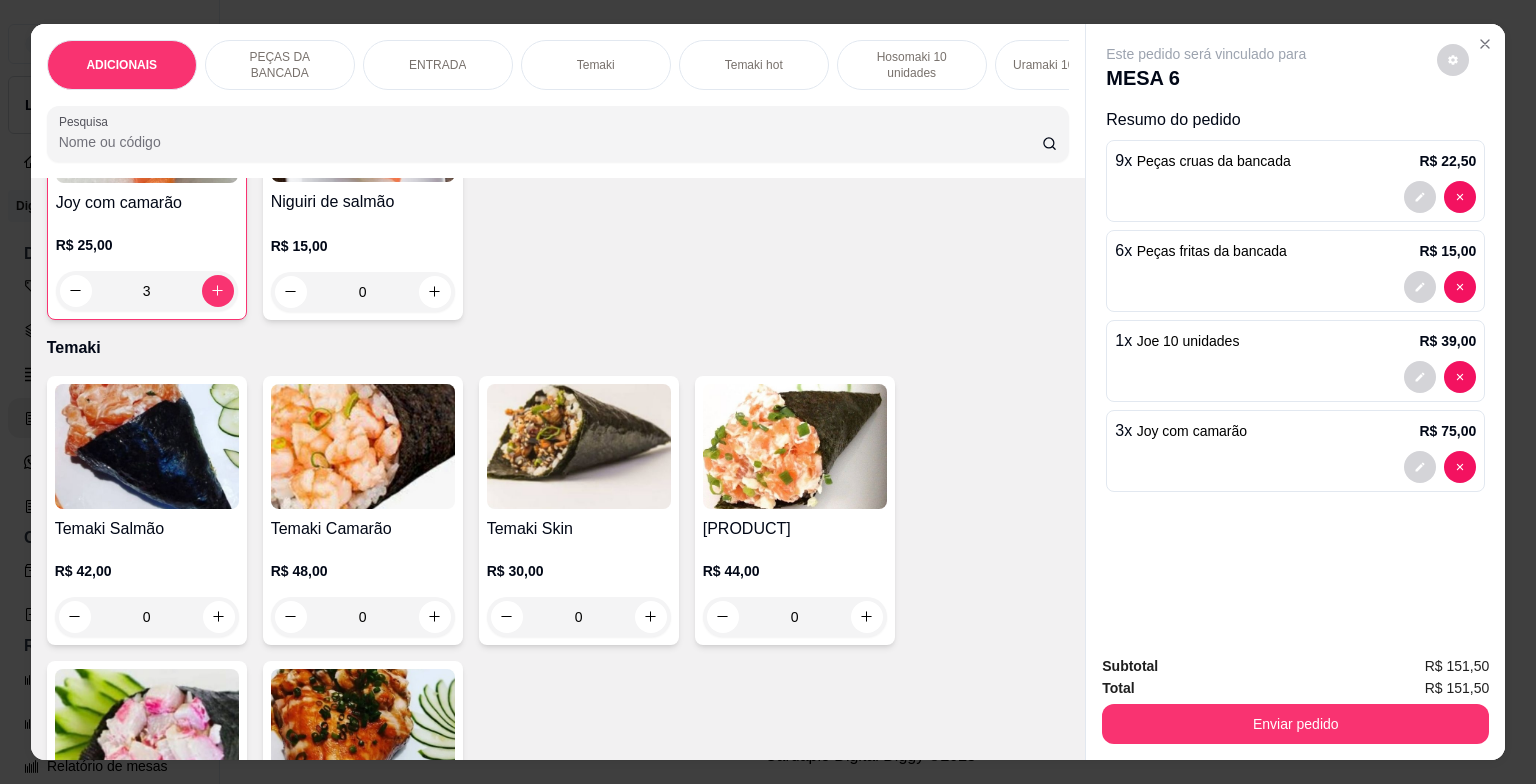 scroll, scrollTop: 1500, scrollLeft: 0, axis: vertical 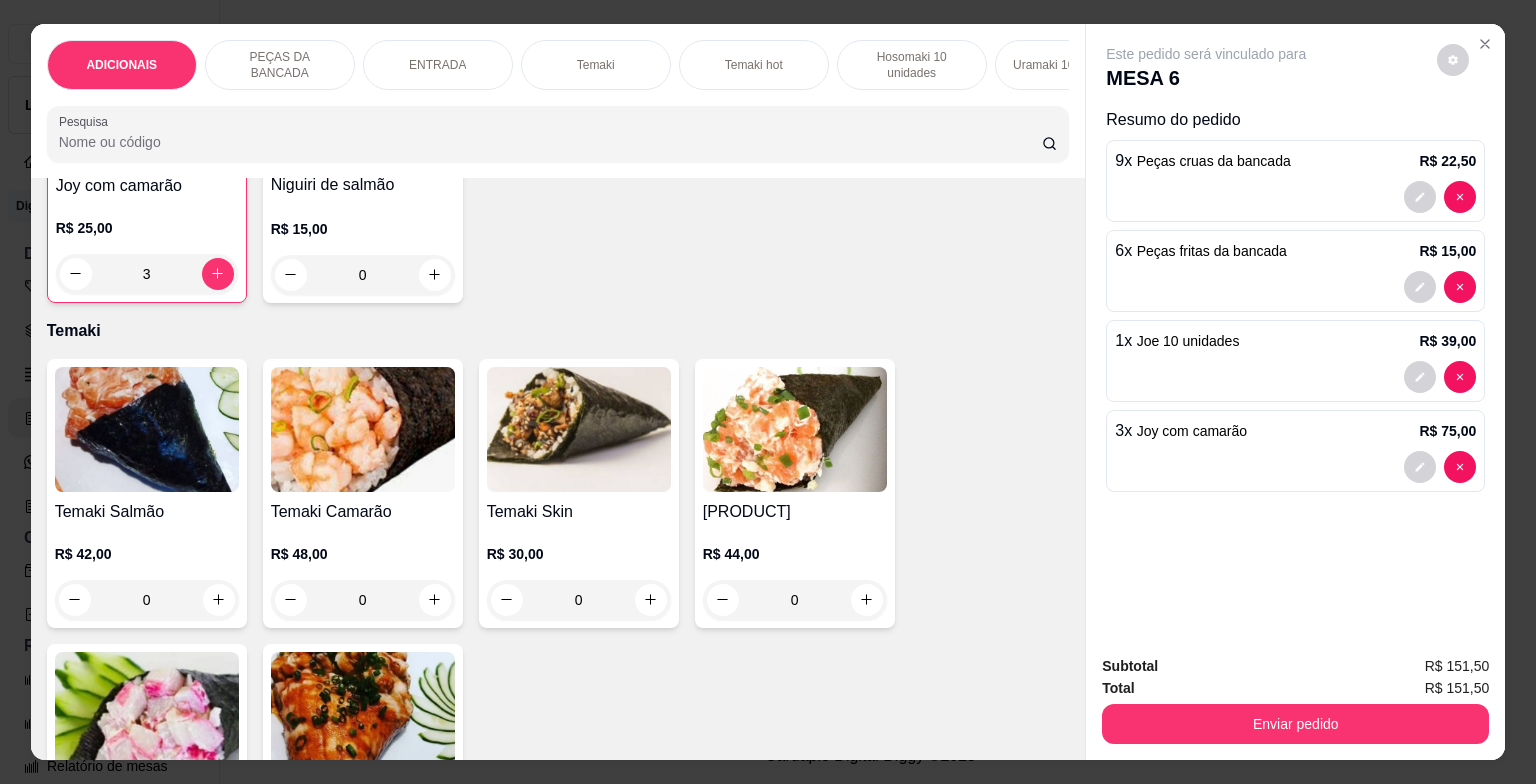 type on "3" 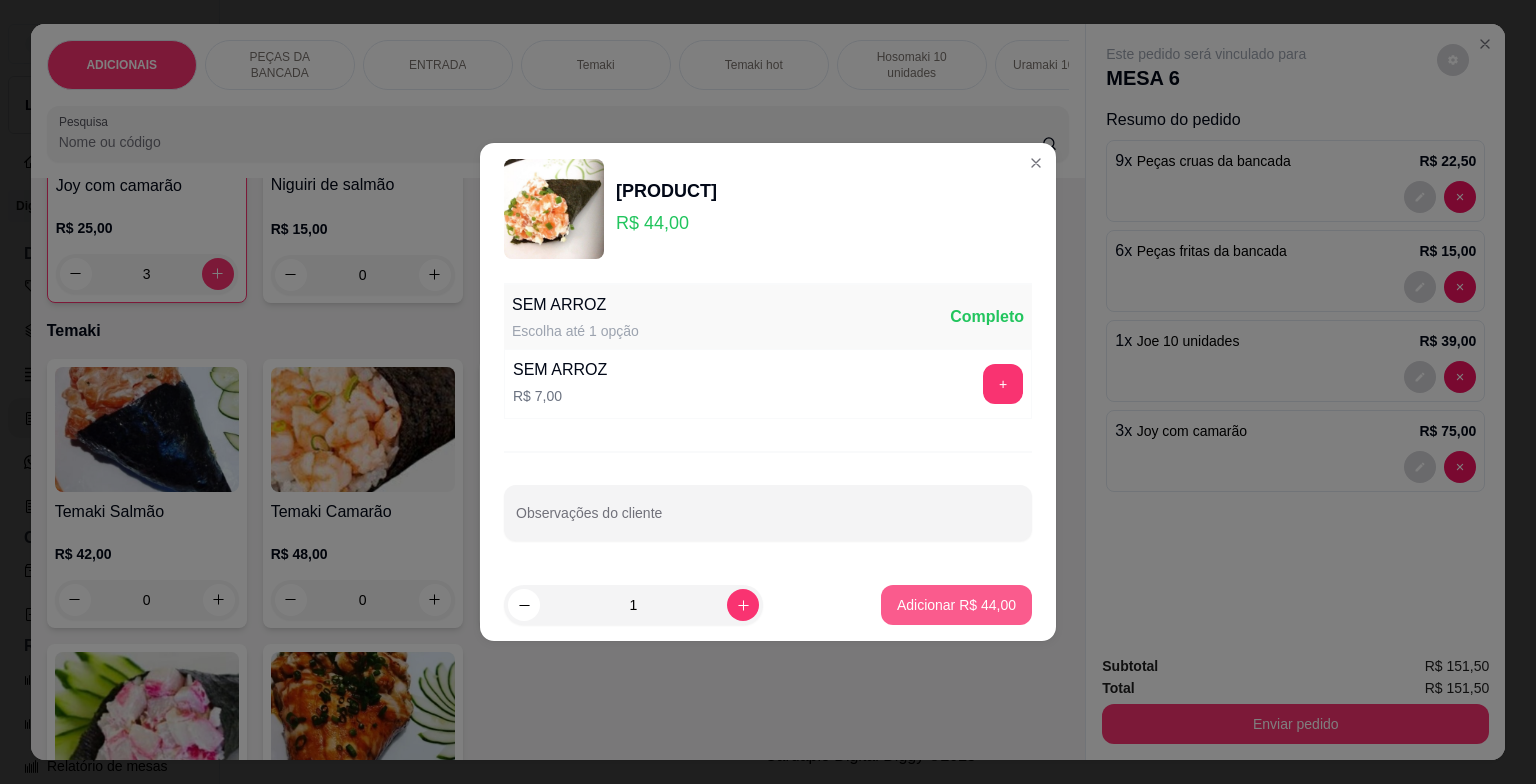 click on "Adicionar   R$ 44,00" at bounding box center (956, 605) 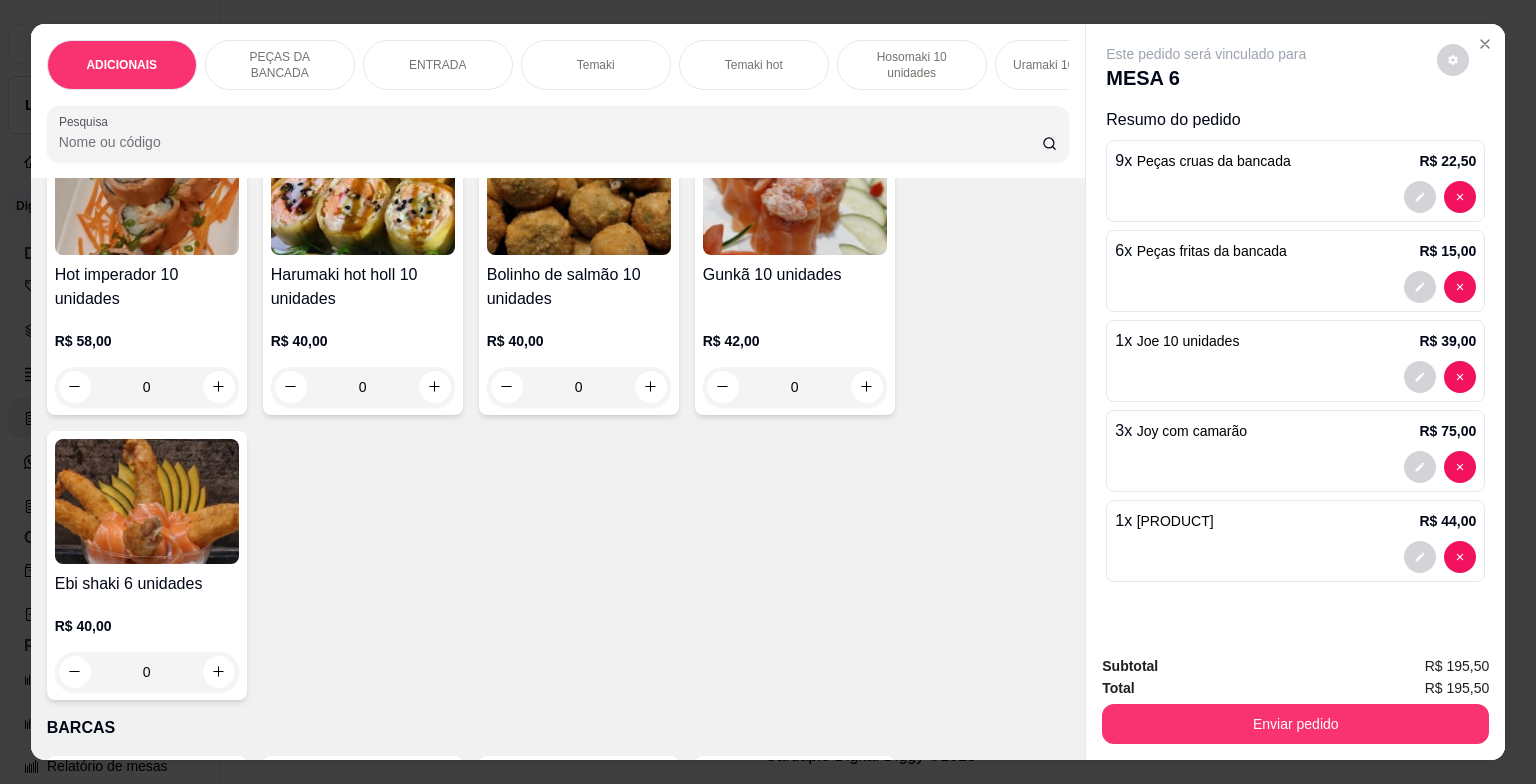 scroll, scrollTop: 4600, scrollLeft: 0, axis: vertical 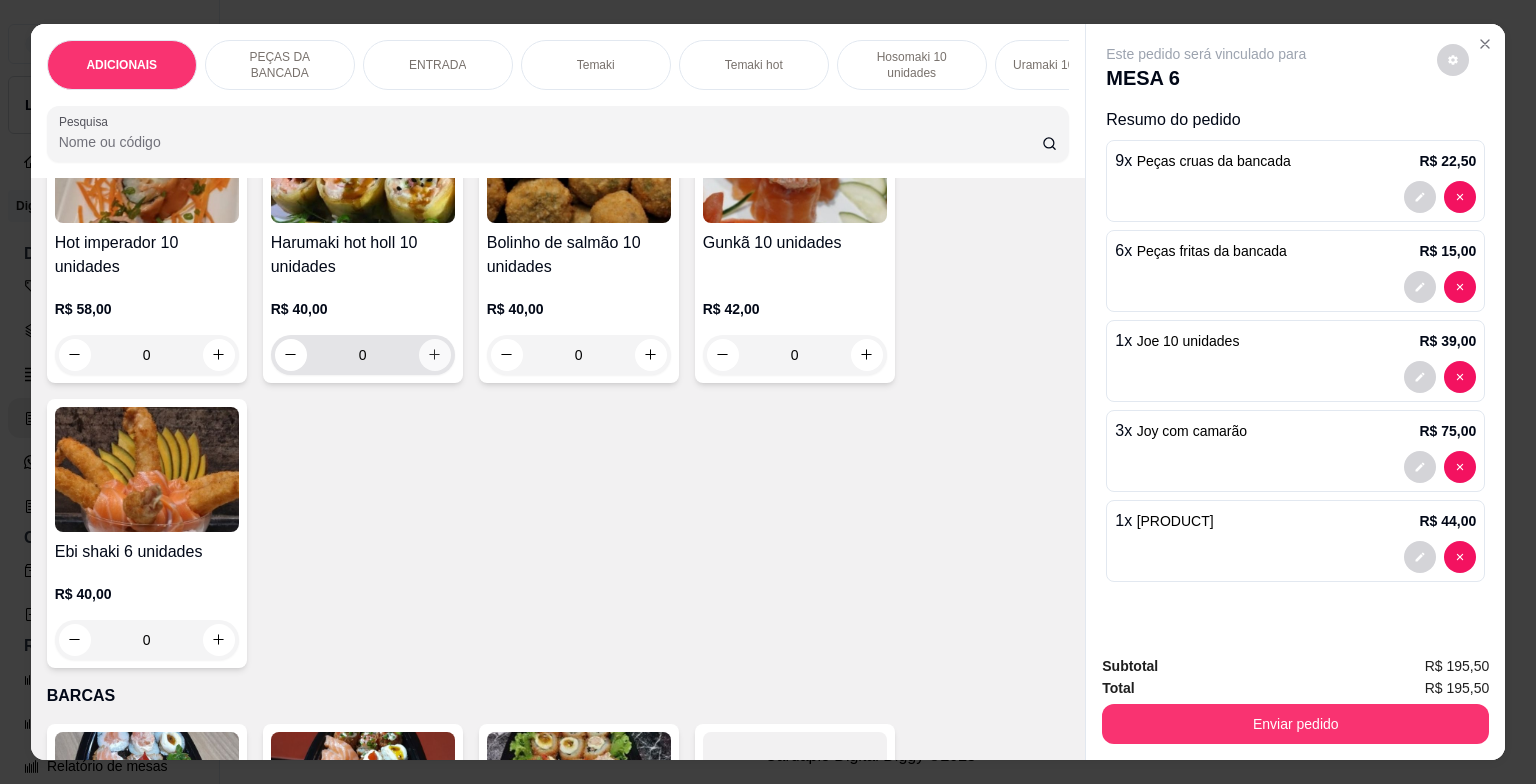 click 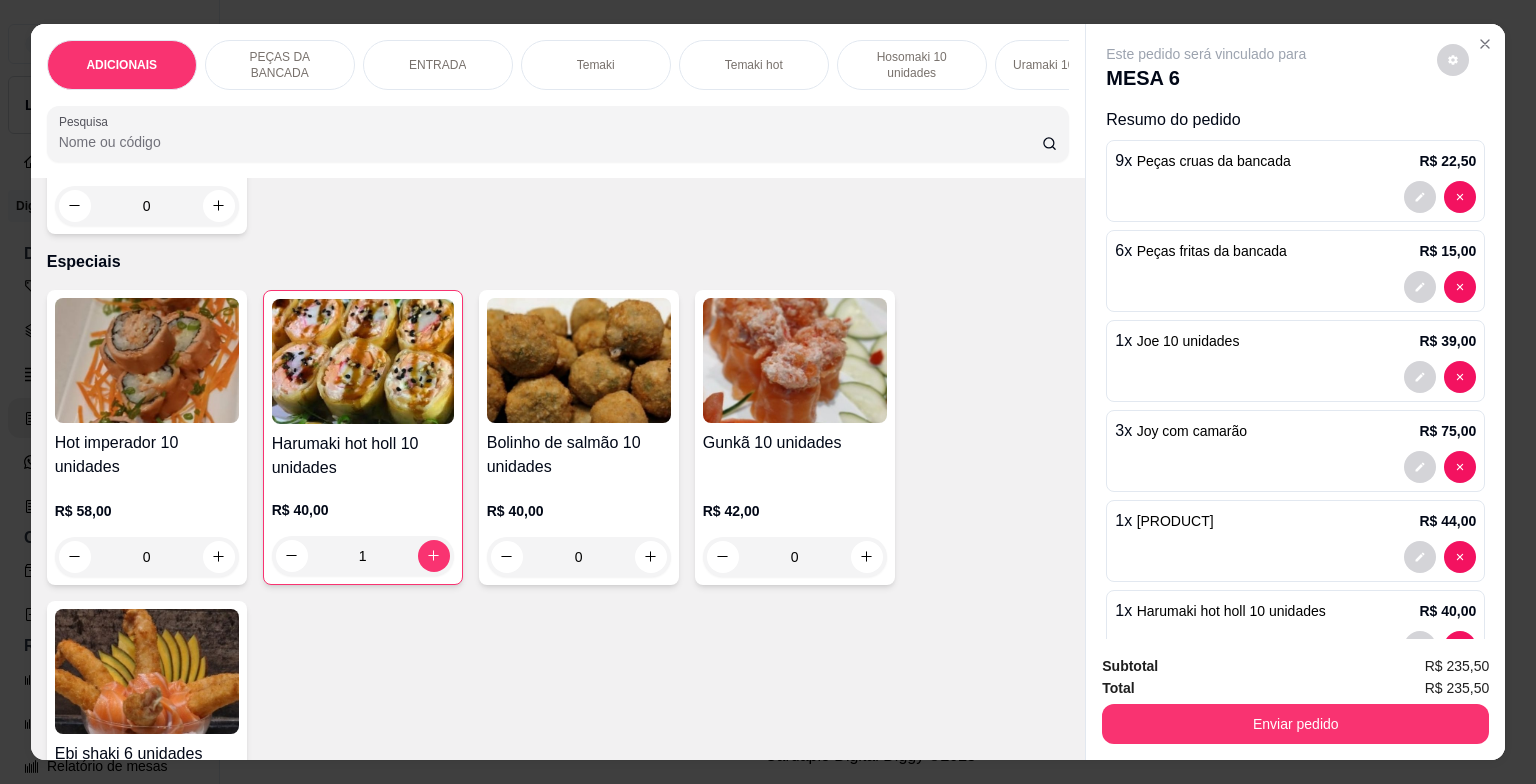 scroll, scrollTop: 4500, scrollLeft: 0, axis: vertical 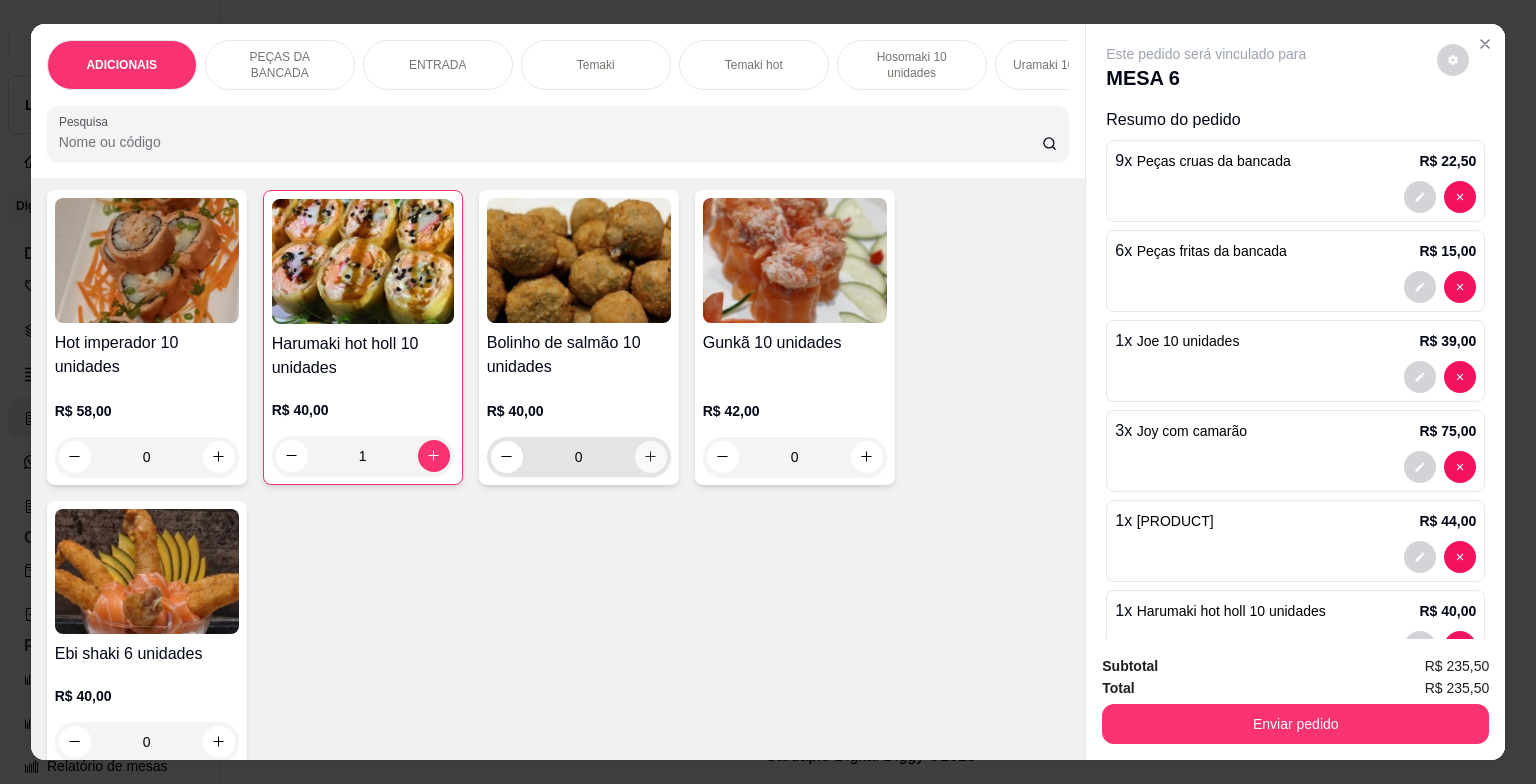 click 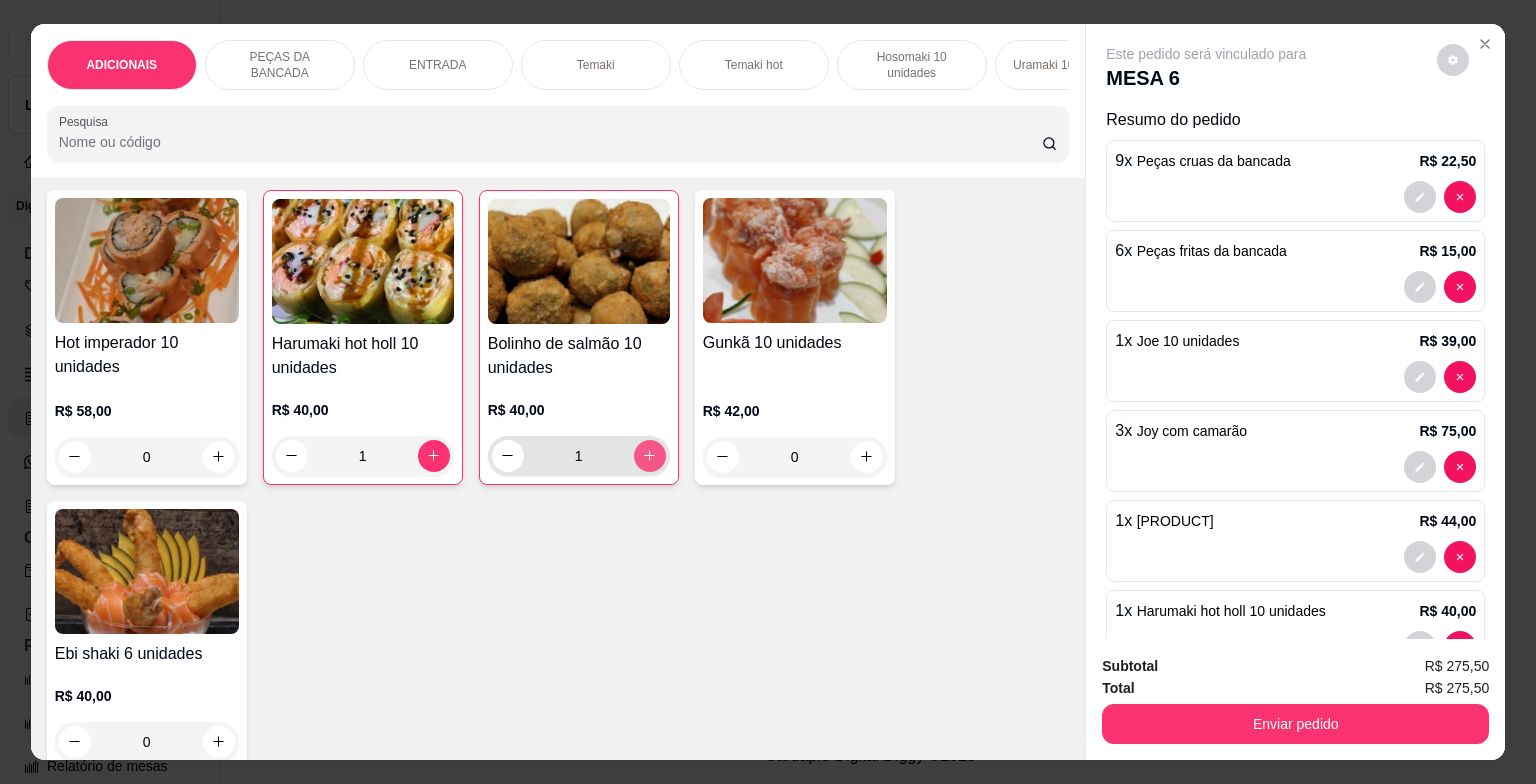 type on "1" 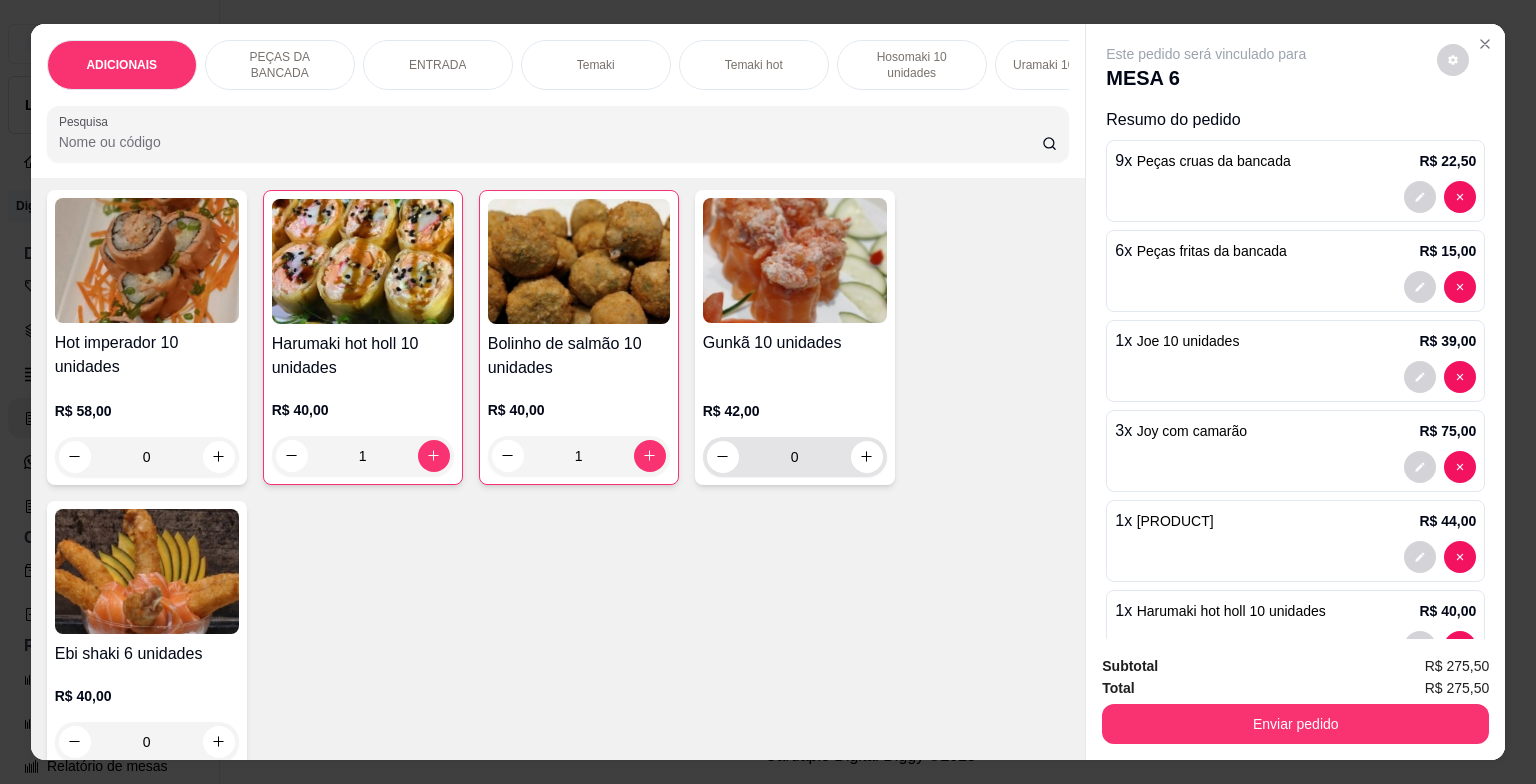 click on "0" at bounding box center (795, 457) 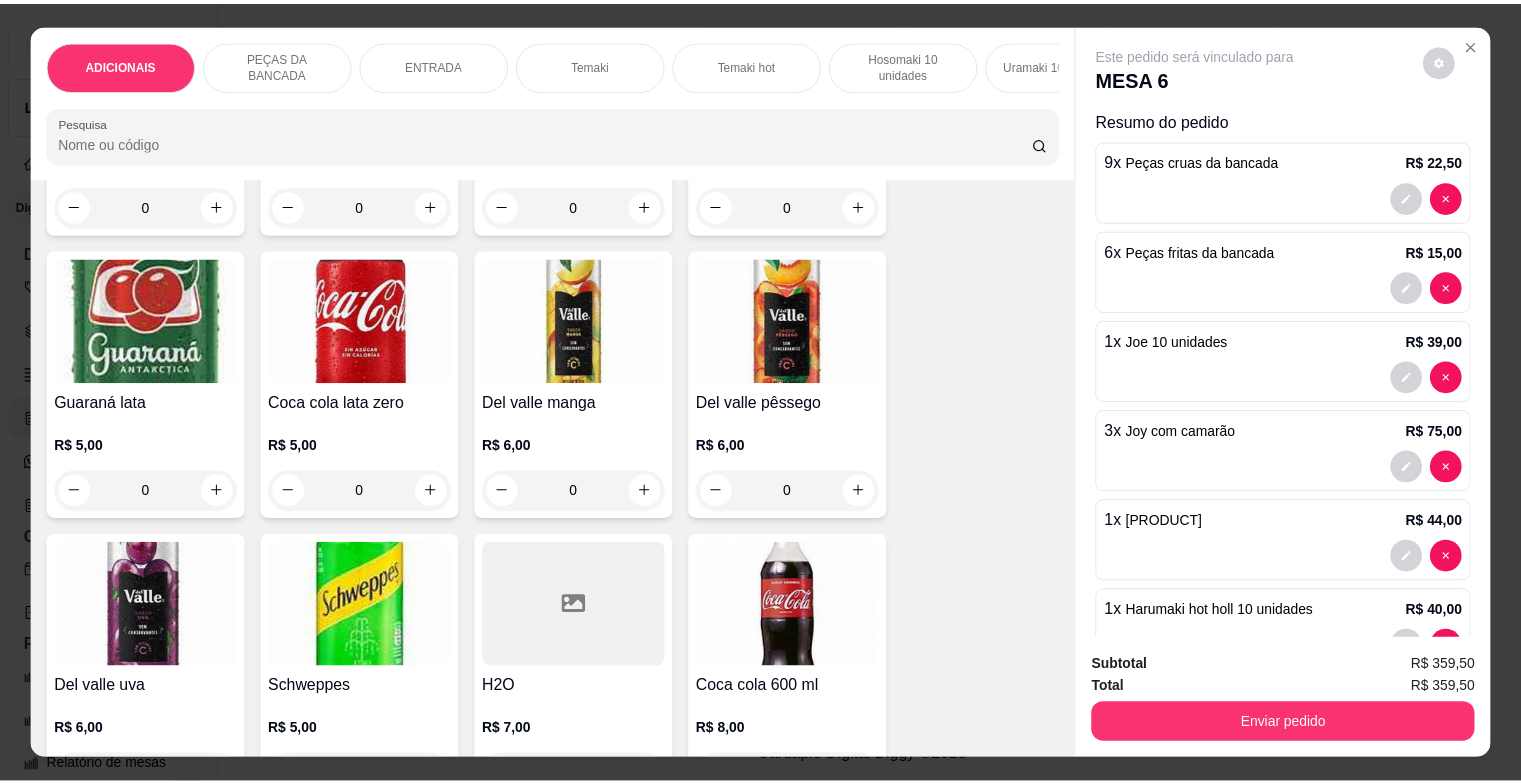 scroll, scrollTop: 6800, scrollLeft: 0, axis: vertical 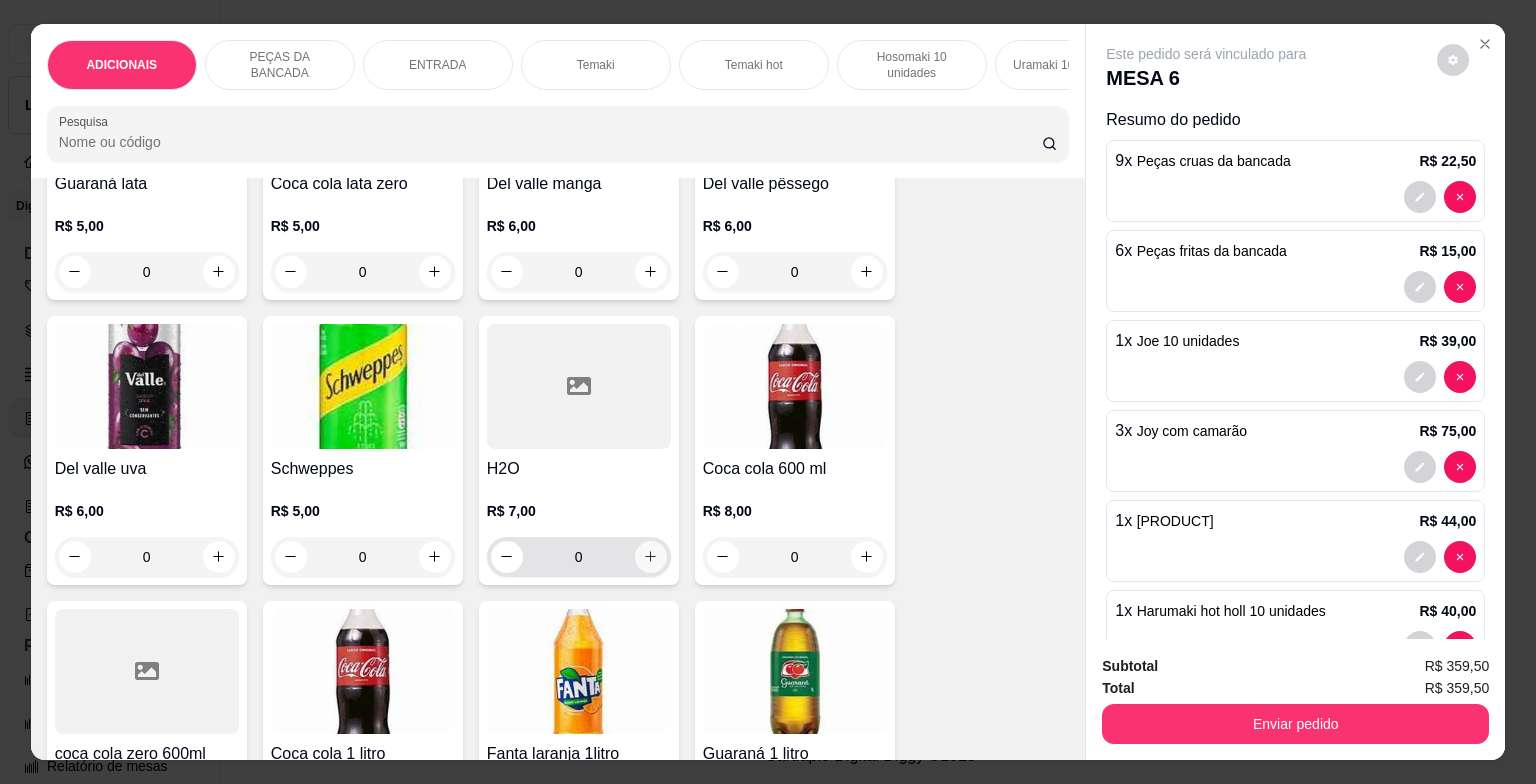 type on "2" 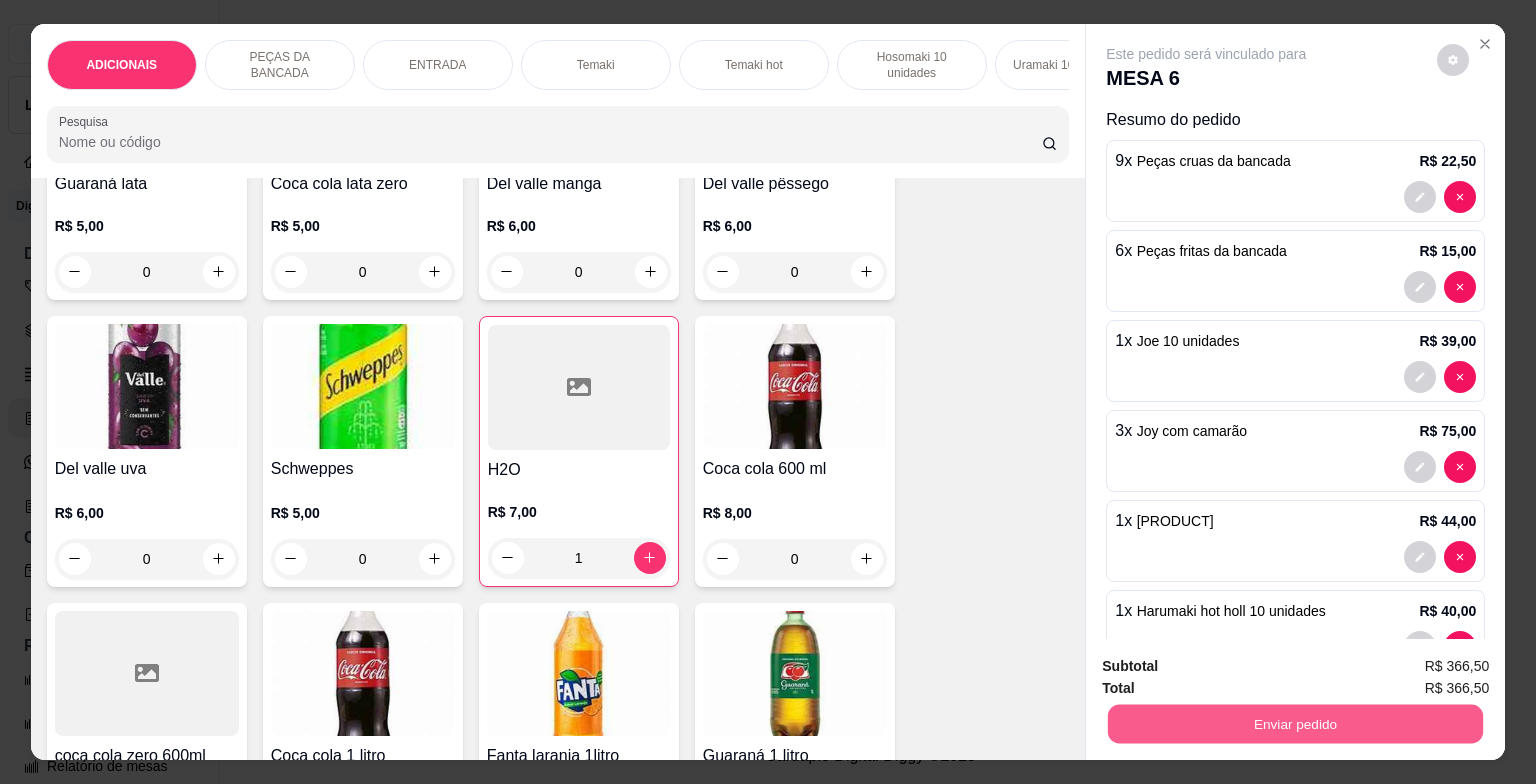 click on "Enviar pedido" at bounding box center (1295, 724) 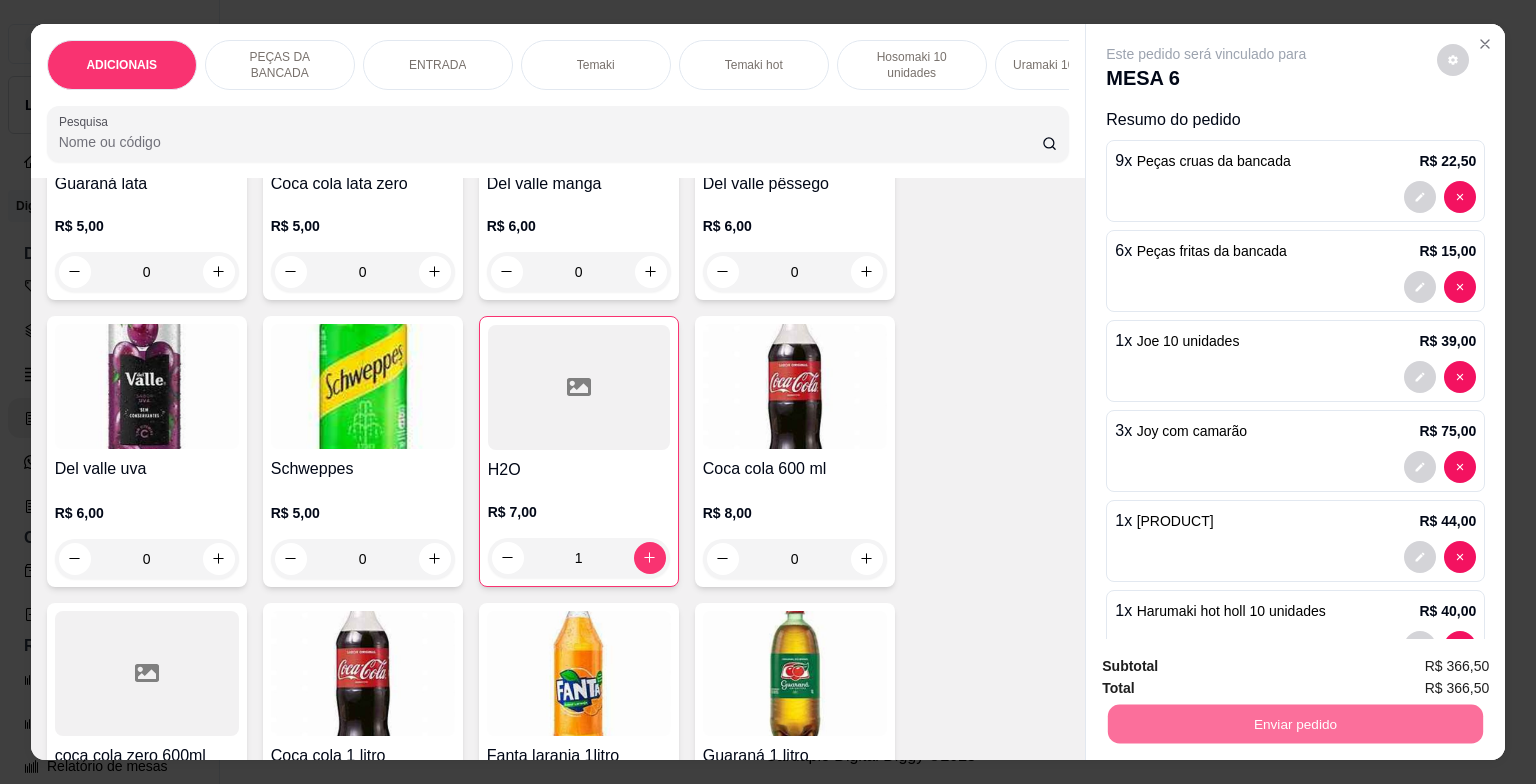 click on "Sim, quero registrar" at bounding box center [1419, 667] 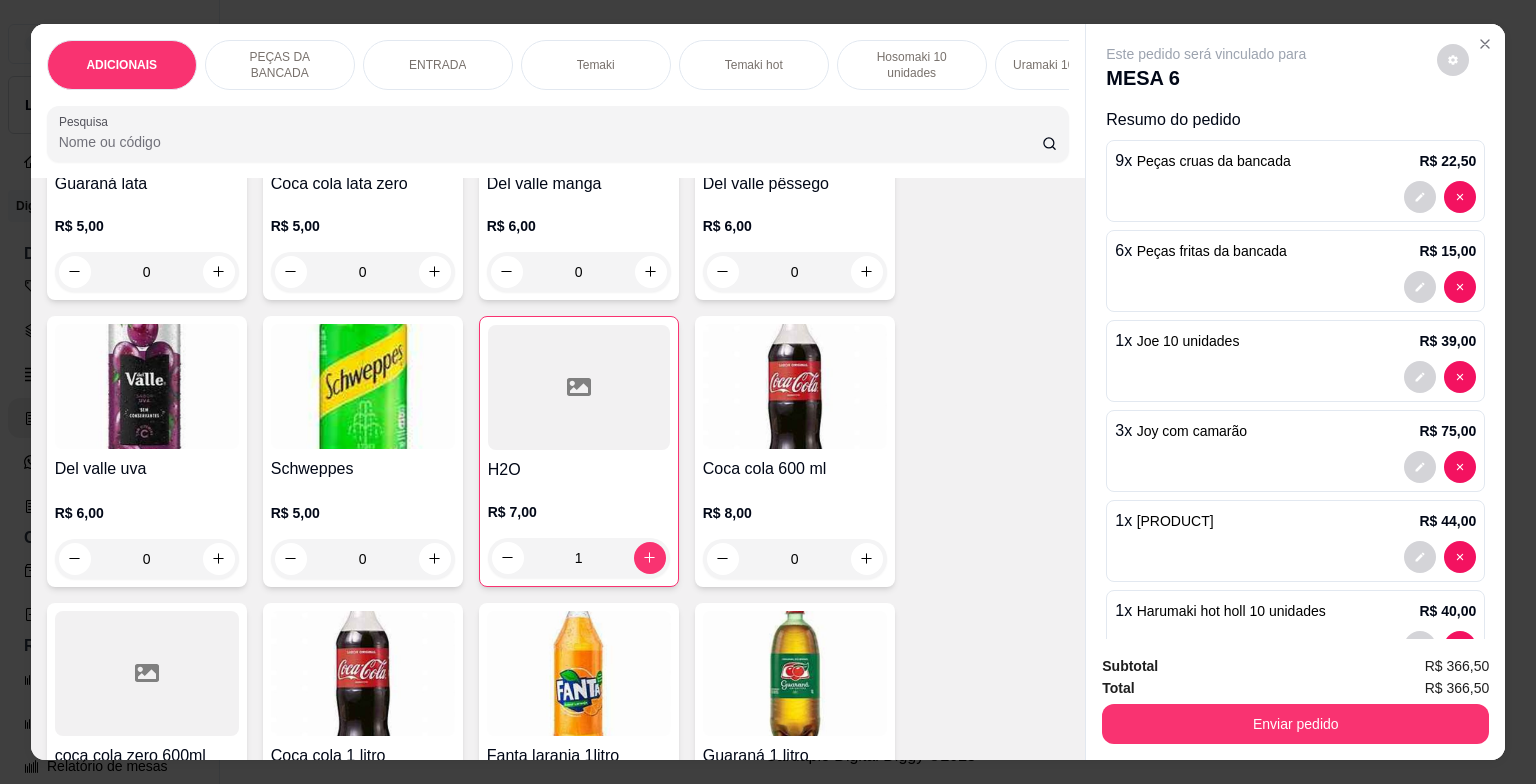 click on "Subtotal R$ 366,50 Total R$ 366,50 Enviar pedido" at bounding box center (1295, 699) 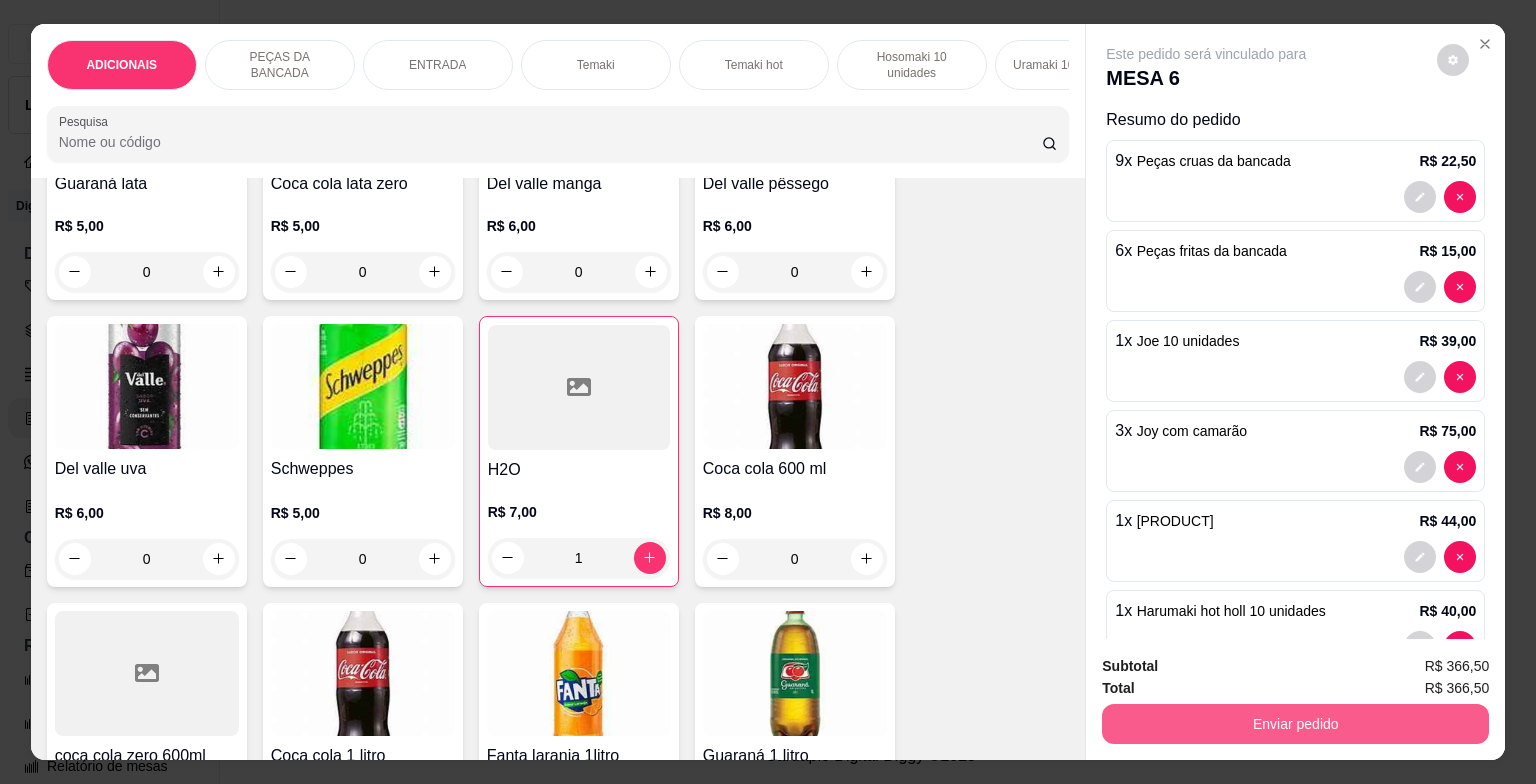 click on "Enviar pedido" at bounding box center (1295, 724) 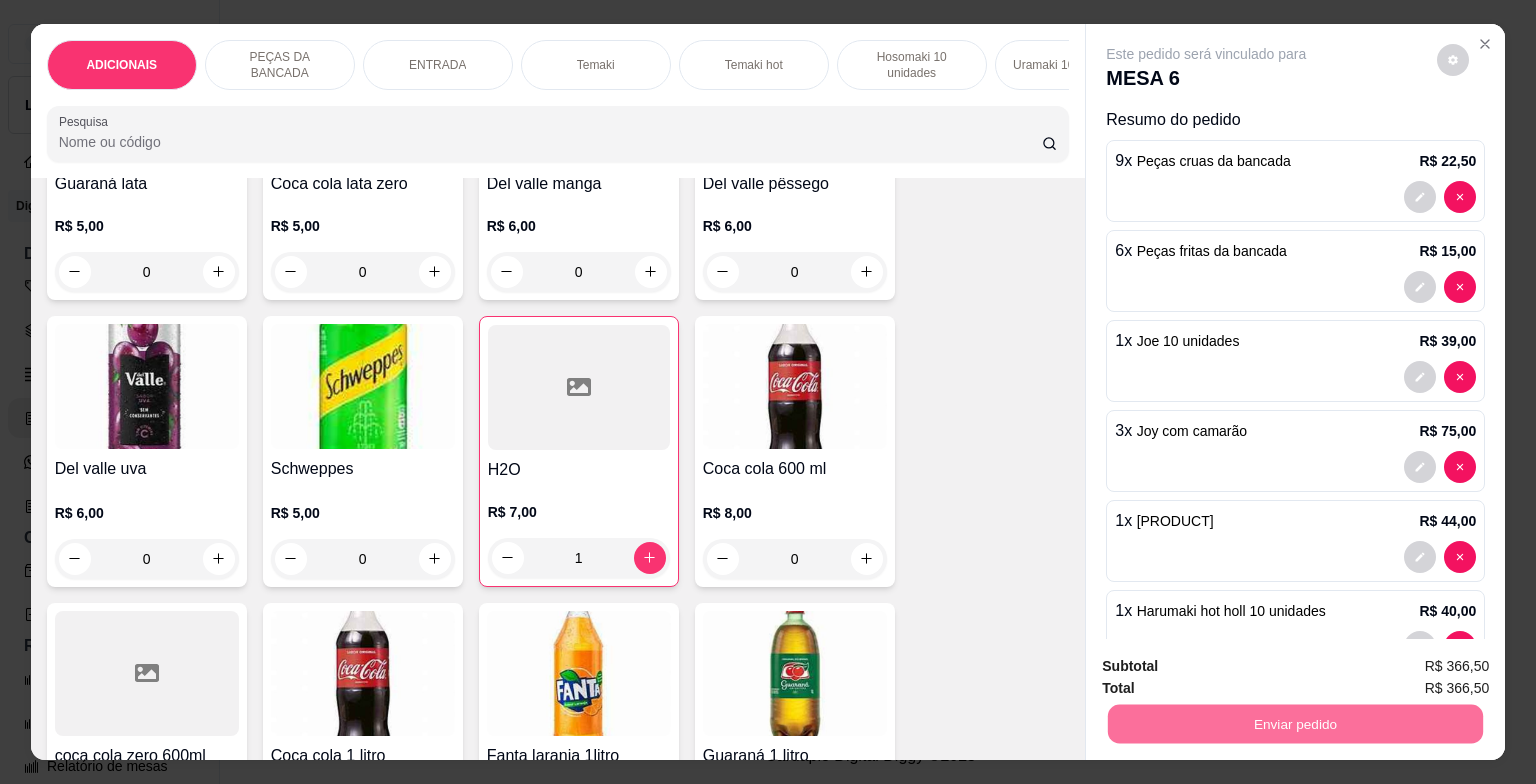 click on "Não registrar e enviar pedido" at bounding box center [1229, 668] 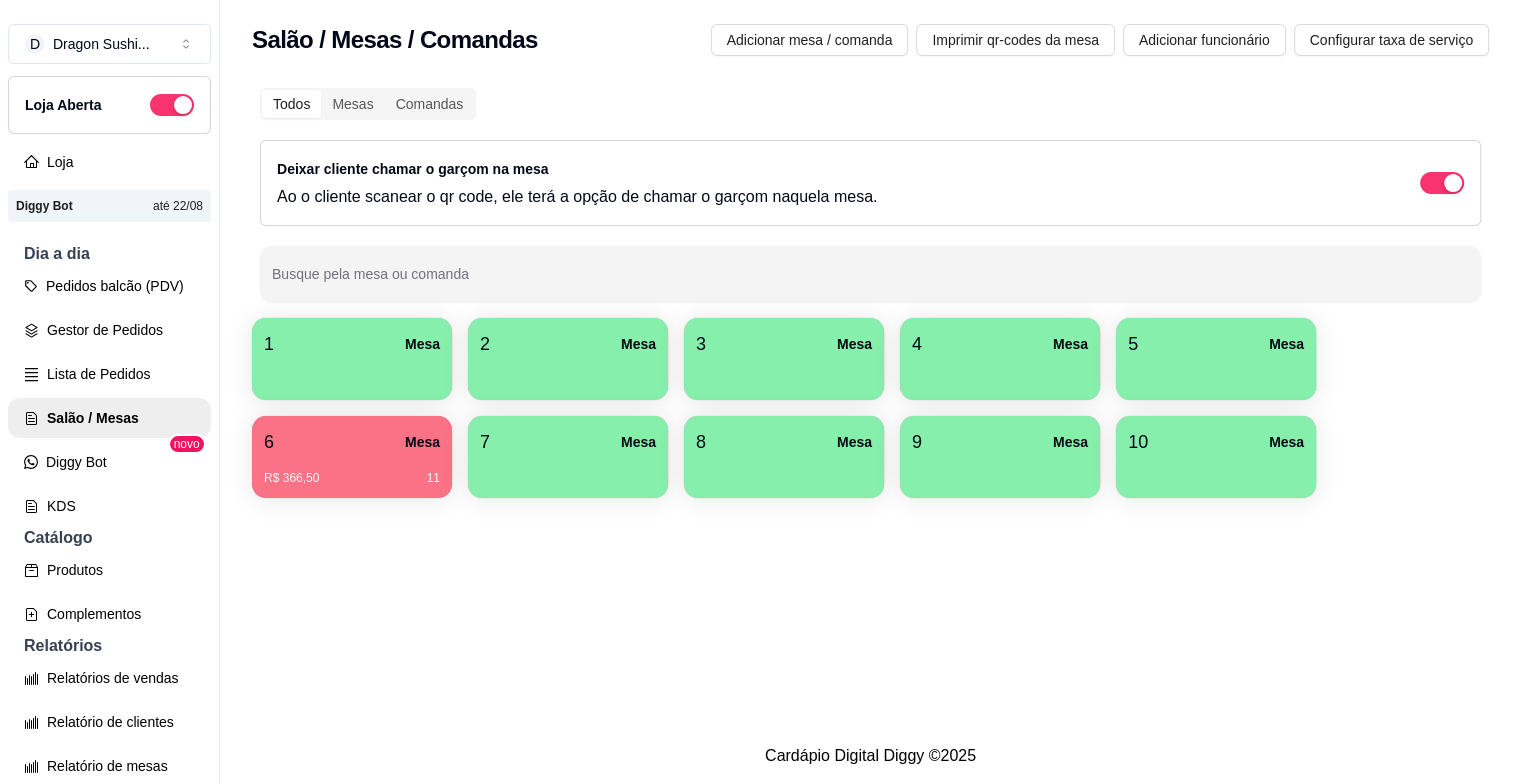 drag, startPoint x: 1099, startPoint y: 38, endPoint x: 1278, endPoint y: 0, distance: 182.98907 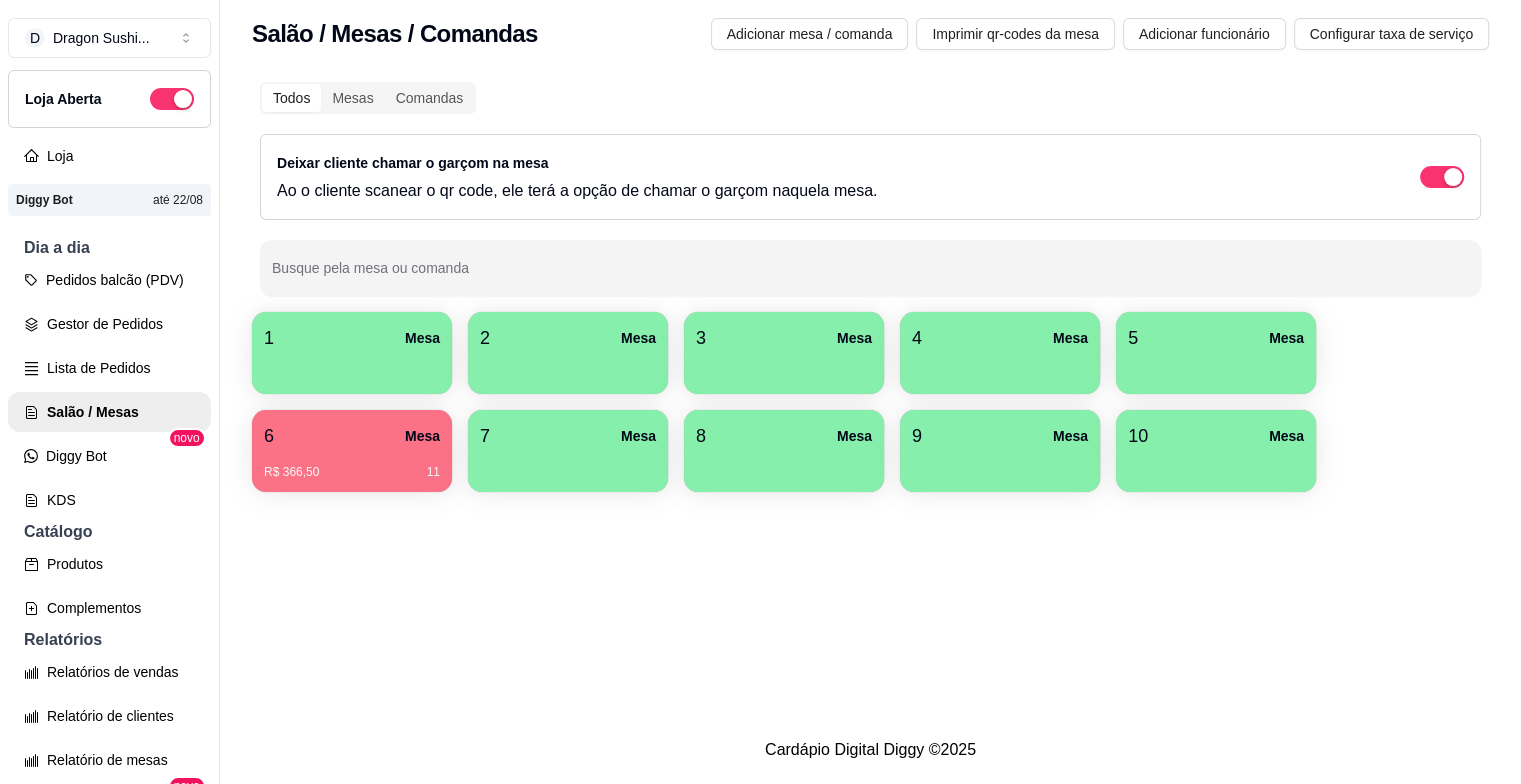 scroll, scrollTop: 32, scrollLeft: 0, axis: vertical 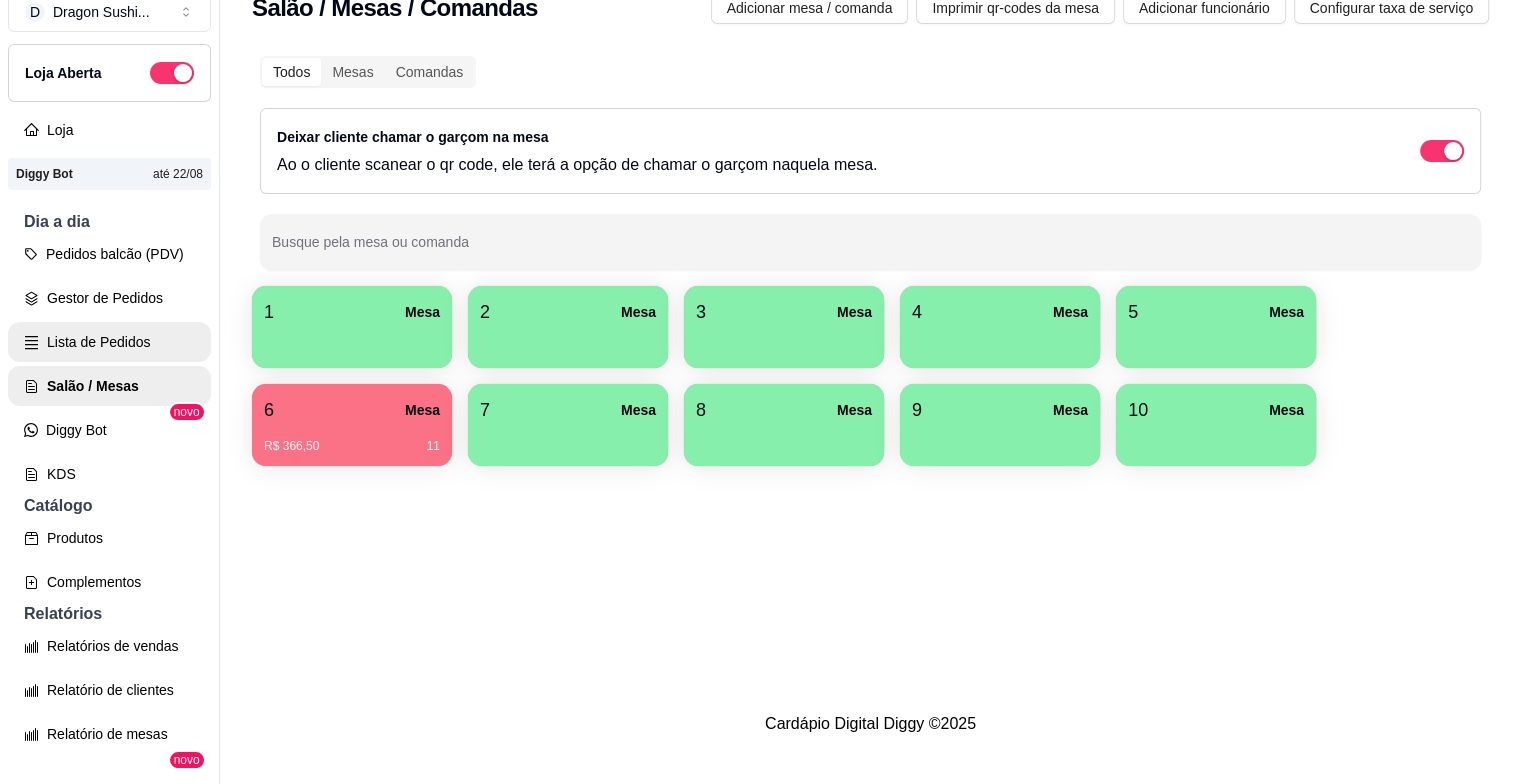 click on "Lista de Pedidos" at bounding box center [109, 342] 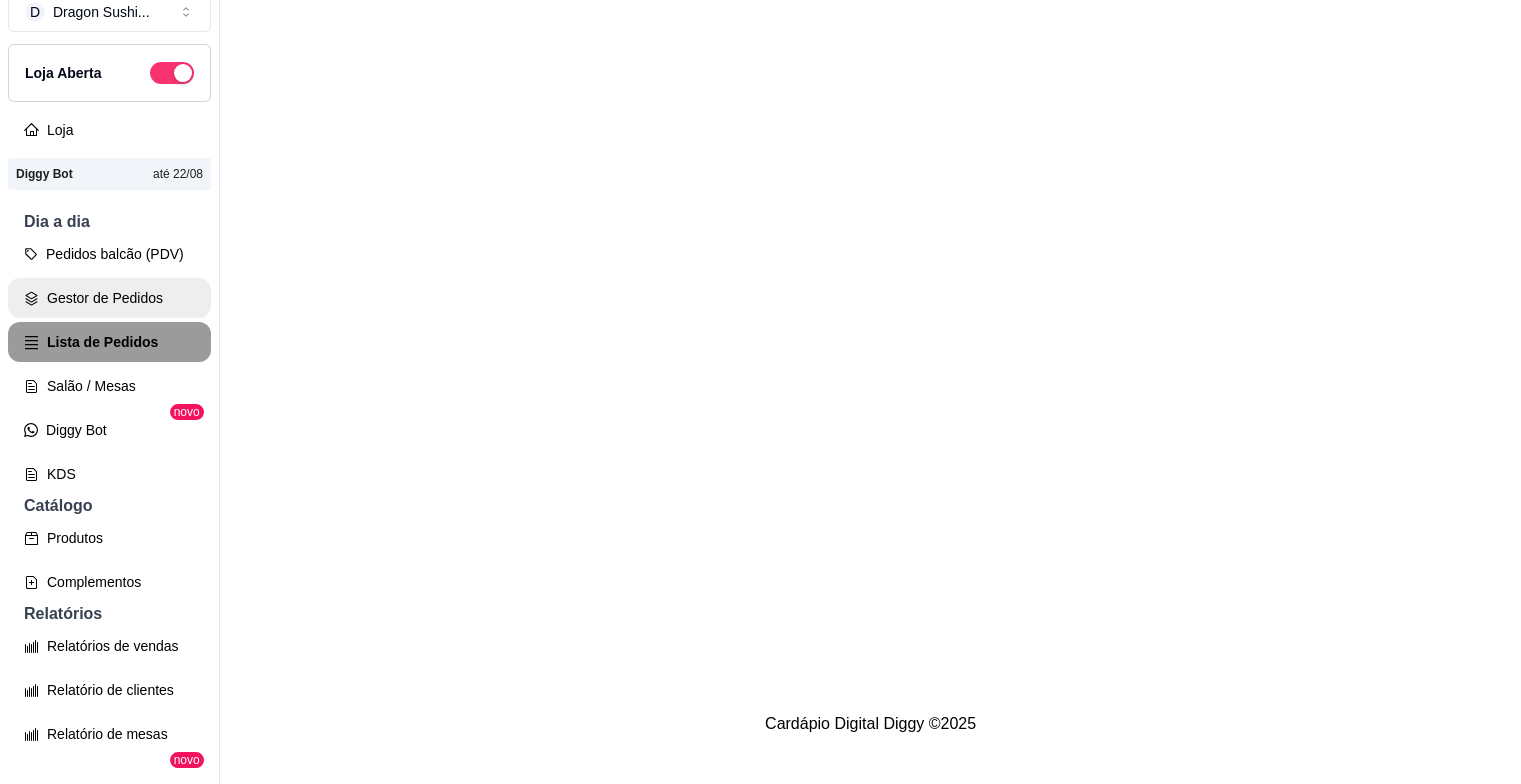 scroll, scrollTop: 0, scrollLeft: 0, axis: both 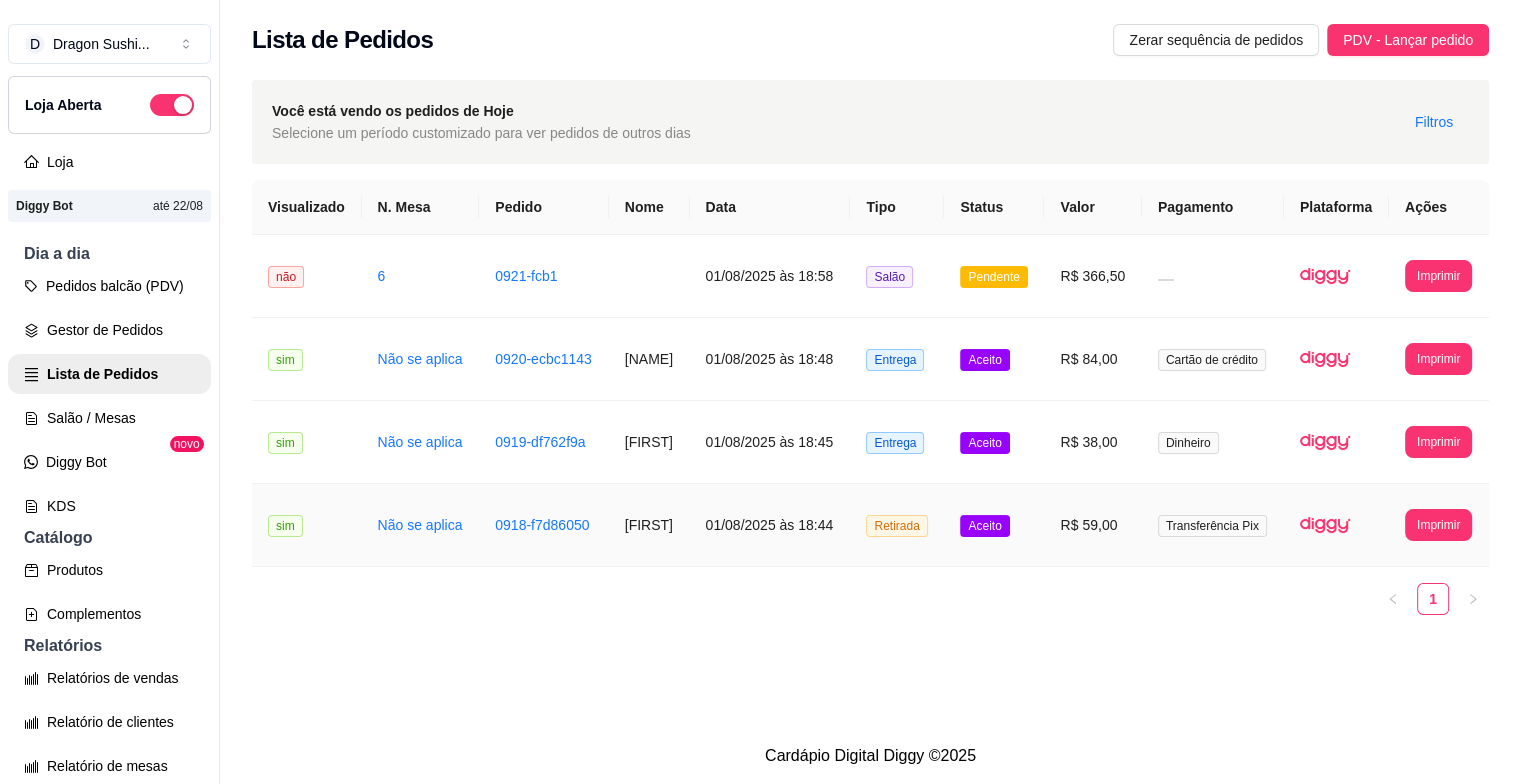 click on "Aceito" at bounding box center (994, 525) 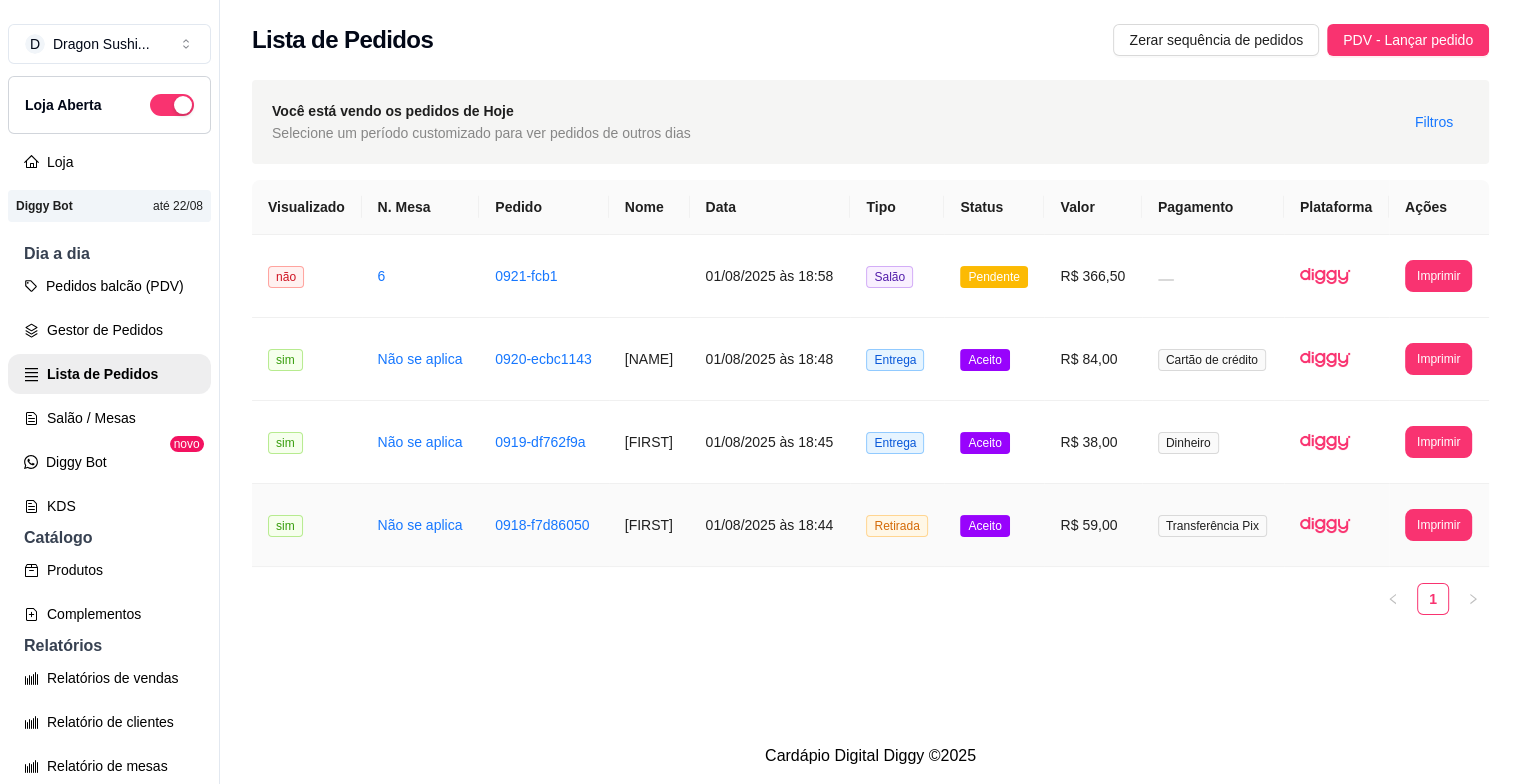 click on "Aceito" at bounding box center [984, 526] 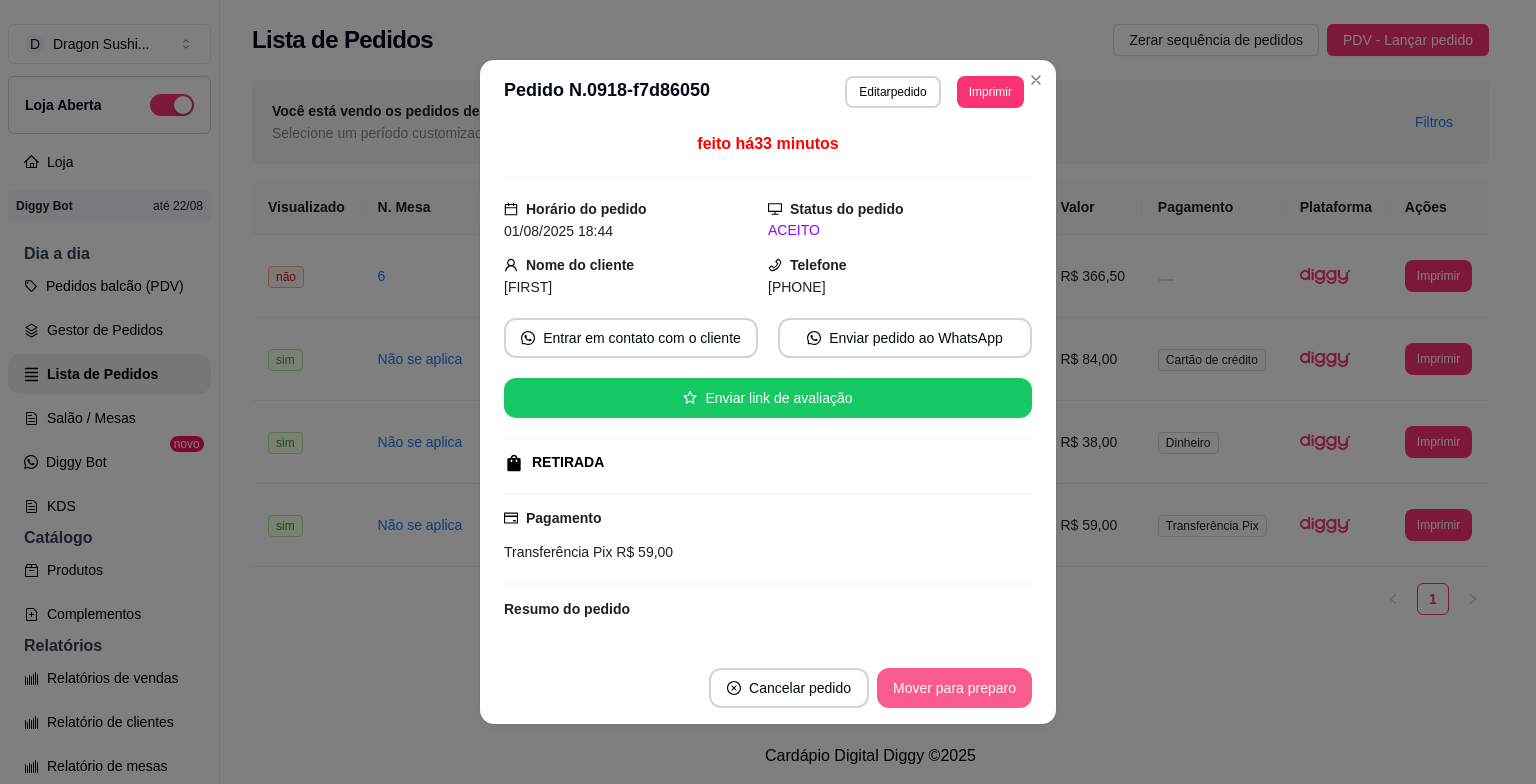 click on "Mover para preparo" at bounding box center (954, 688) 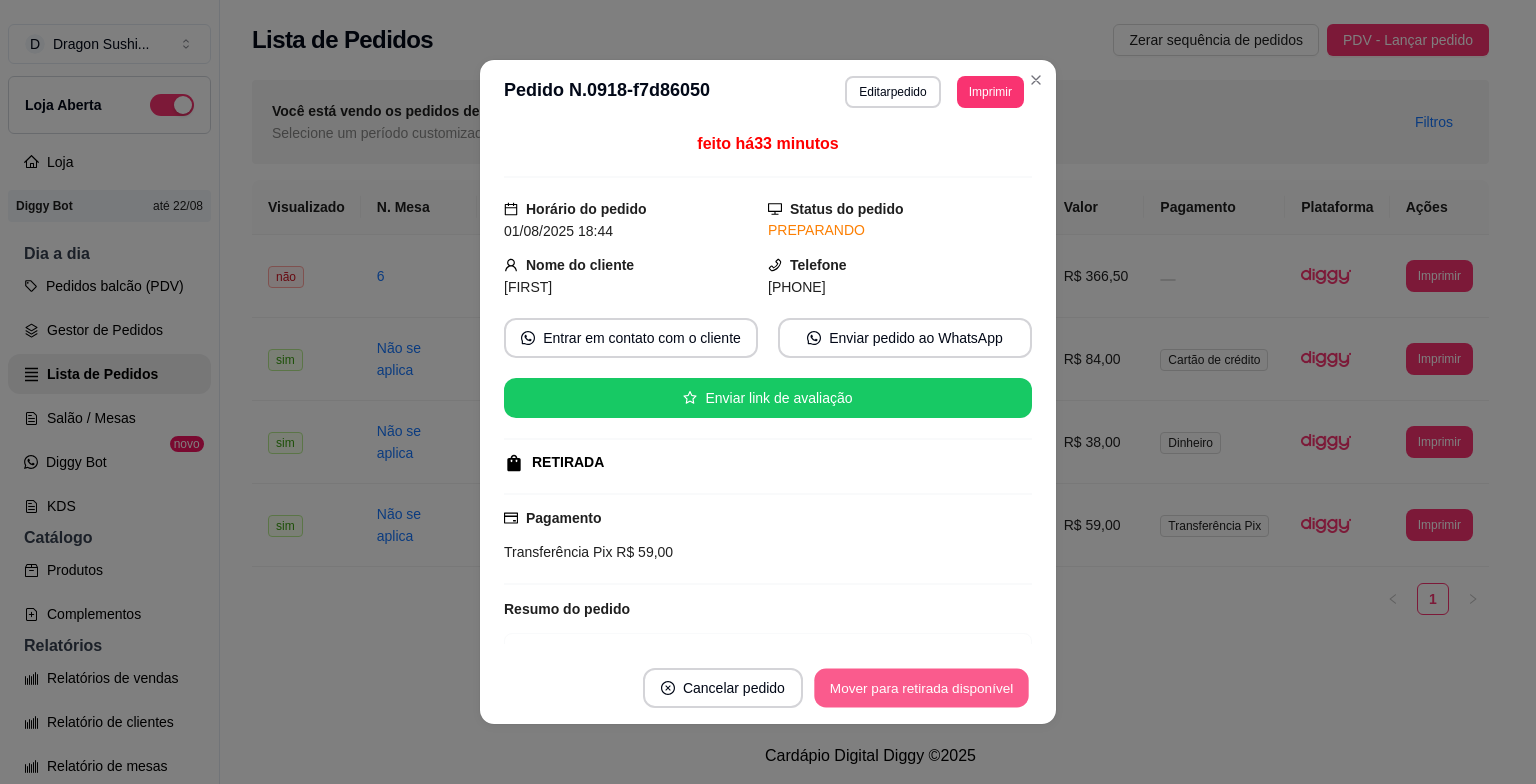 click on "Mover para retirada disponível" at bounding box center [921, 688] 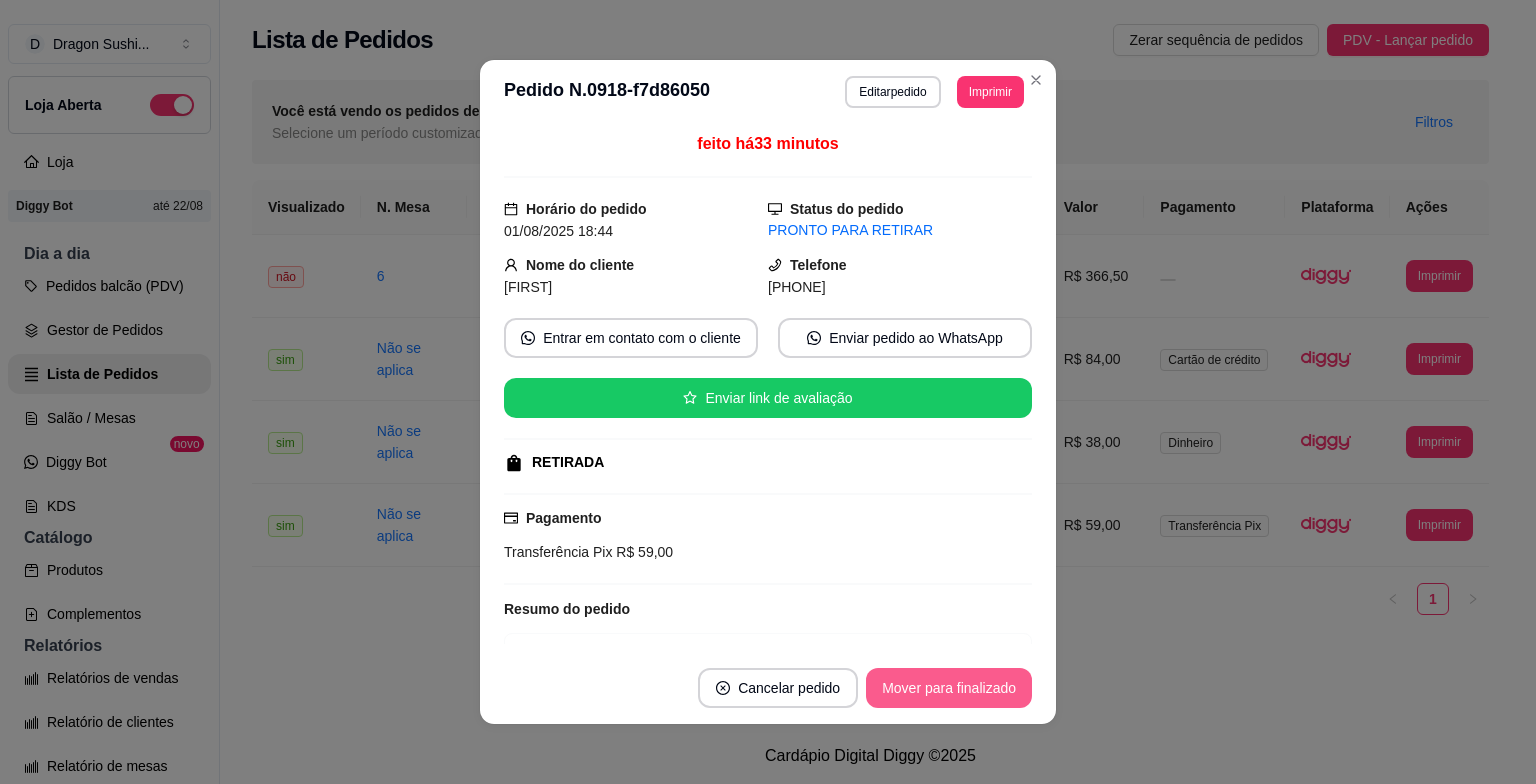 click on "Mover para finalizado" at bounding box center (949, 688) 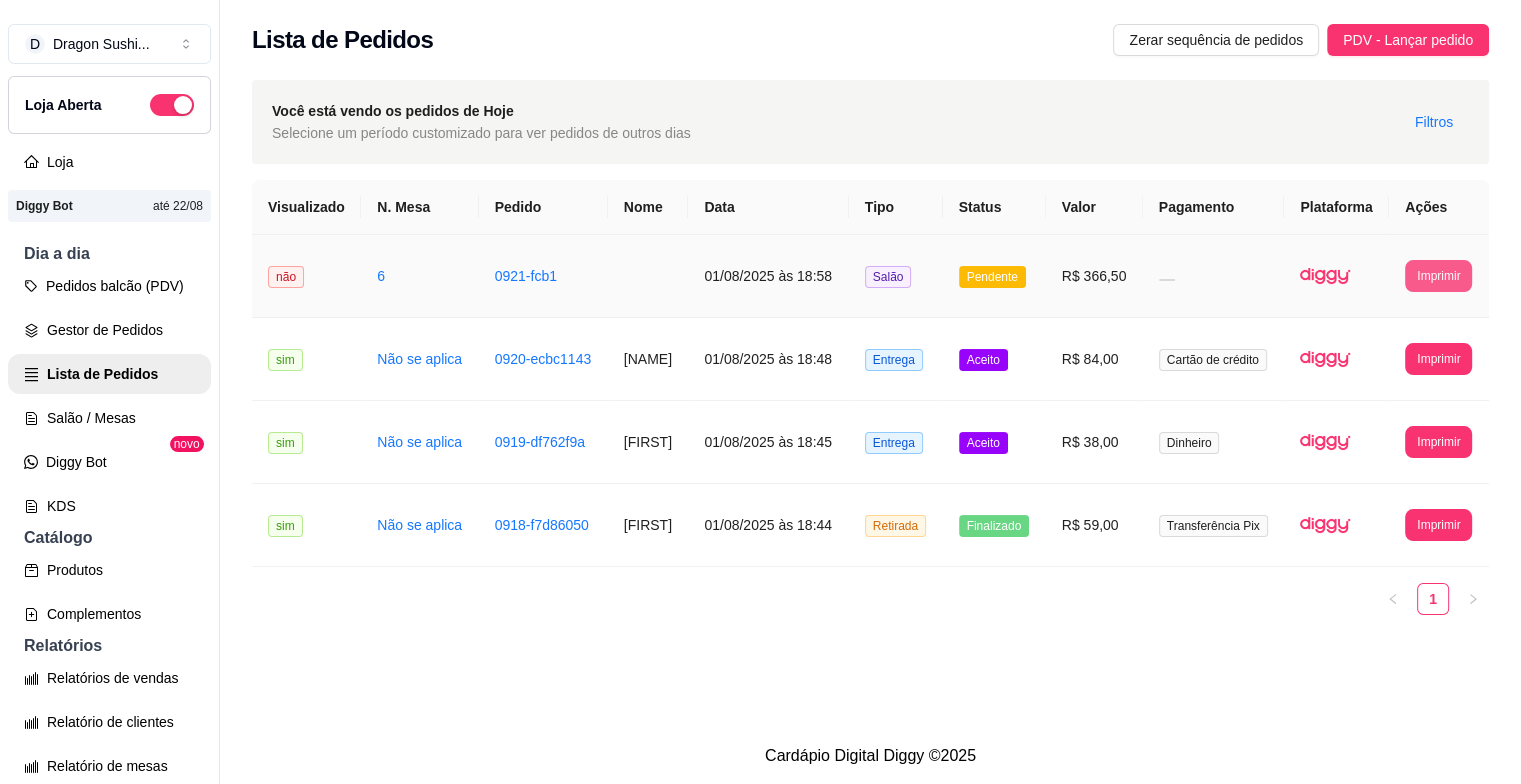 click on "Imprimir" at bounding box center (1438, 276) 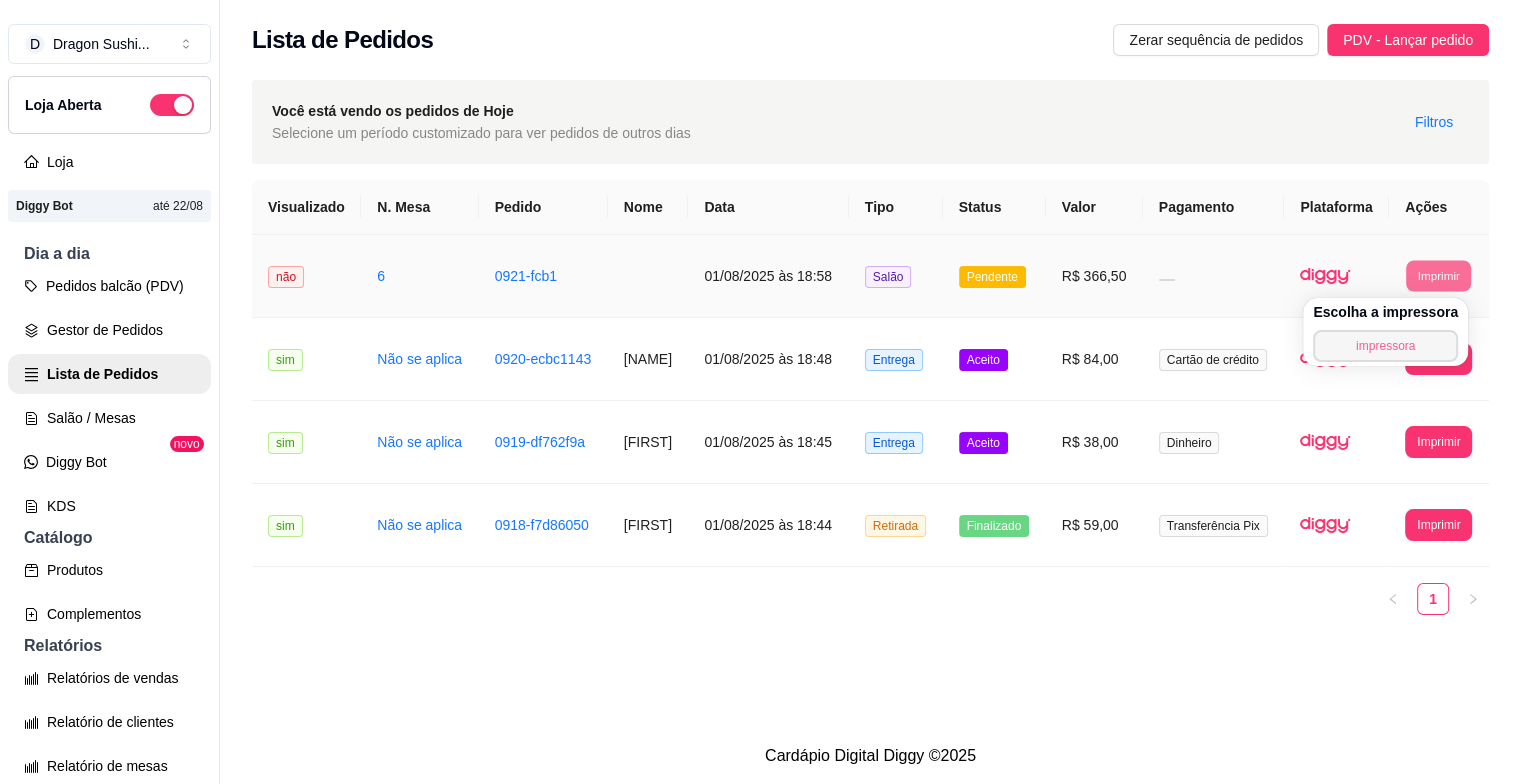 click on "impressora" at bounding box center [1385, 346] 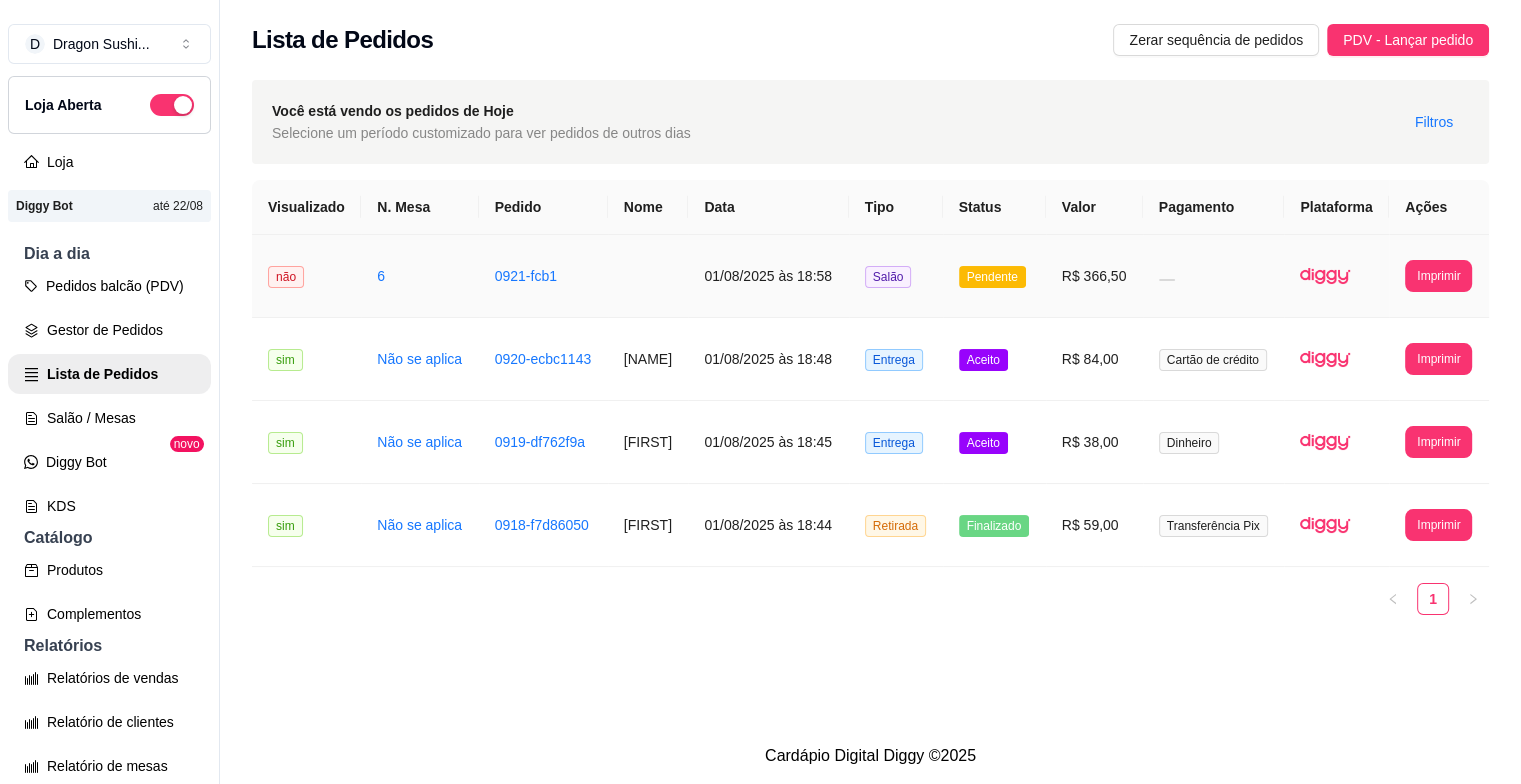 click on "Pendente" at bounding box center [992, 277] 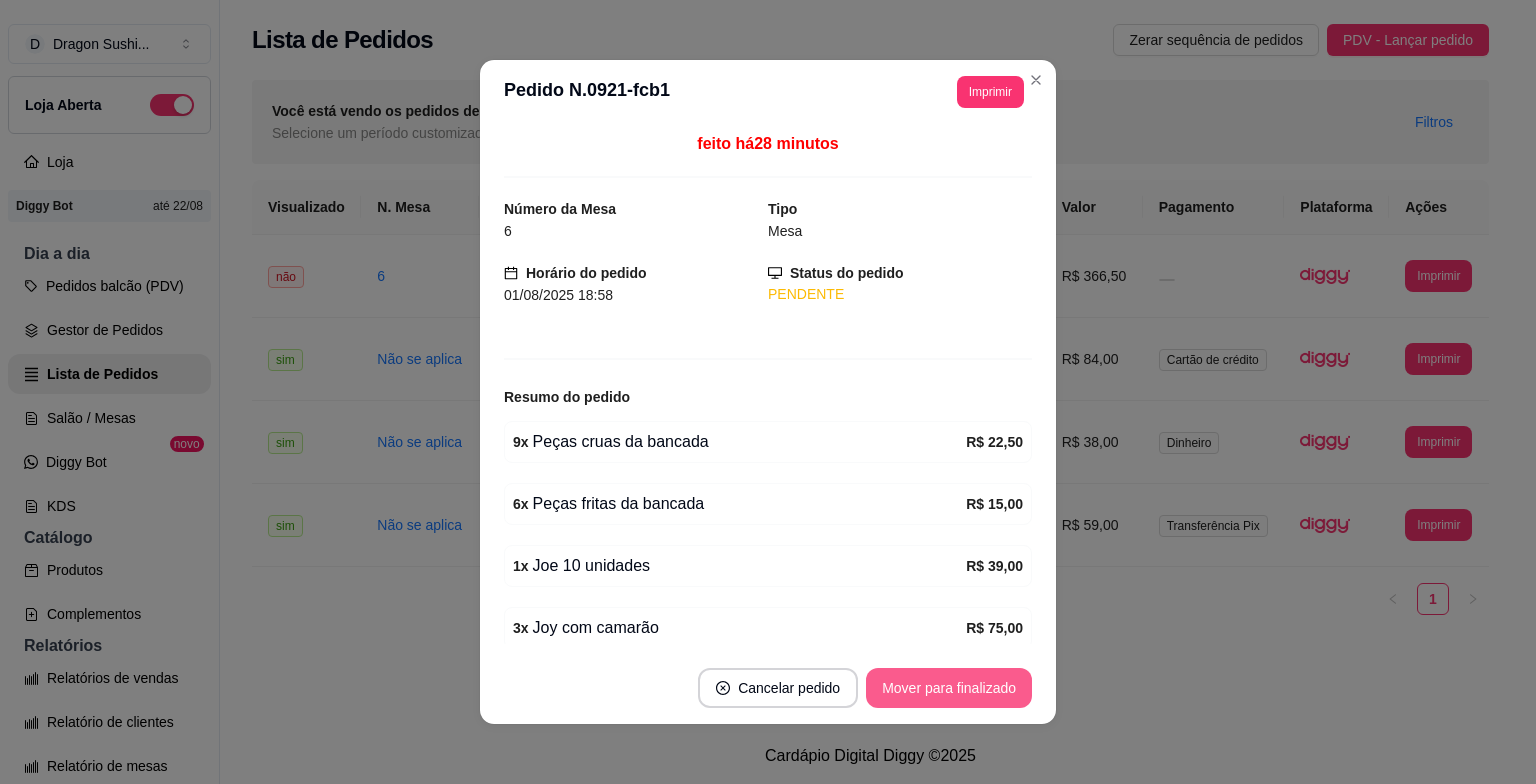 click on "Mover para finalizado" at bounding box center [949, 688] 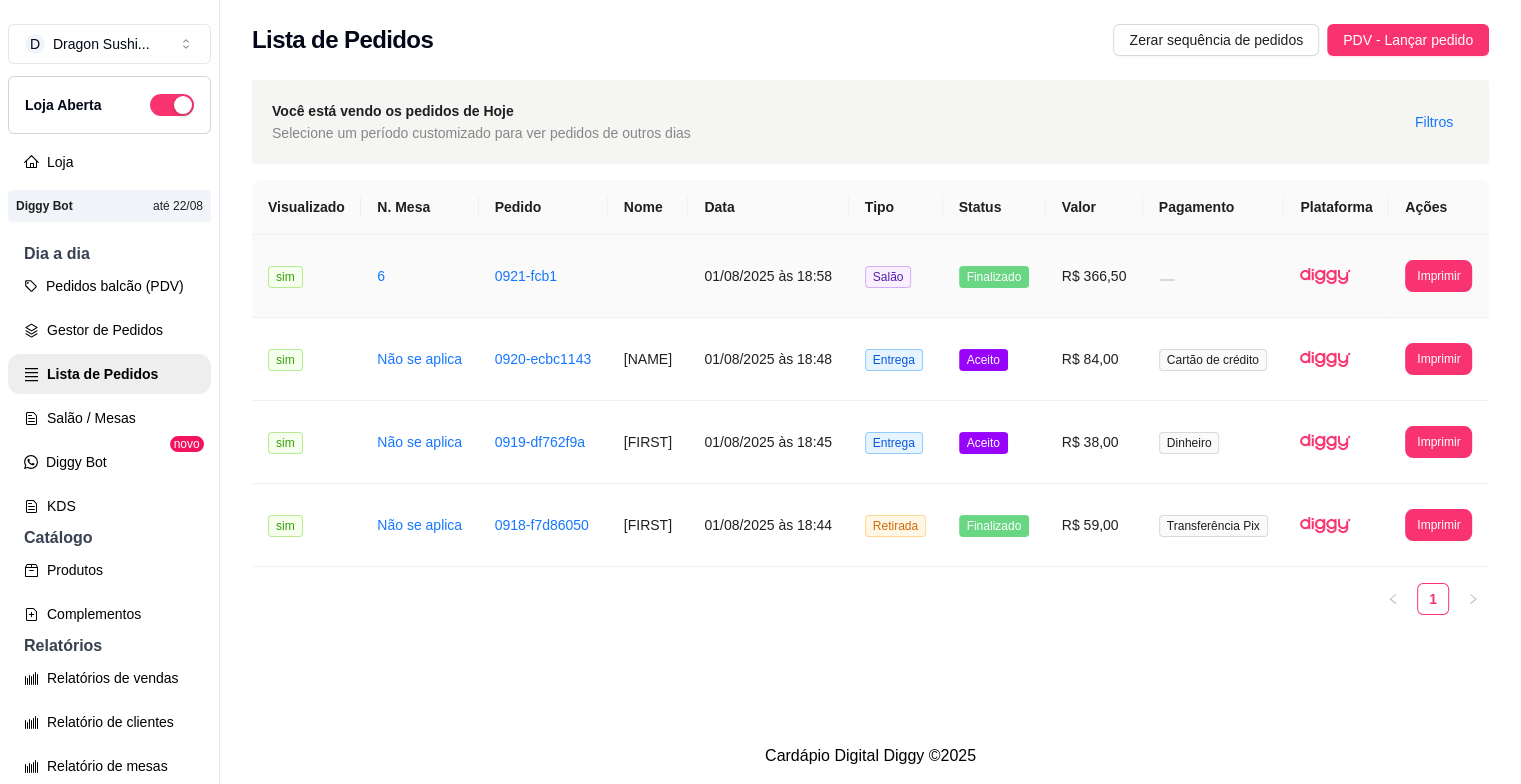click on "01/08/2025 às 18:58" at bounding box center (768, 276) 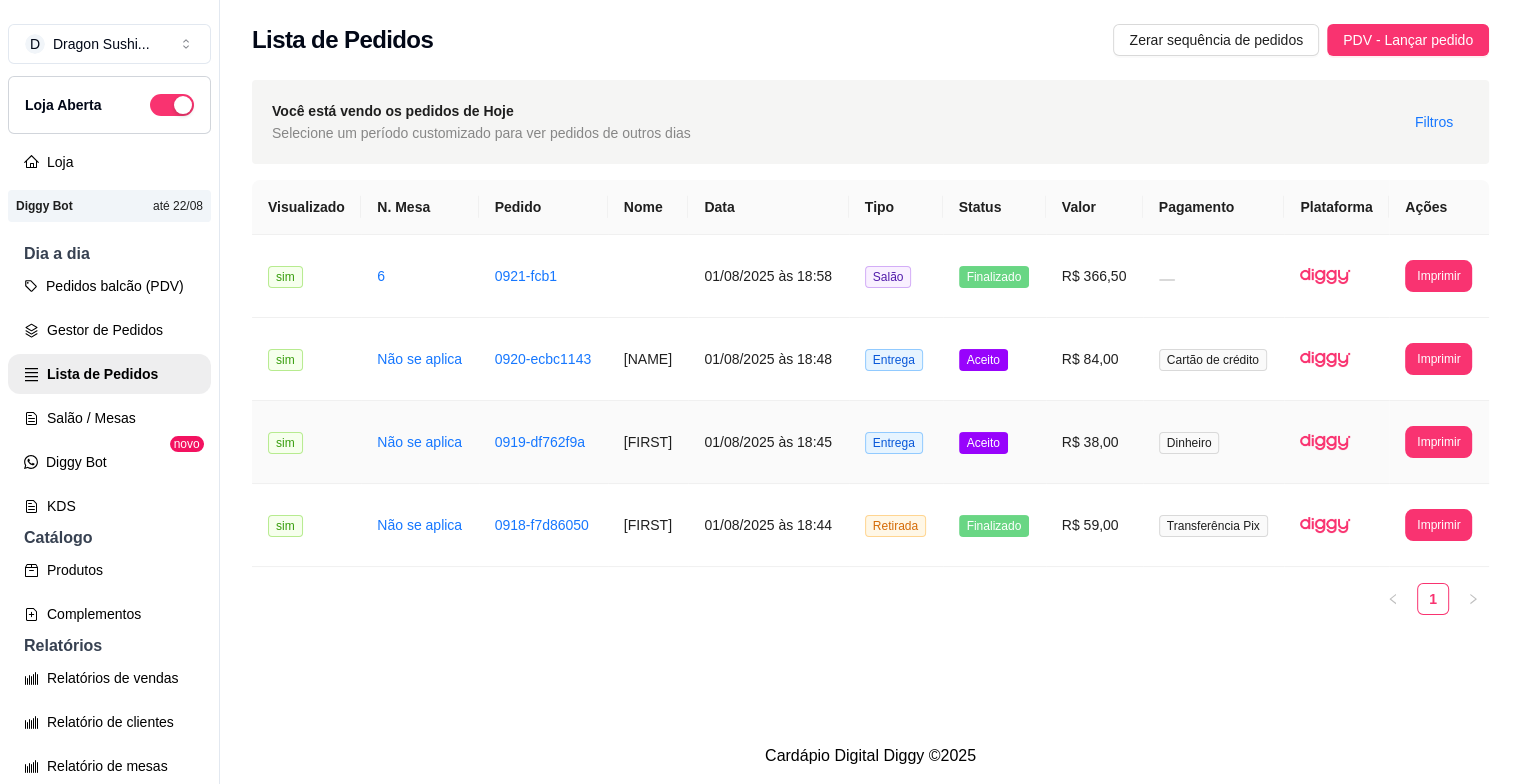 click on "Aceito" at bounding box center [983, 443] 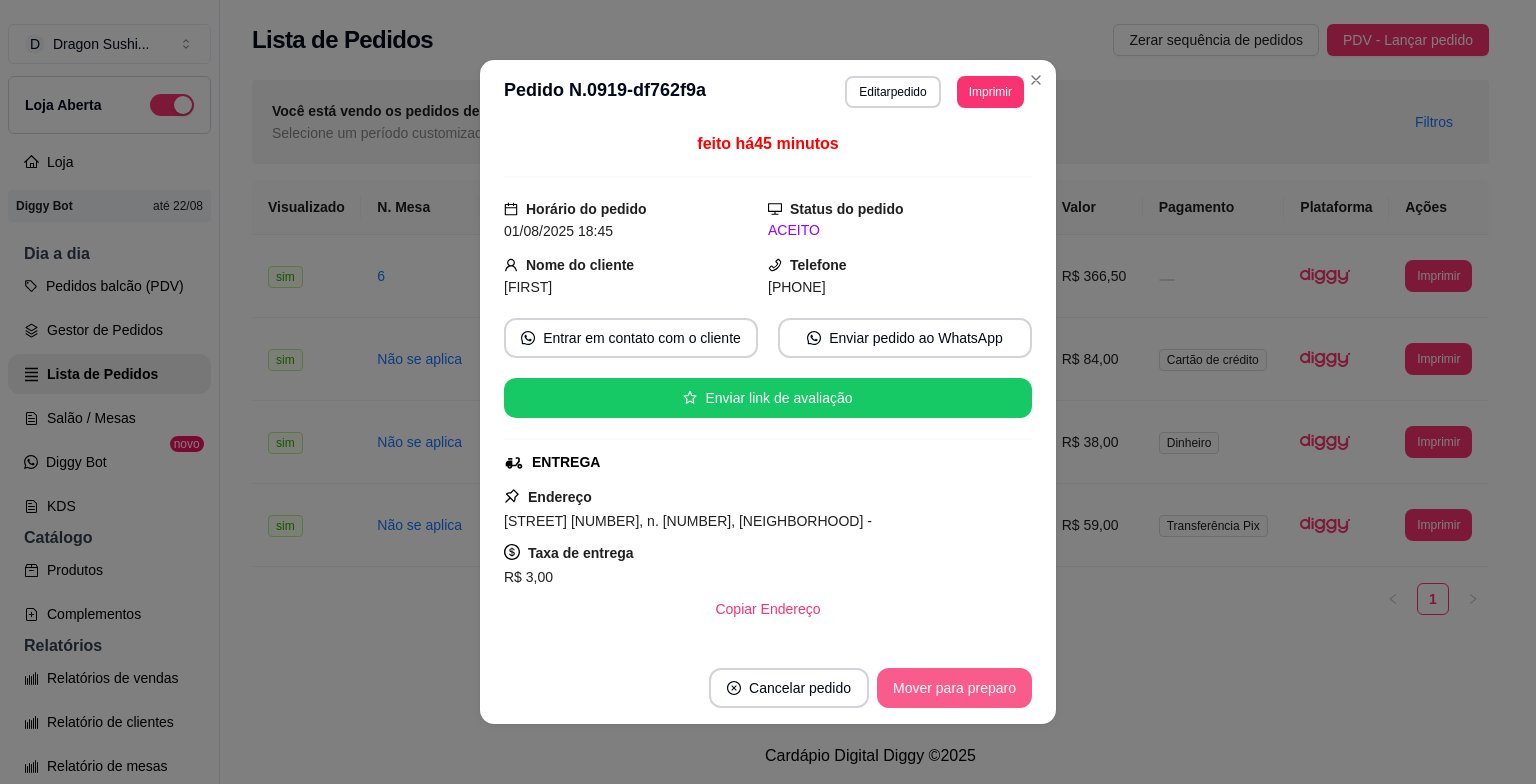 click on "Mover para preparo" at bounding box center (954, 688) 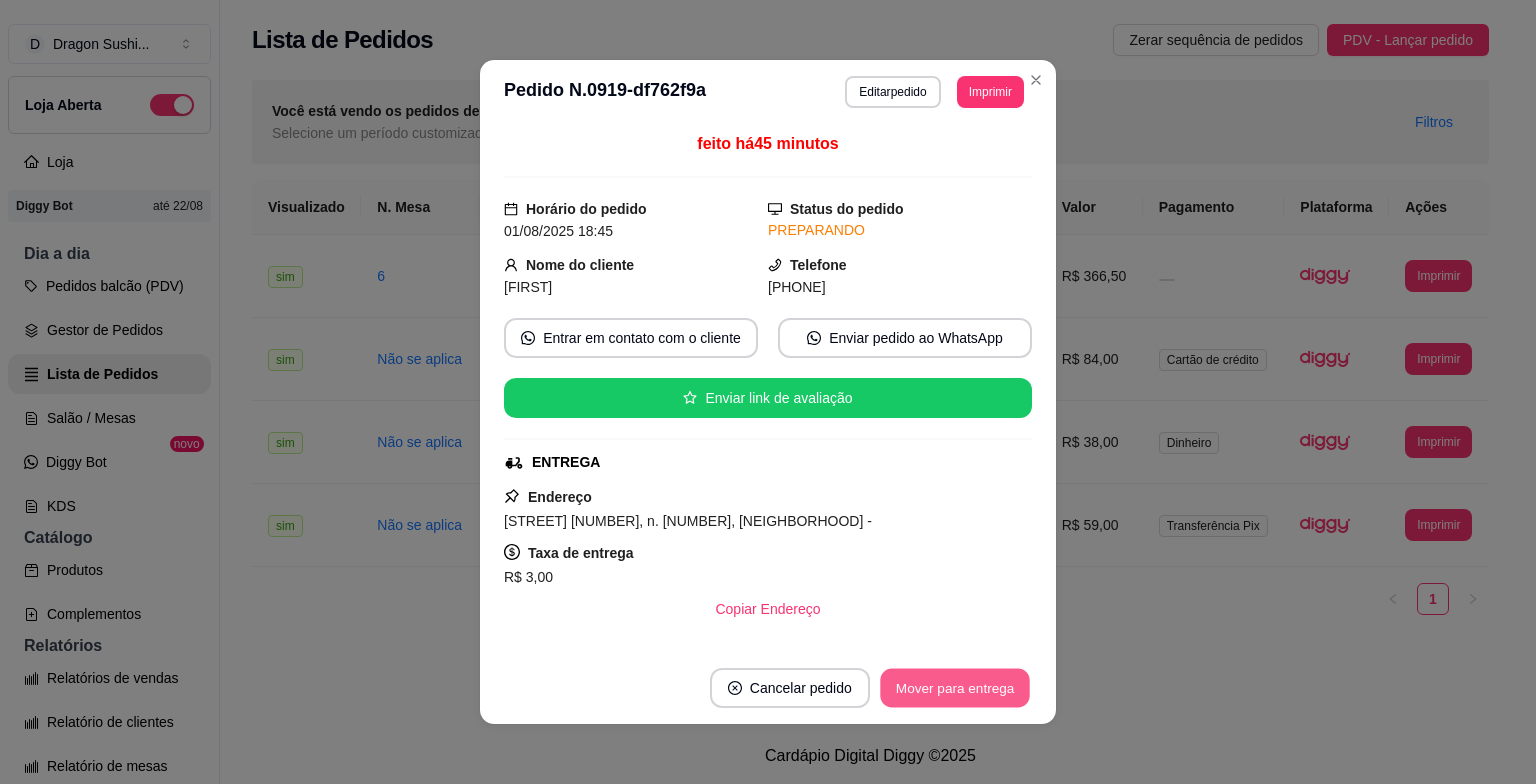 click on "Mover para entrega" at bounding box center [955, 688] 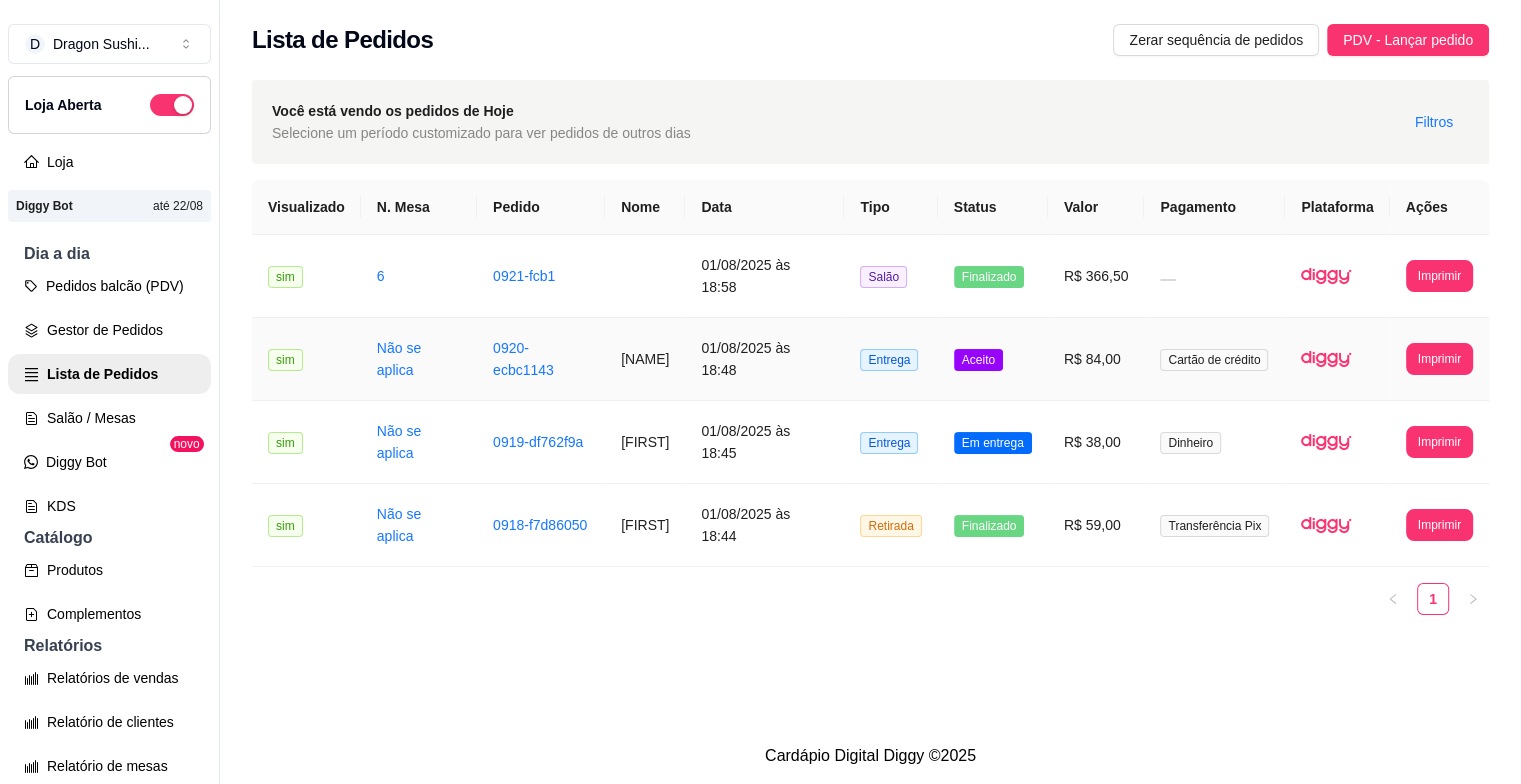 click on "Aceito" at bounding box center [978, 360] 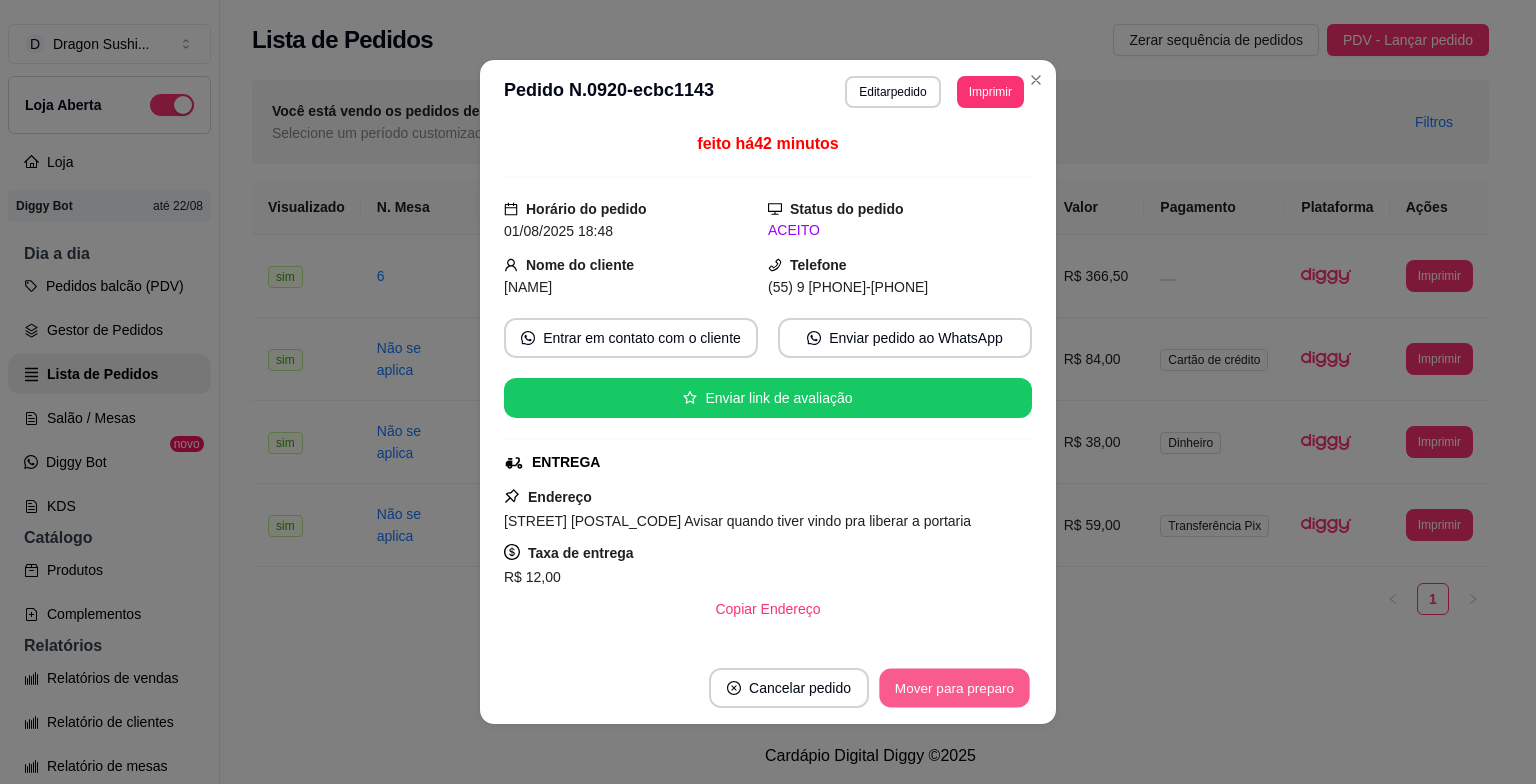 click on "Mover para preparo" at bounding box center (954, 688) 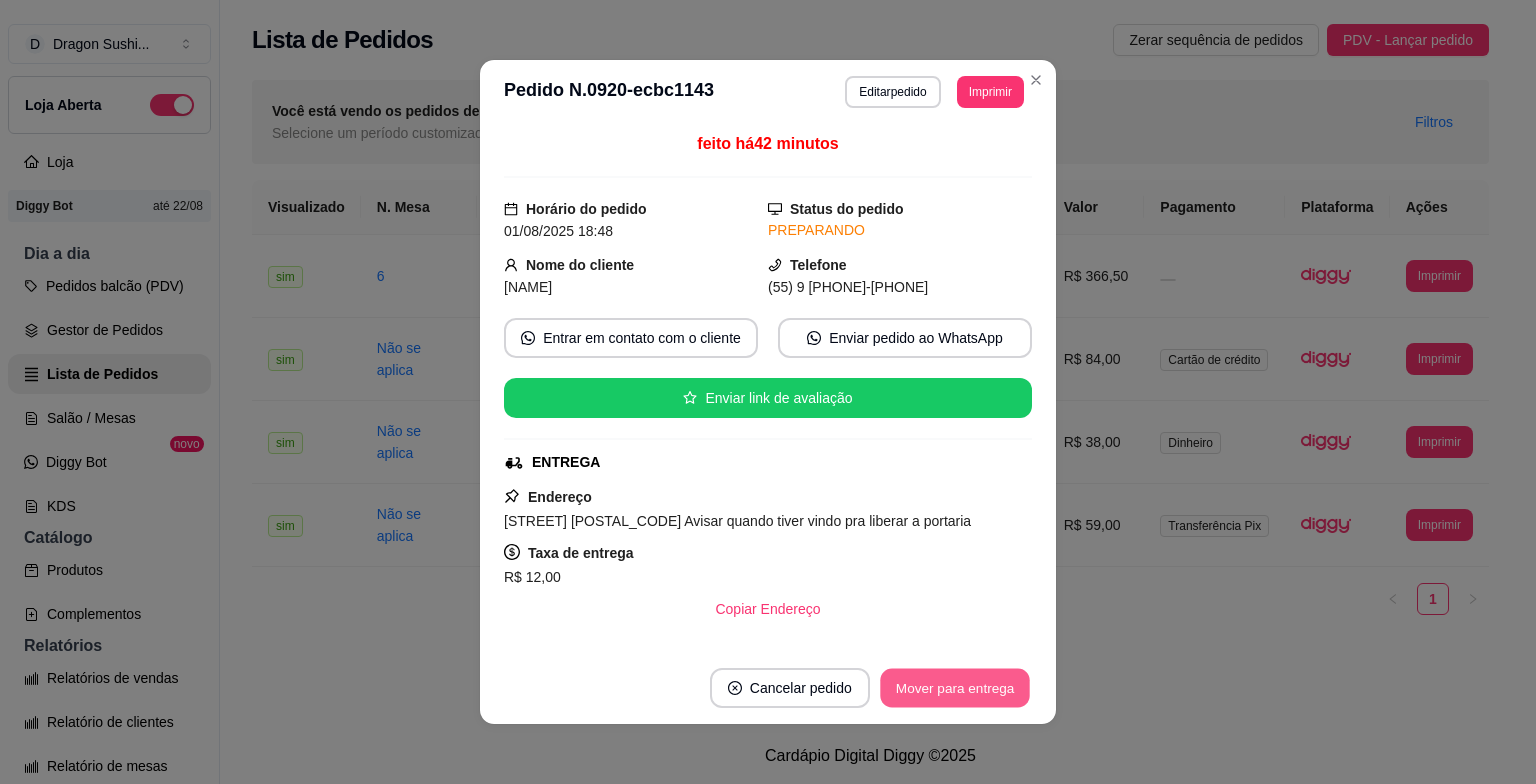 click on "Mover para entrega" at bounding box center [955, 688] 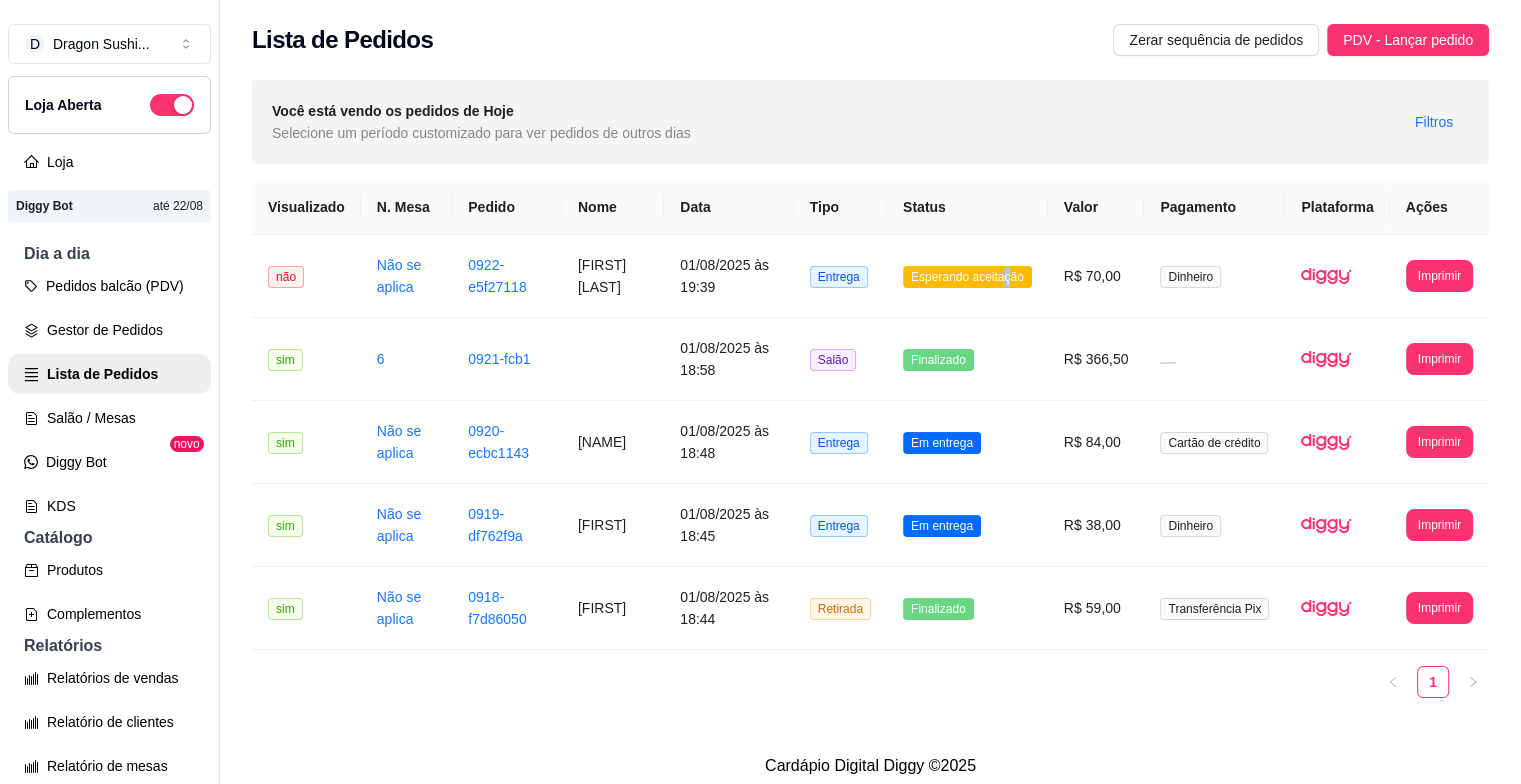 drag, startPoint x: 1154, startPoint y: 178, endPoint x: 999, endPoint y: 287, distance: 189.48878 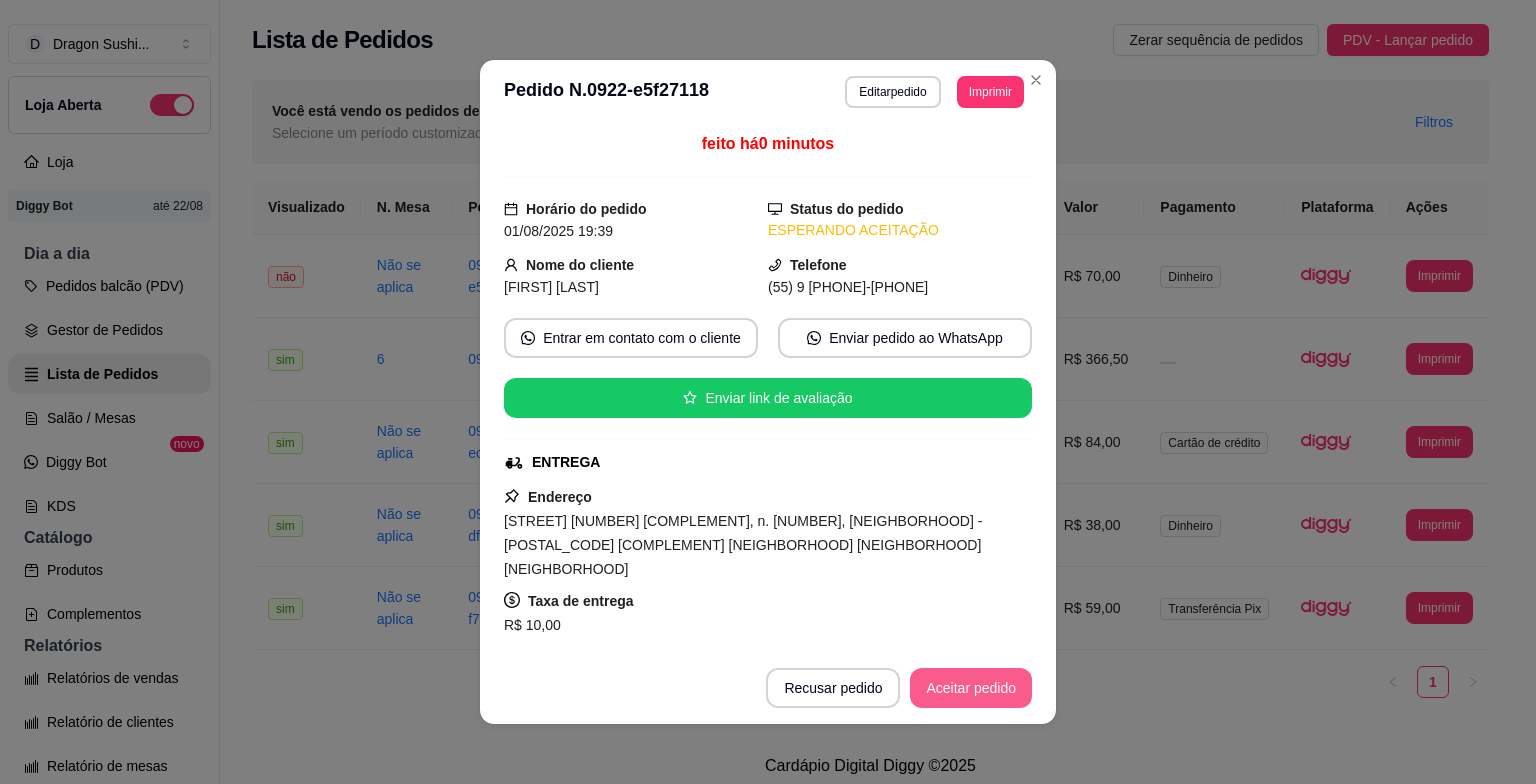 click on "Aceitar pedido" at bounding box center (971, 688) 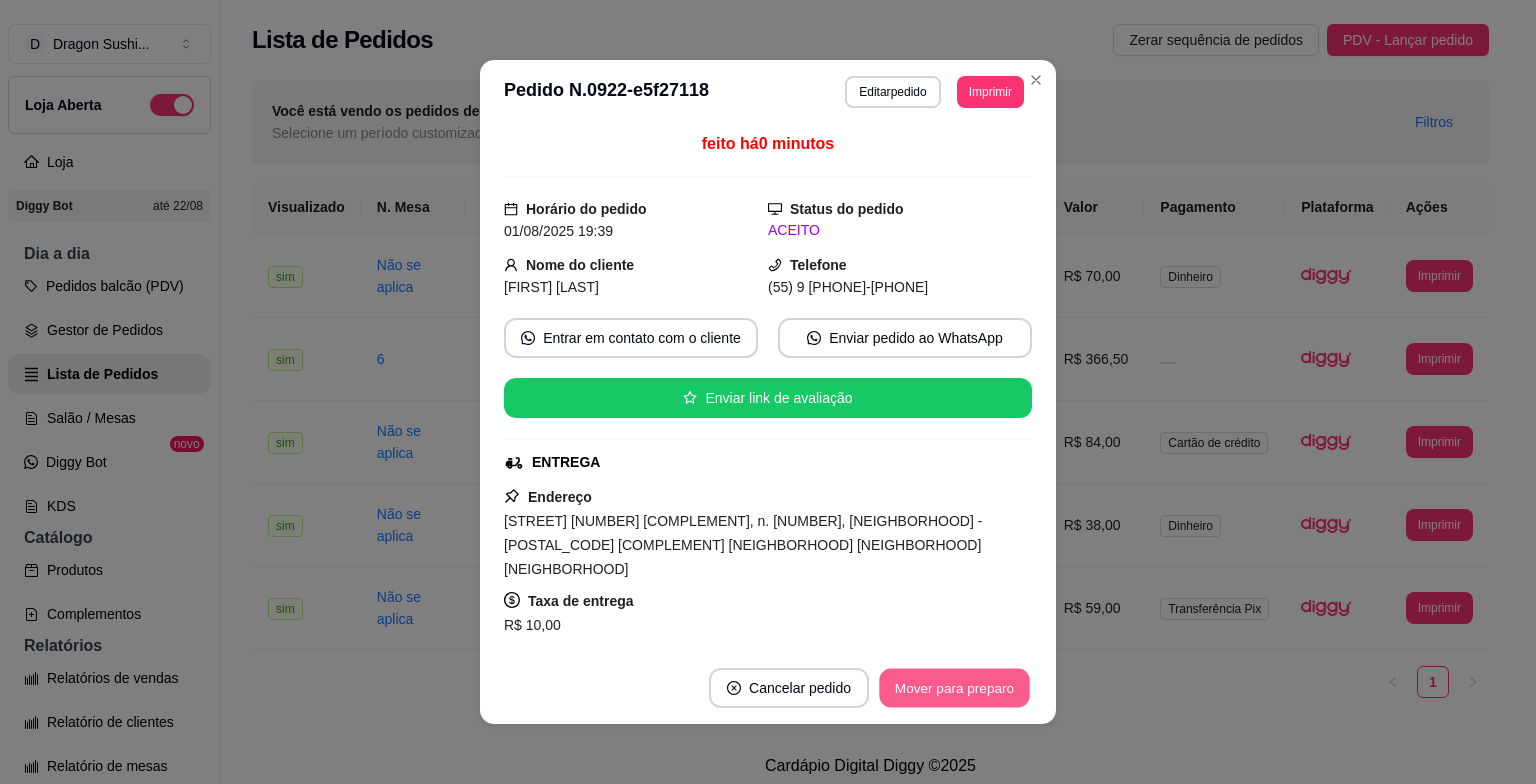 click on "Mover para preparo" at bounding box center [954, 688] 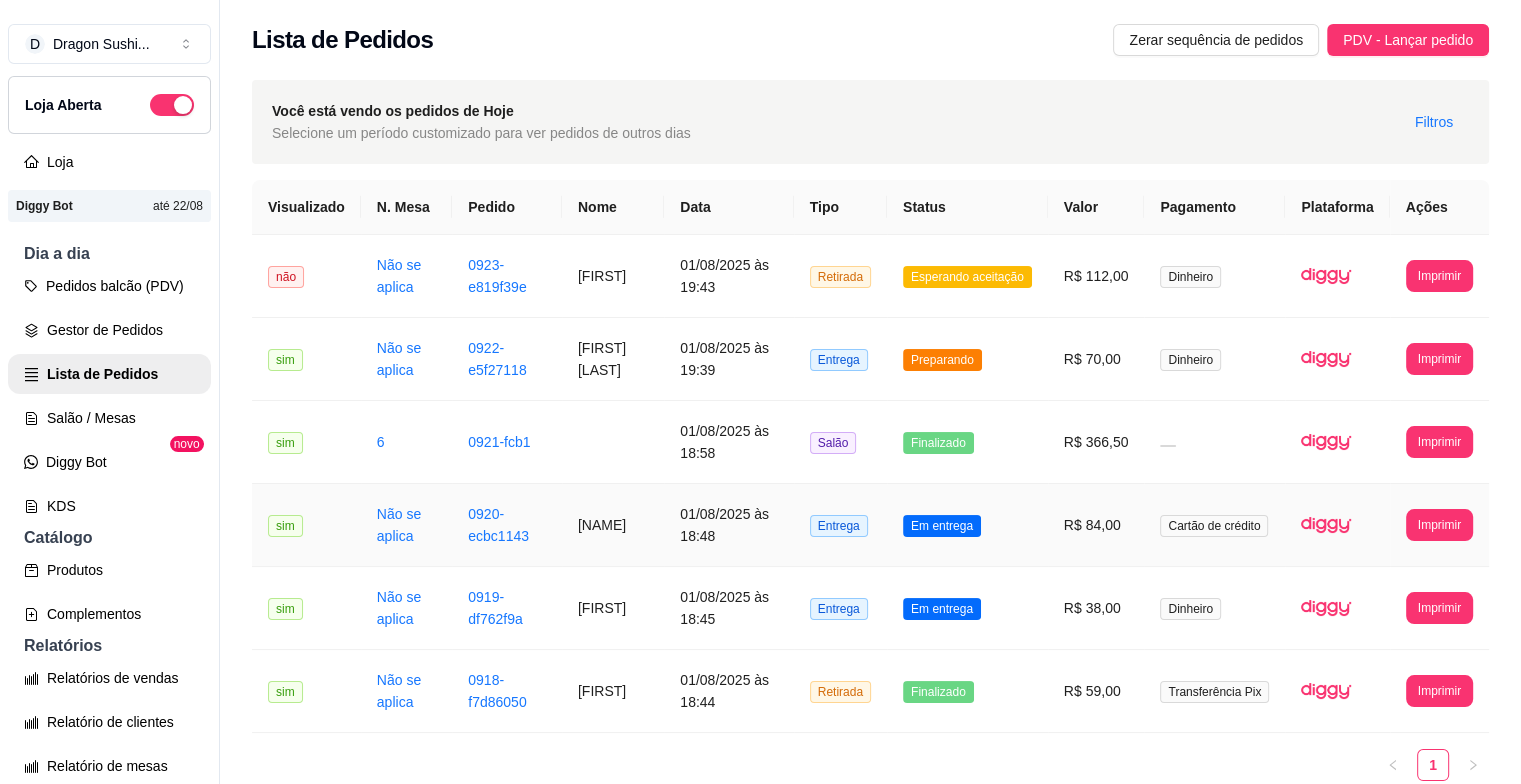 drag, startPoint x: 432, startPoint y: 547, endPoint x: 400, endPoint y: 467, distance: 86.162636 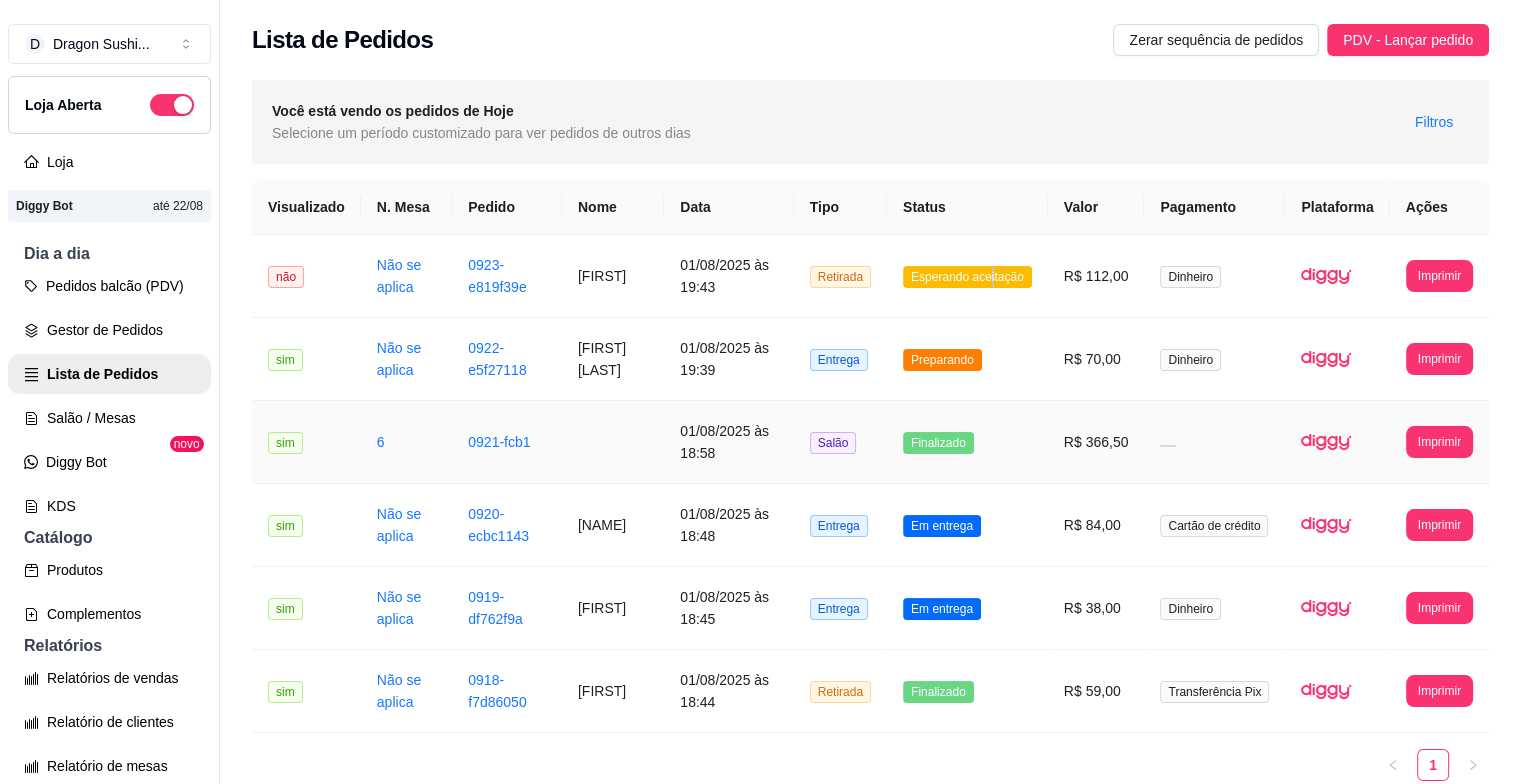 drag, startPoint x: 400, startPoint y: 467, endPoint x: 974, endPoint y: 264, distance: 608.83905 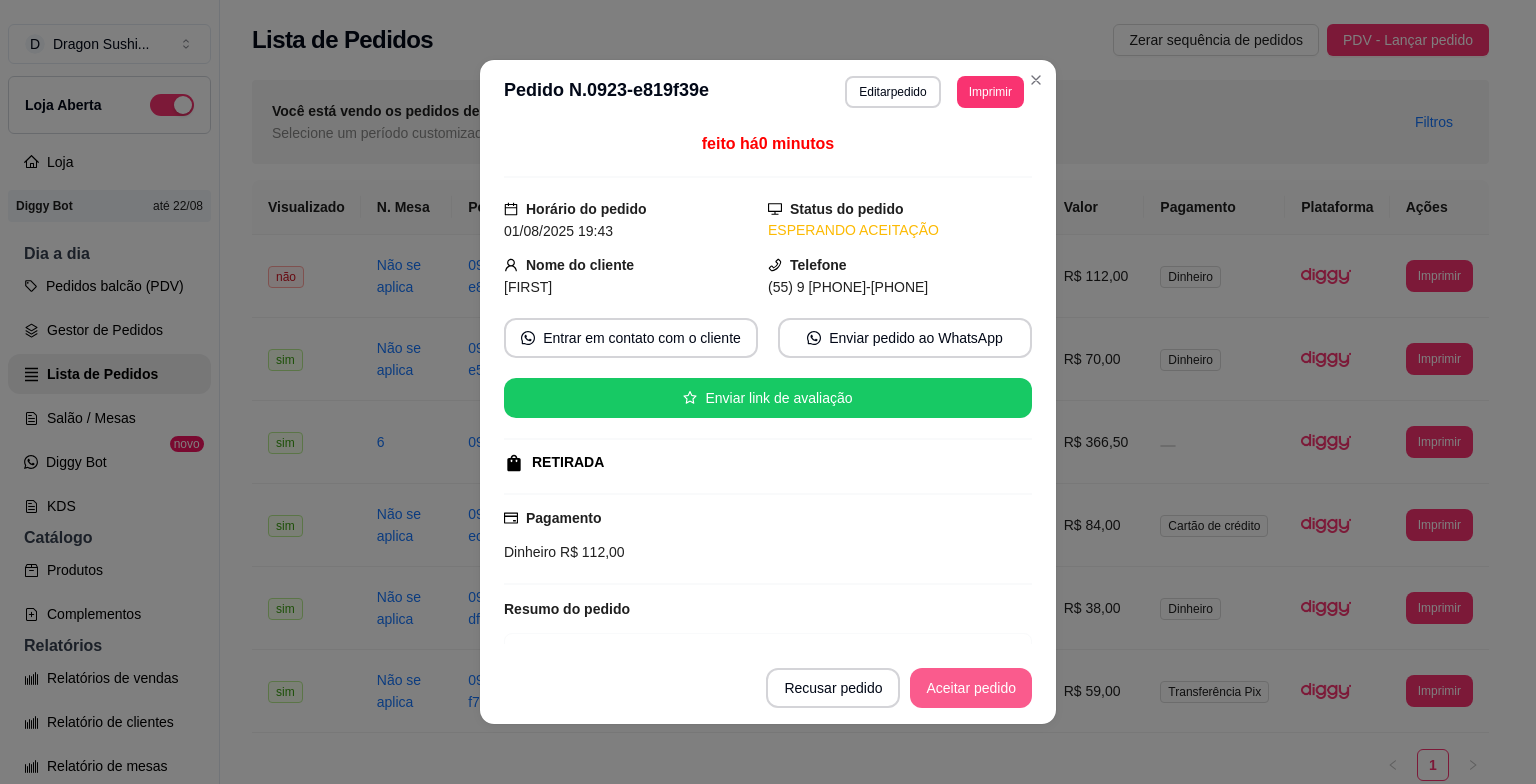 click on "Aceitar pedido" at bounding box center (971, 688) 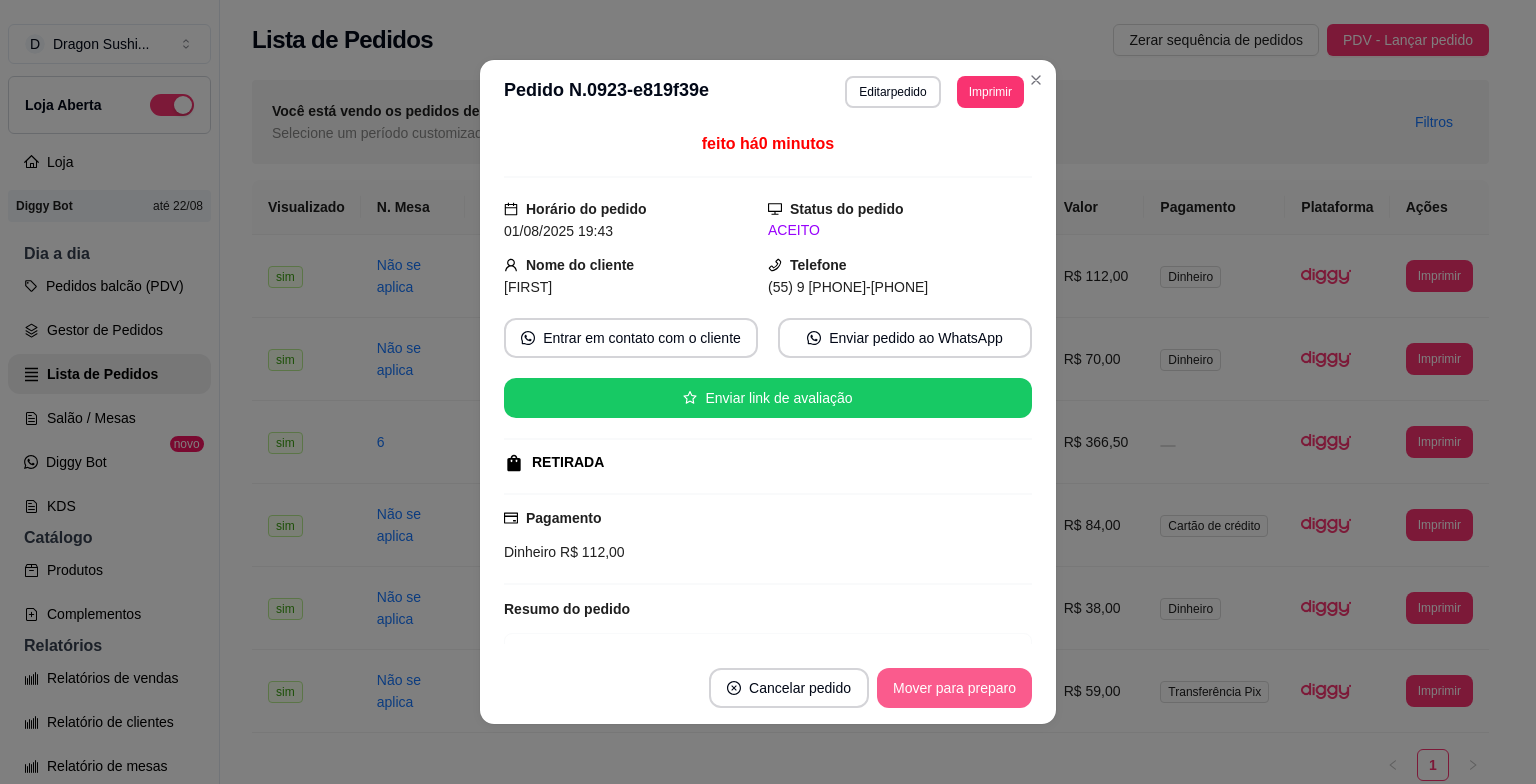 click on "Mover para preparo" at bounding box center [954, 688] 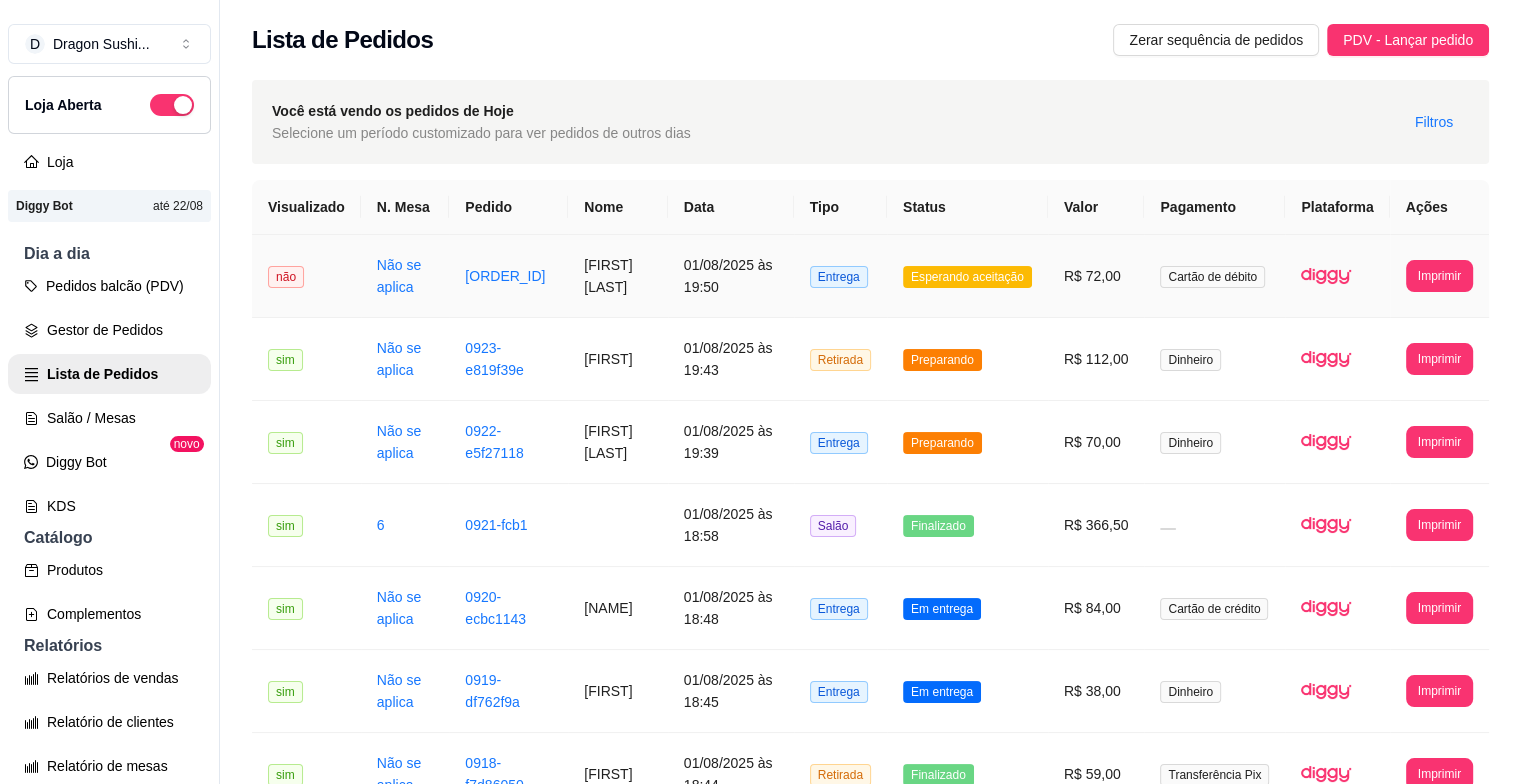 click on "Esperando aceitação" at bounding box center [967, 277] 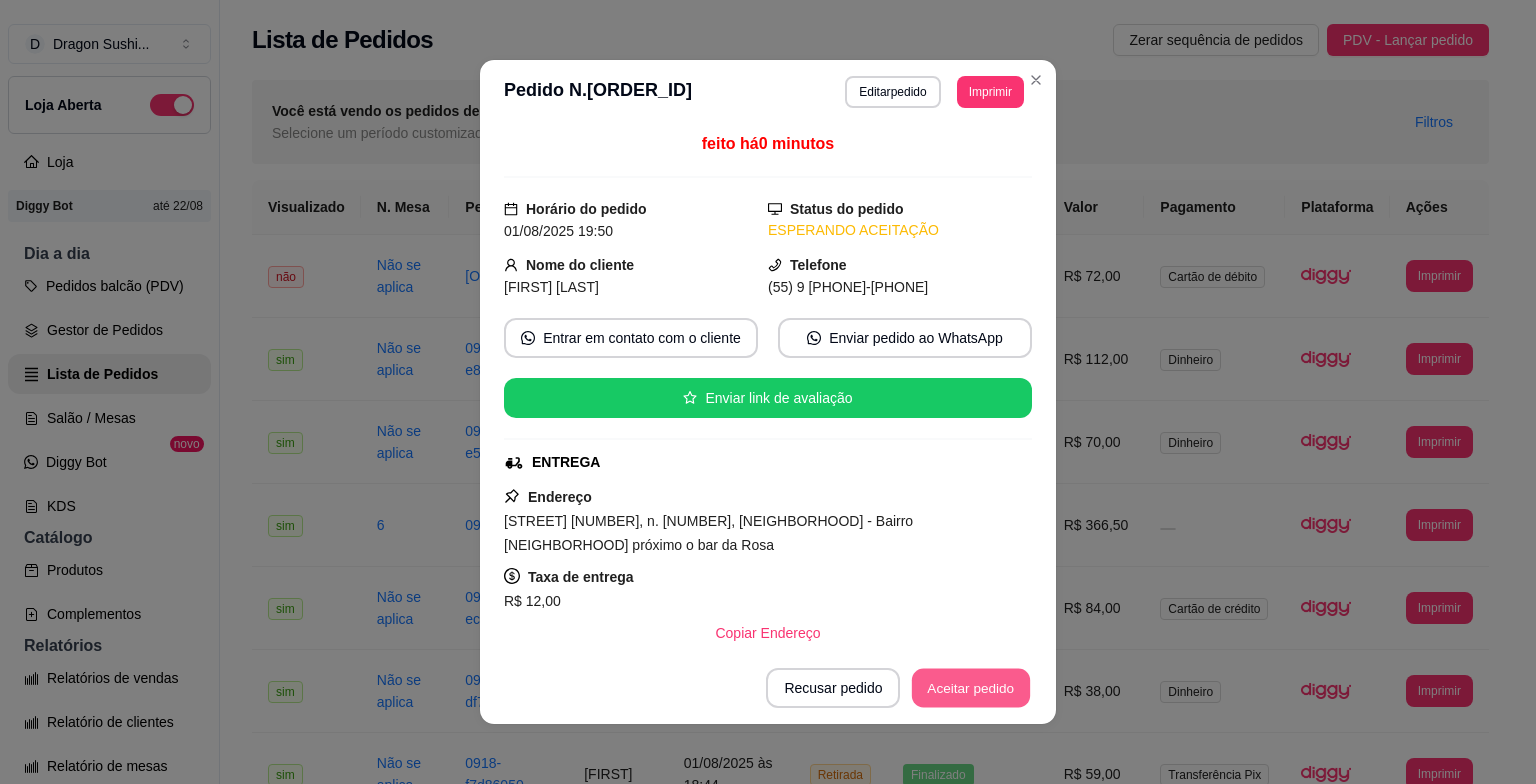 click on "Aceitar pedido" at bounding box center [971, 688] 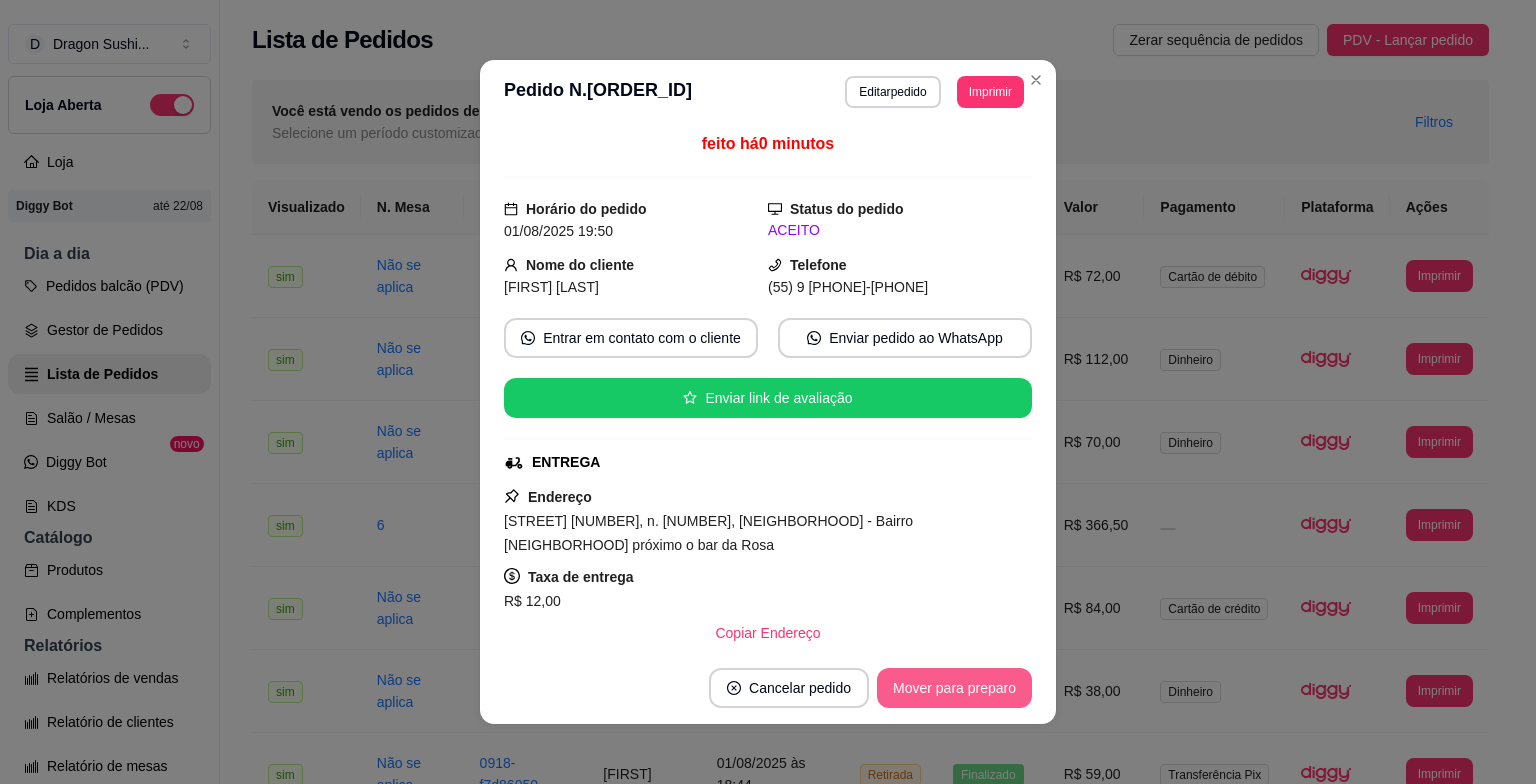 click on "Mover para preparo" at bounding box center (954, 688) 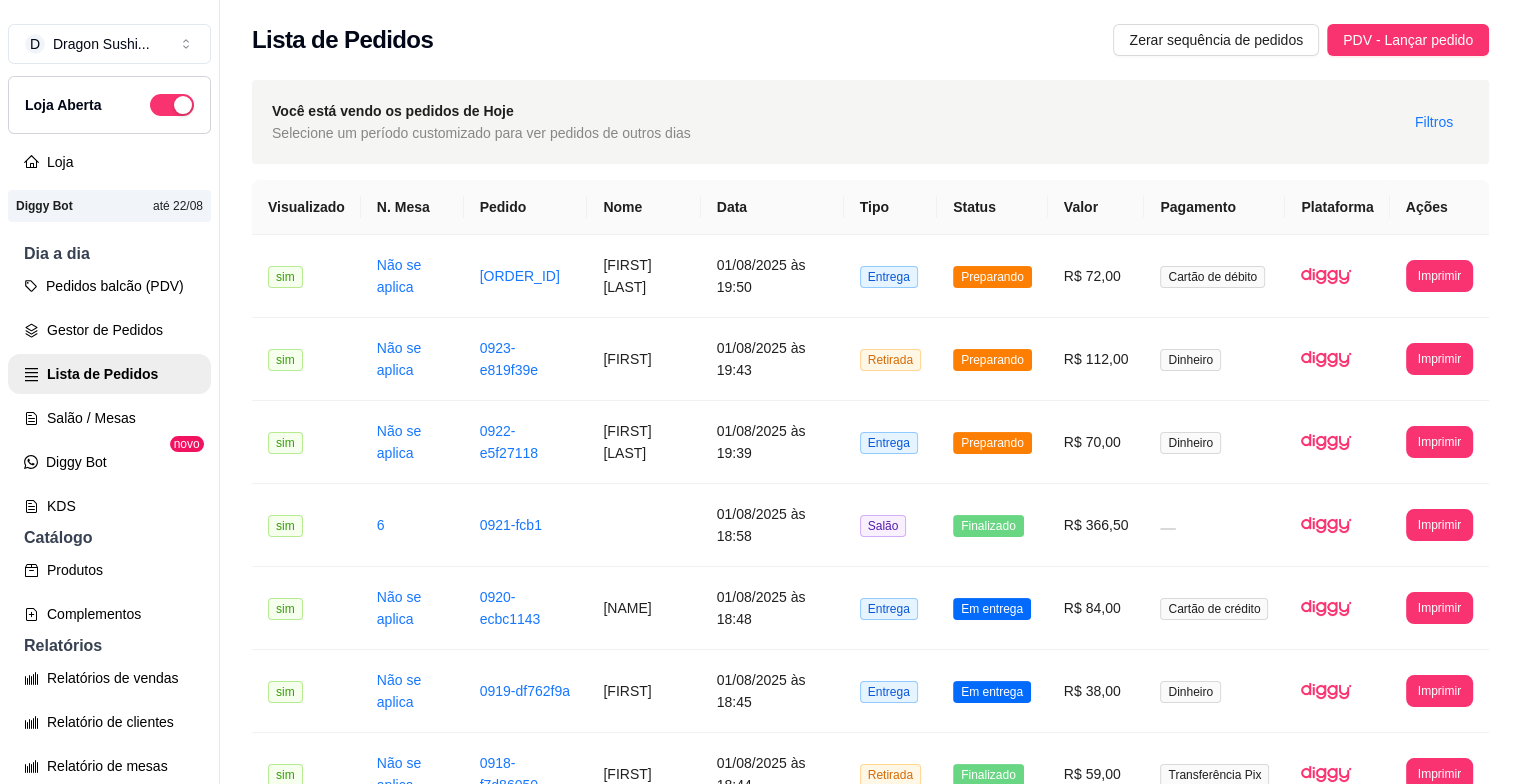 drag, startPoint x: 1241, startPoint y: 222, endPoint x: 1208, endPoint y: 254, distance: 45.96738 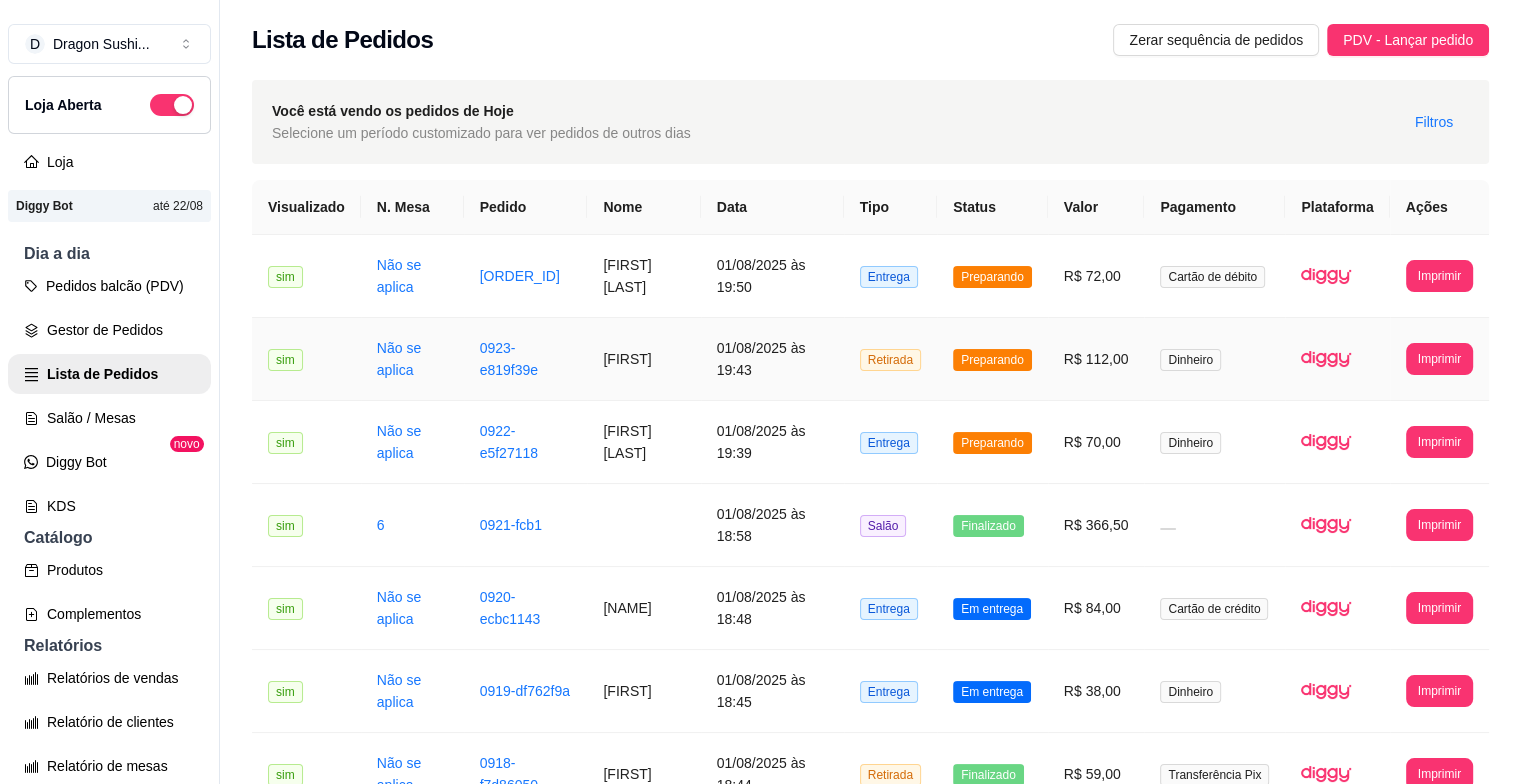 click on "Preparando" at bounding box center [992, 360] 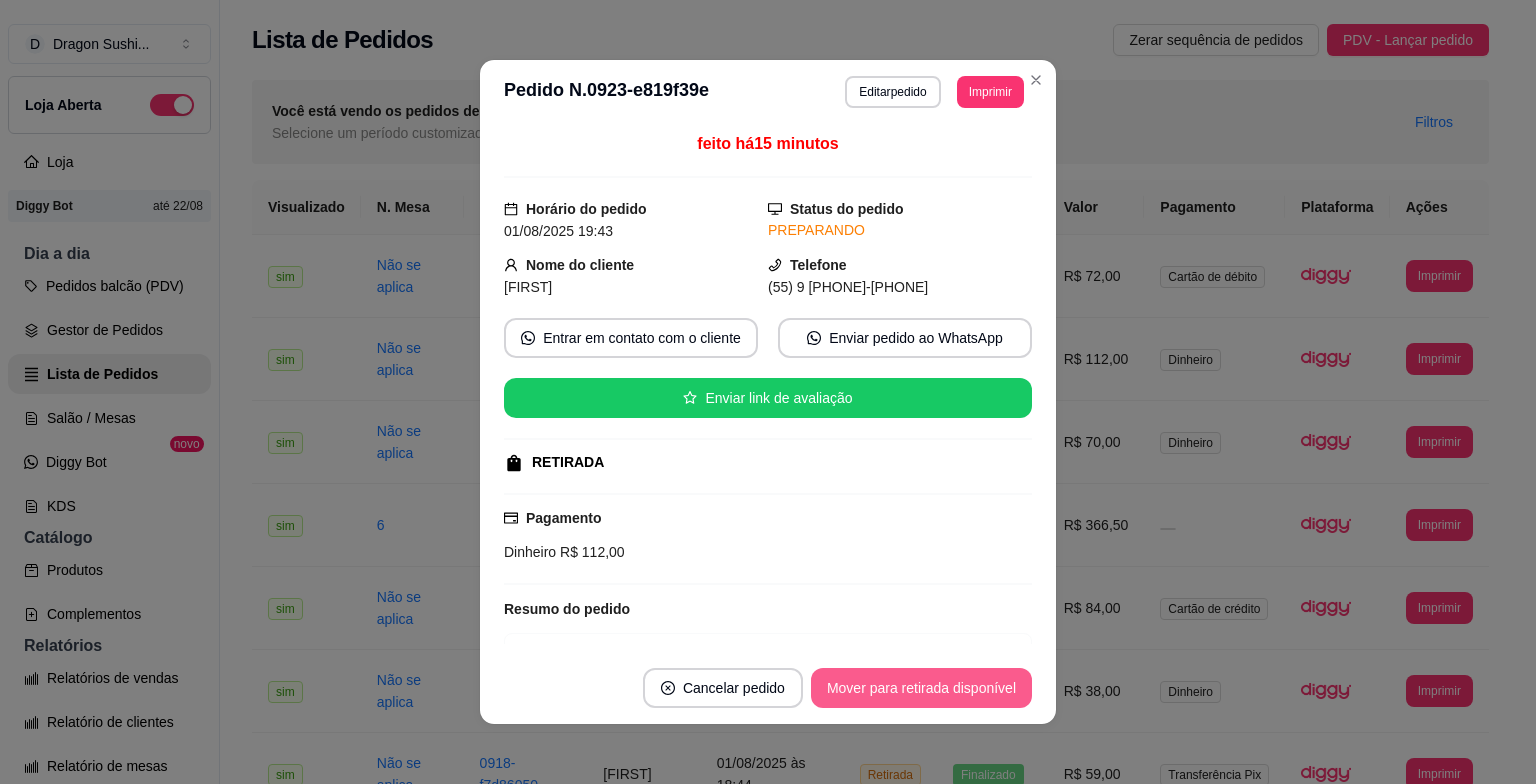 click on "Mover para retirada disponível" at bounding box center (921, 688) 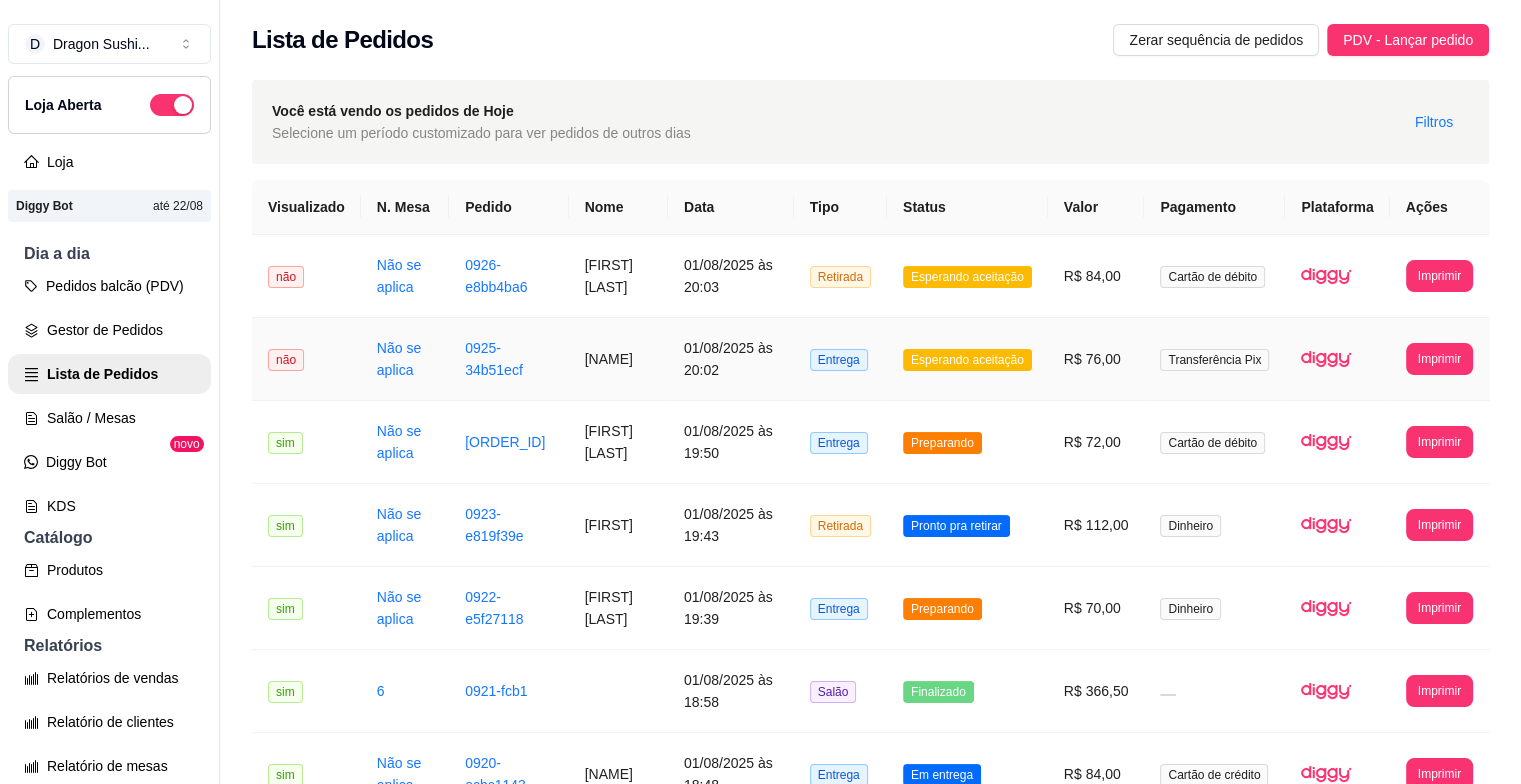 click on "Esperando aceitação" at bounding box center (967, 359) 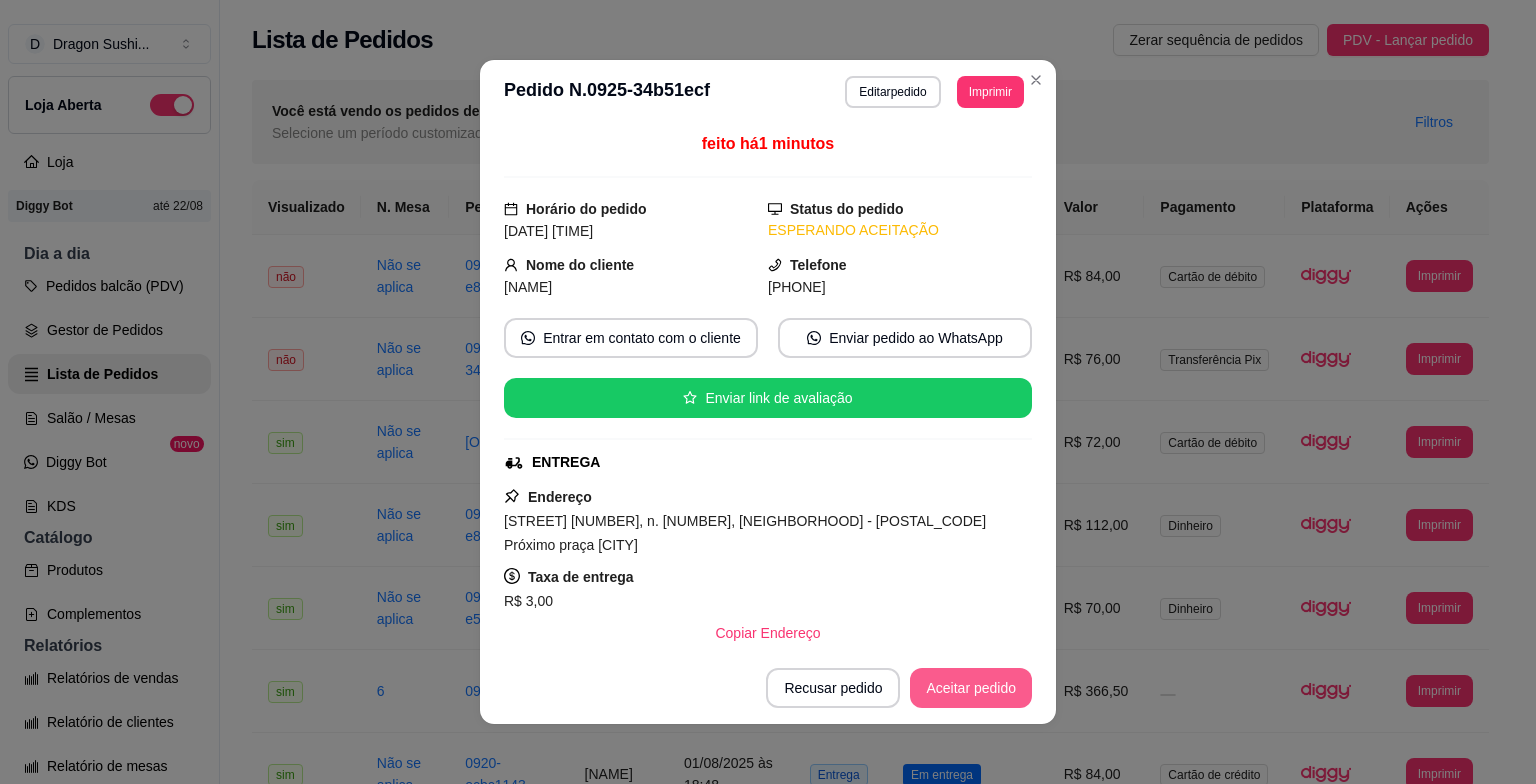 click on "Aceitar pedido" at bounding box center (971, 688) 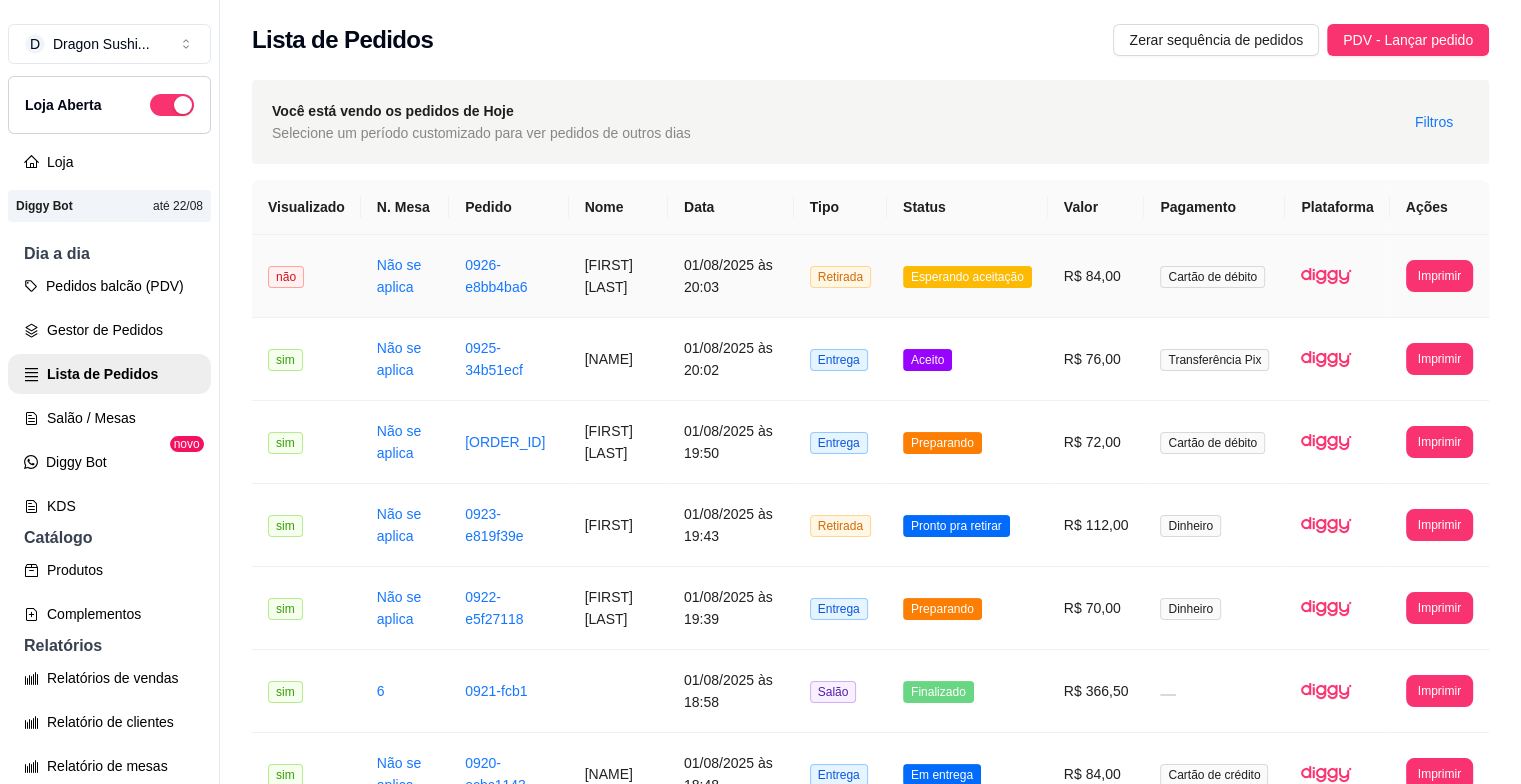 click on "Esperando aceitação" at bounding box center (967, 277) 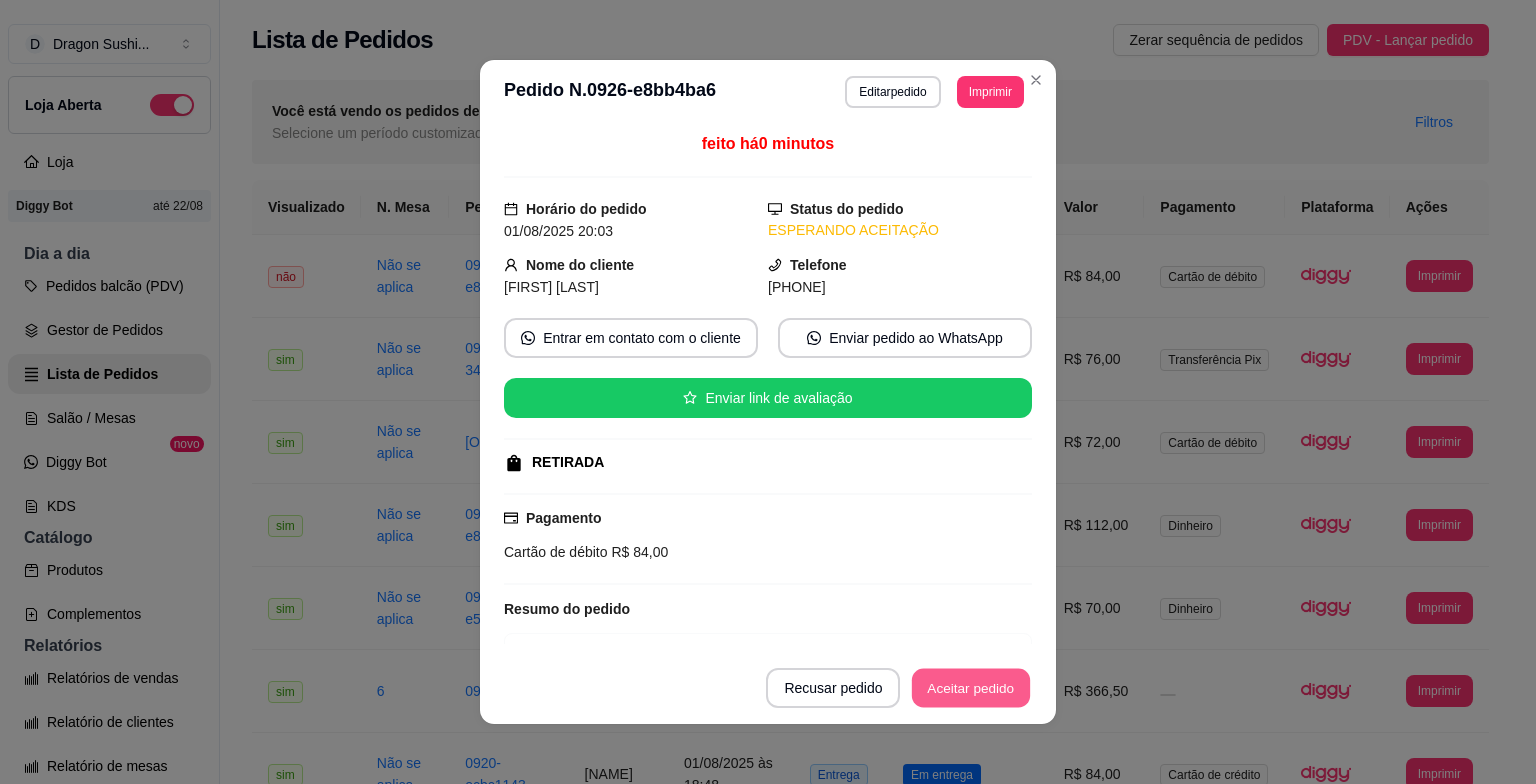 click on "Aceitar pedido" at bounding box center [971, 688] 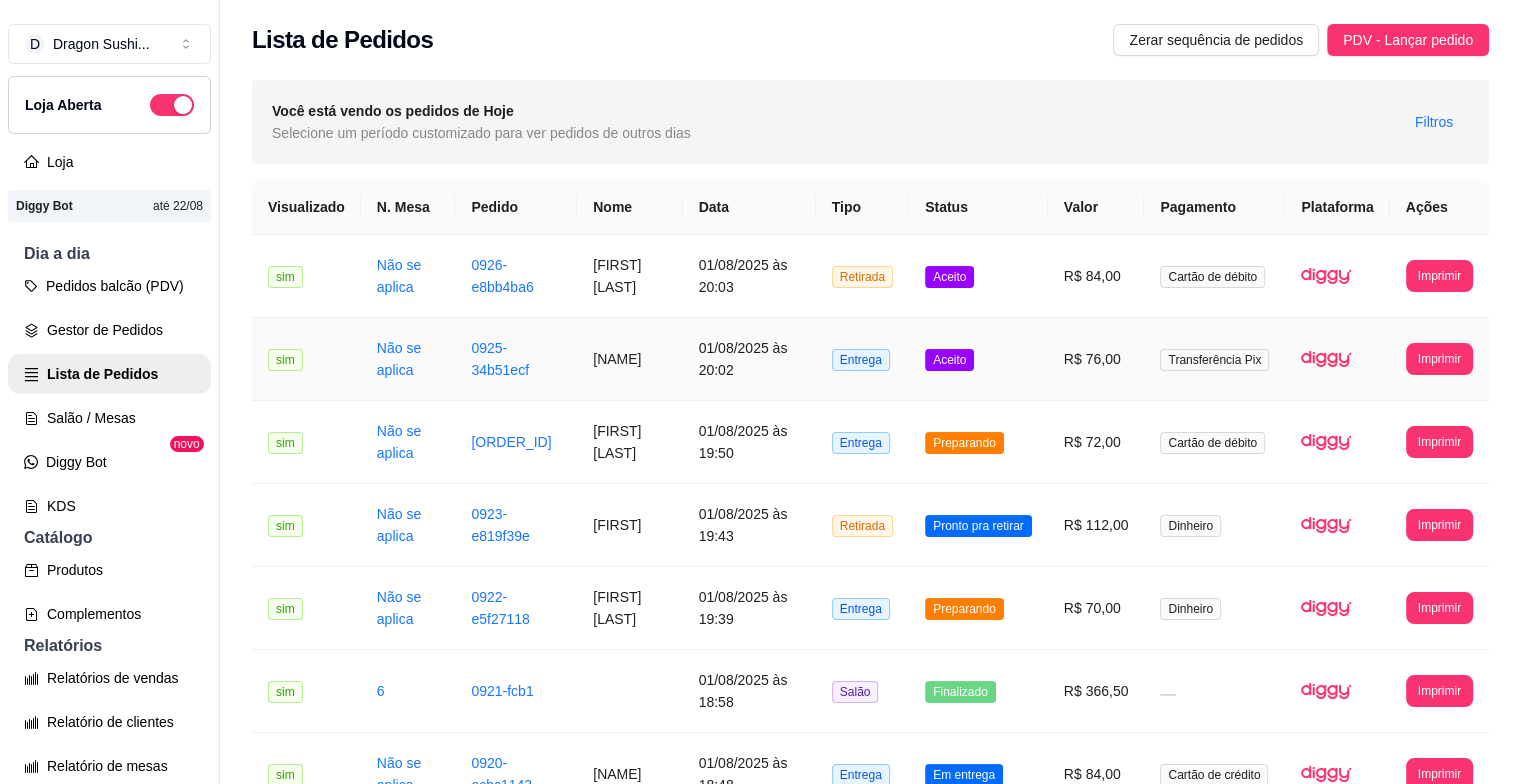 click on "Aceito" at bounding box center (978, 359) 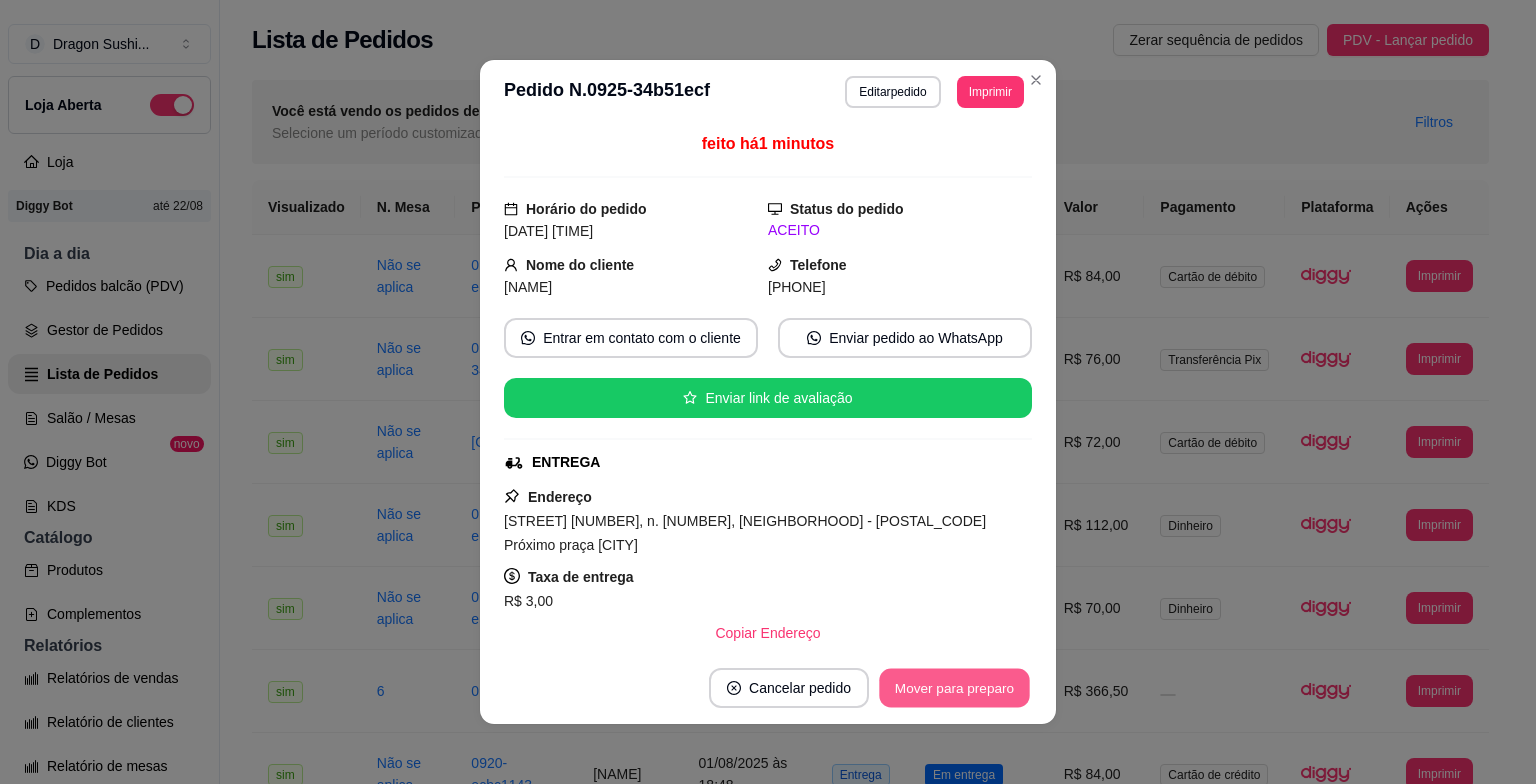 click on "Mover para preparo" at bounding box center [954, 688] 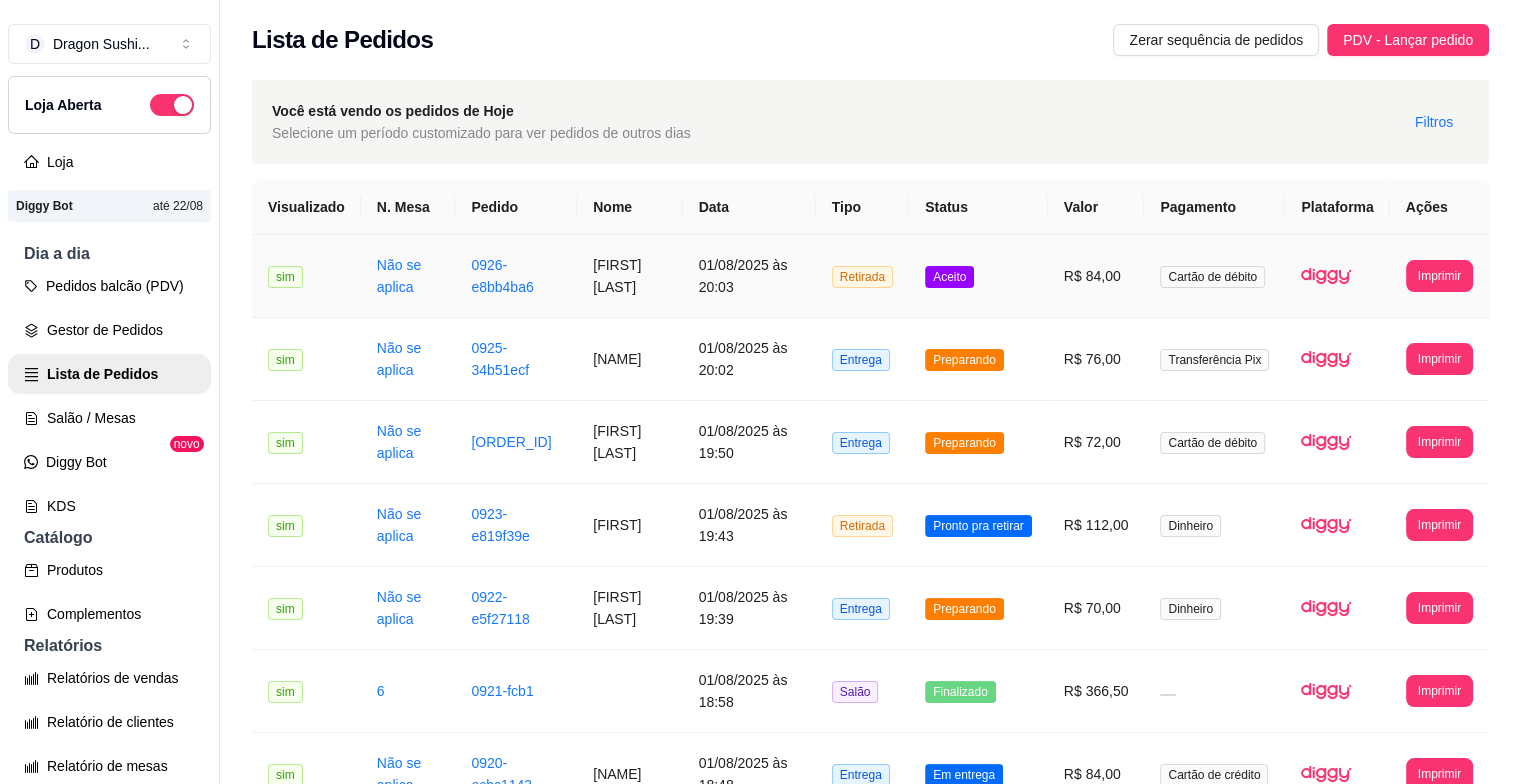 click on "Aceito" at bounding box center [978, 276] 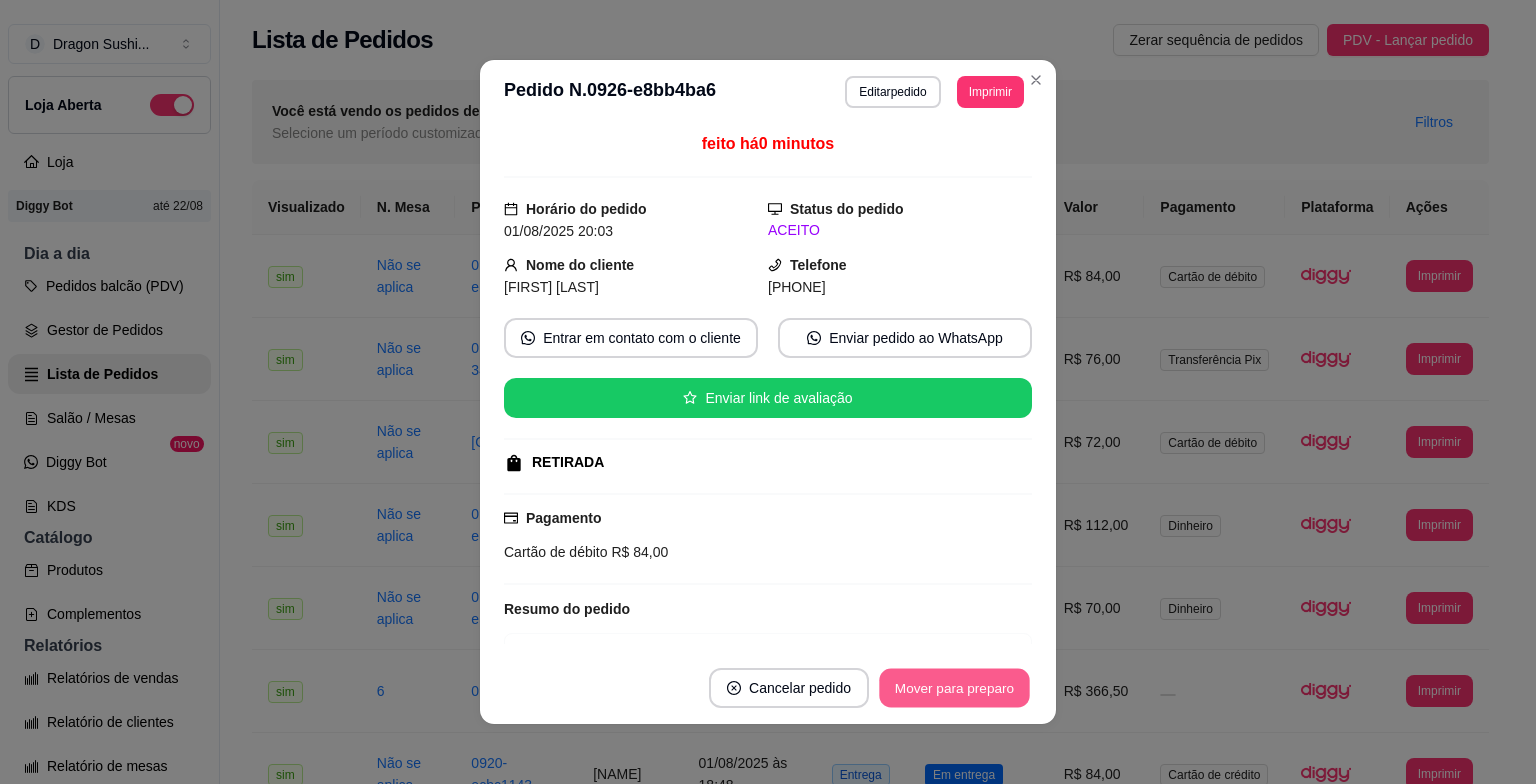 click on "Mover para preparo" at bounding box center (954, 688) 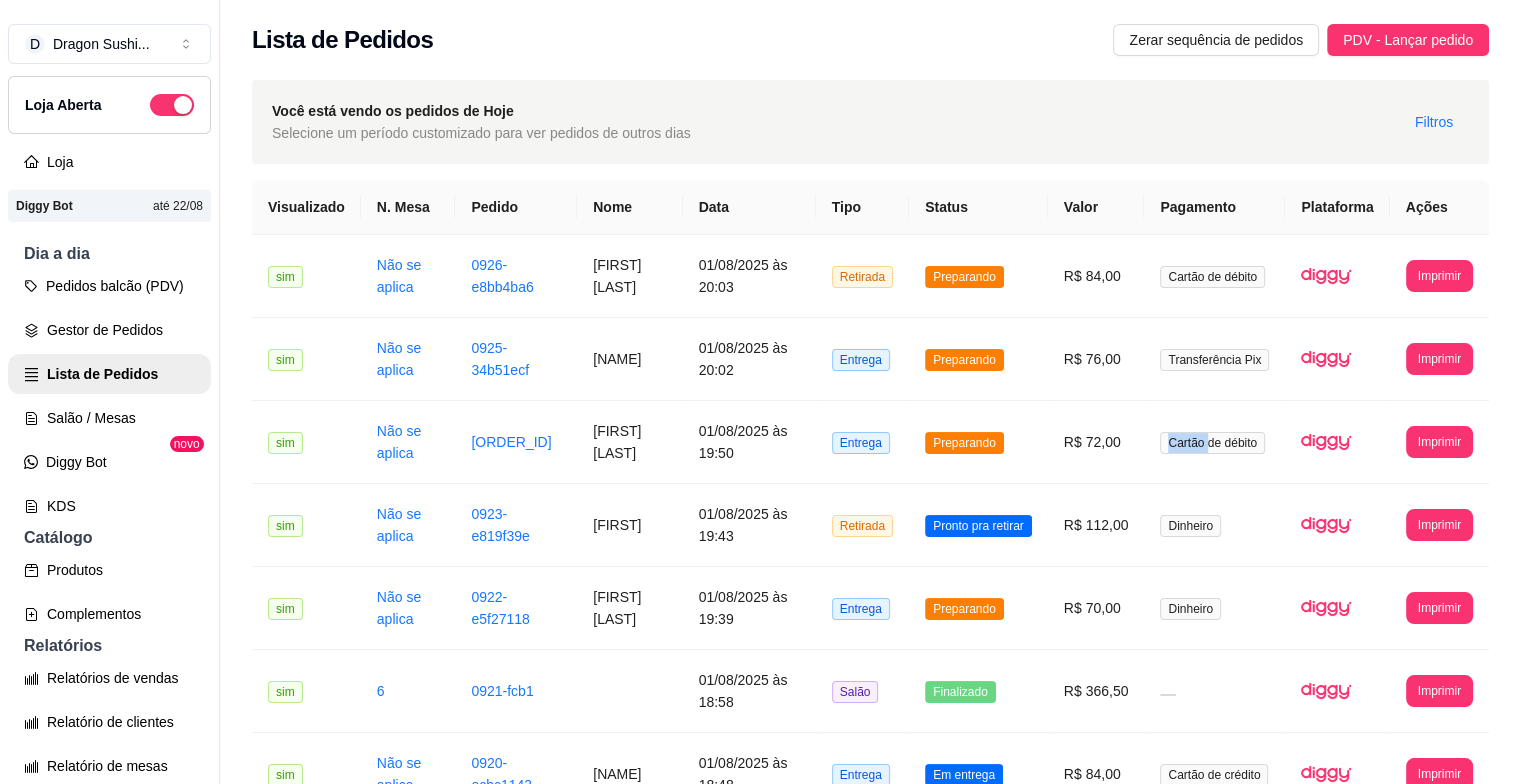 click on "Cartão de débito" at bounding box center [1214, 442] 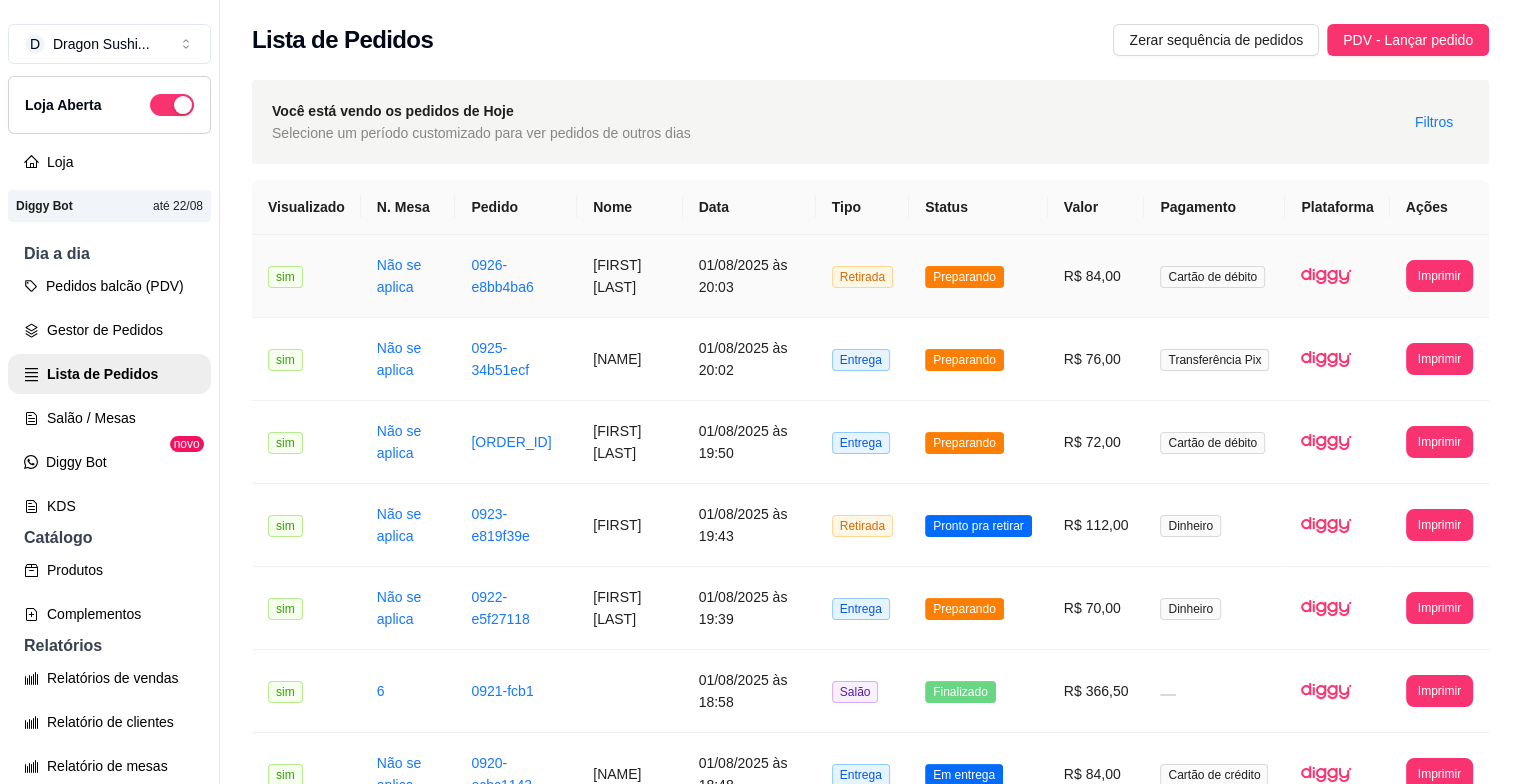 click on "Preparando" at bounding box center [964, 277] 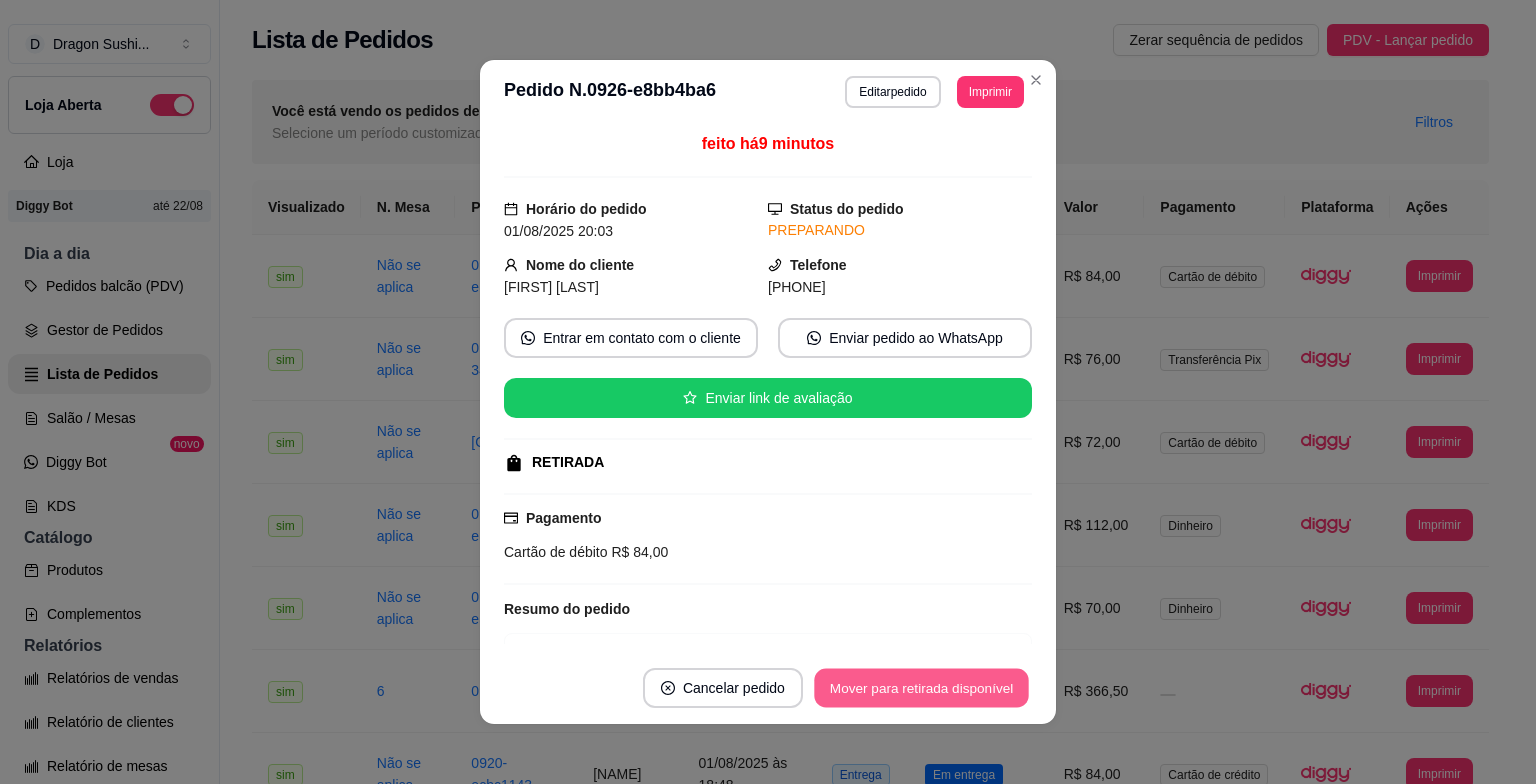 click on "Mover para retirada disponível" at bounding box center (921, 688) 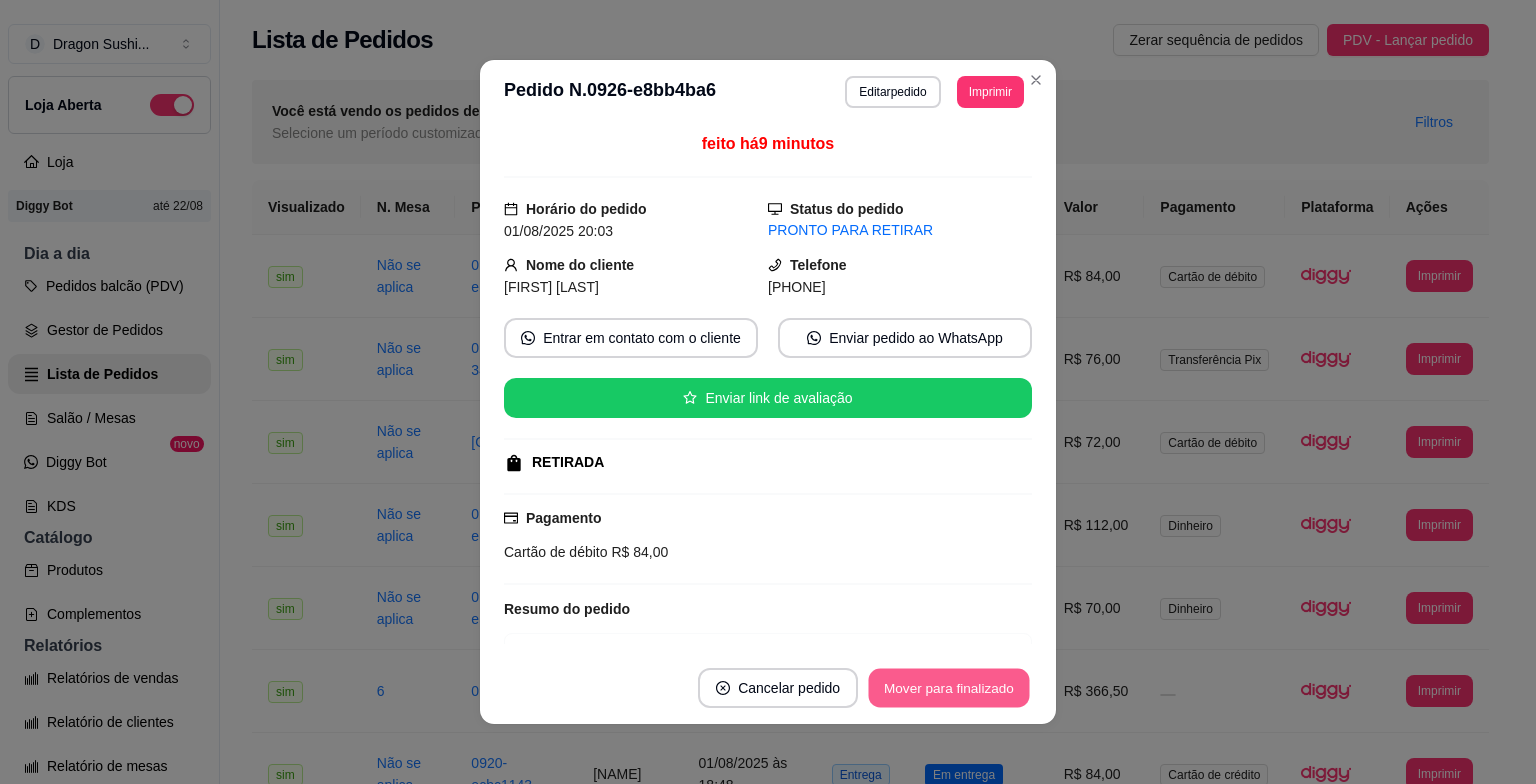 click on "Mover para finalizado" at bounding box center [949, 688] 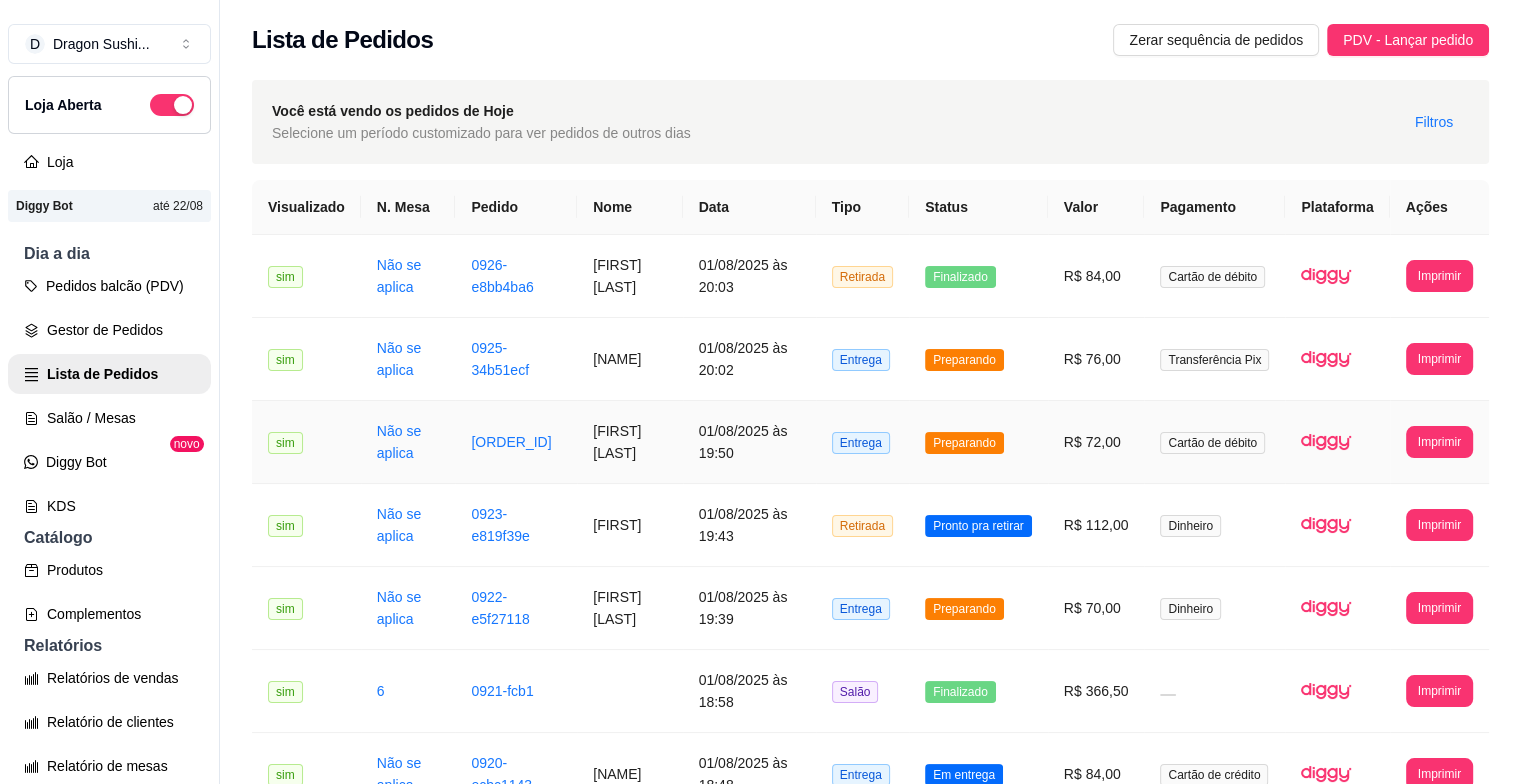 click on "Preparando" at bounding box center (978, 442) 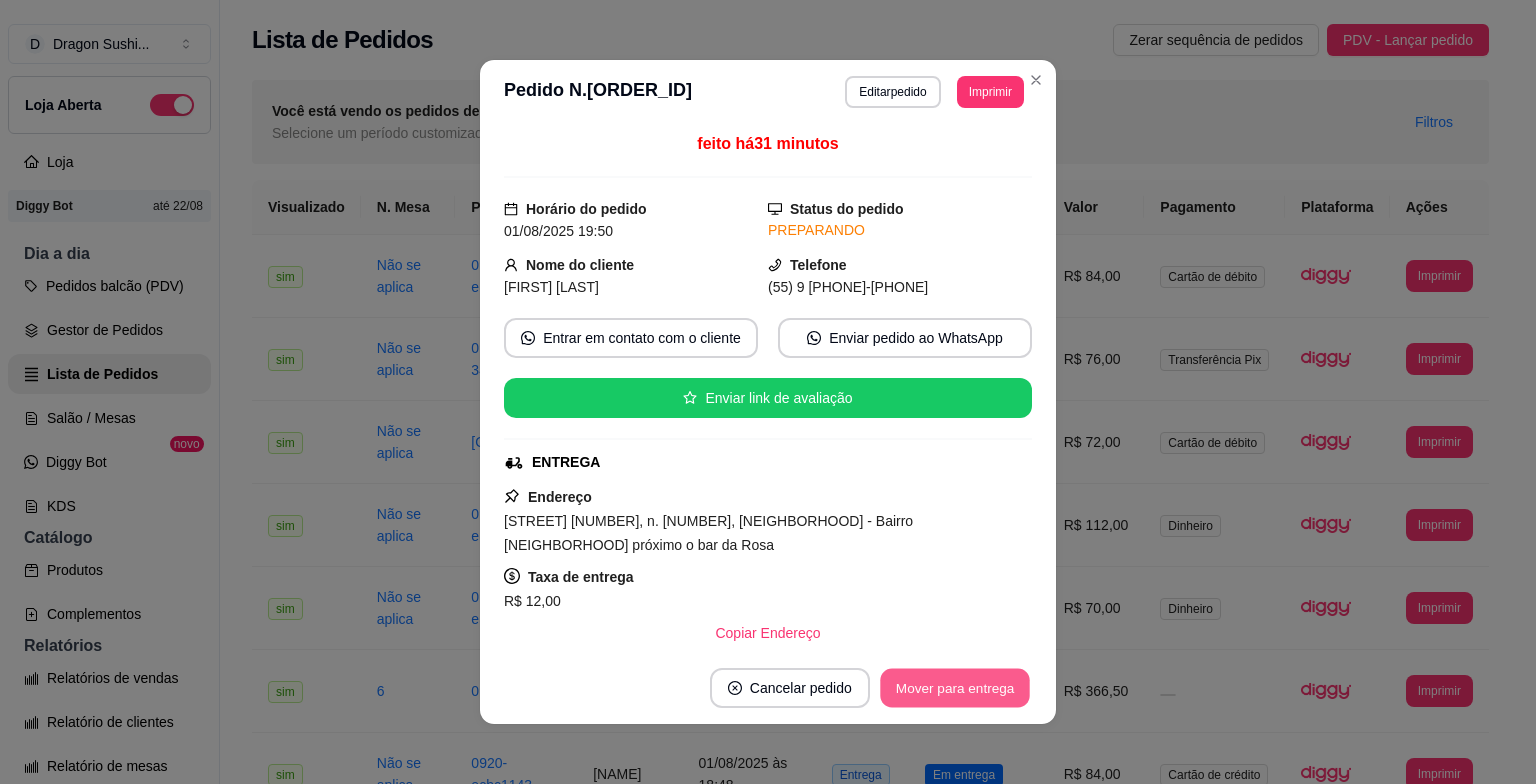 click on "Mover para entrega" at bounding box center (955, 688) 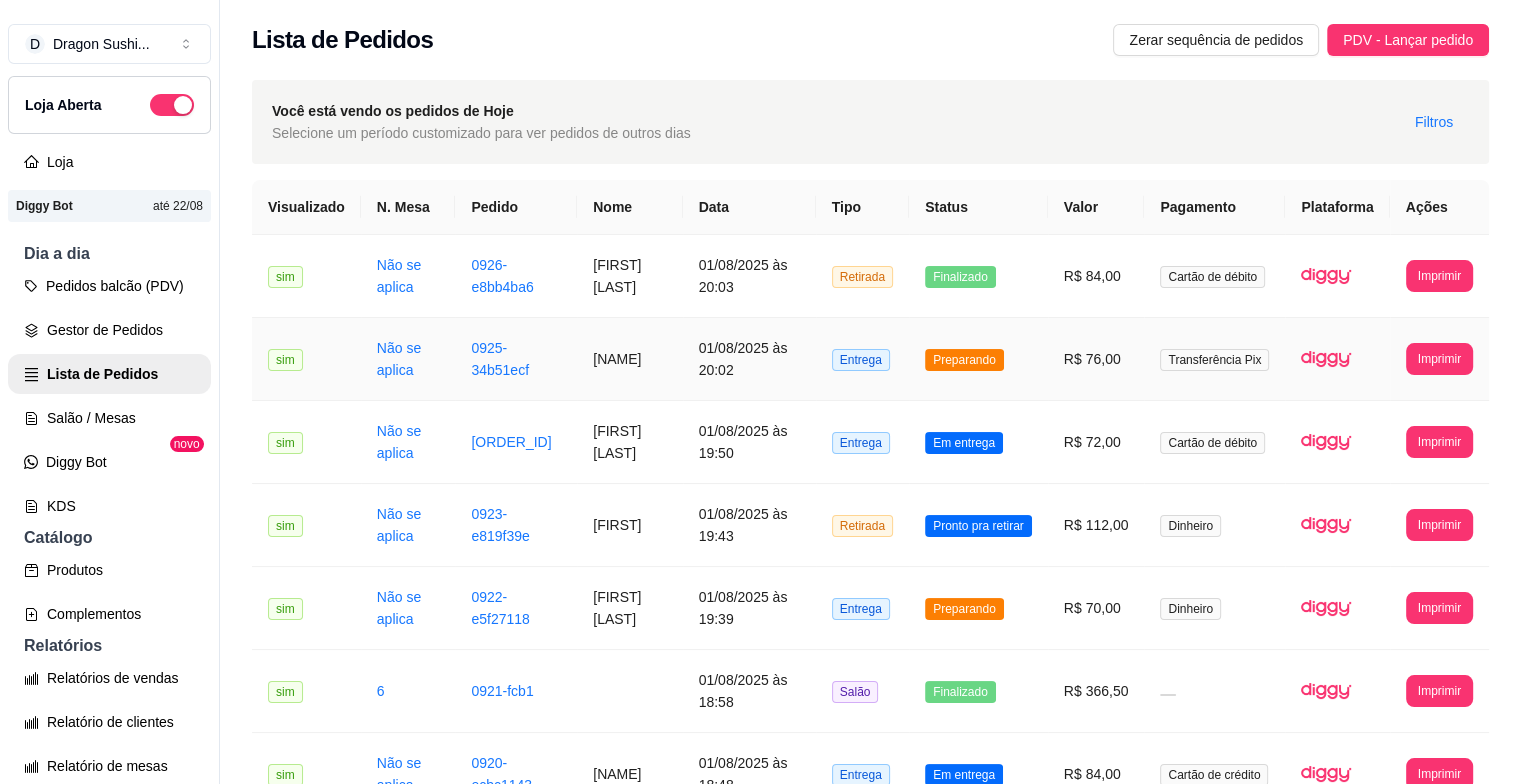 click on "Preparando" at bounding box center (964, 360) 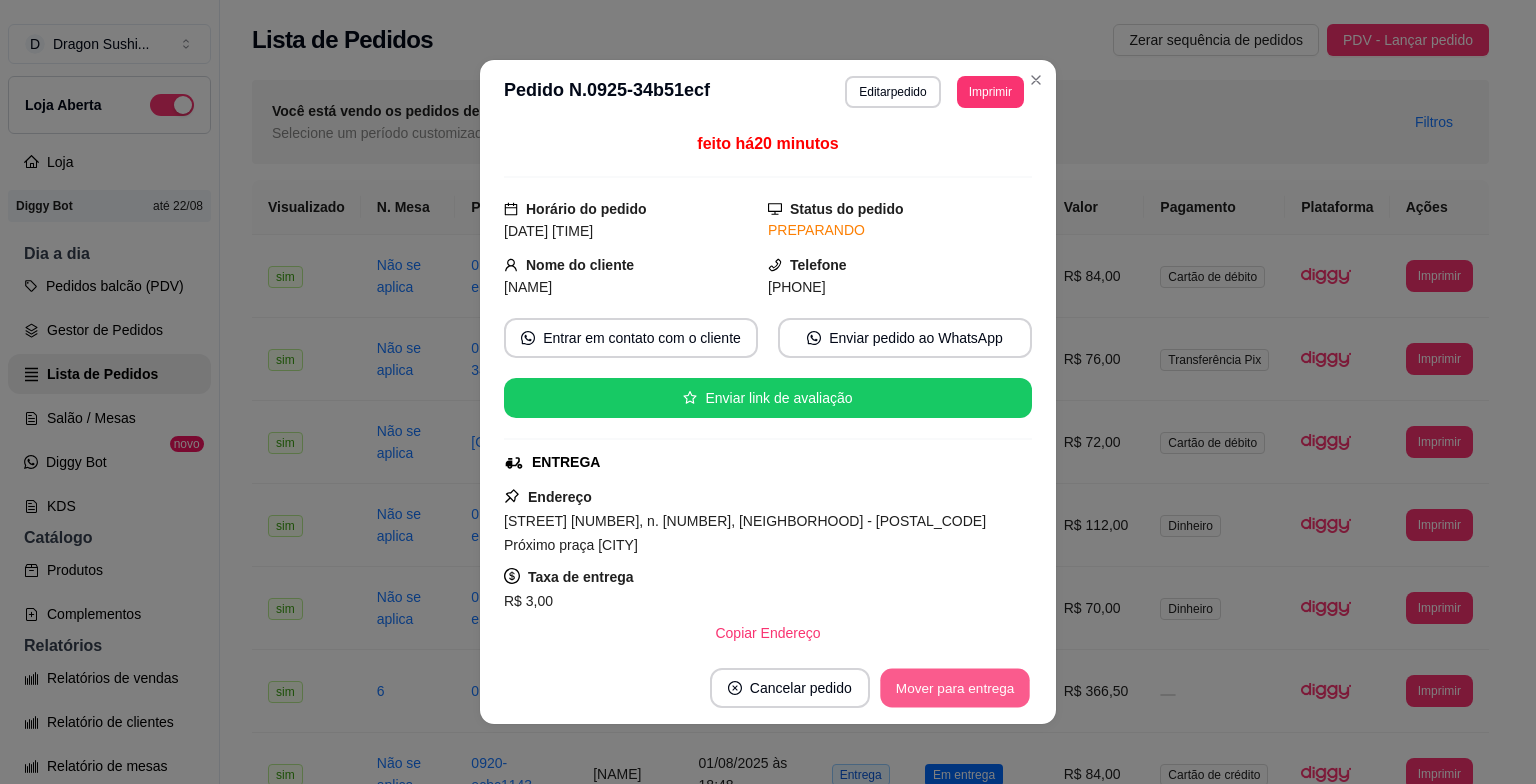 click on "Mover para entrega" at bounding box center [955, 688] 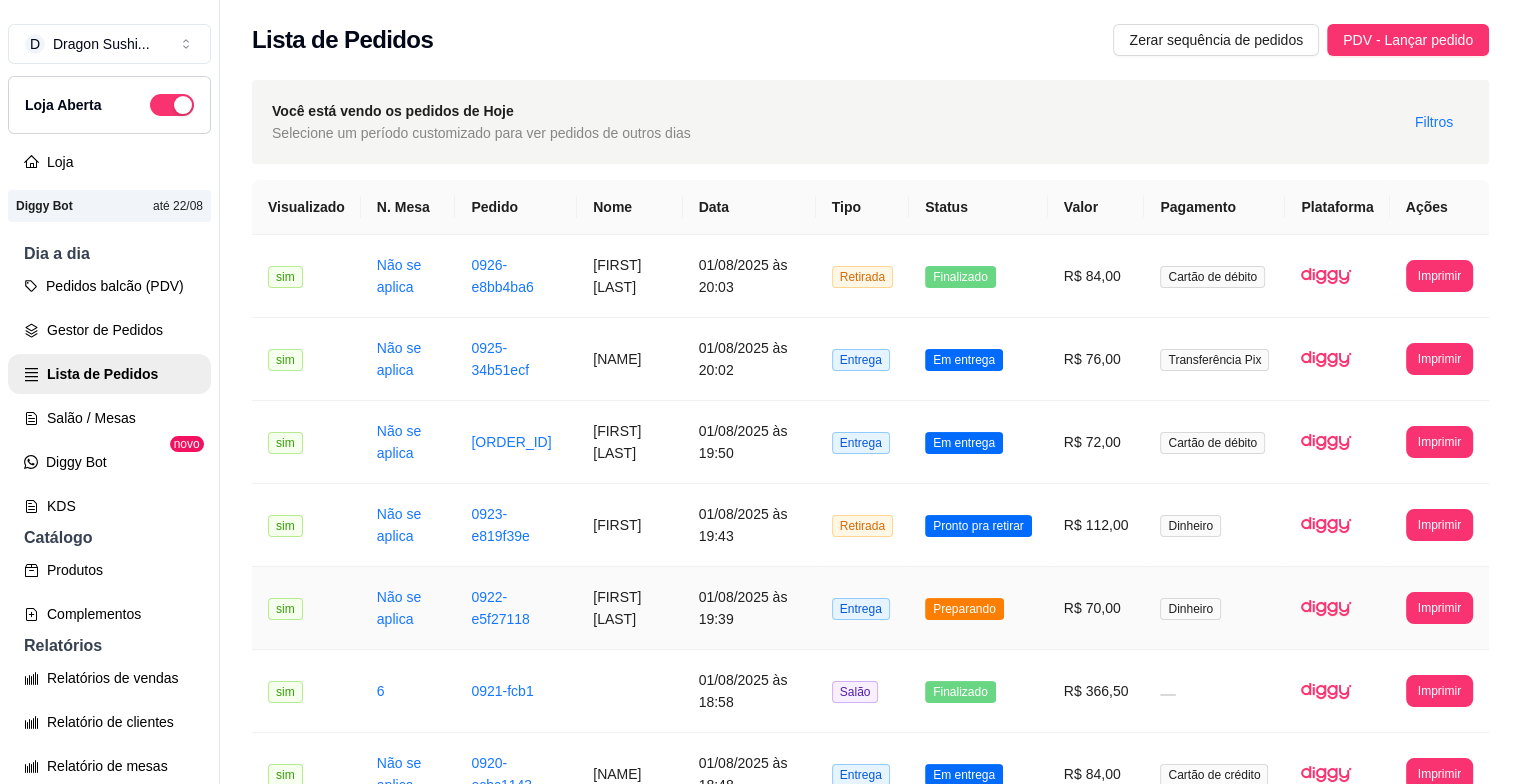click on "Preparando" at bounding box center (964, 609) 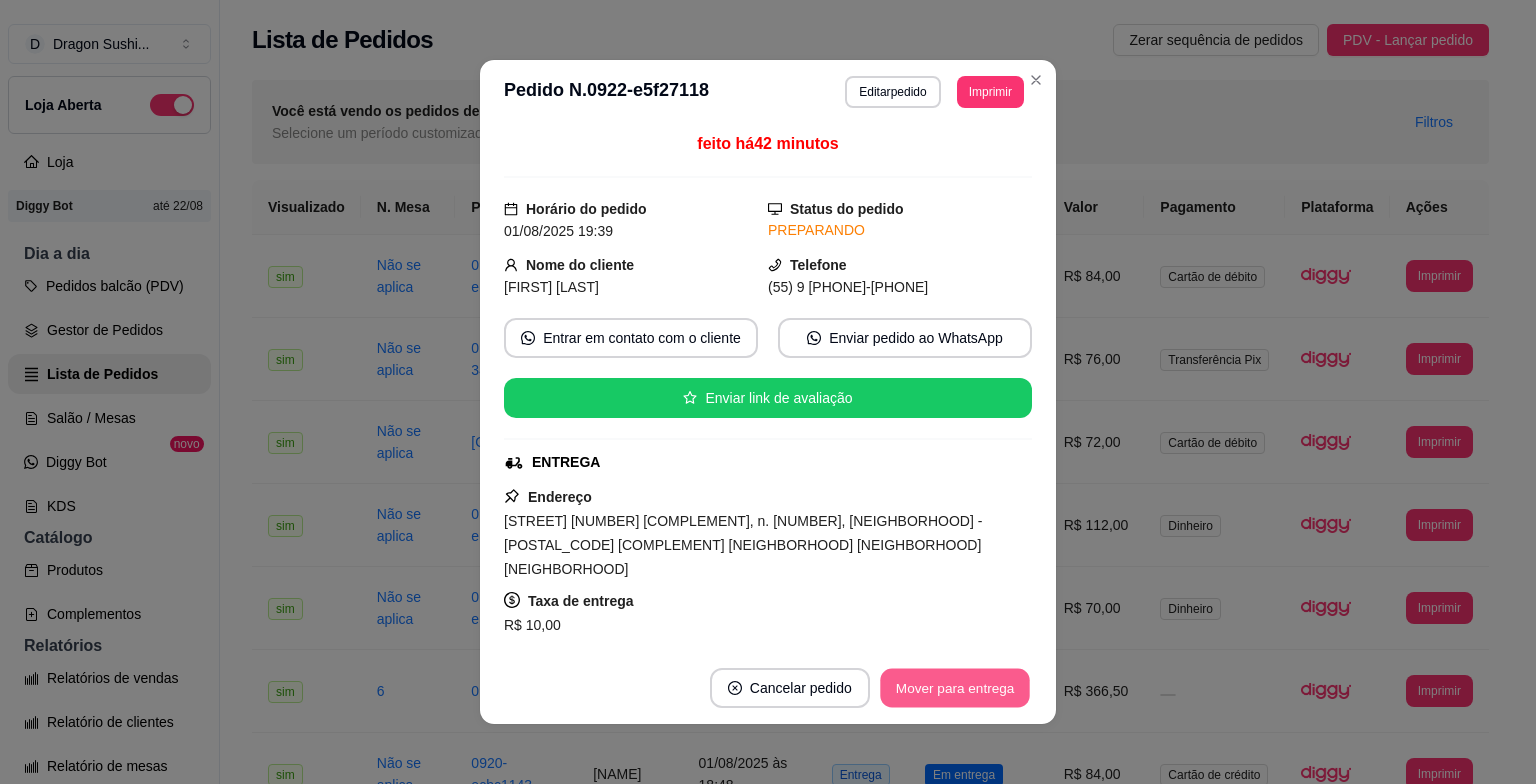 click on "Mover para entrega" at bounding box center (955, 688) 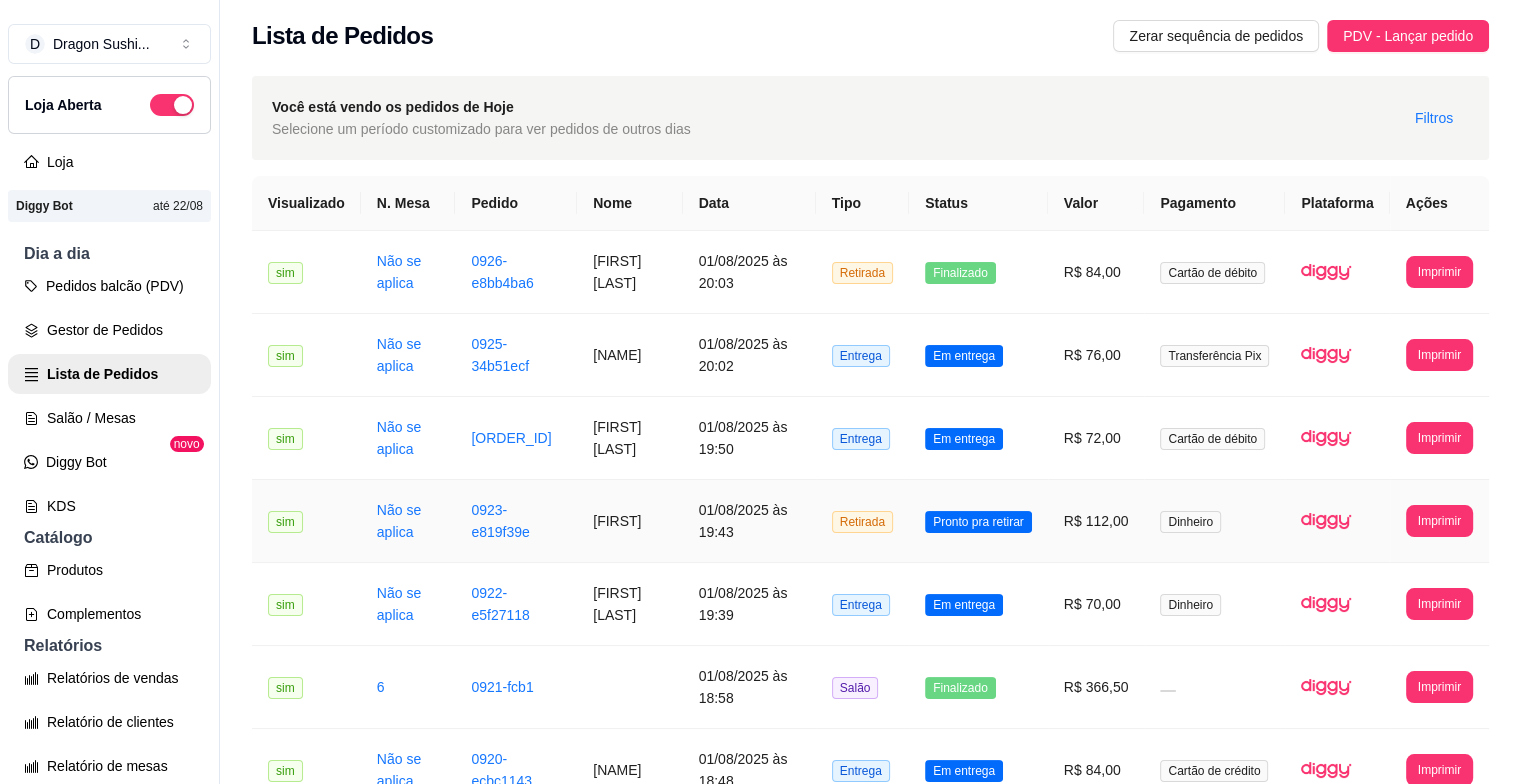 scroll, scrollTop: 0, scrollLeft: 0, axis: both 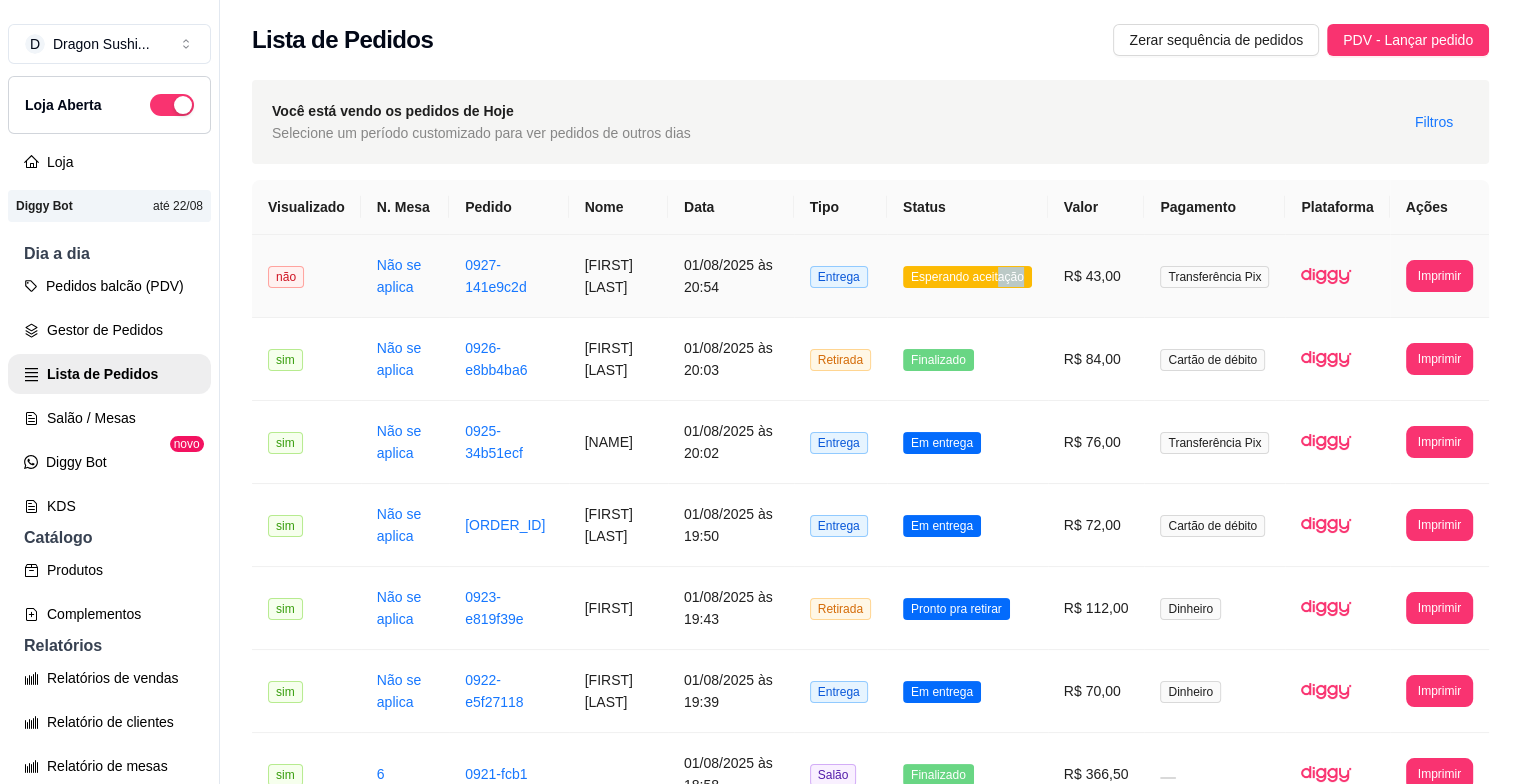 drag, startPoint x: 992, startPoint y: 278, endPoint x: 1006, endPoint y: 306, distance: 31.304953 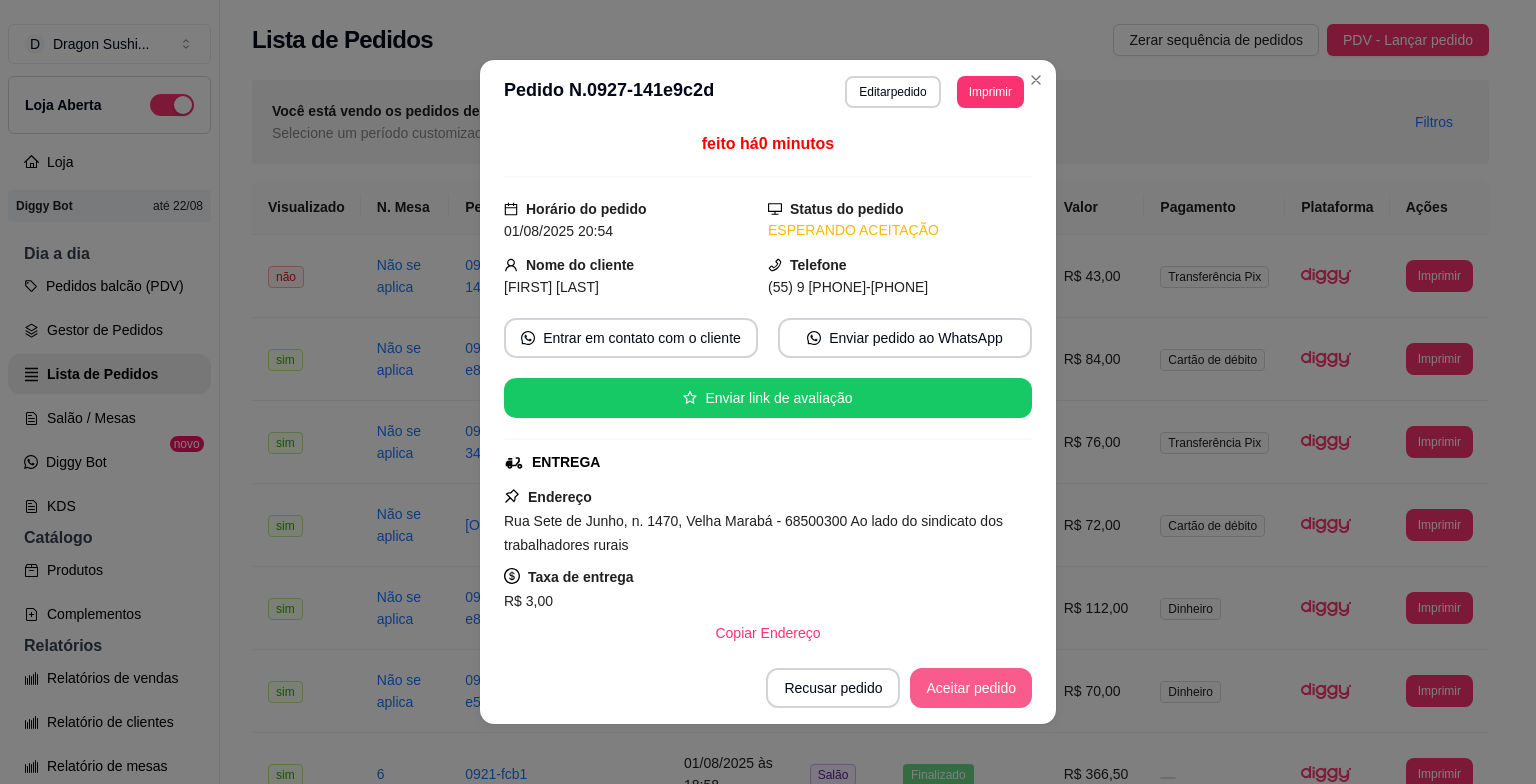 click on "Aceitar pedido" at bounding box center [971, 688] 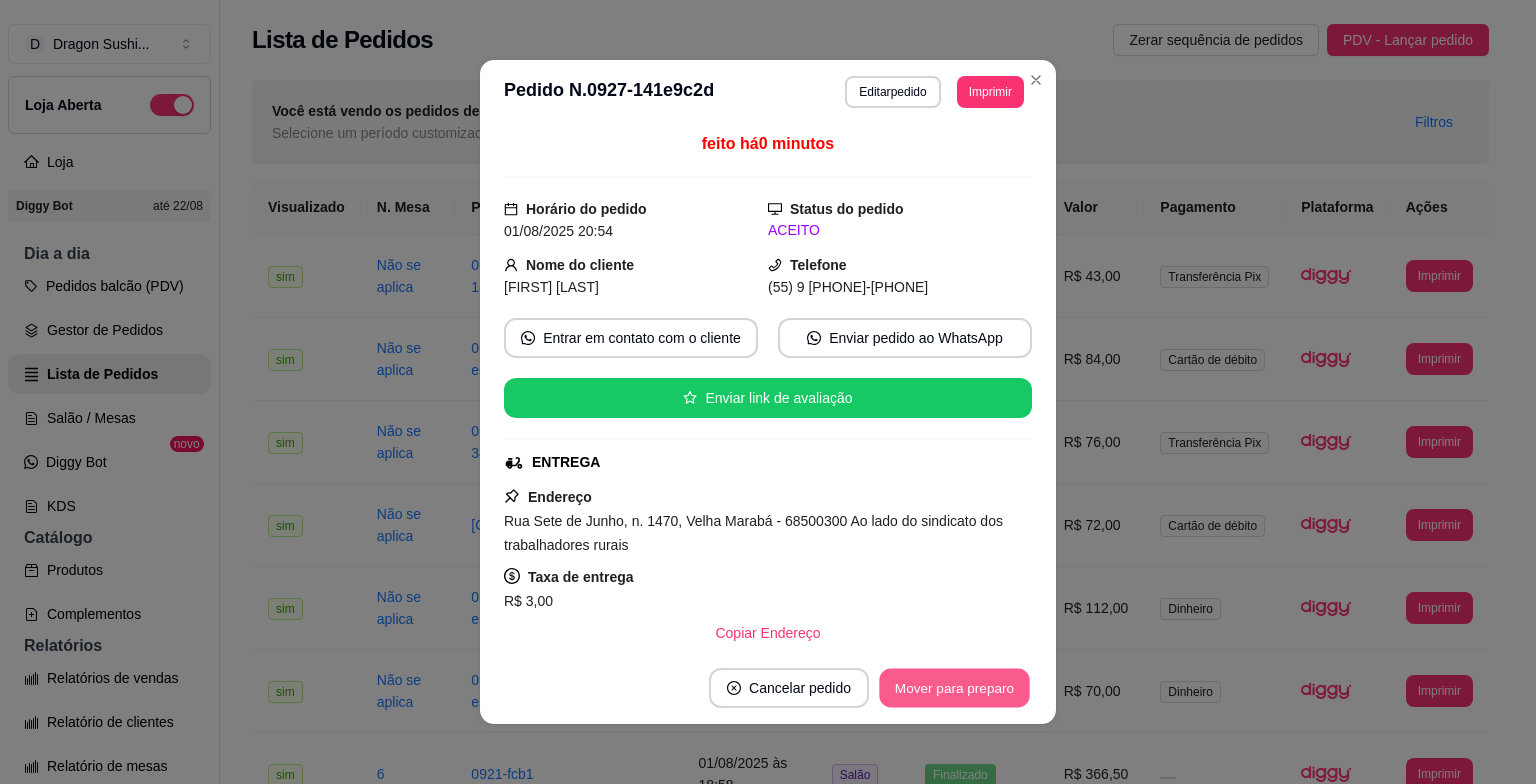click on "Mover para preparo" at bounding box center [954, 688] 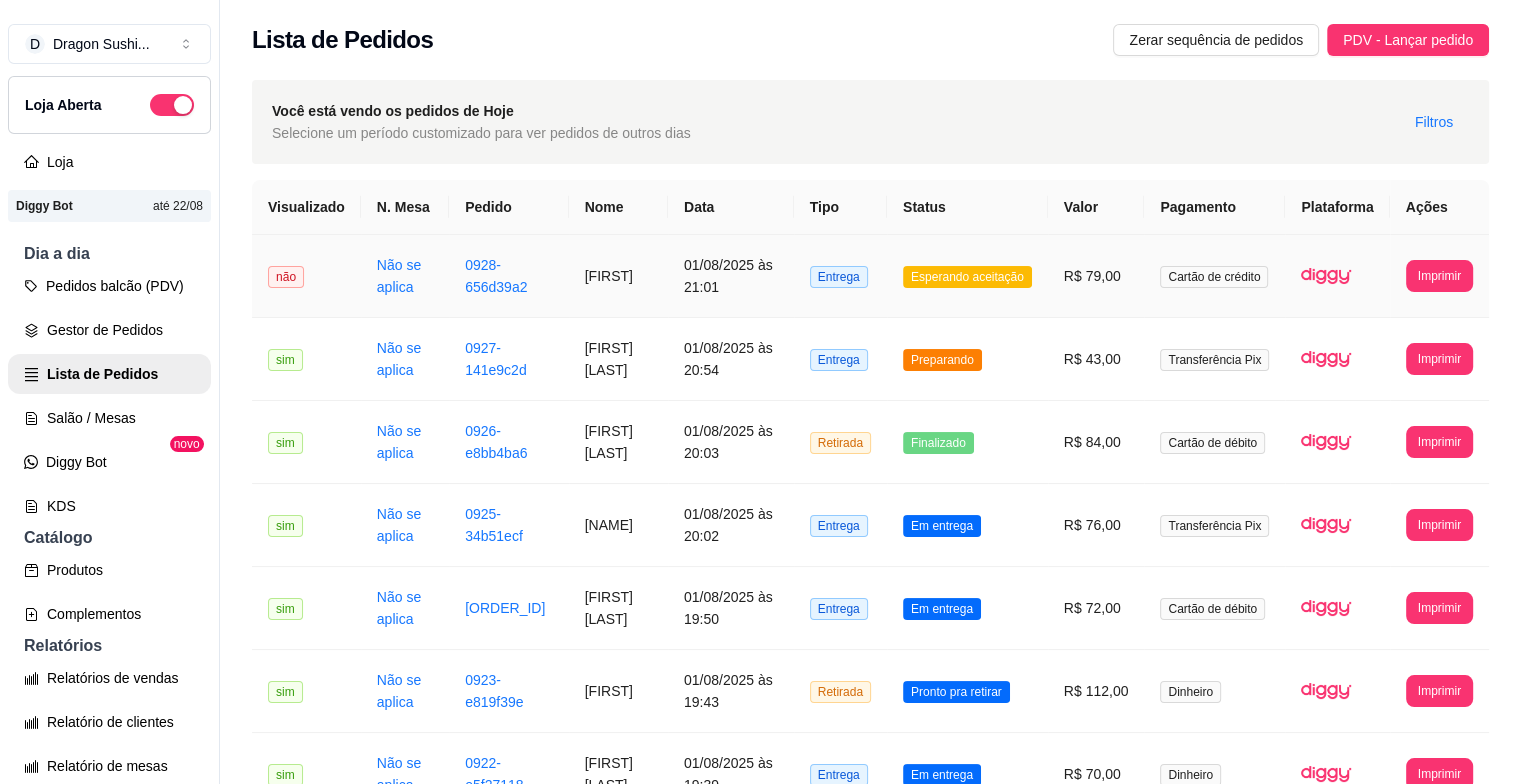 click on "Esperando aceitação" at bounding box center [967, 276] 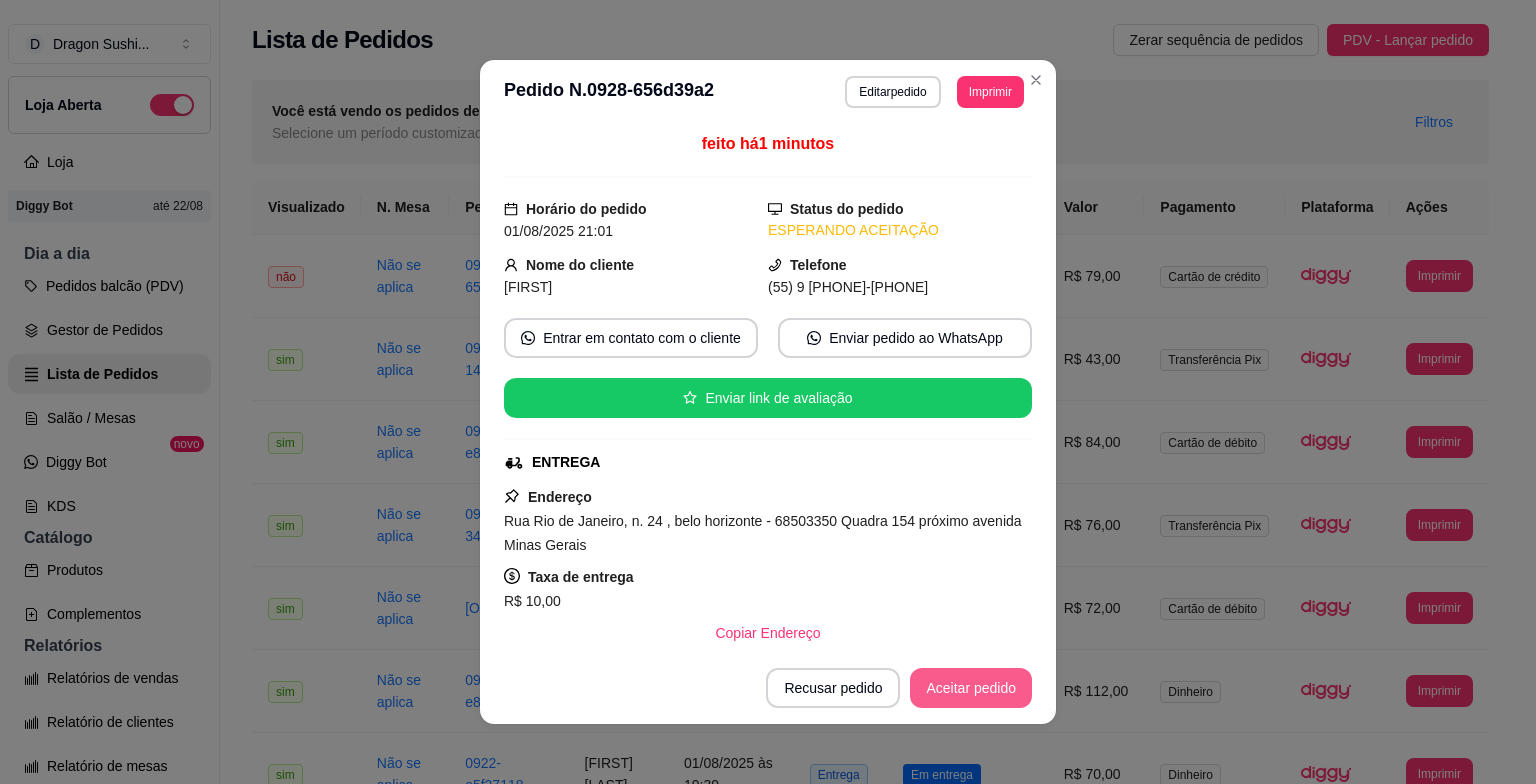 click on "Aceitar pedido" at bounding box center [971, 688] 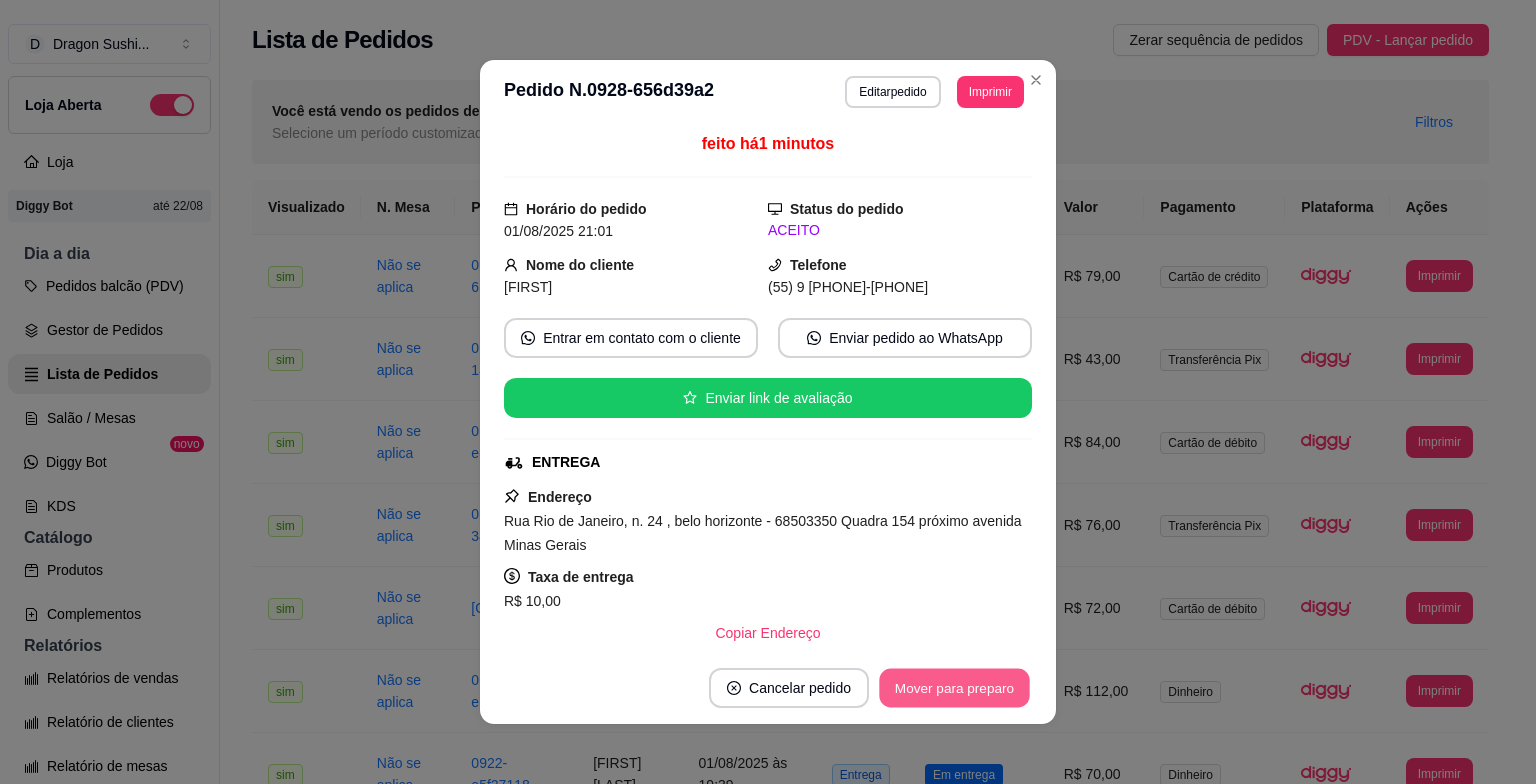click on "Mover para preparo" at bounding box center [954, 688] 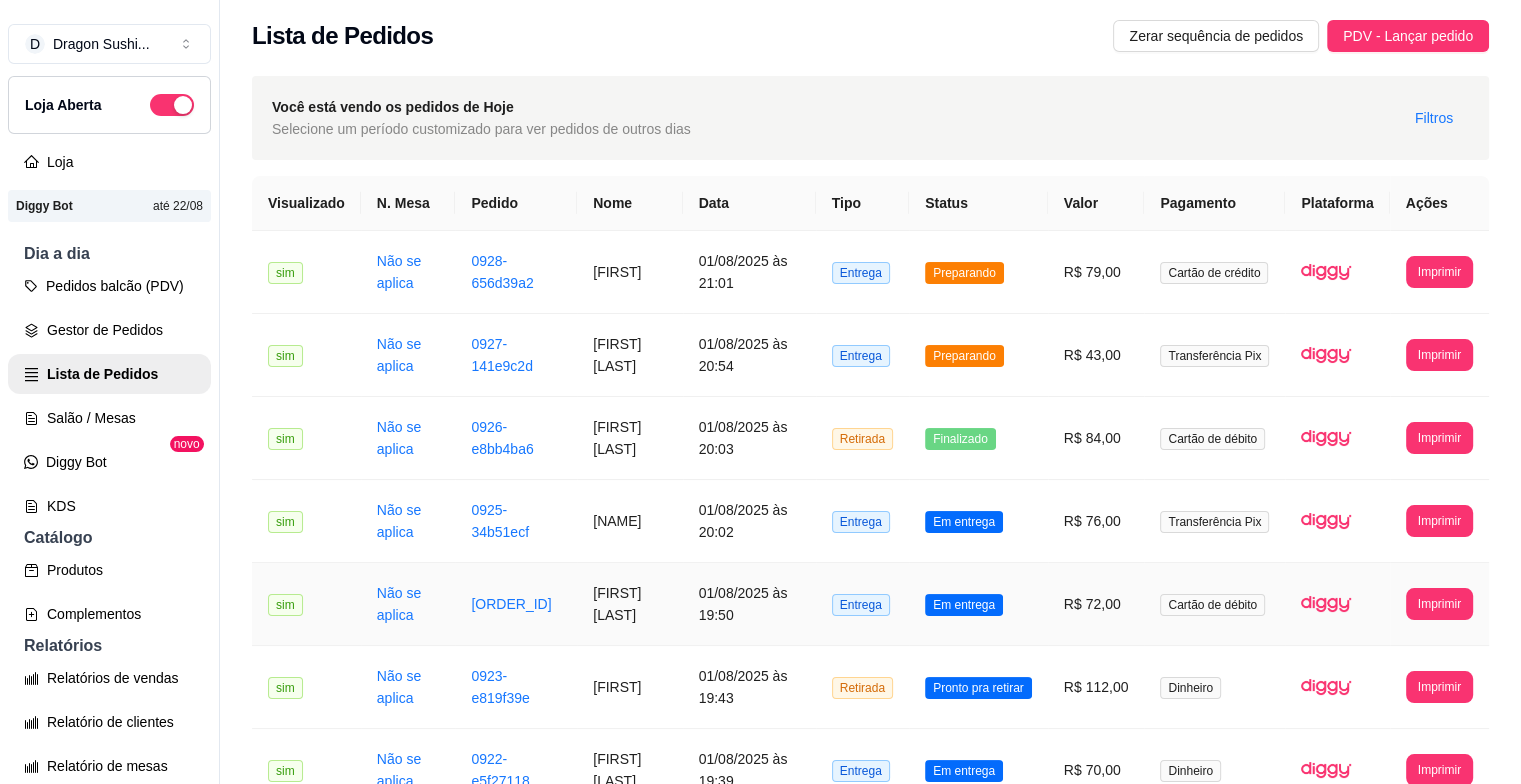 scroll, scrollTop: 0, scrollLeft: 0, axis: both 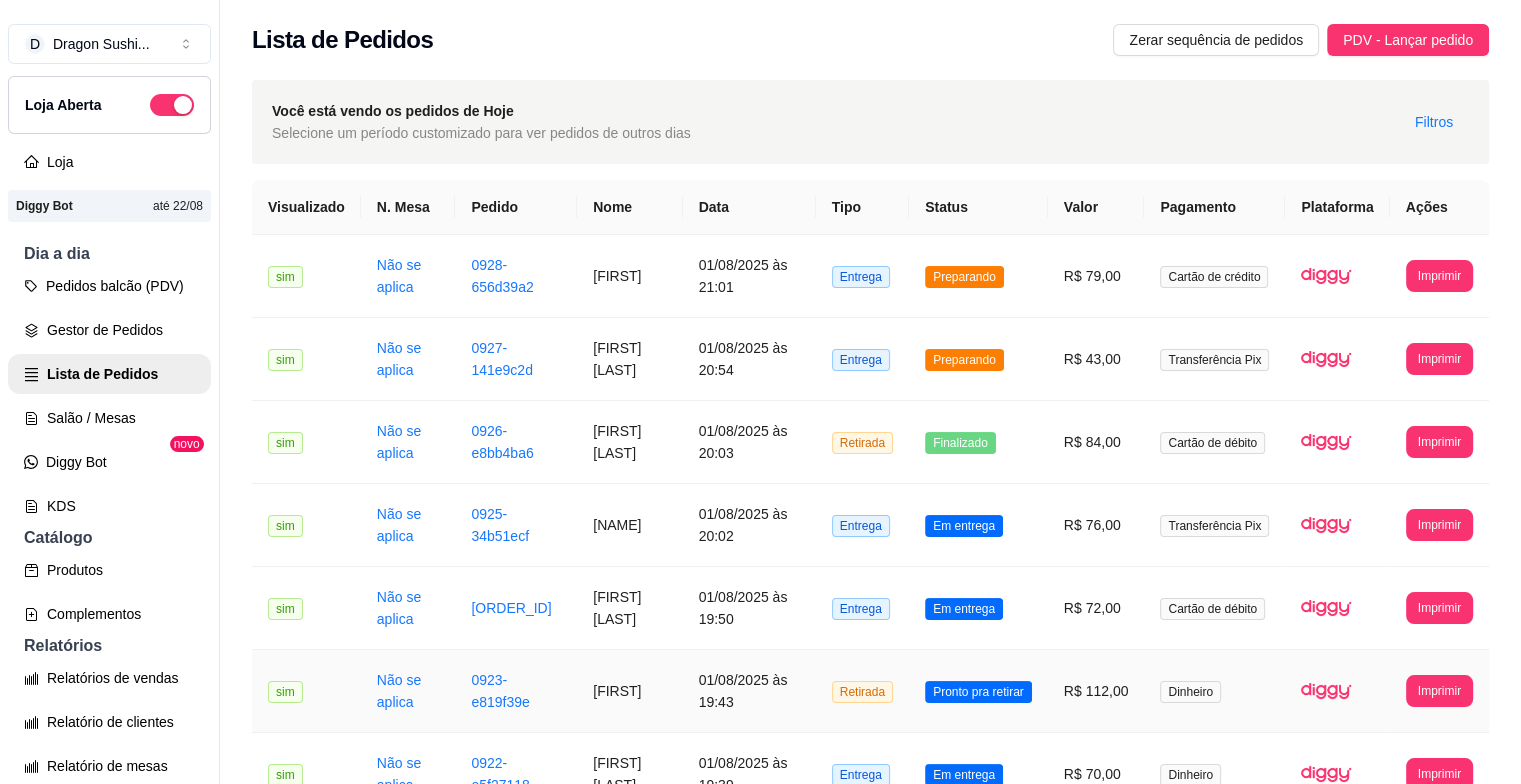 click on "Pronto pra retirar" at bounding box center [978, 692] 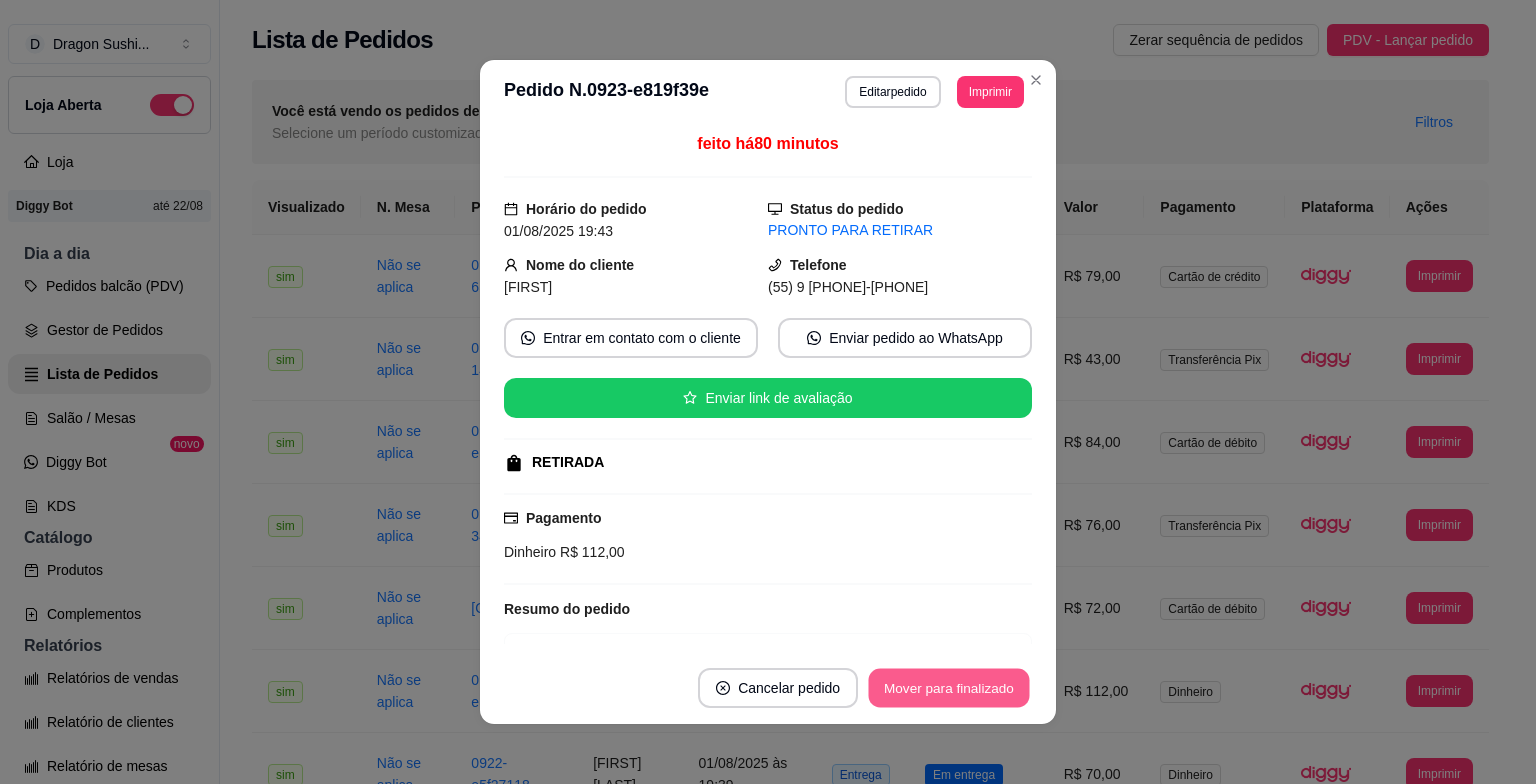 click on "Mover para finalizado" at bounding box center (949, 688) 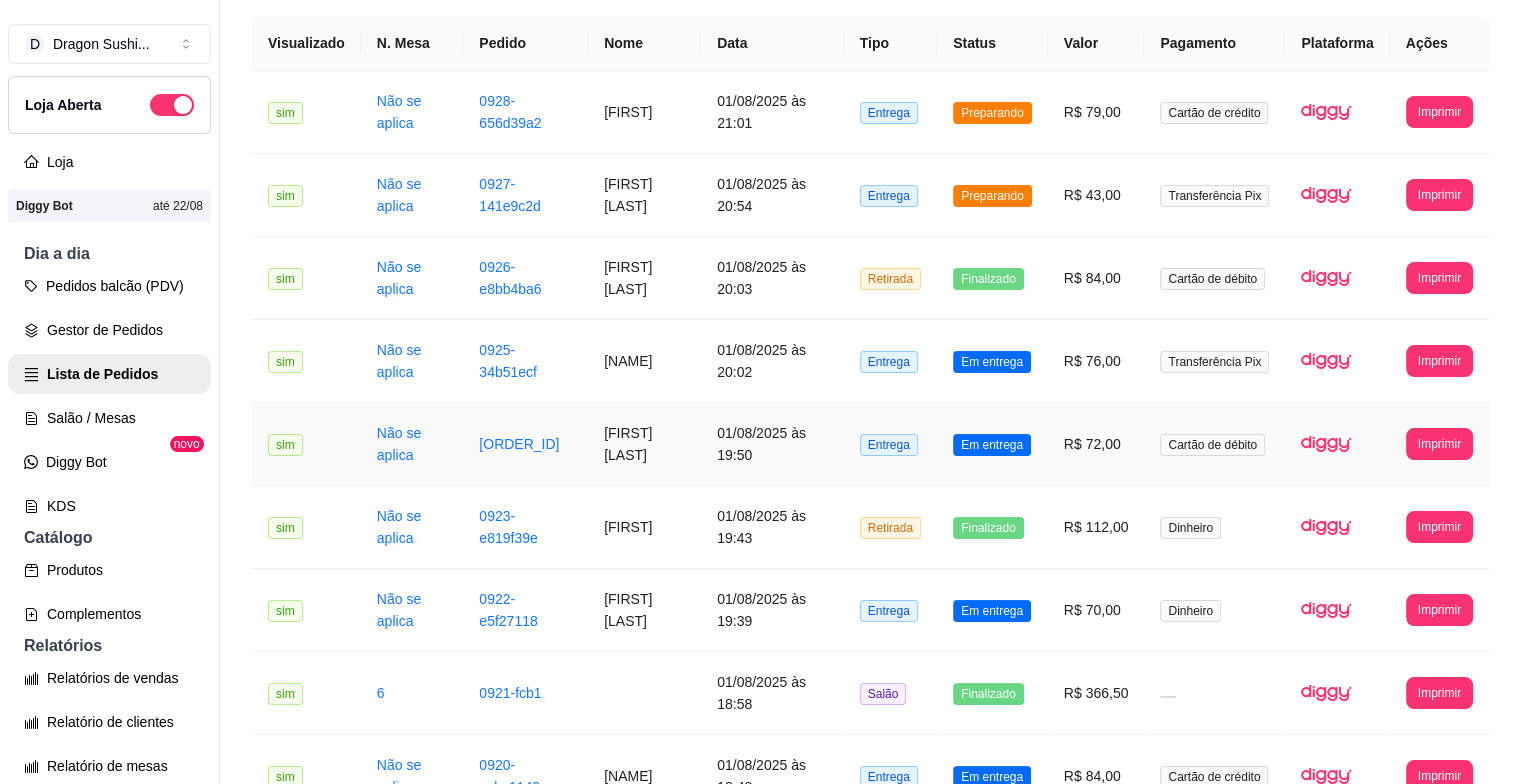scroll, scrollTop: 200, scrollLeft: 0, axis: vertical 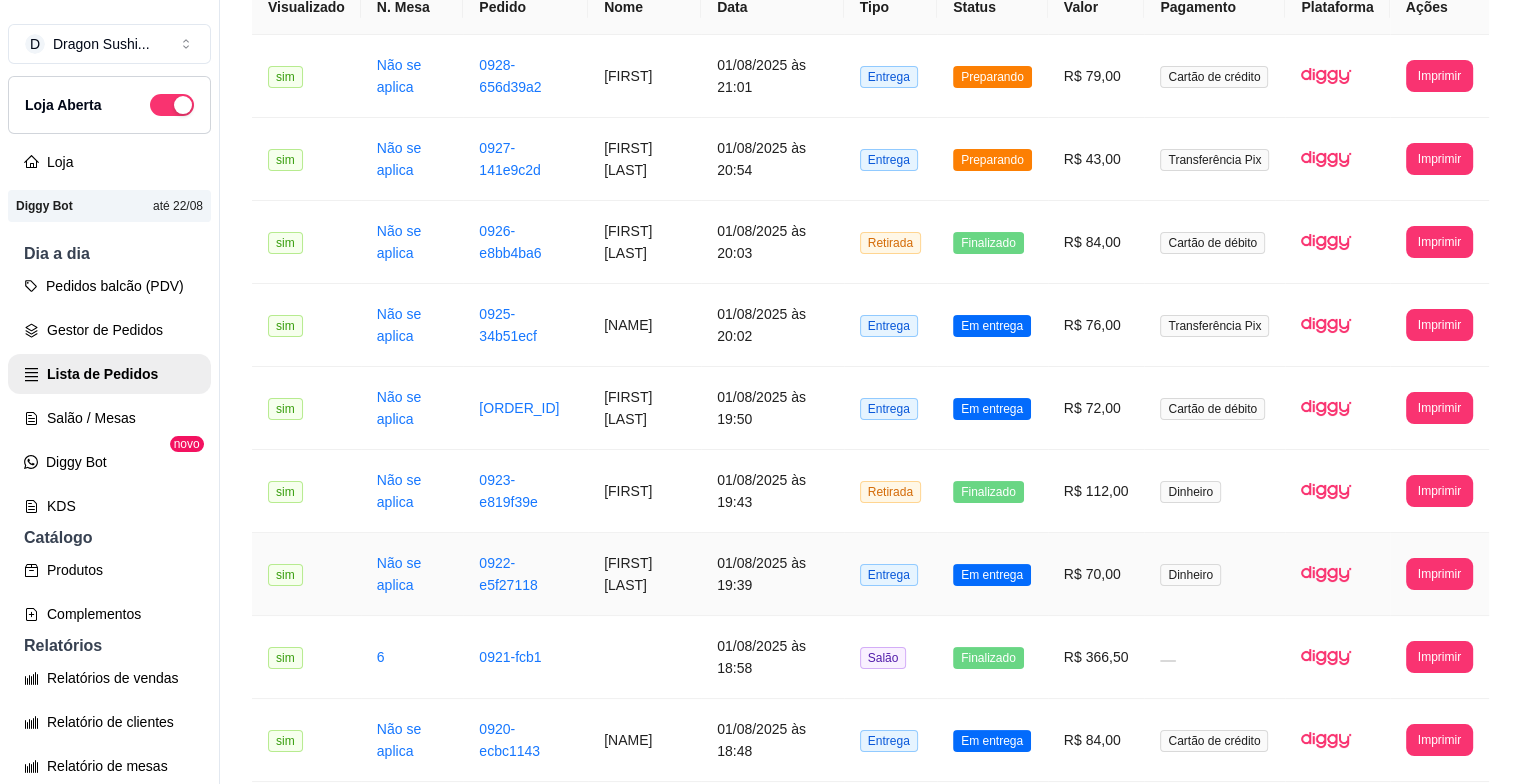 click on "Em entrega" at bounding box center [992, 575] 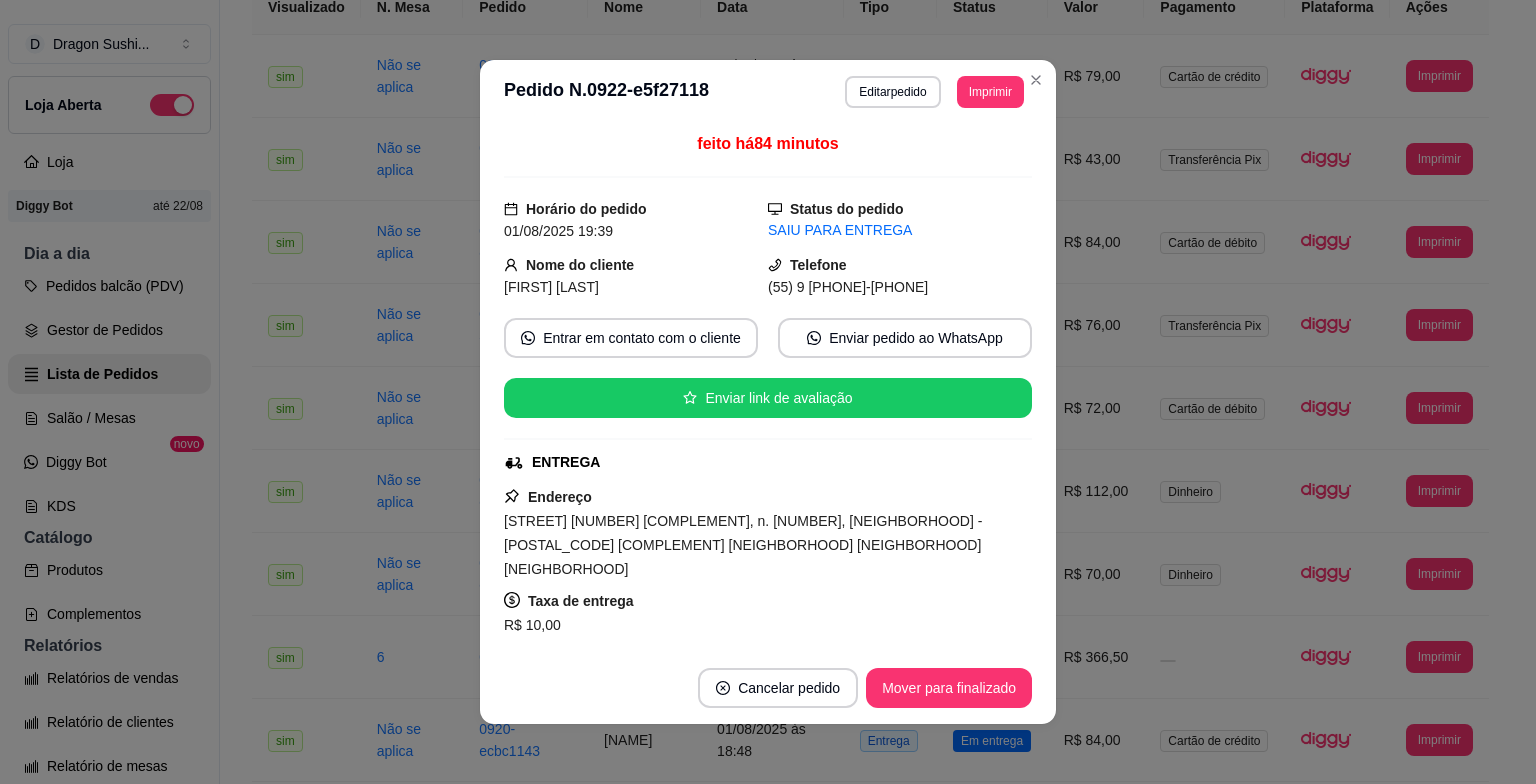 click on "Cancelar pedido Mover para finalizado" at bounding box center [768, 688] 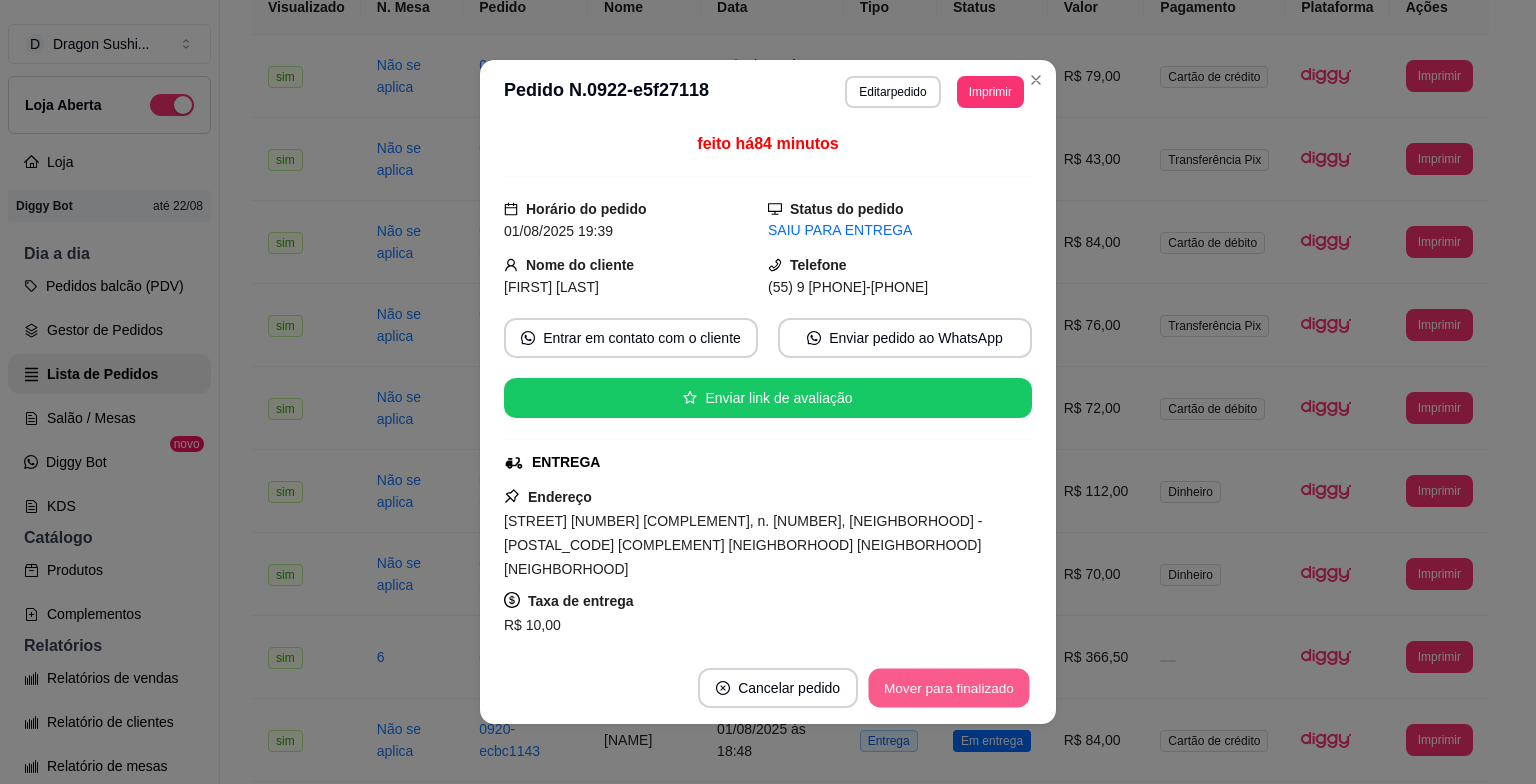 click on "Mover para finalizado" at bounding box center [949, 688] 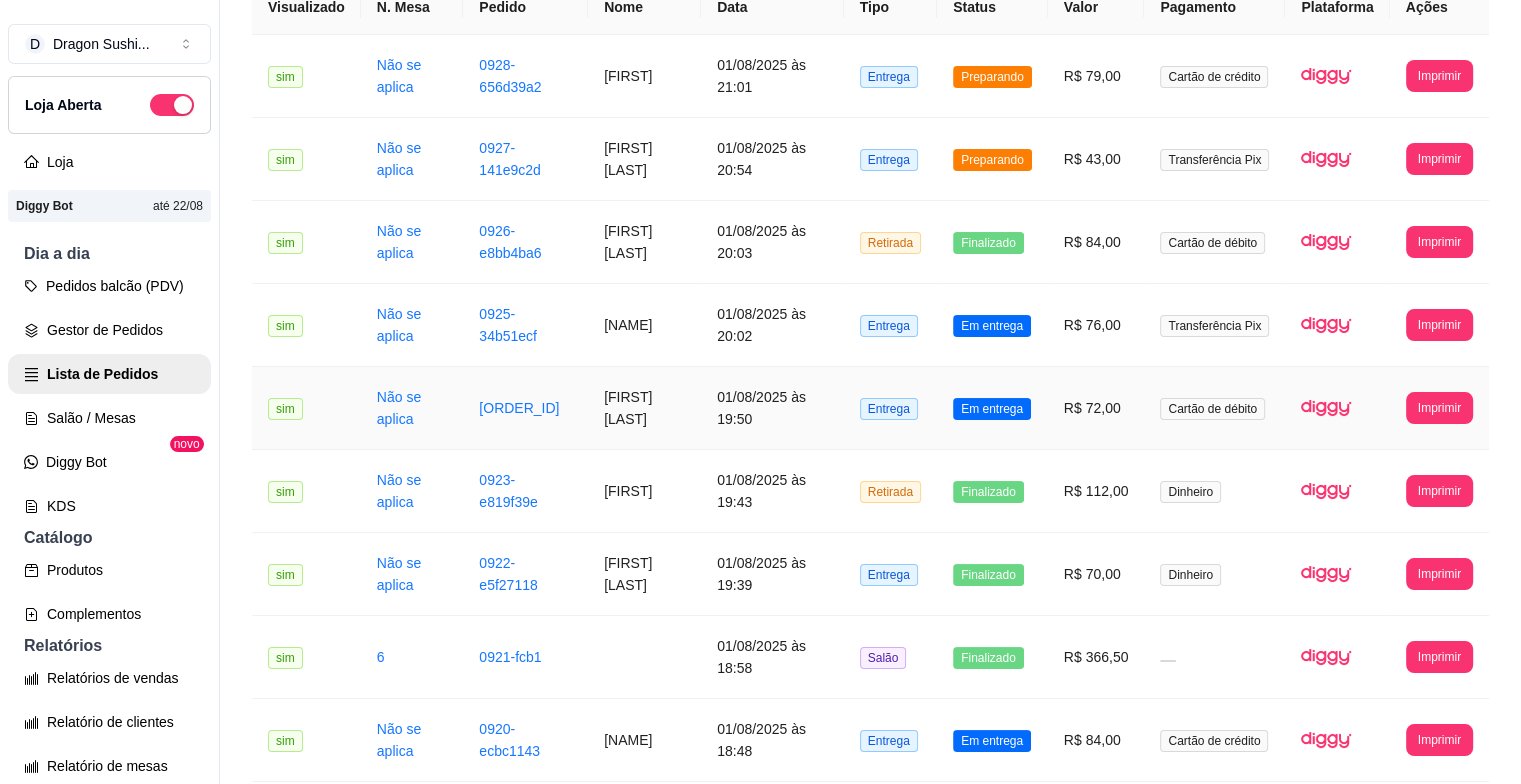 click on "Em entrega" at bounding box center (992, 409) 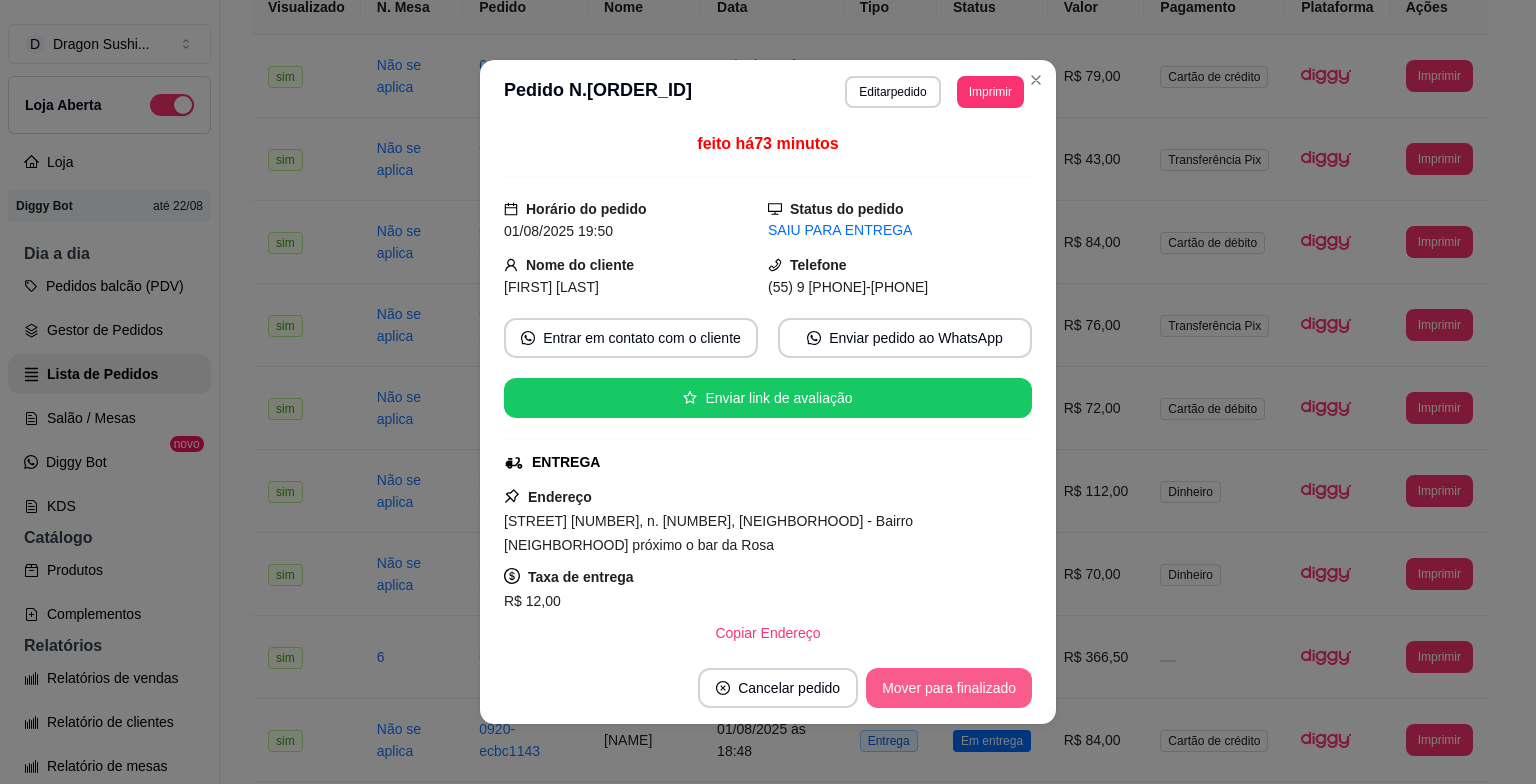 click on "Mover para finalizado" at bounding box center (949, 688) 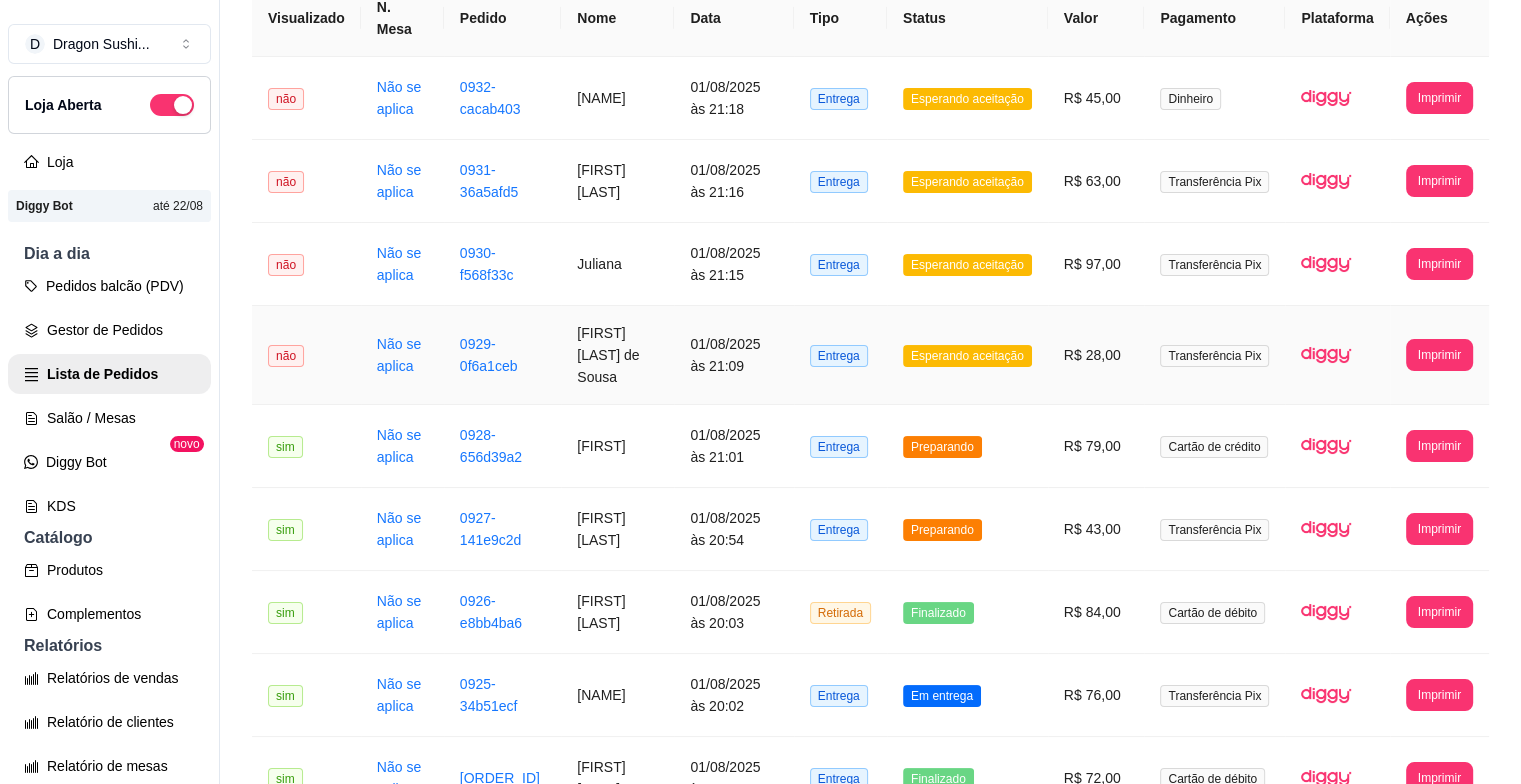 click on "Esperando aceitação" at bounding box center (967, 356) 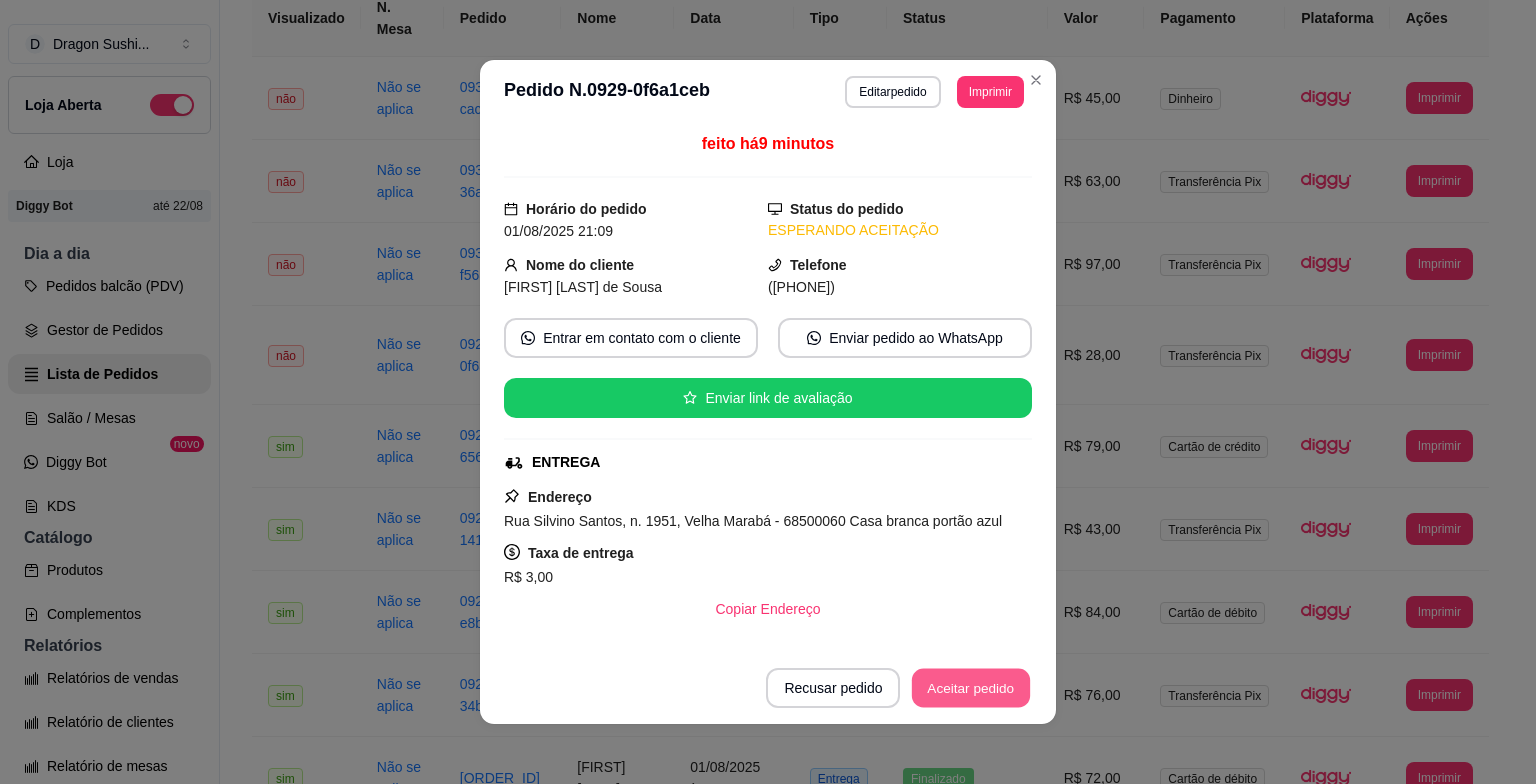 click on "Aceitar pedido" at bounding box center [971, 688] 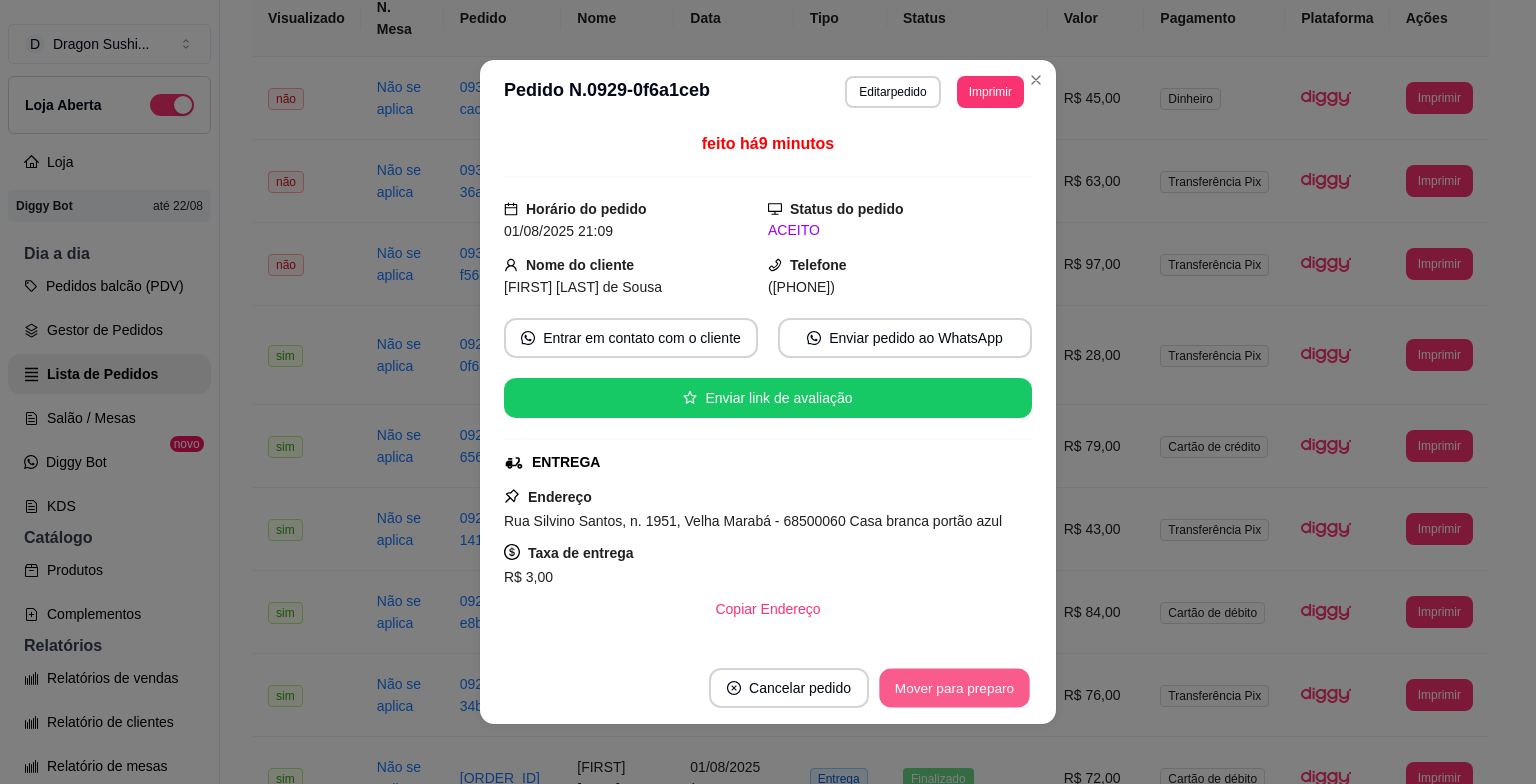 click on "Mover para preparo" at bounding box center [954, 688] 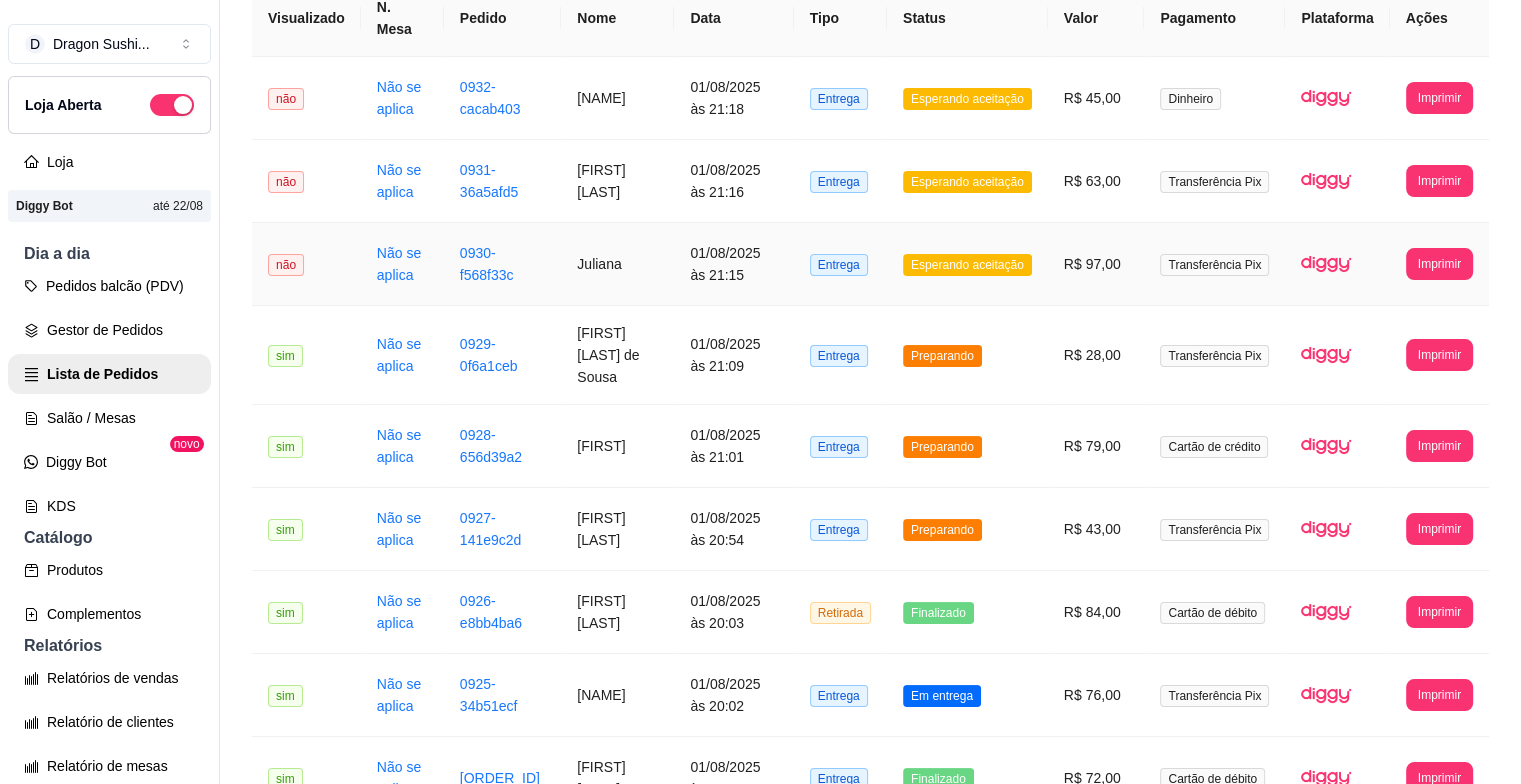 click on "R$ 97,00" at bounding box center (1096, 264) 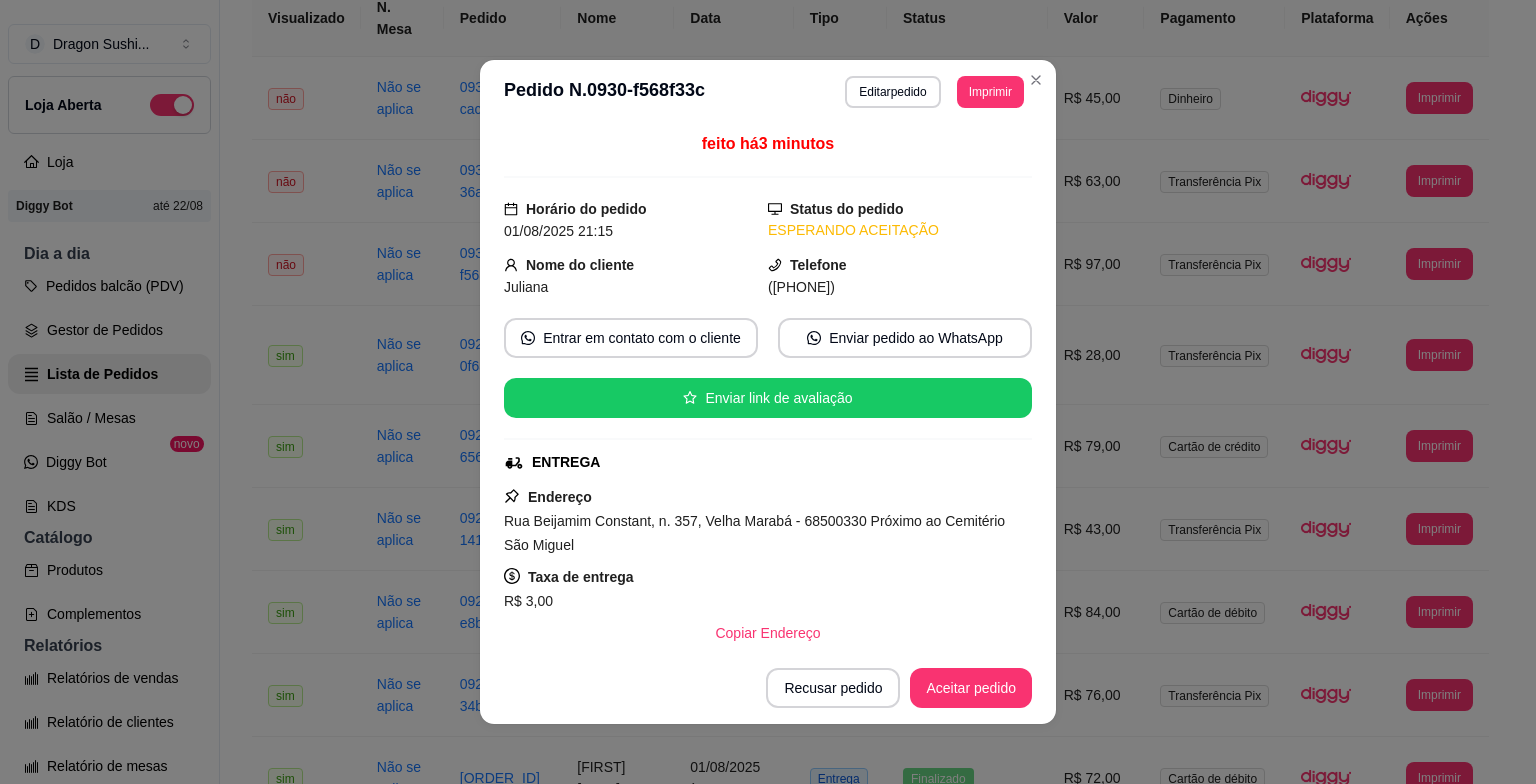 click on "Recusar pedido Aceitar pedido" at bounding box center [768, 688] 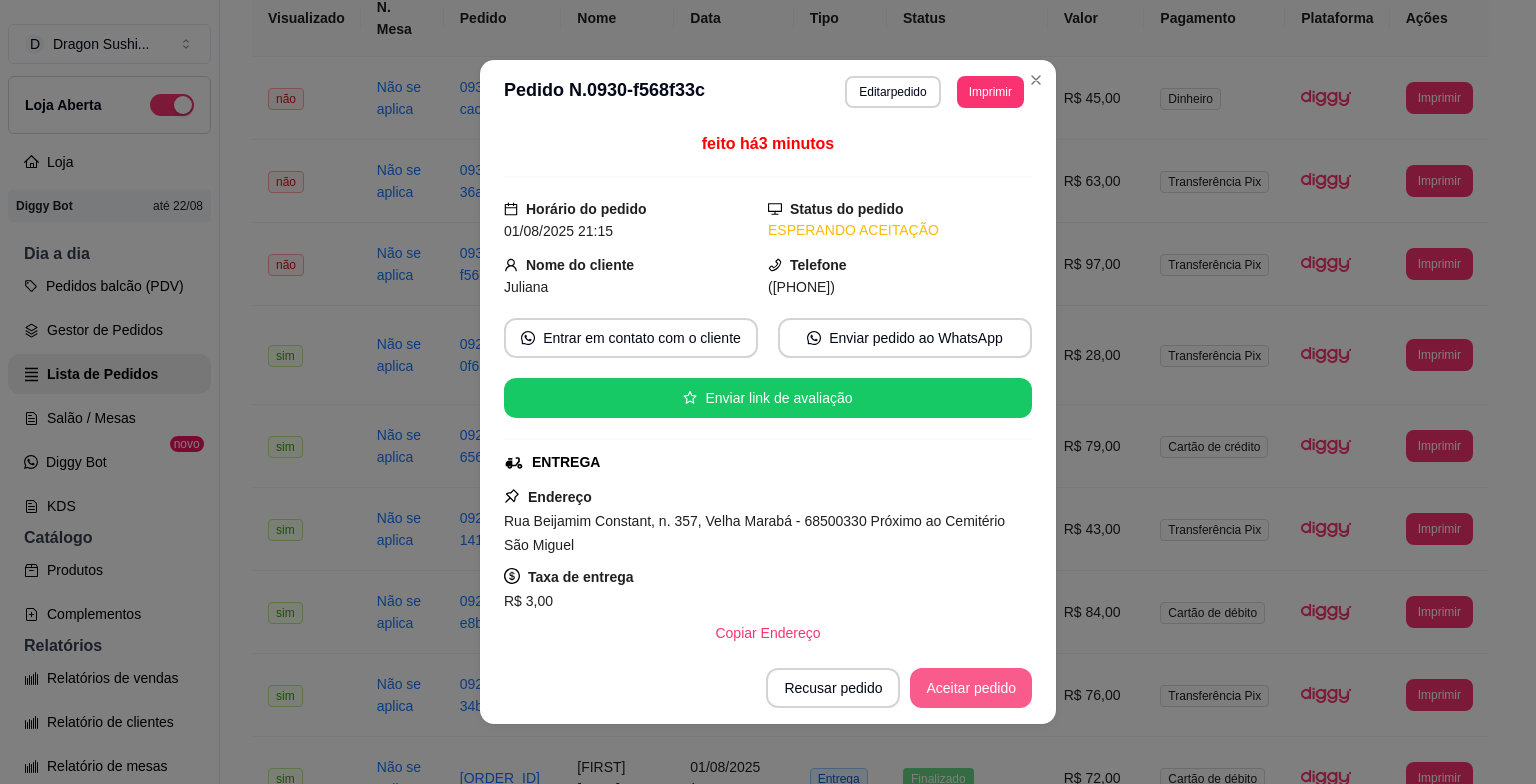 click on "Aceitar pedido" at bounding box center (971, 688) 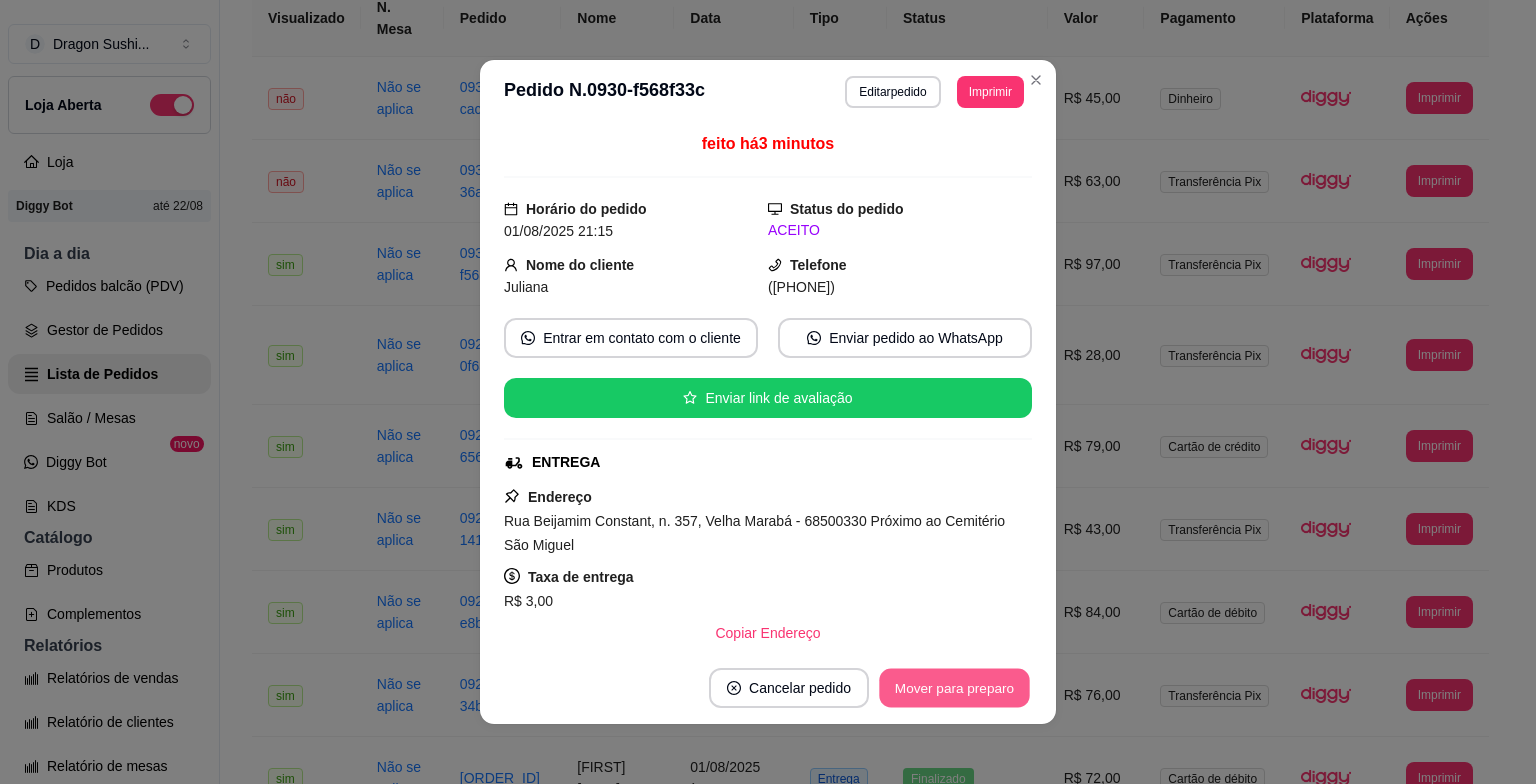click on "Mover para preparo" at bounding box center (954, 688) 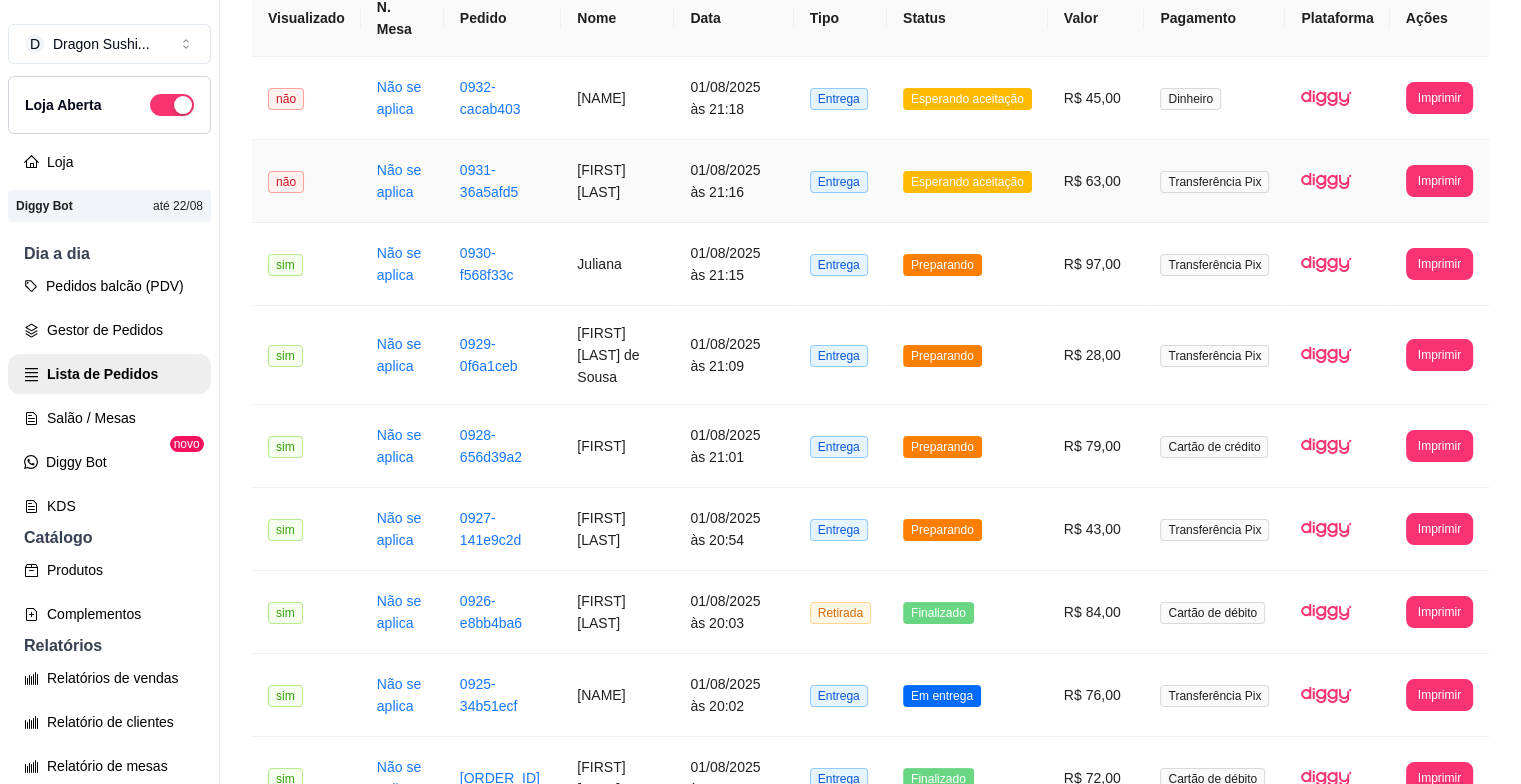 click on "Esperando aceitação" at bounding box center (967, 181) 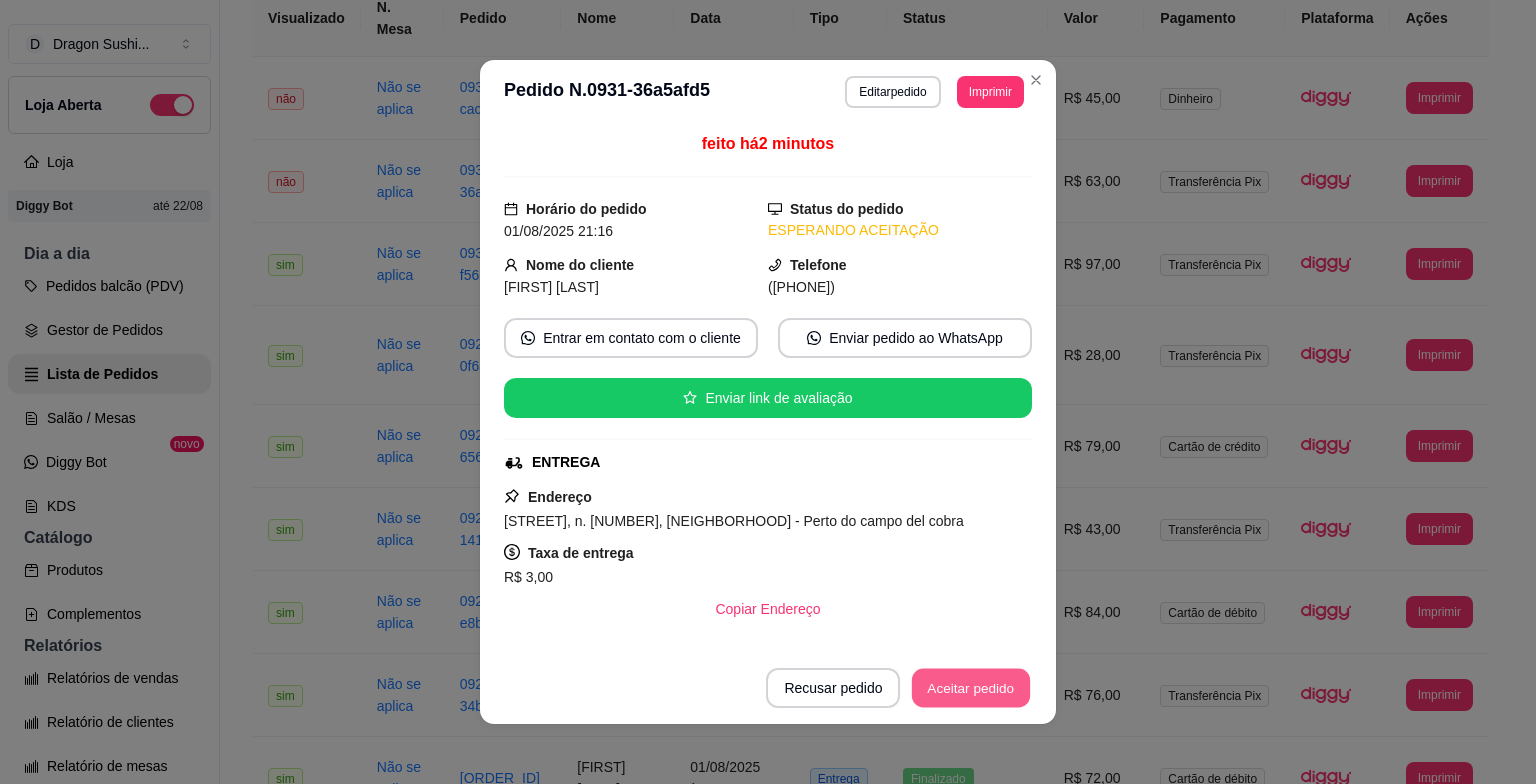 click on "Aceitar pedido" at bounding box center [971, 688] 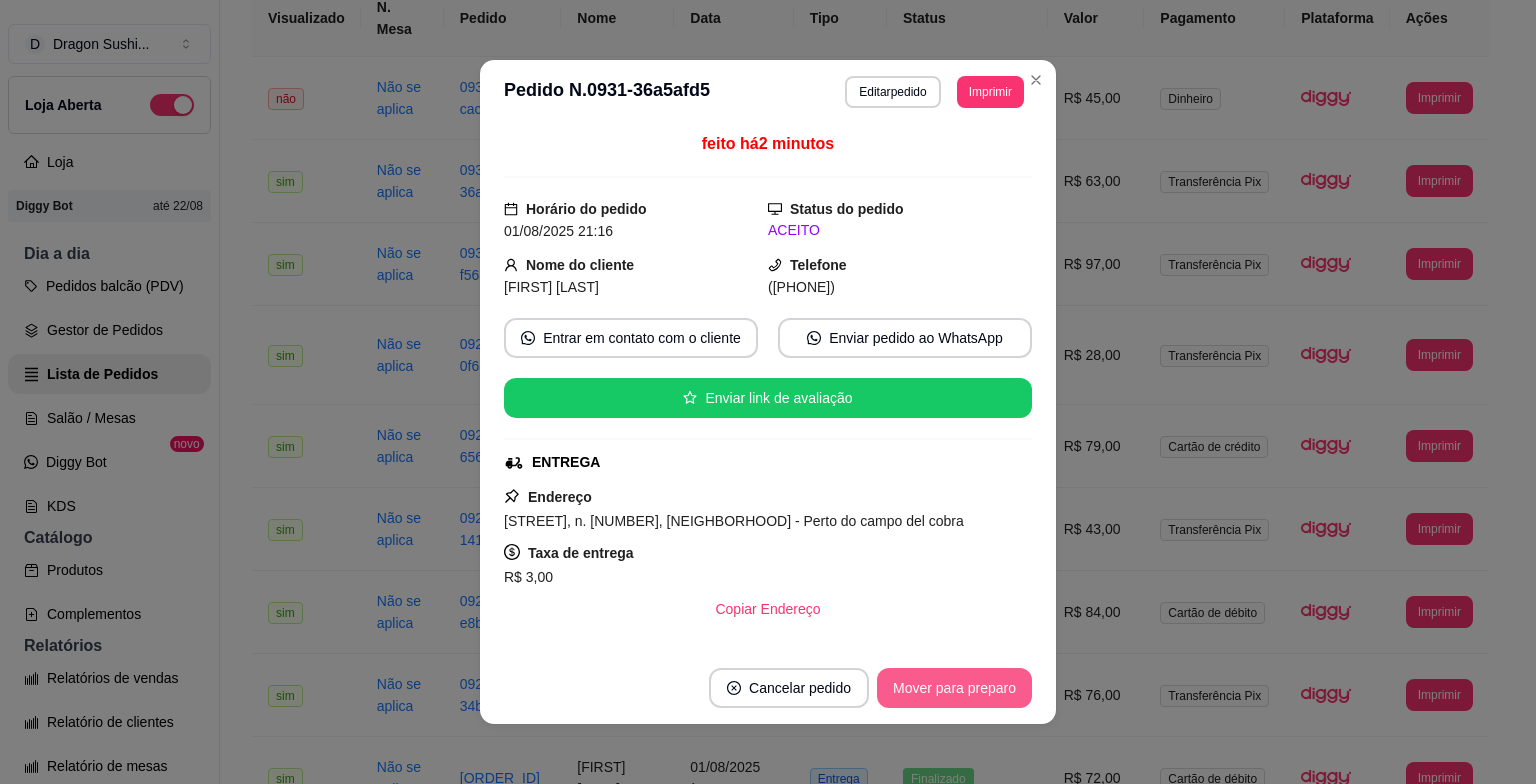 click on "Mover para preparo" at bounding box center (954, 688) 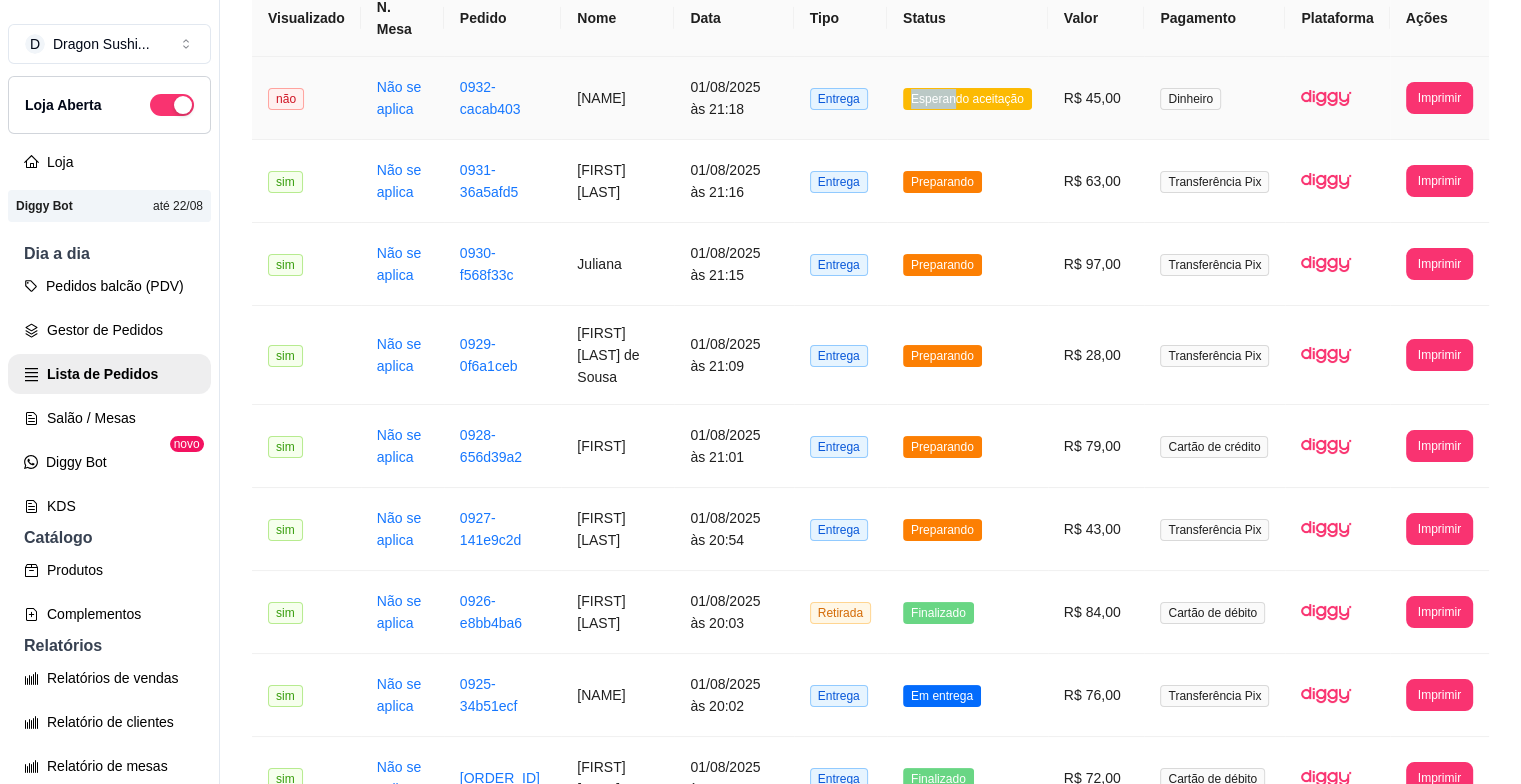 drag, startPoint x: 947, startPoint y: 77, endPoint x: 996, endPoint y: 89, distance: 50.447994 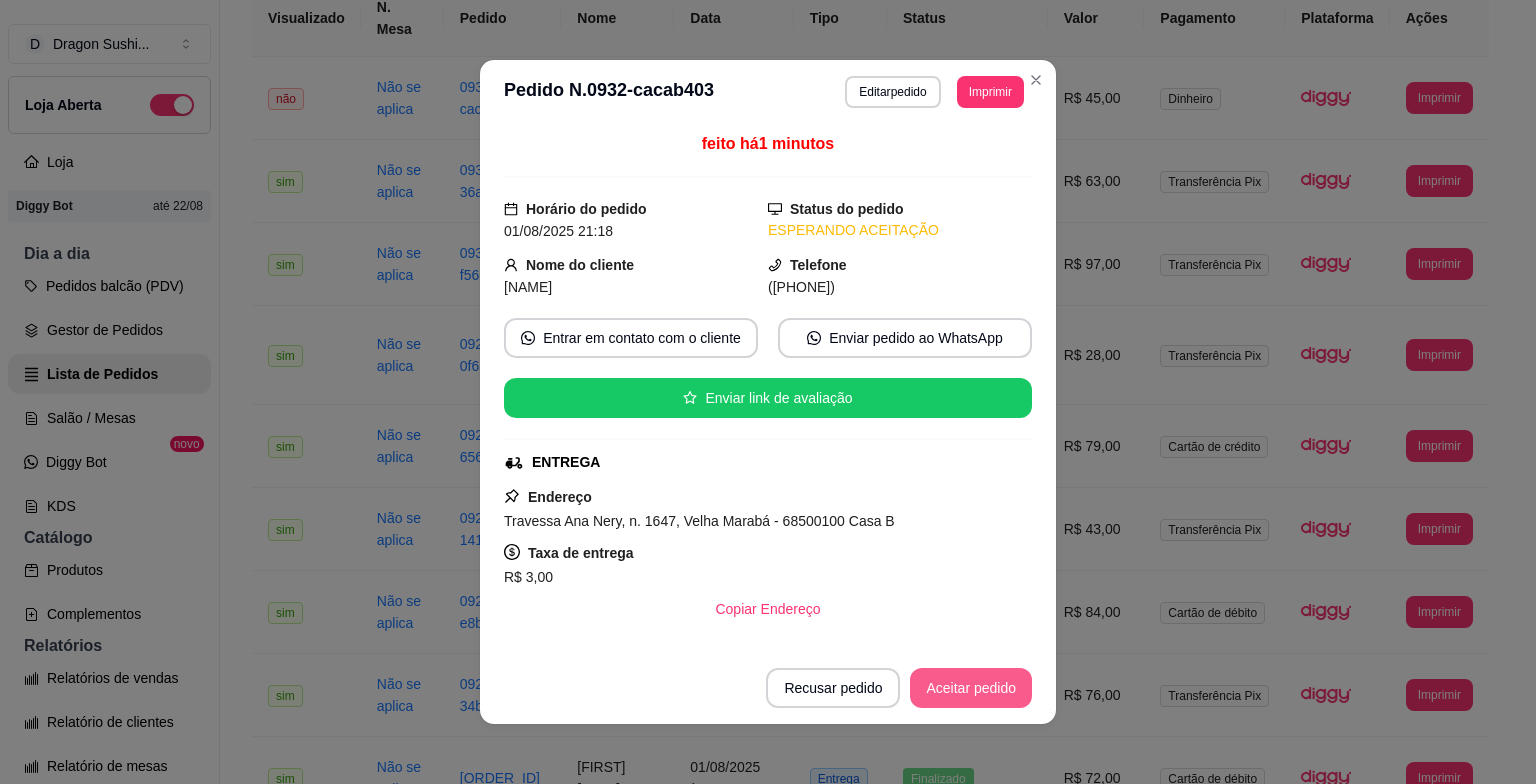 click on "Aceitar pedido" at bounding box center (971, 688) 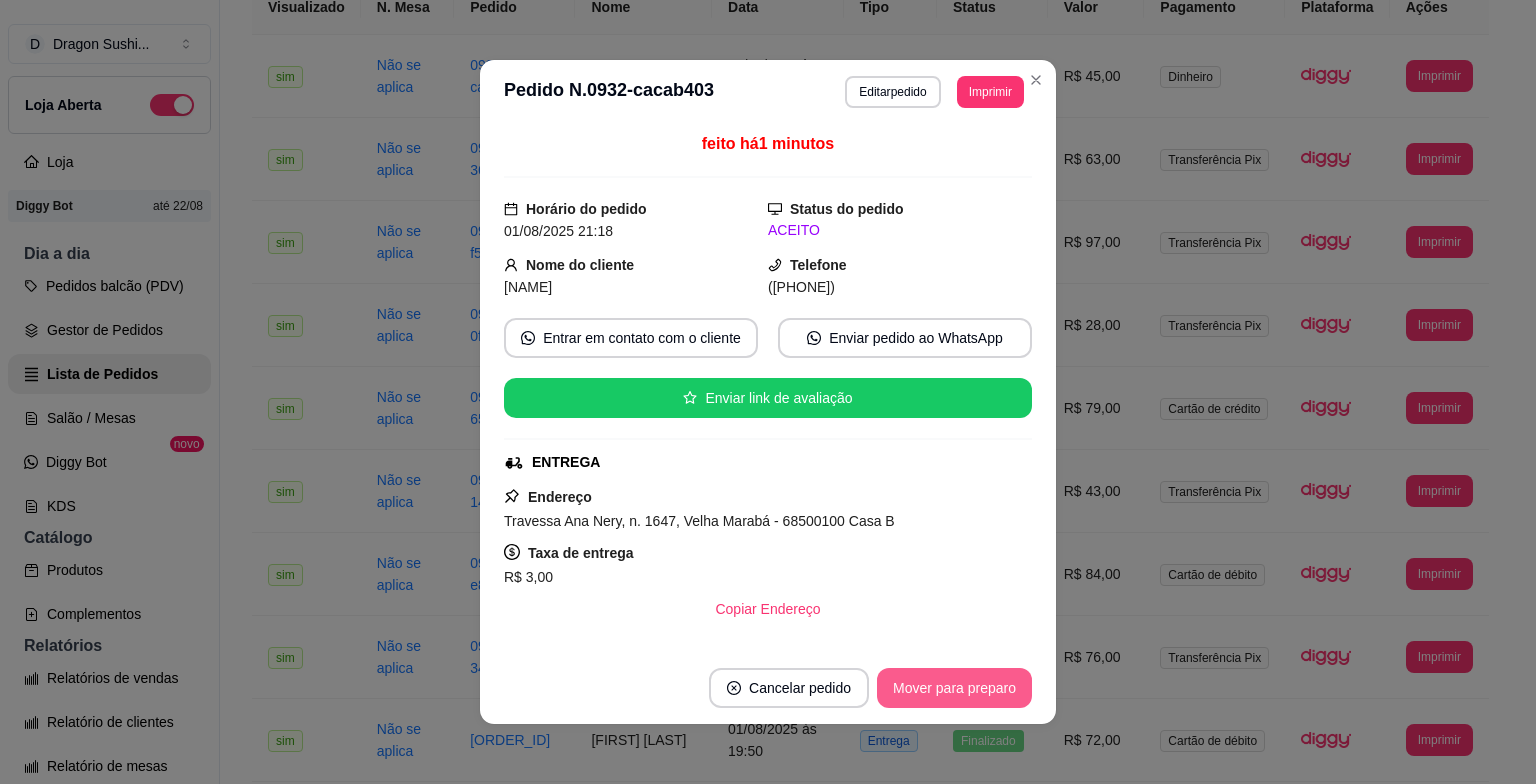 click on "Mover para preparo" at bounding box center [954, 688] 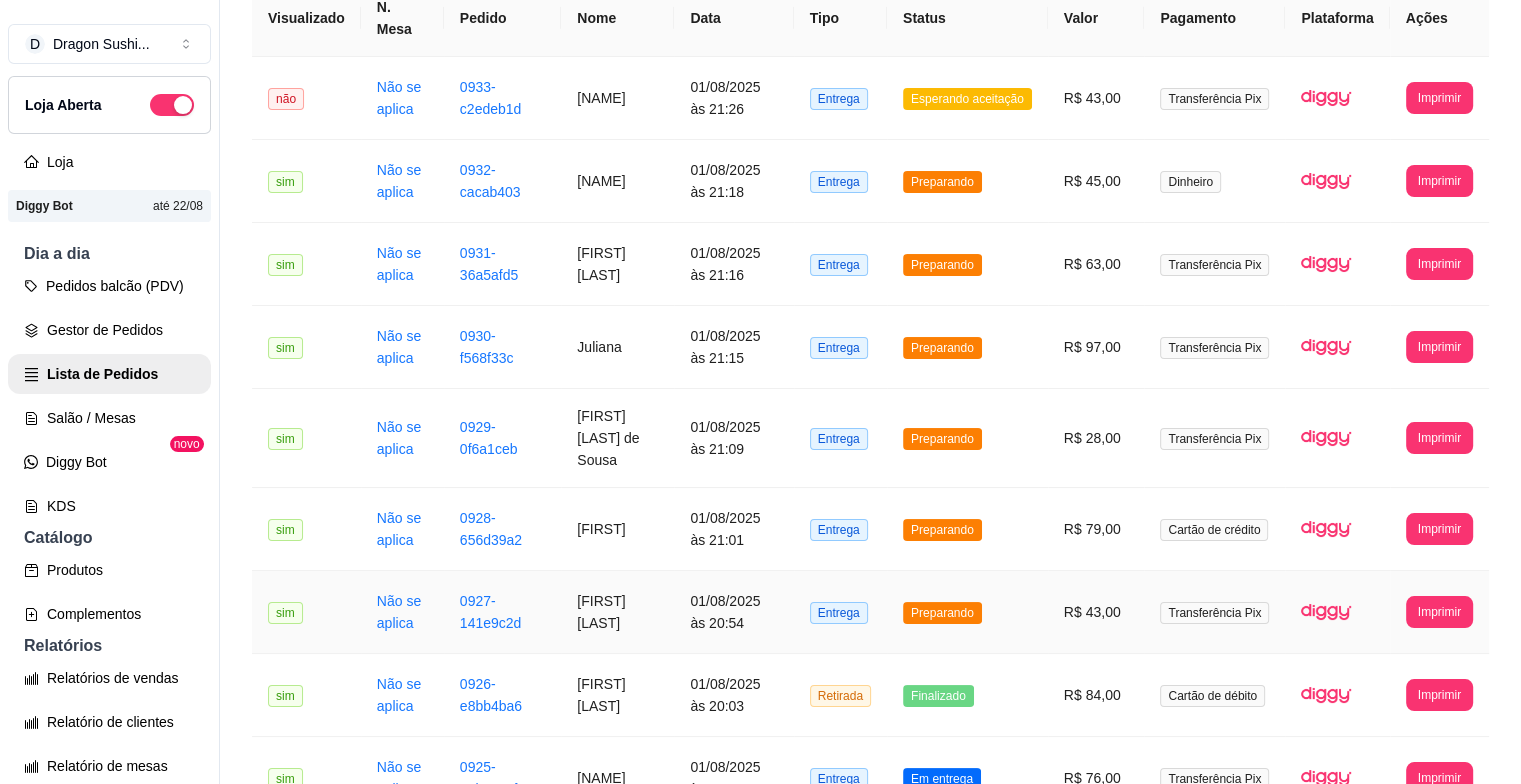 click on "Preparando" at bounding box center [942, 613] 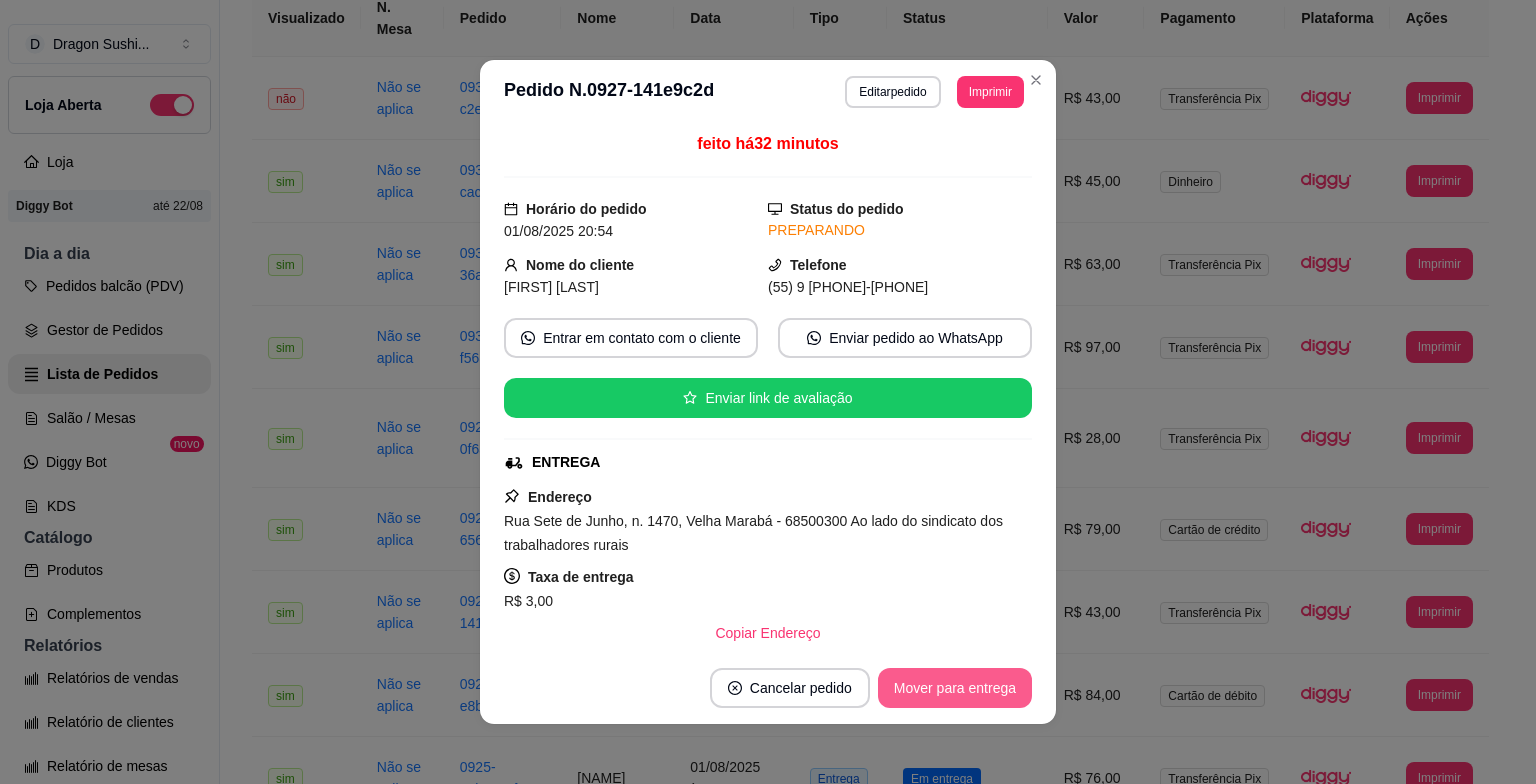 click on "Mover para entrega" at bounding box center [955, 688] 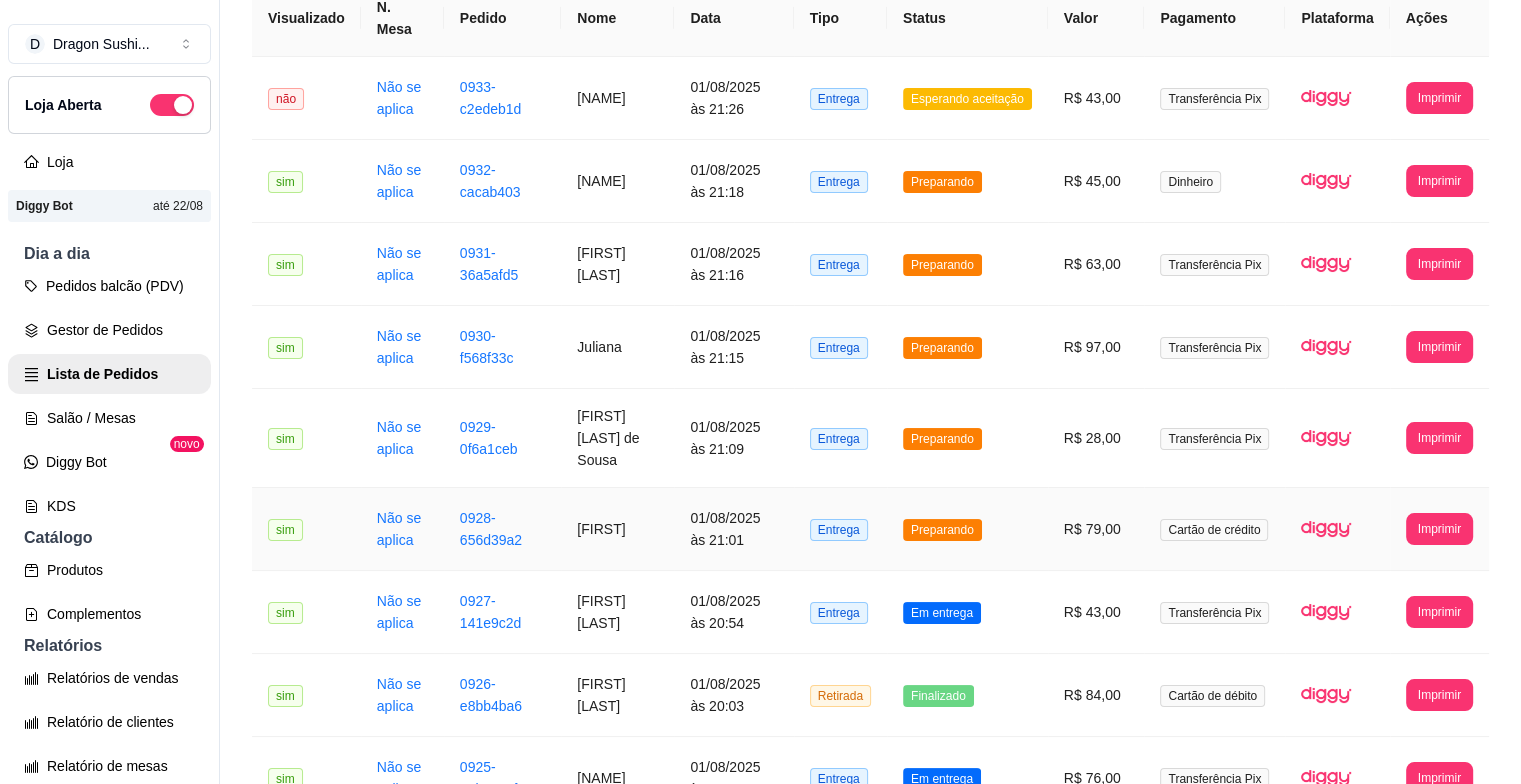 click on "Preparando" at bounding box center (967, 529) 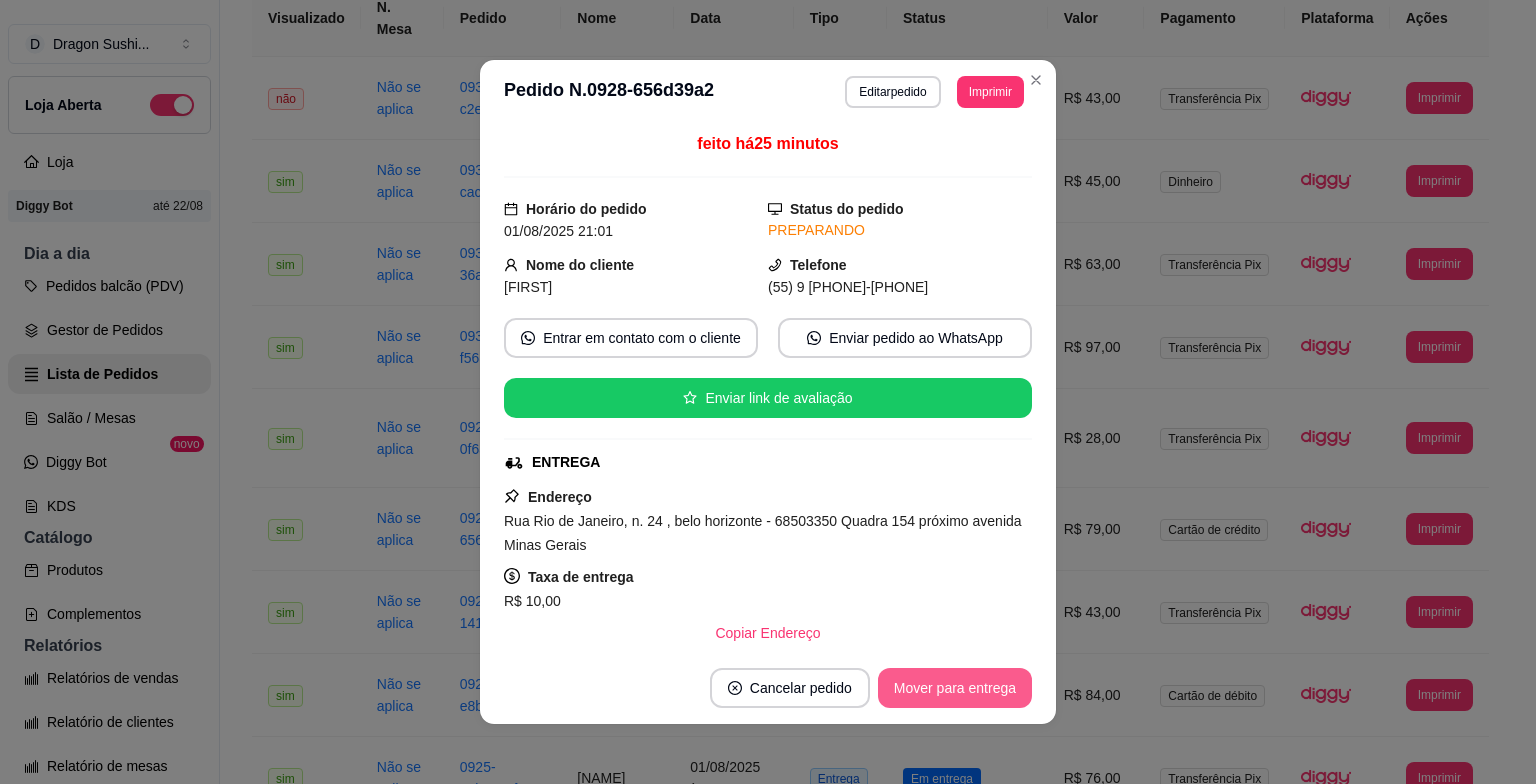 click on "Mover para entrega" at bounding box center [955, 688] 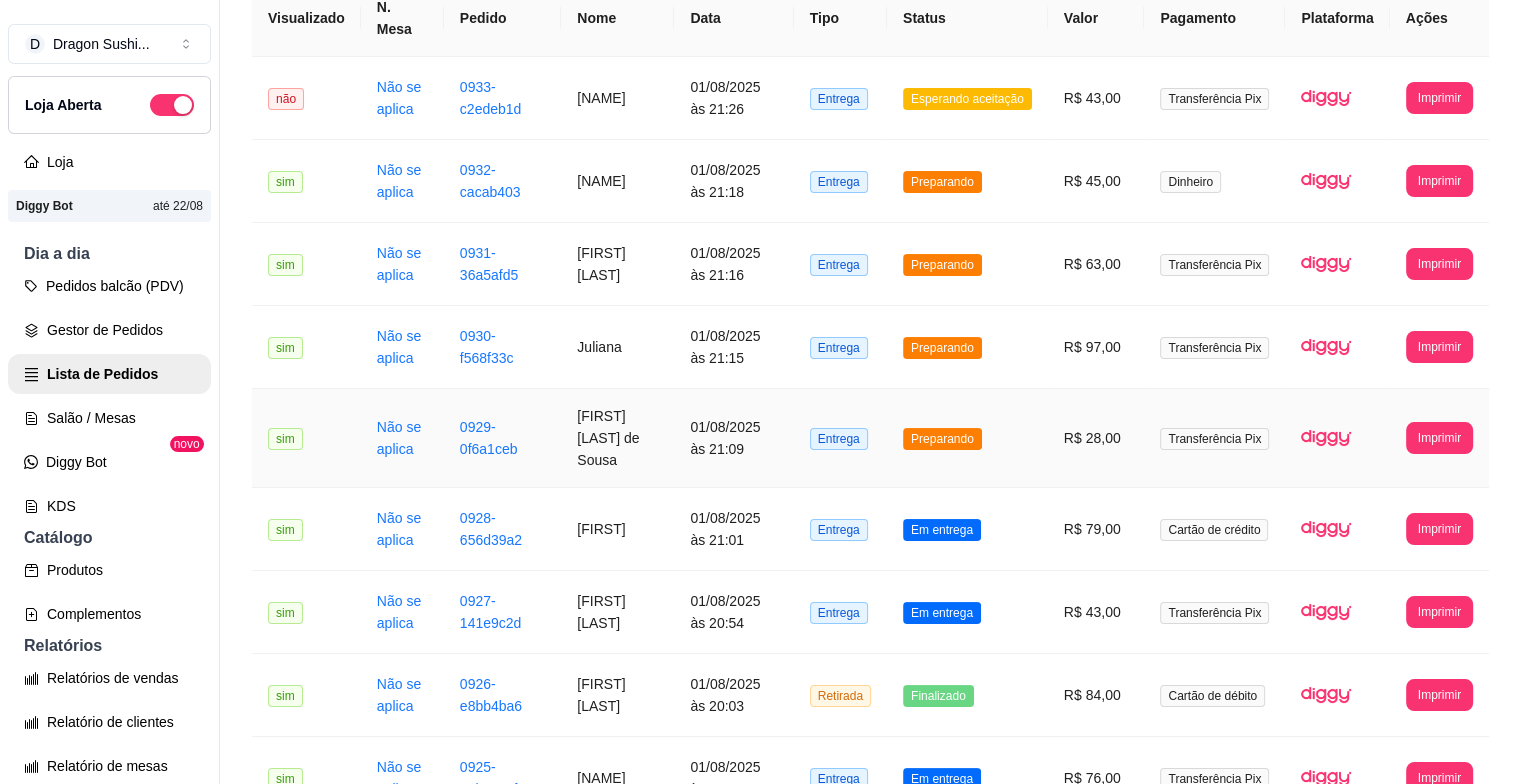 click on "Preparando" at bounding box center [967, 438] 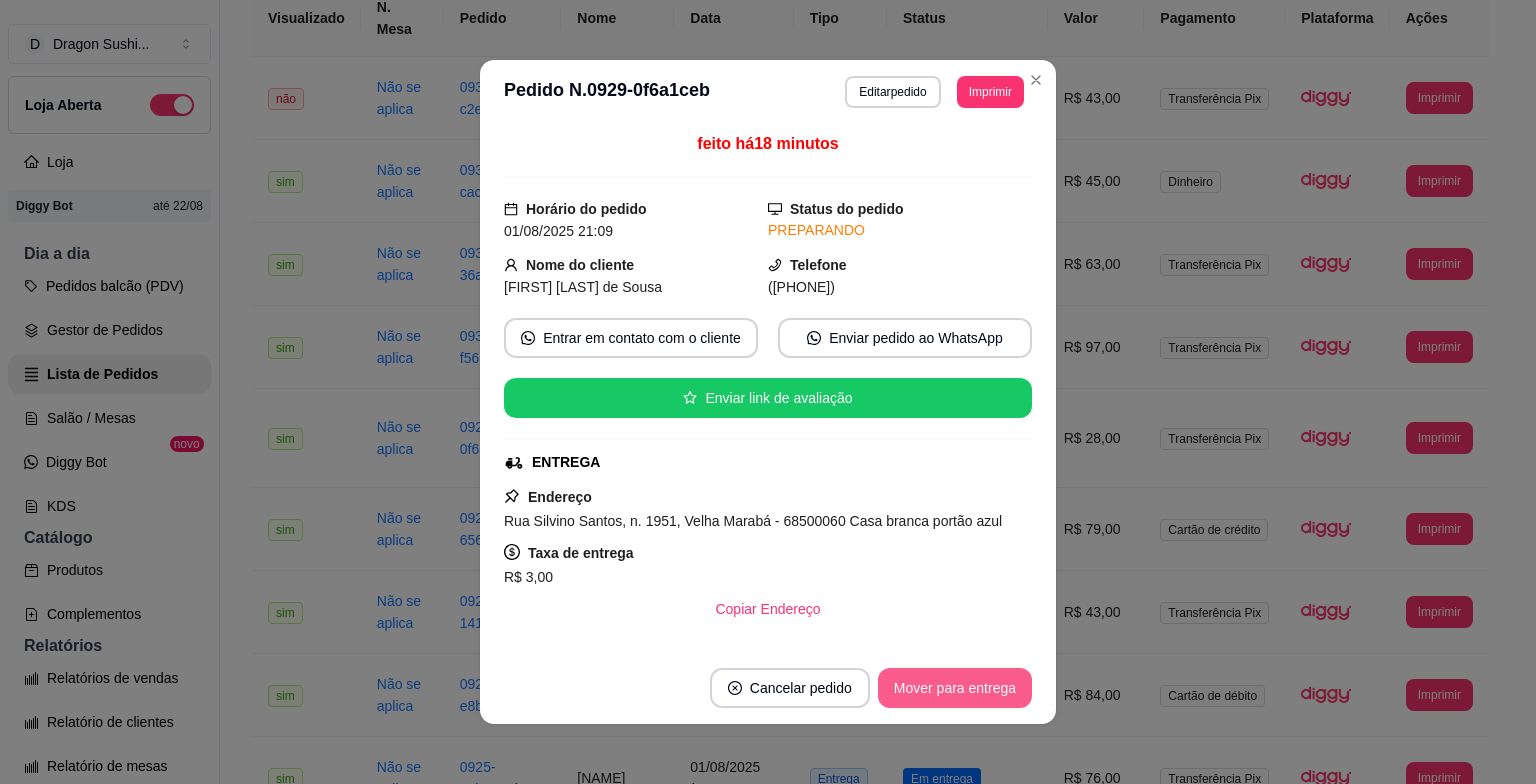 click on "Mover para entrega" at bounding box center (955, 688) 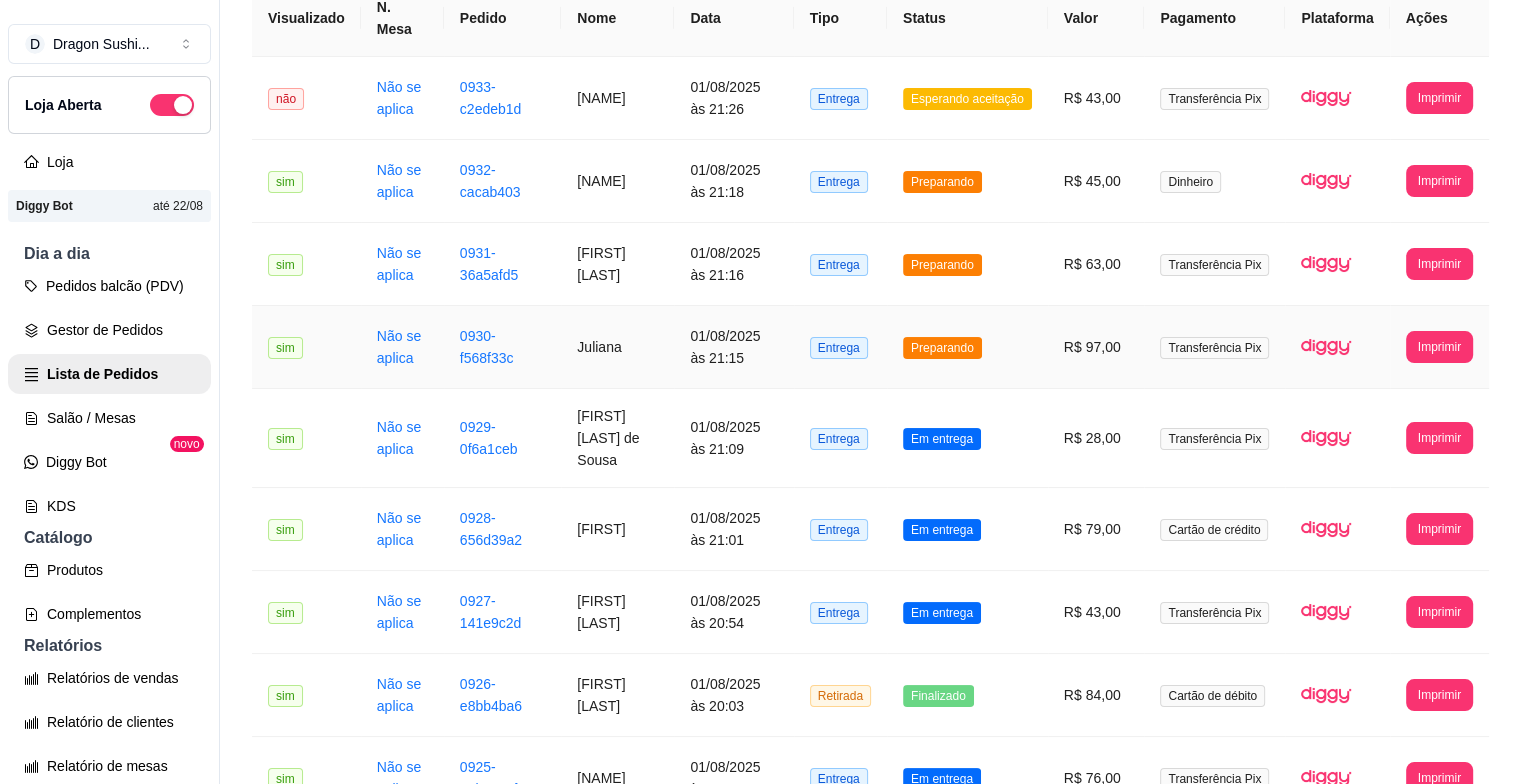 click on "Preparando" at bounding box center [967, 347] 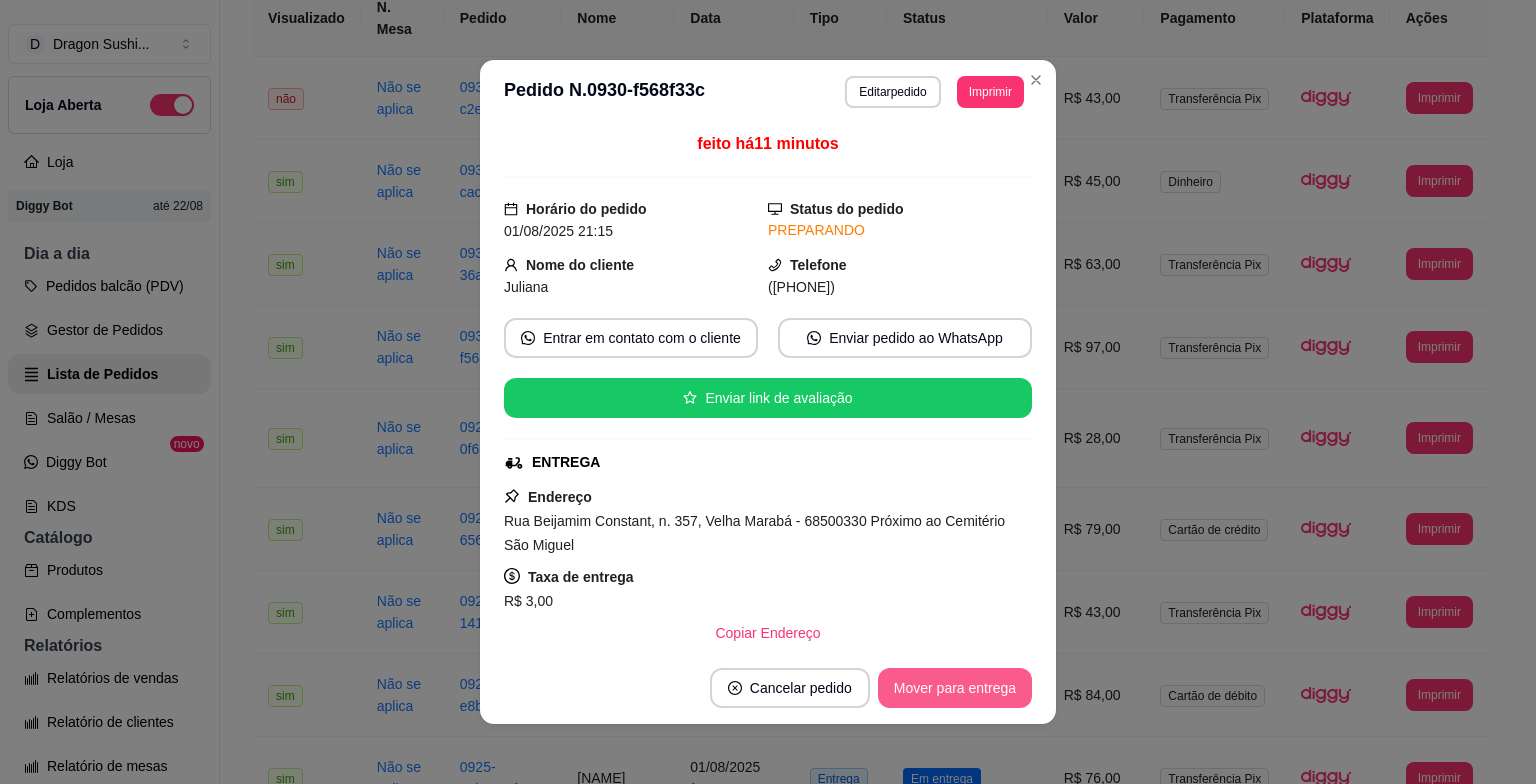 click on "Mover para entrega" at bounding box center (955, 688) 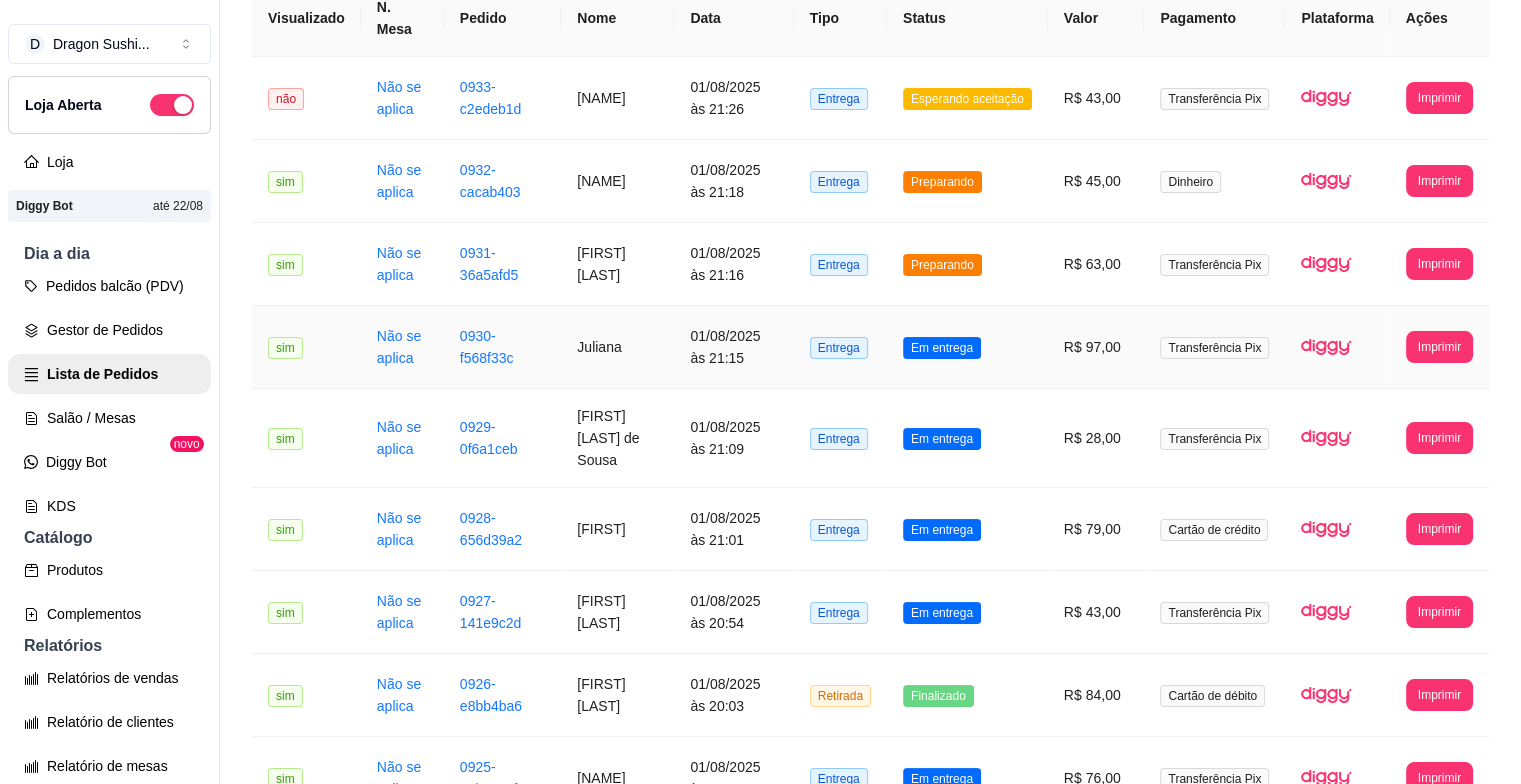 scroll, scrollTop: 0, scrollLeft: 0, axis: both 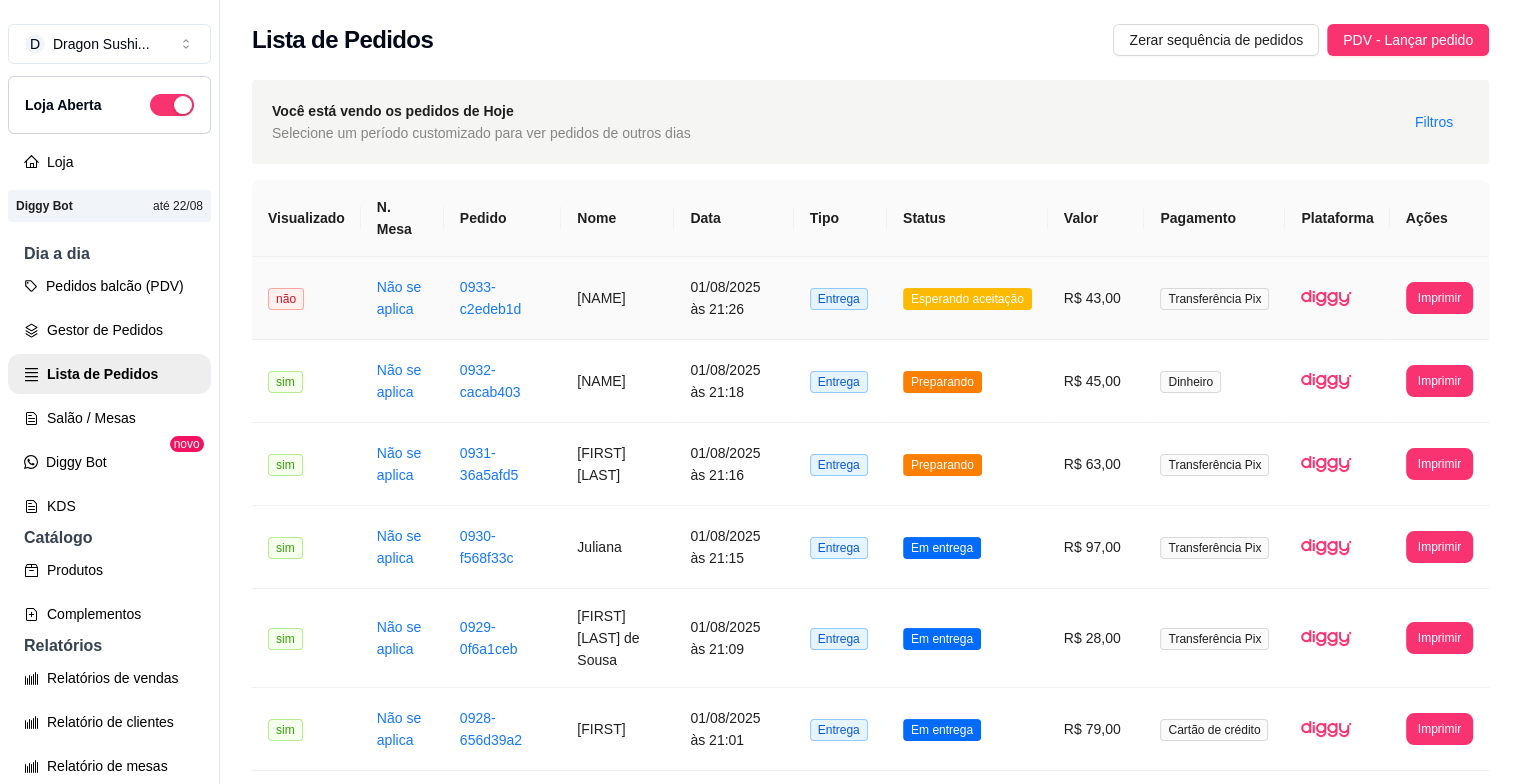 click on "Esperando aceitação" at bounding box center [967, 298] 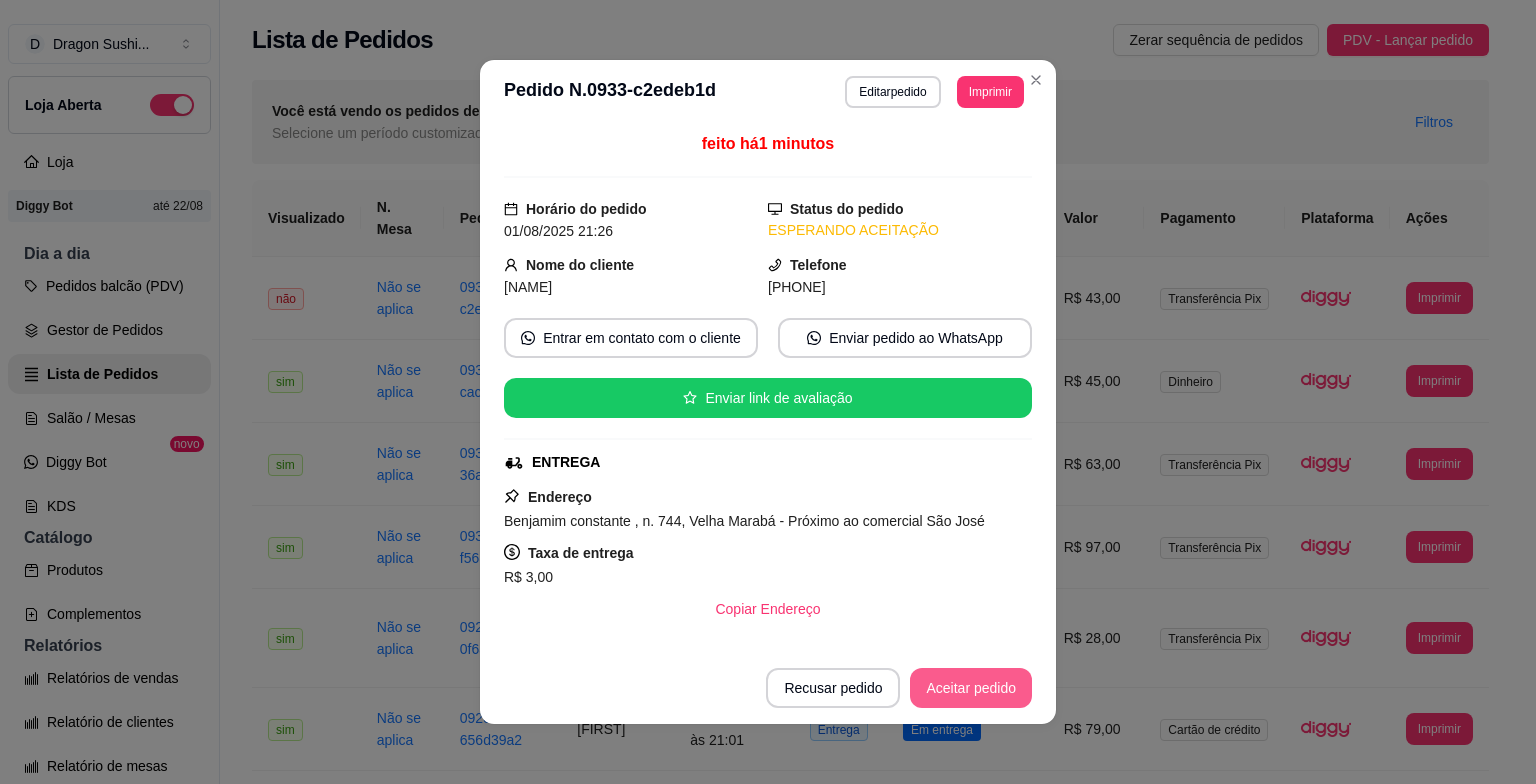 click on "Aceitar pedido" at bounding box center (971, 688) 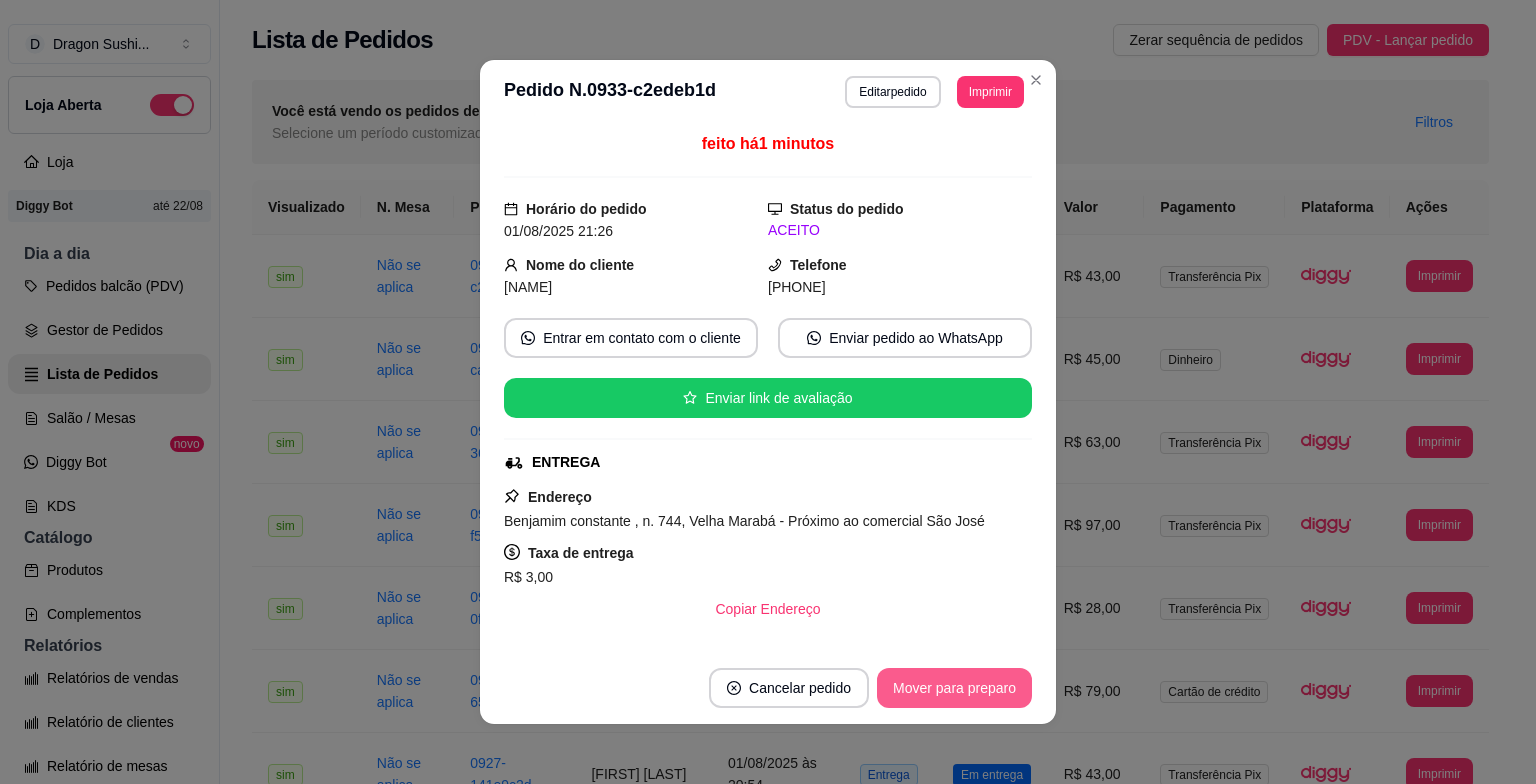 click on "Mover para preparo" at bounding box center [954, 688] 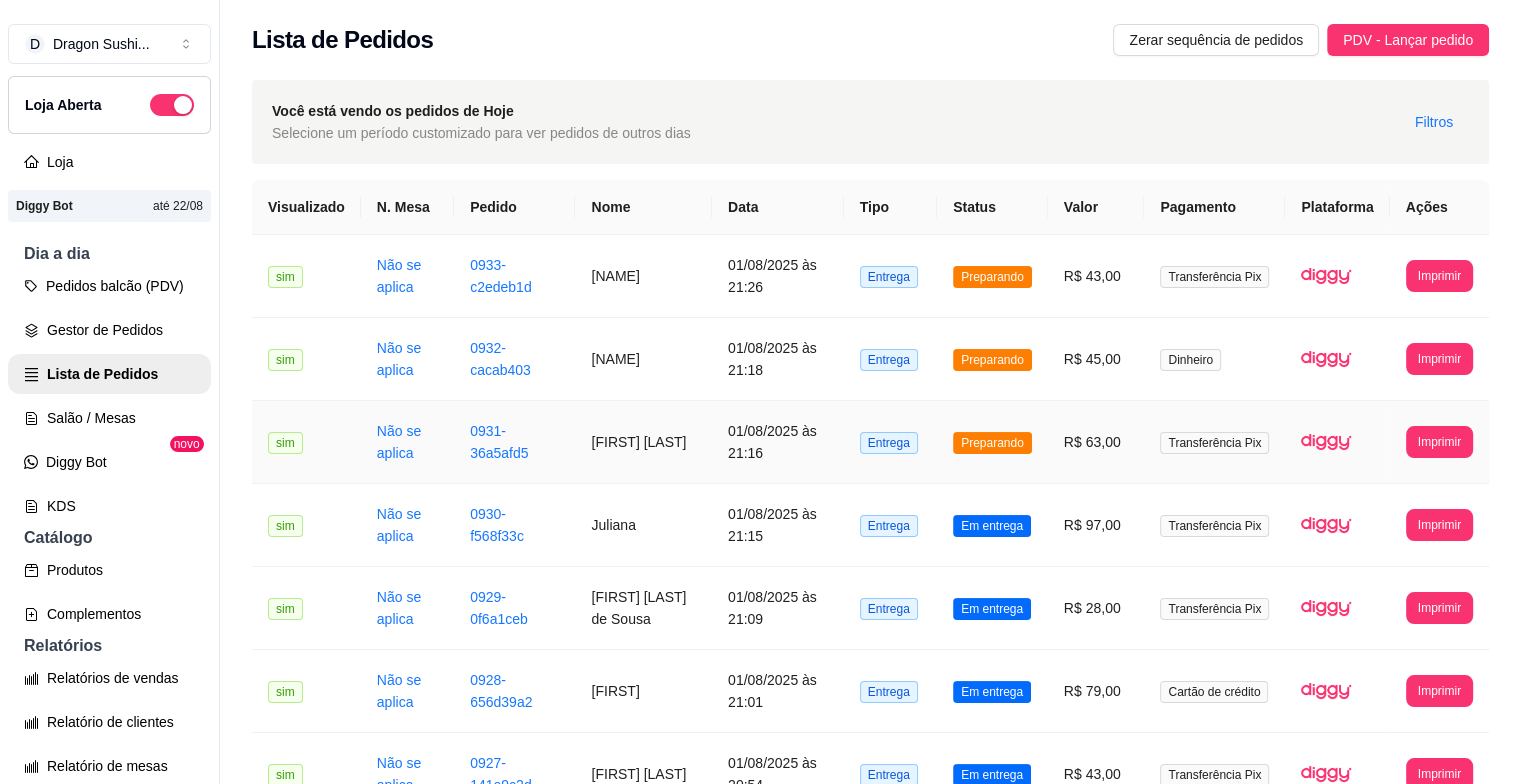 click on "Preparando" at bounding box center [992, 443] 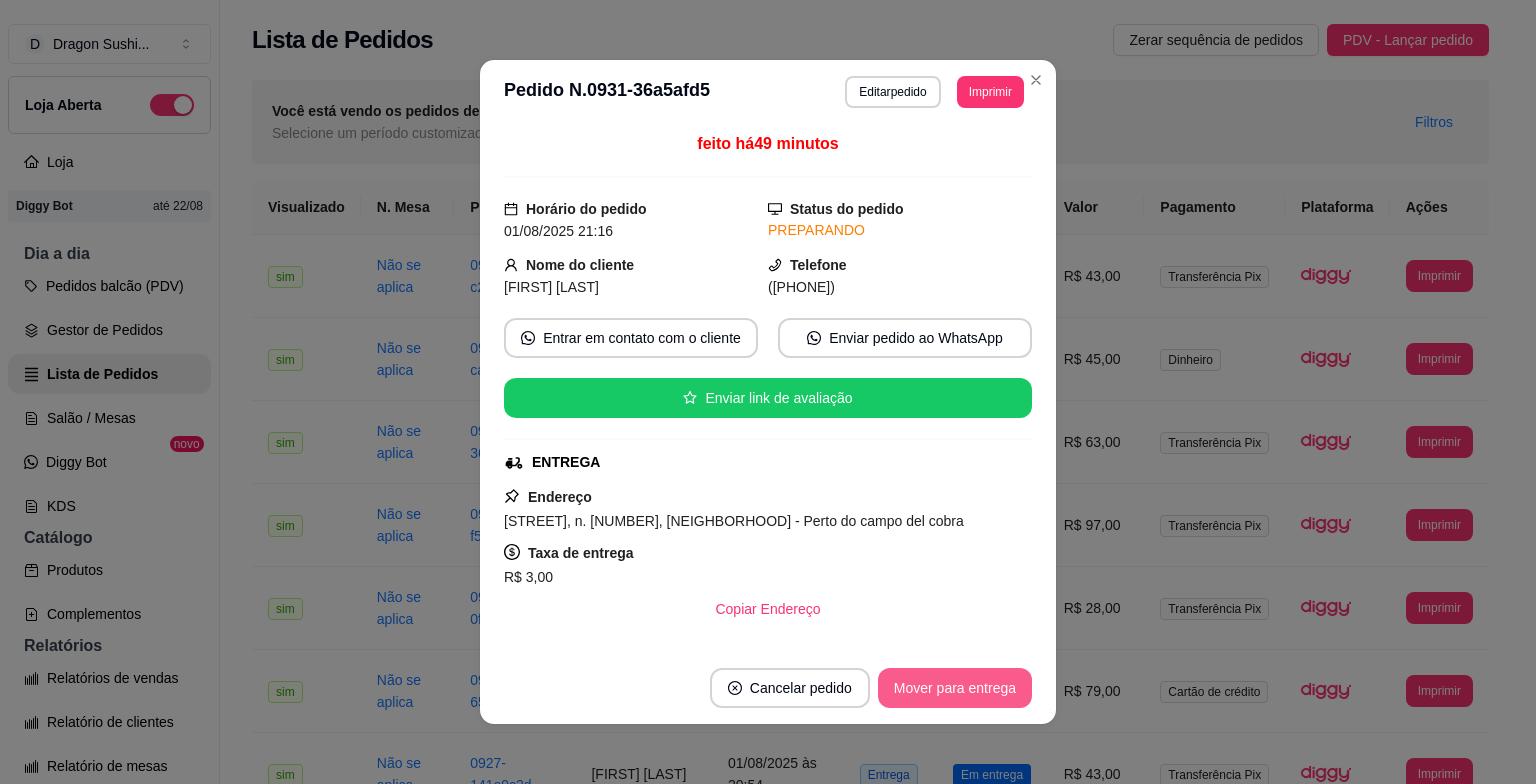 click on "Mover para entrega" at bounding box center [955, 688] 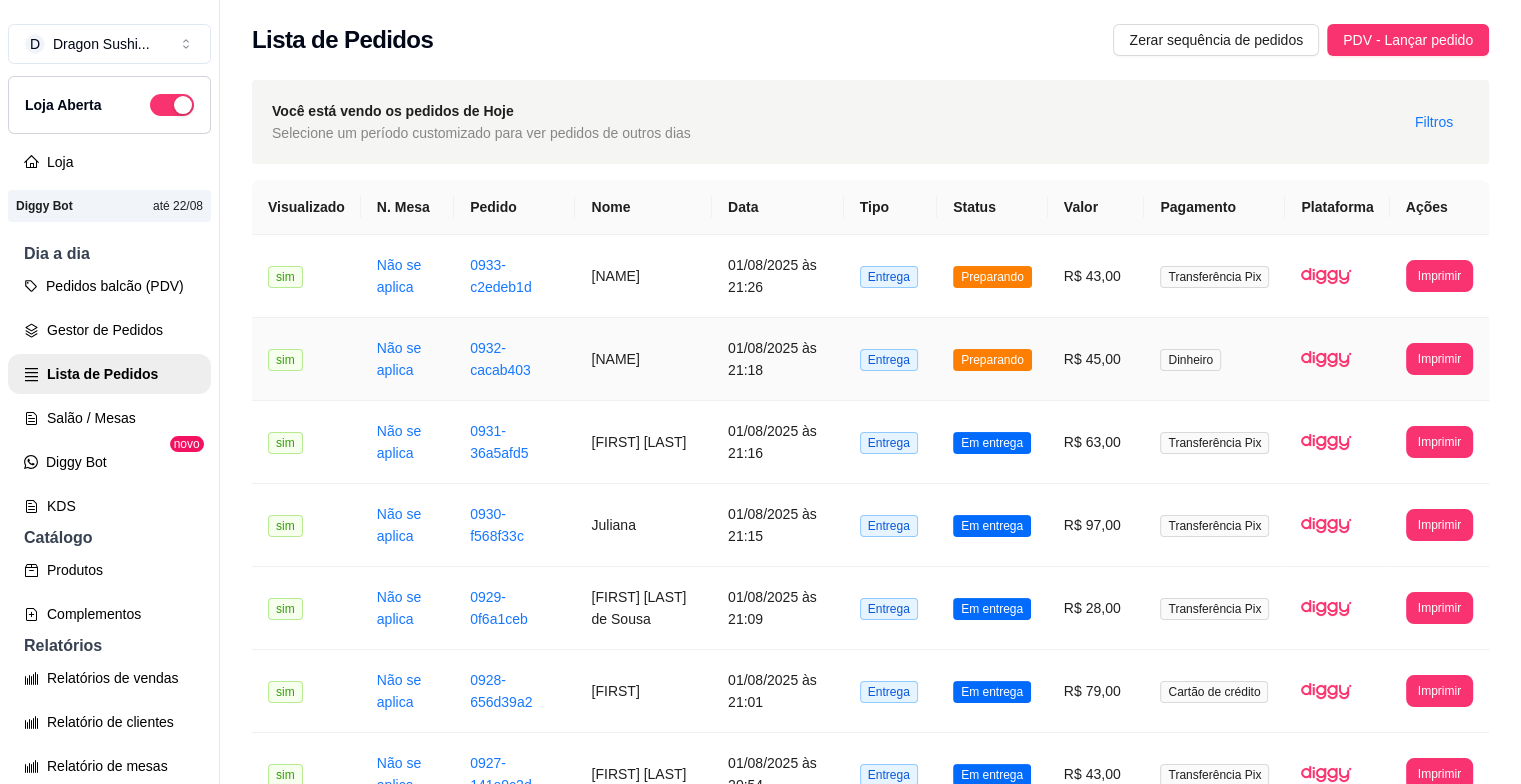 click on "Preparando" at bounding box center [992, 360] 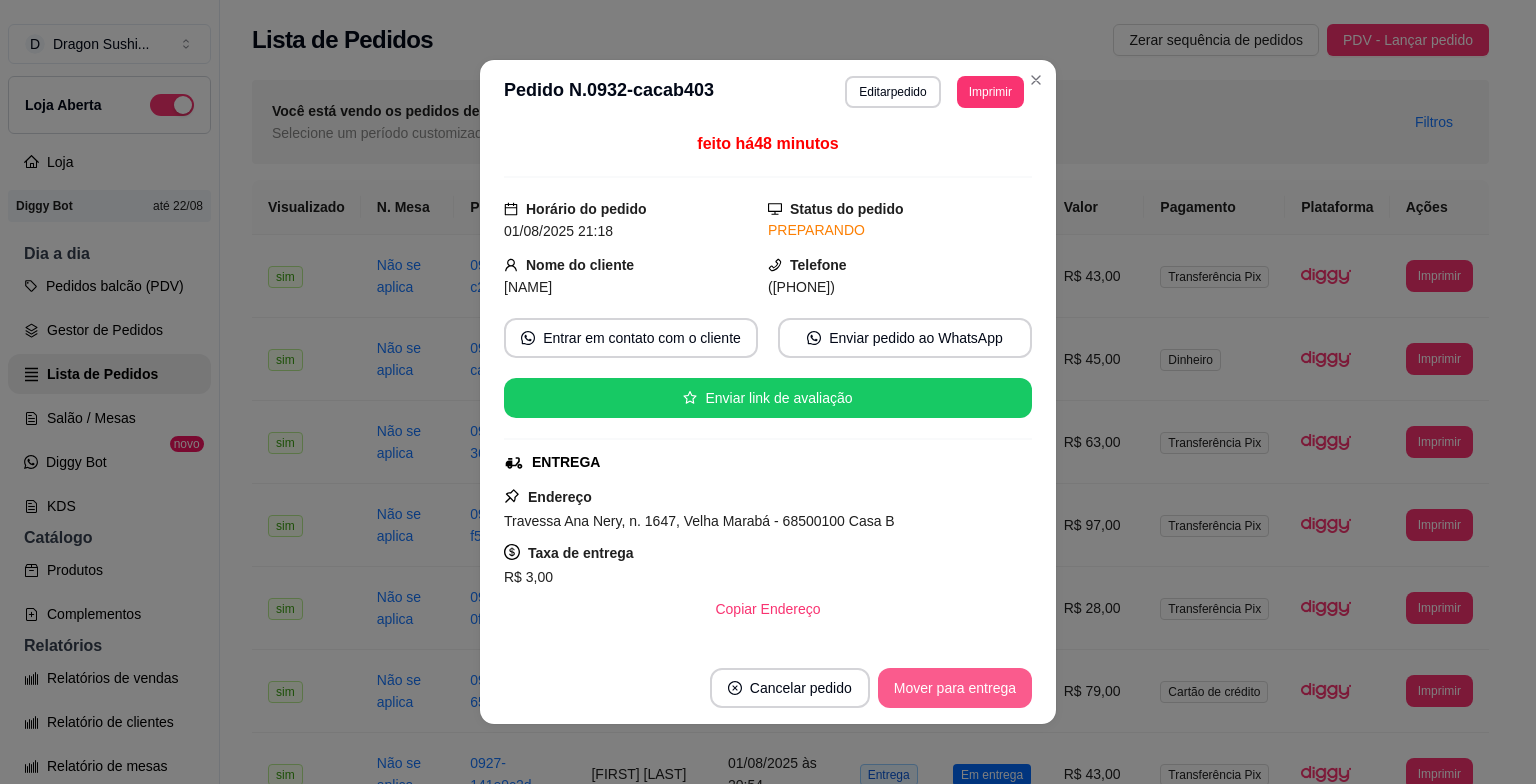 click on "Mover para entrega" at bounding box center (955, 688) 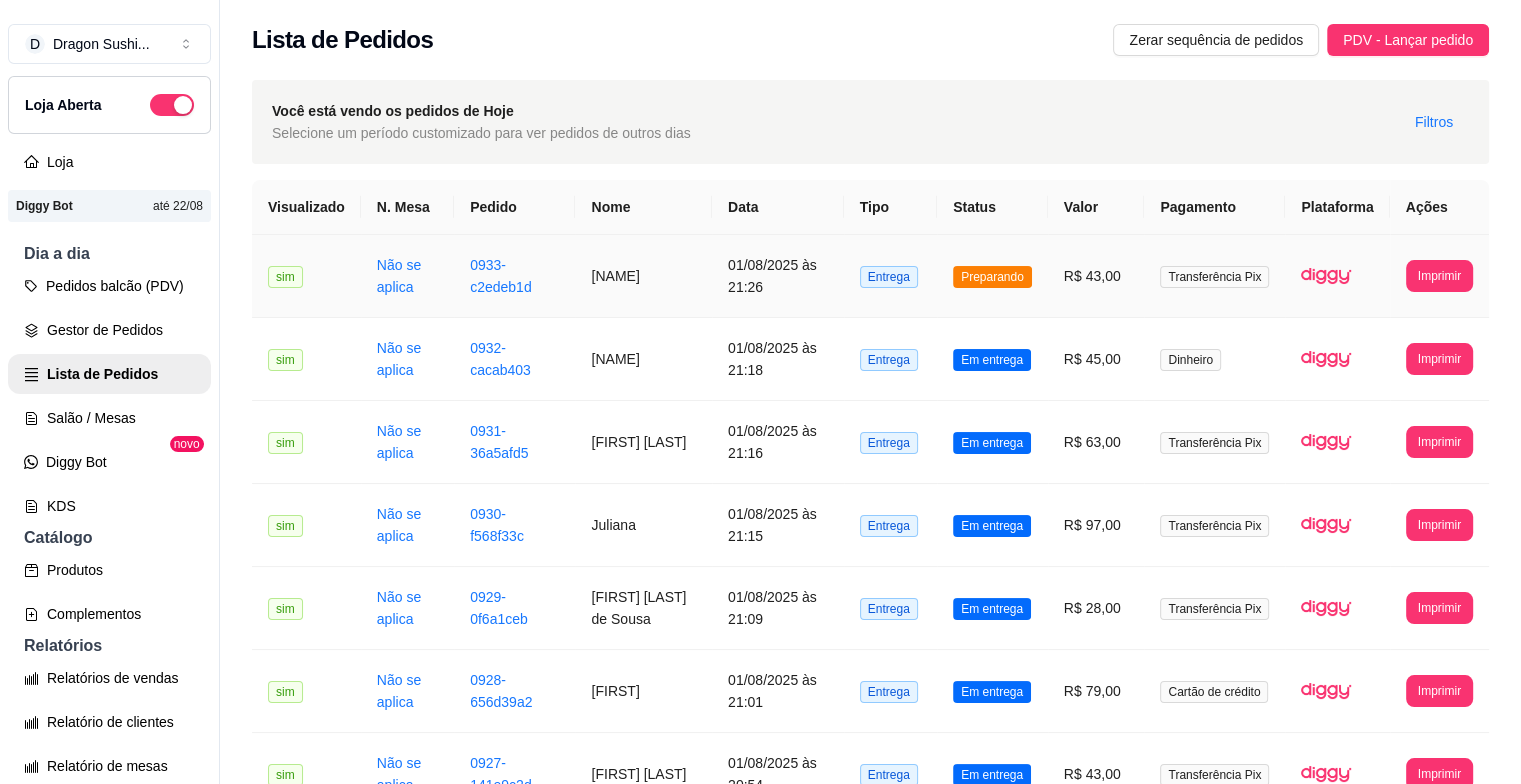 click on "Preparando" at bounding box center [992, 276] 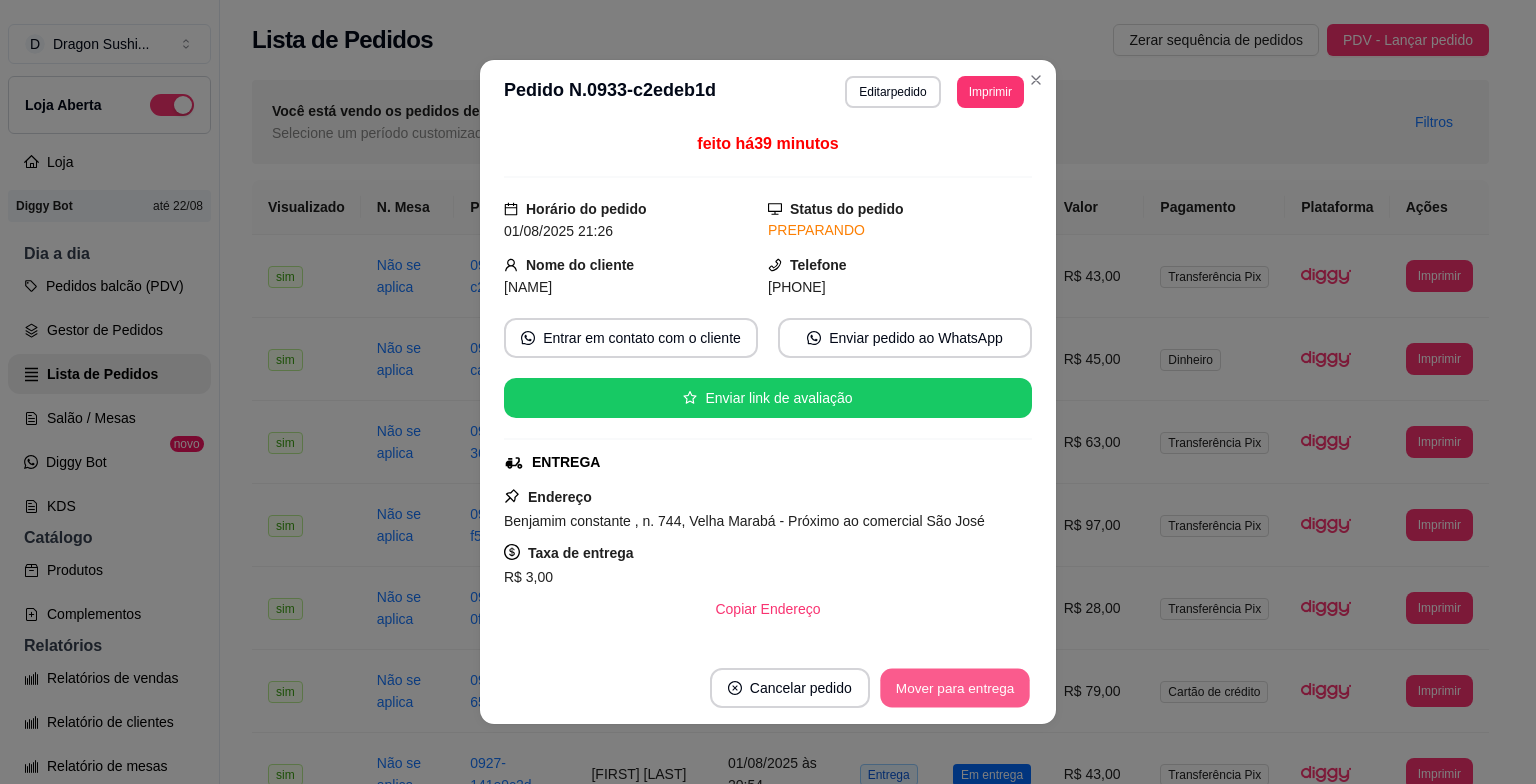 click on "Mover para entrega" at bounding box center (955, 688) 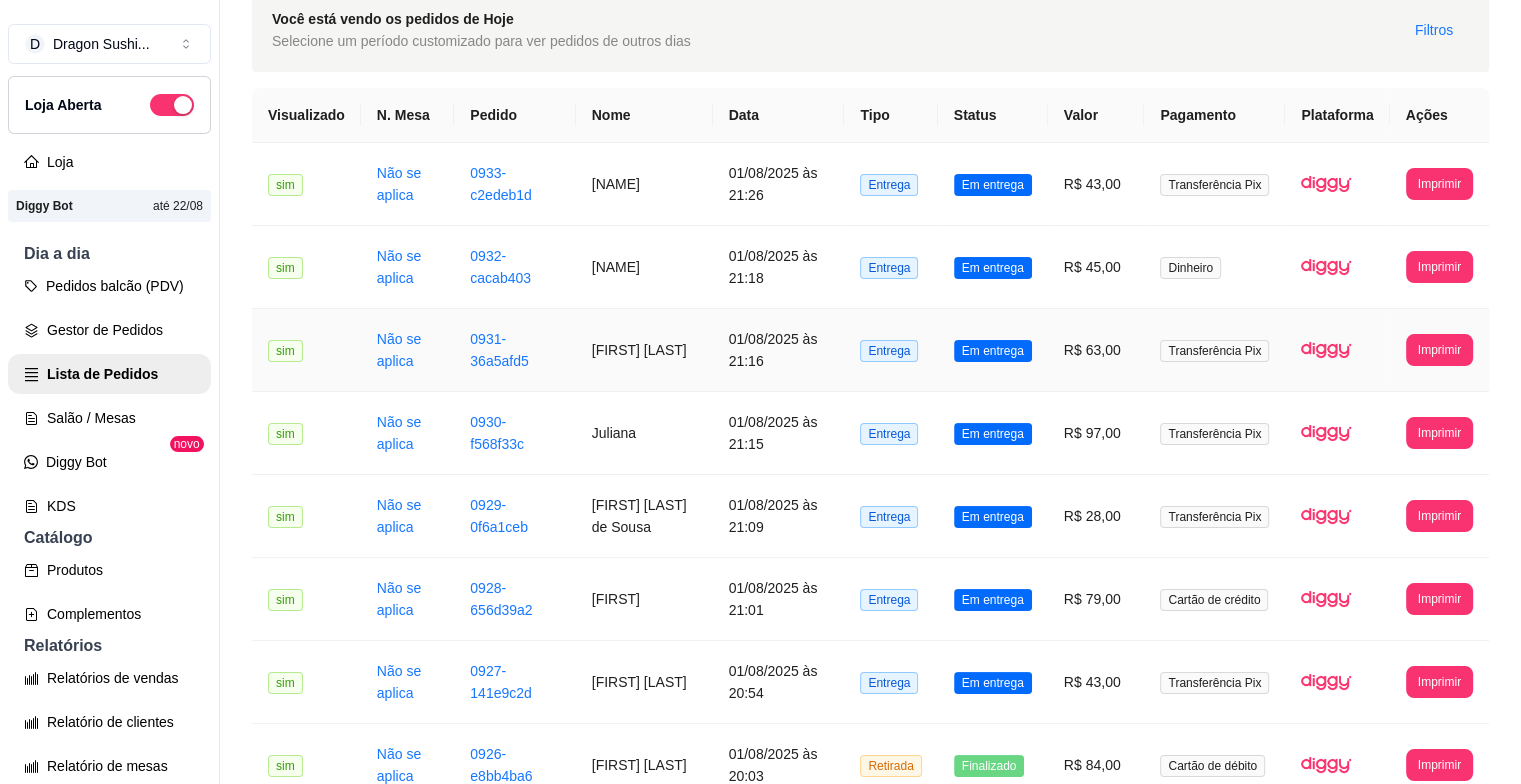 scroll, scrollTop: 200, scrollLeft: 0, axis: vertical 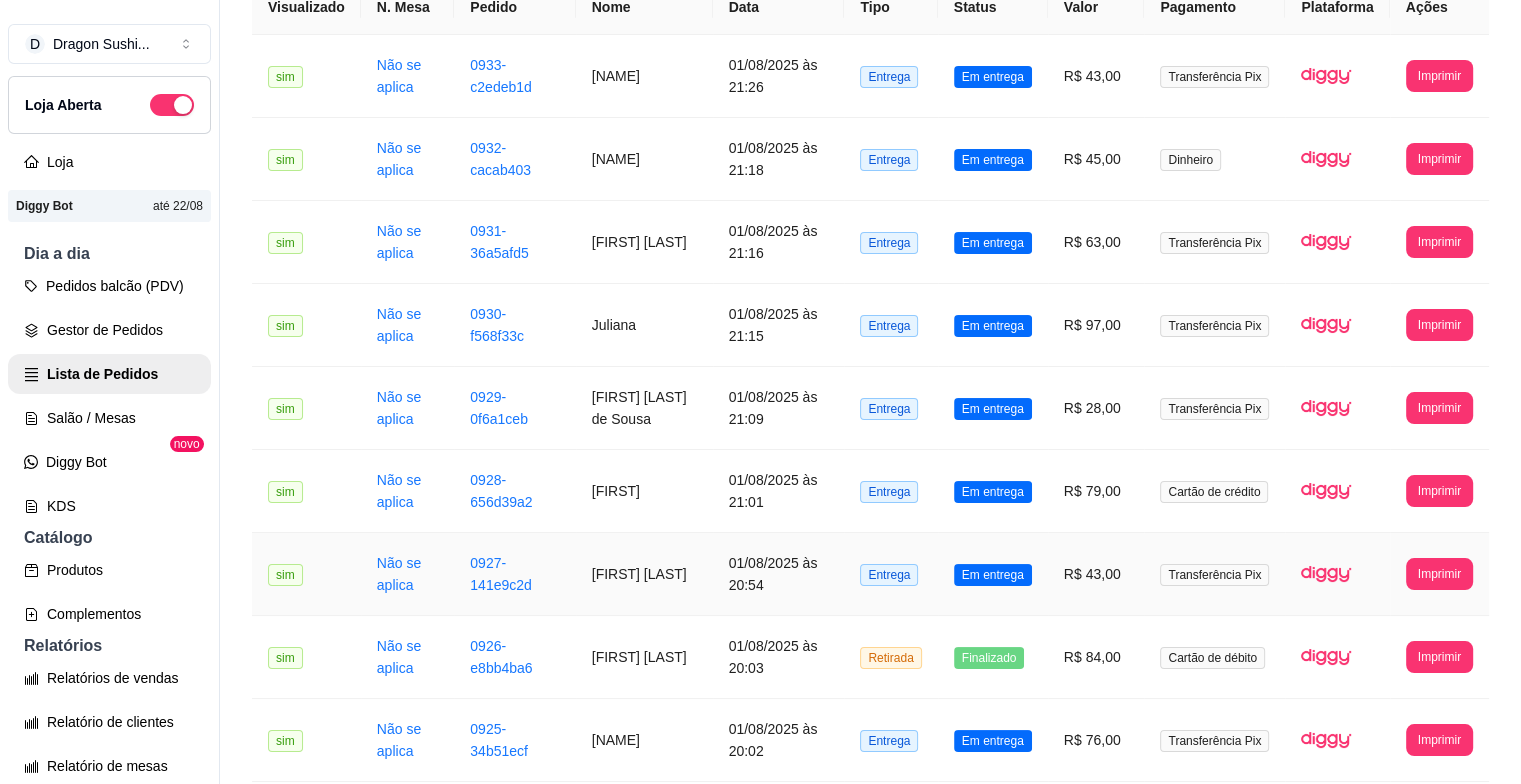 click on "Em entrega" at bounding box center (993, 574) 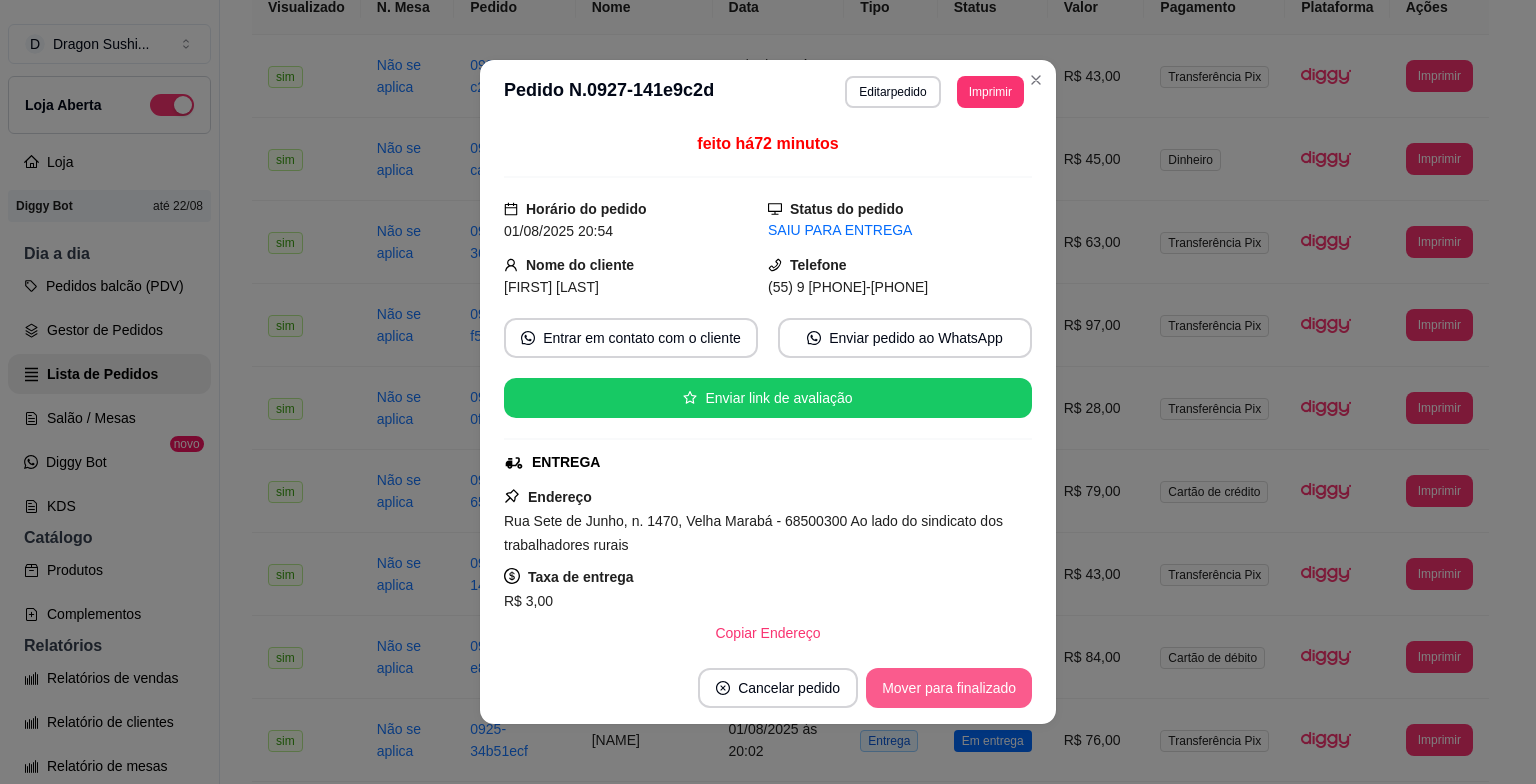 click on "Mover para finalizado" at bounding box center [949, 688] 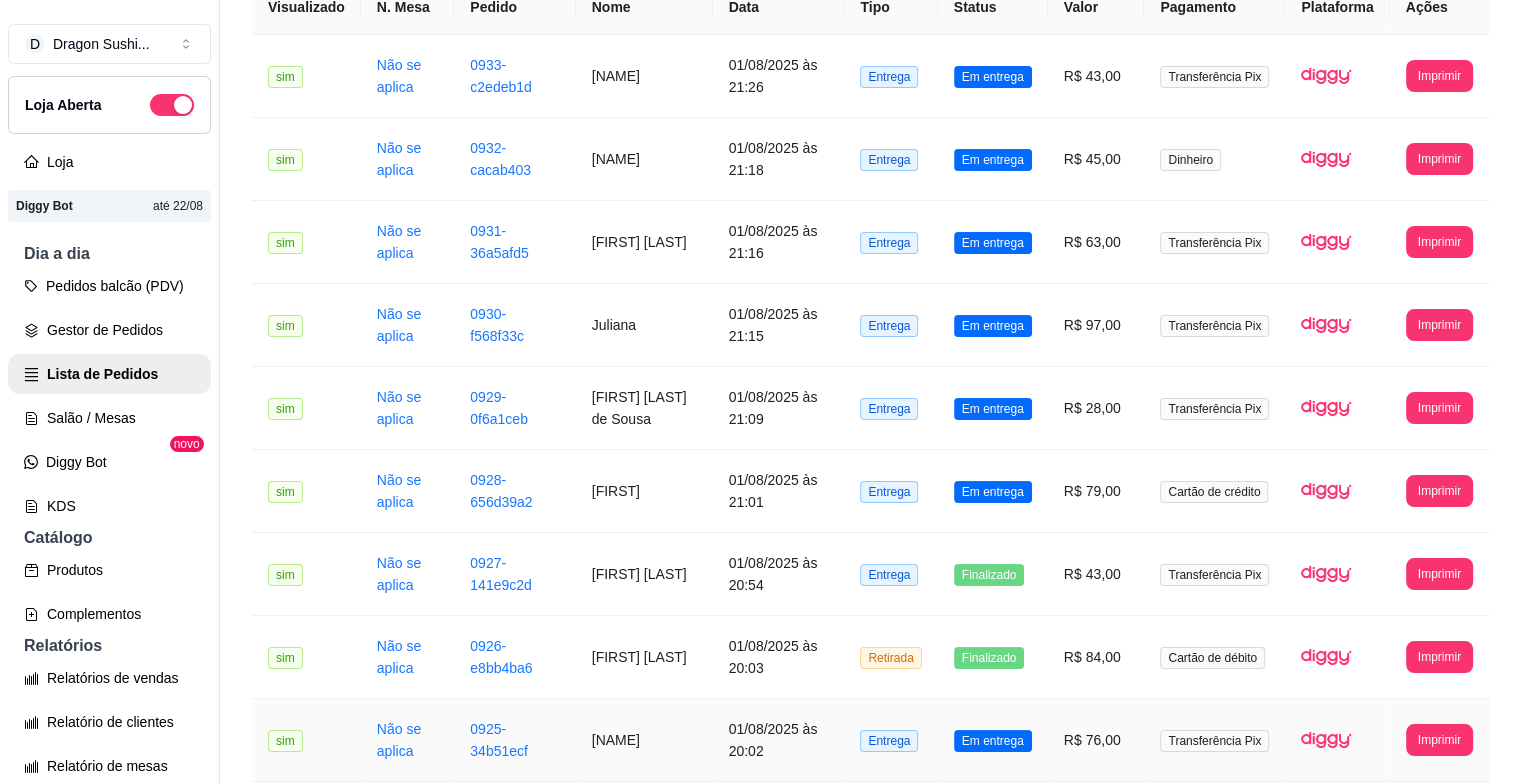 click on "R$ 76,00" at bounding box center (1096, 740) 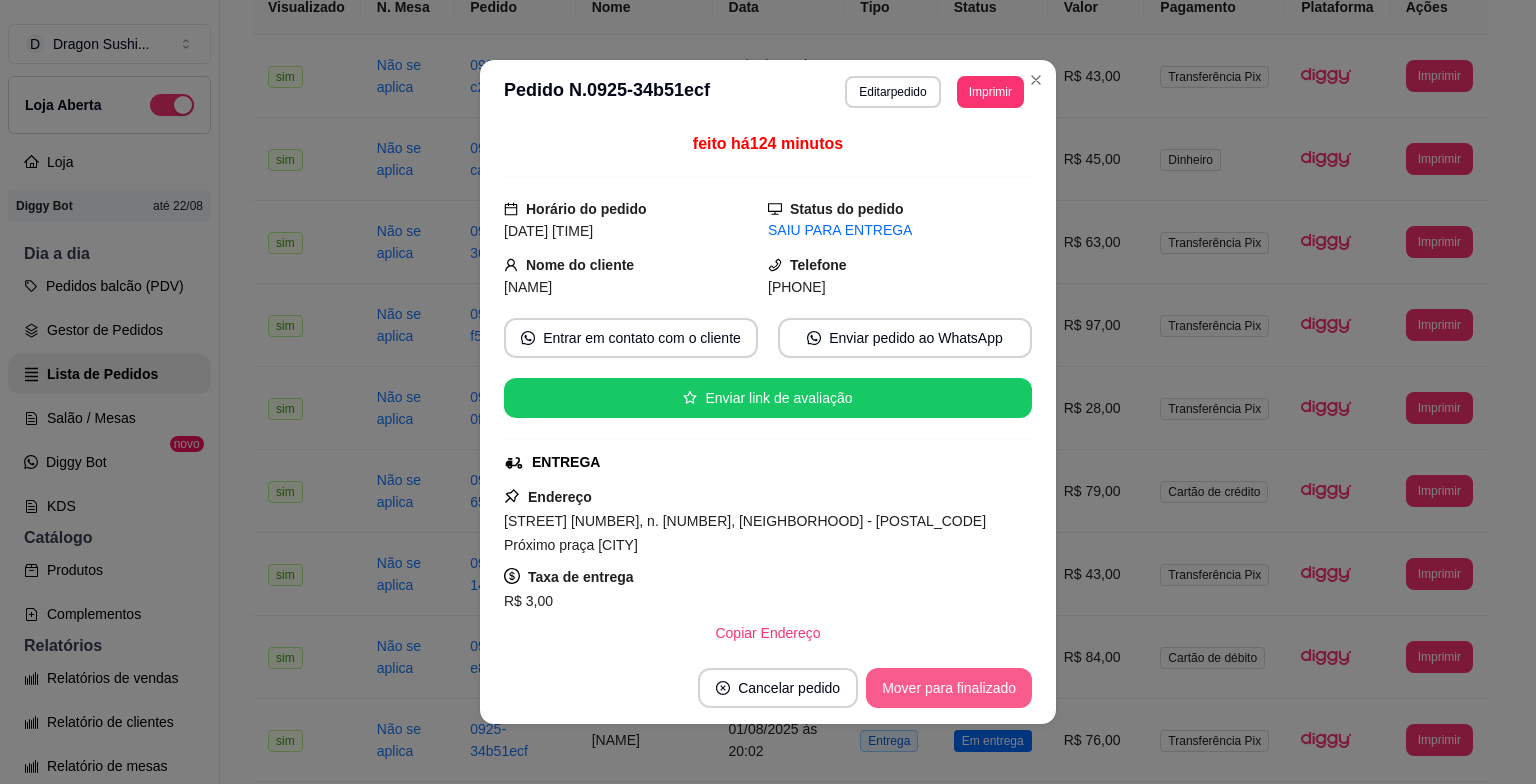 click on "Mover para finalizado" at bounding box center (949, 688) 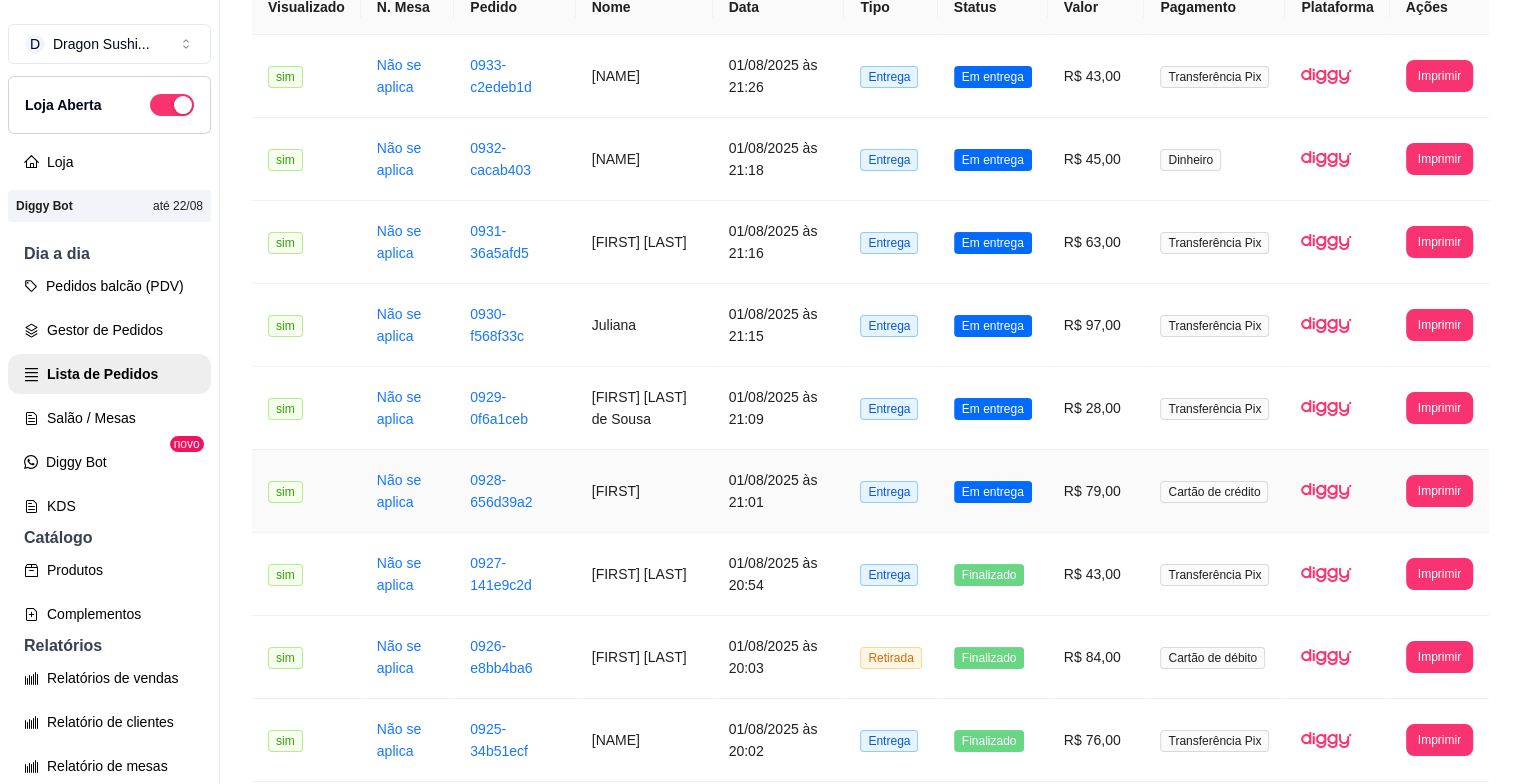 click on "Em entrega" at bounding box center (993, 491) 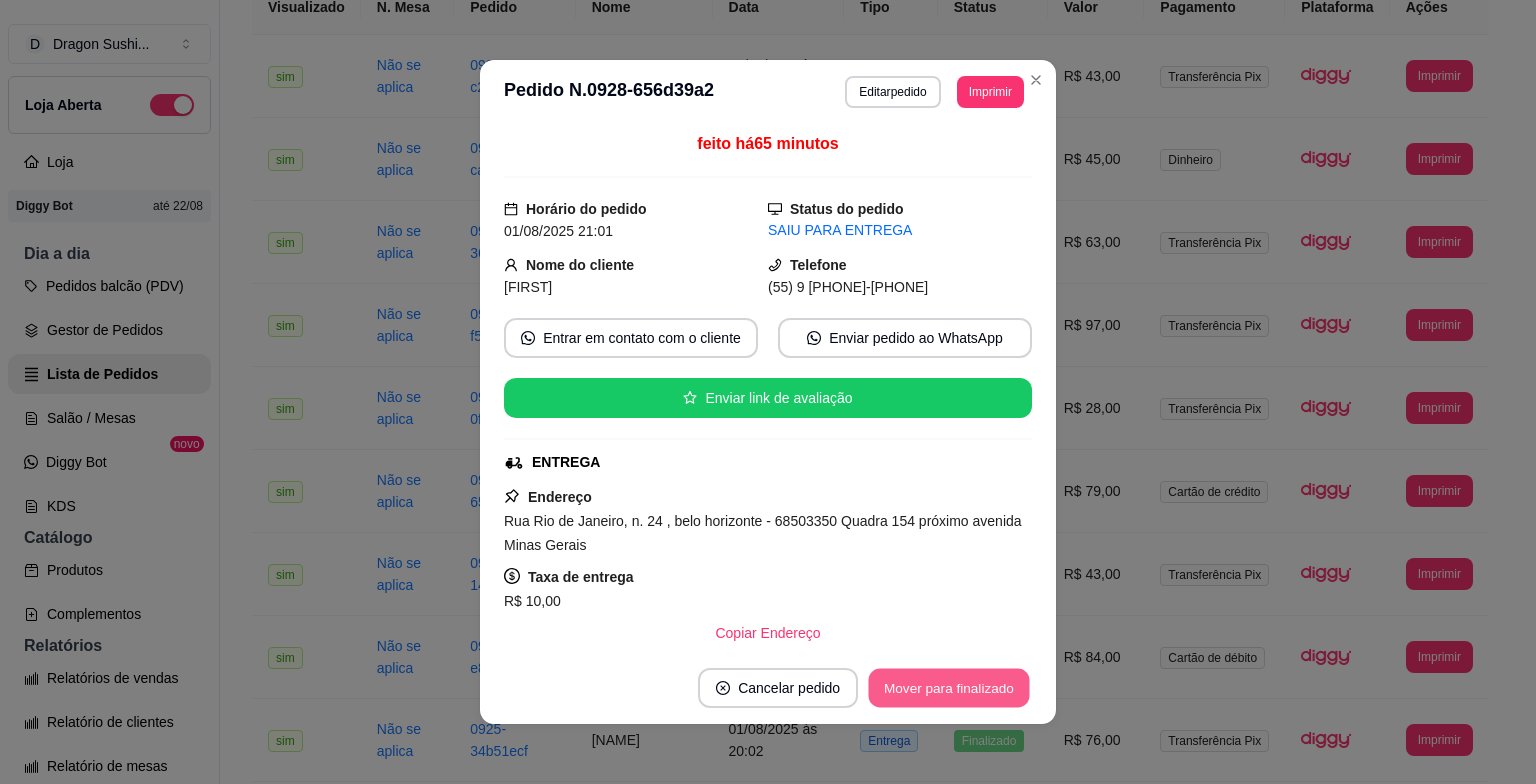 click on "Mover para finalizado" at bounding box center [949, 688] 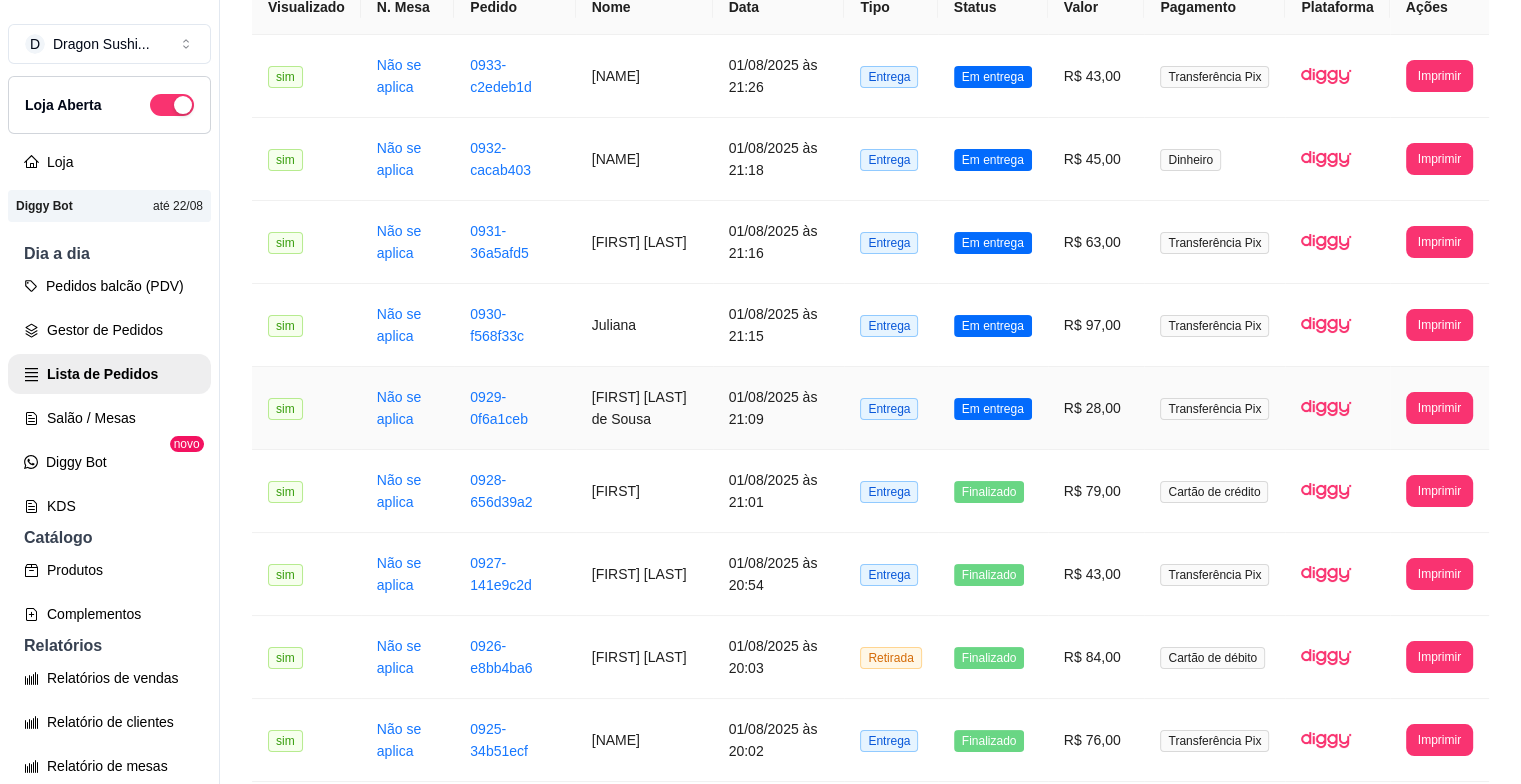 click on "Em entrega" at bounding box center [993, 409] 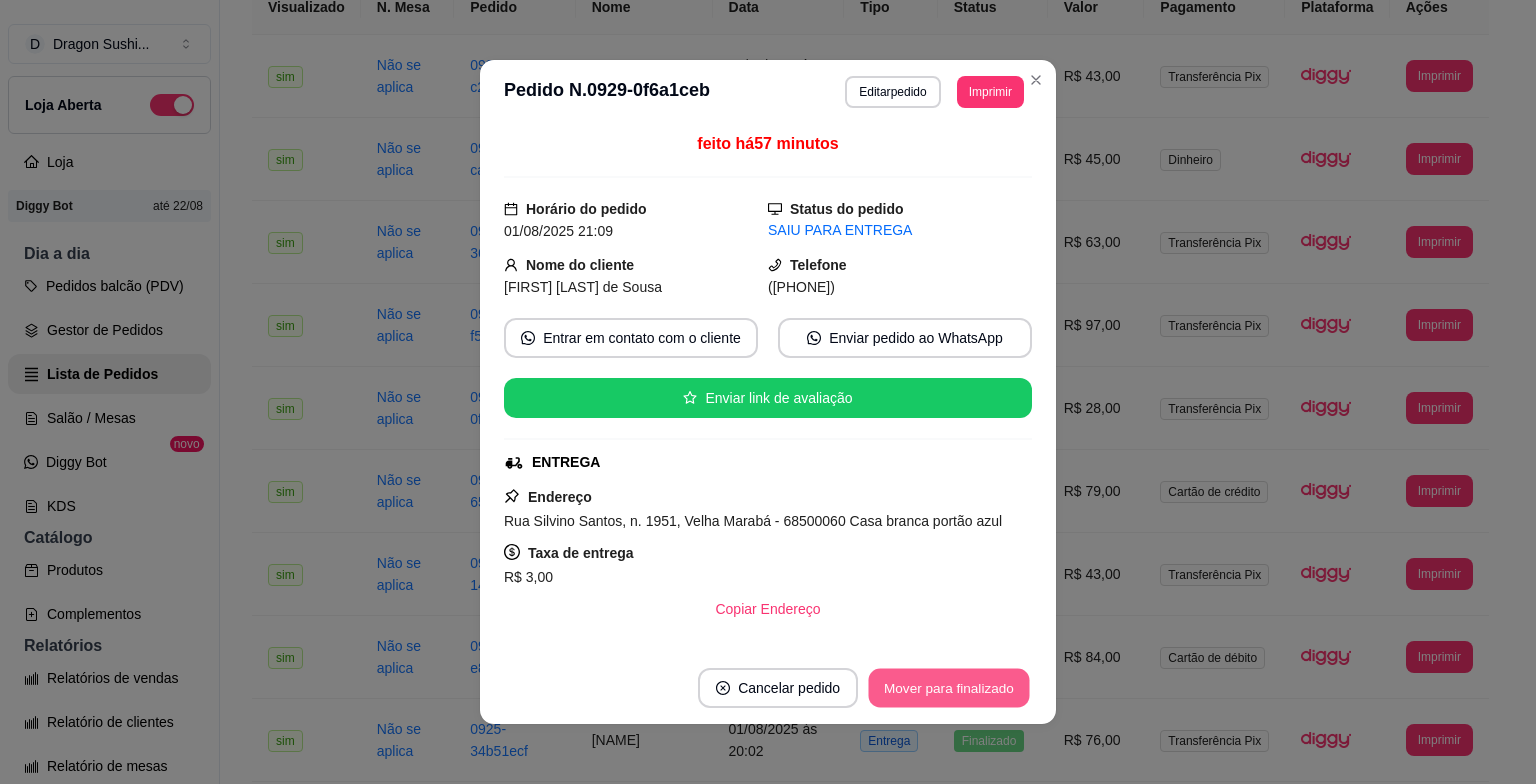 click on "Mover para finalizado" at bounding box center (949, 688) 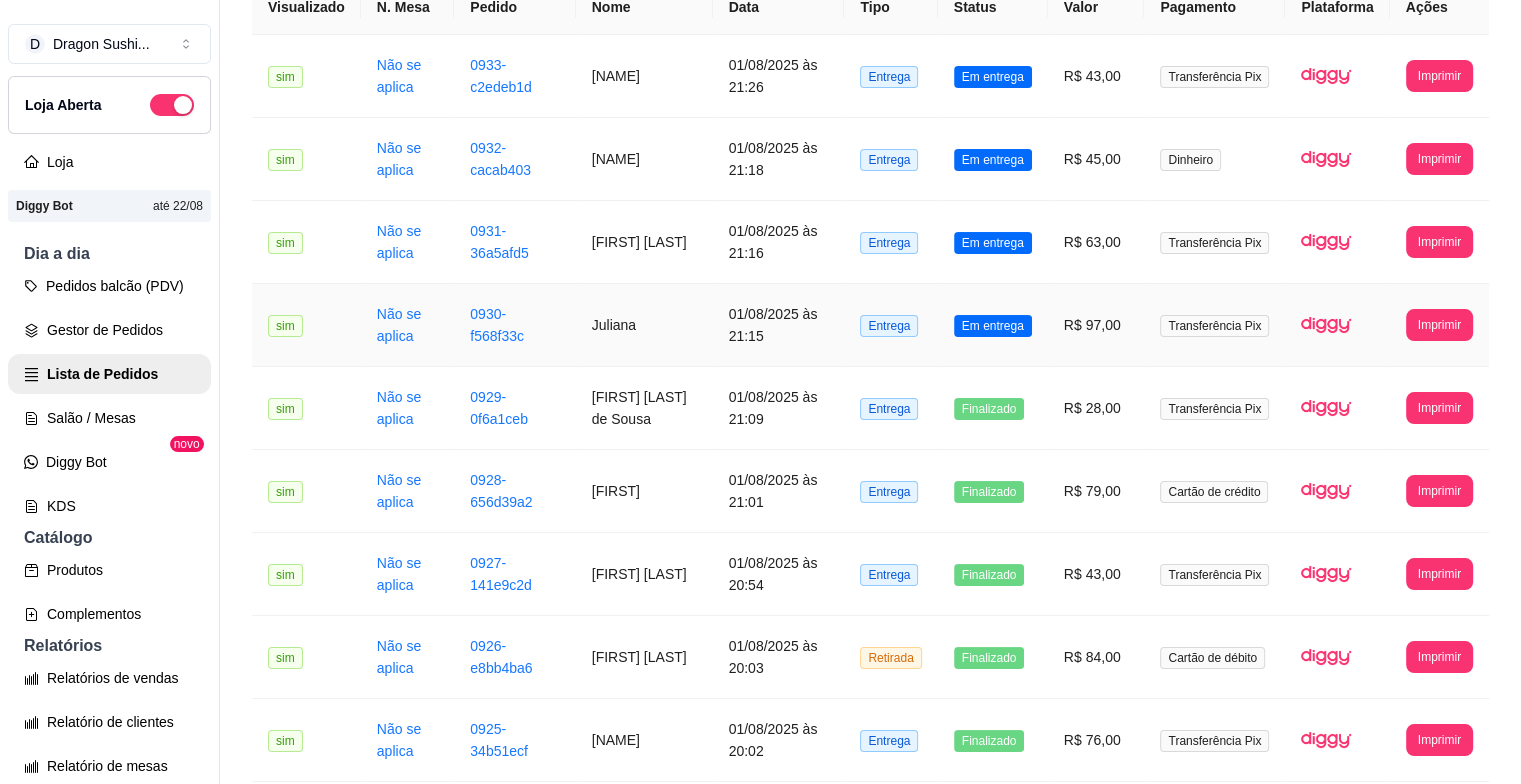 click on "Em entrega" at bounding box center (993, 325) 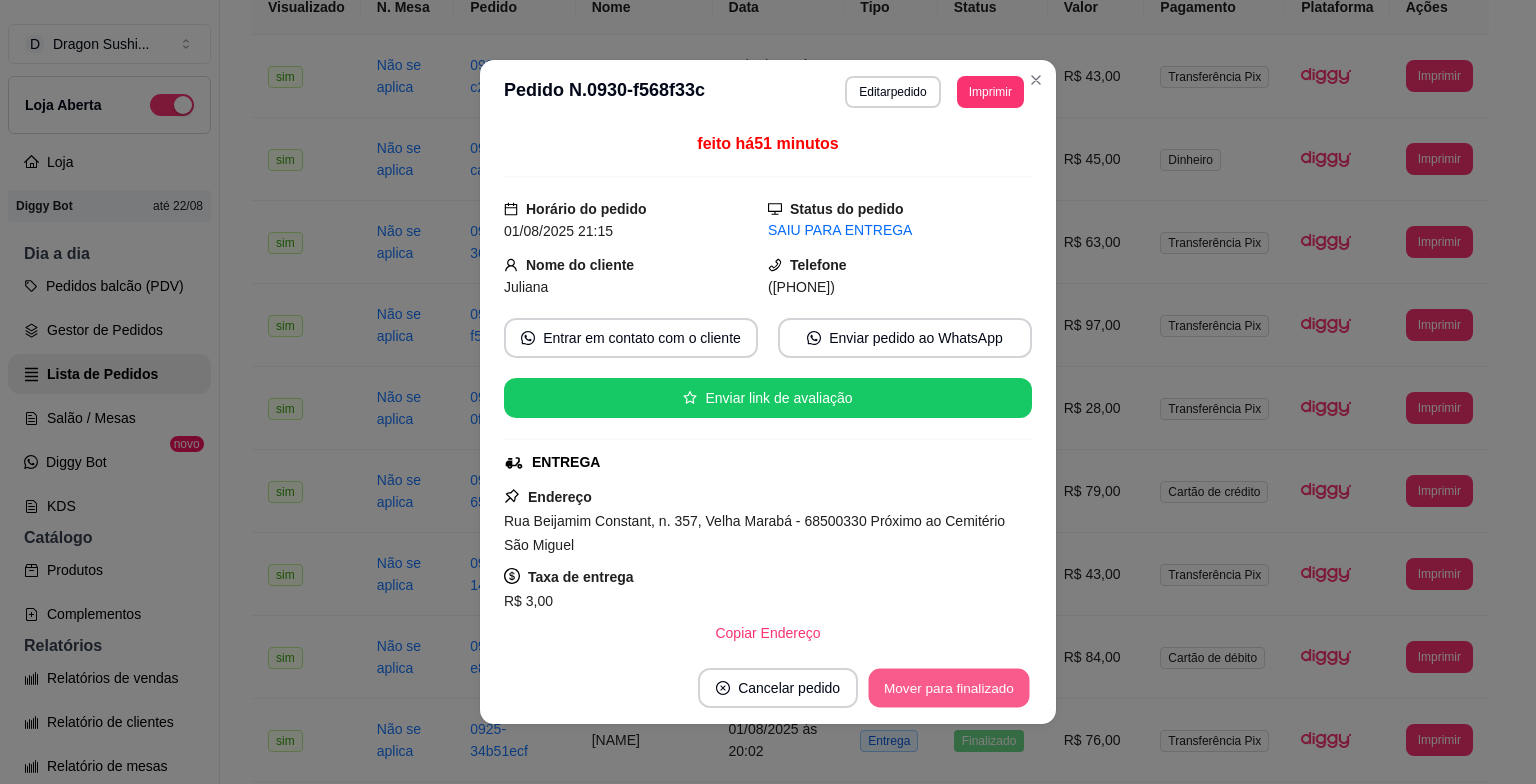 click on "Mover para finalizado" at bounding box center (949, 688) 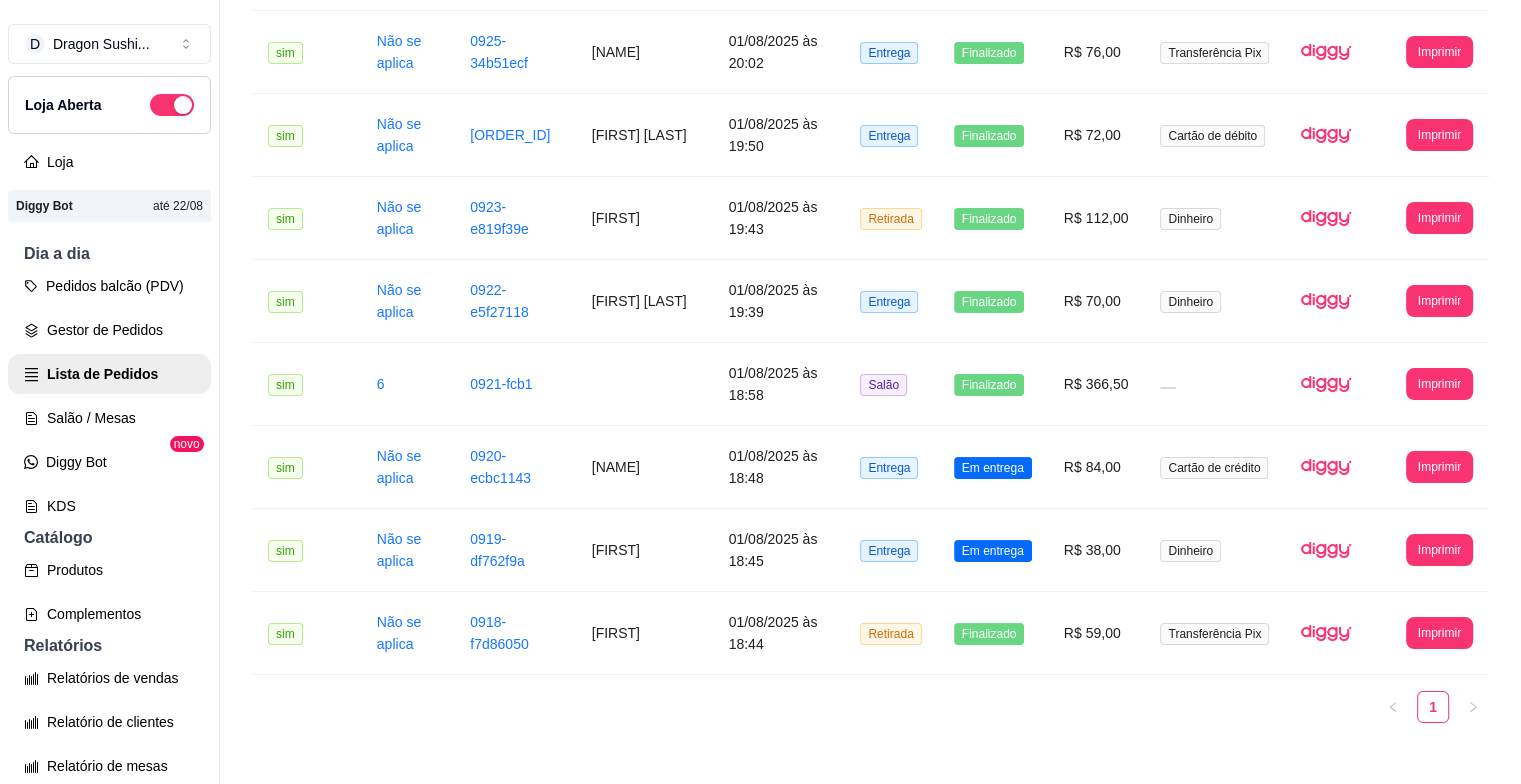scroll, scrollTop: 900, scrollLeft: 0, axis: vertical 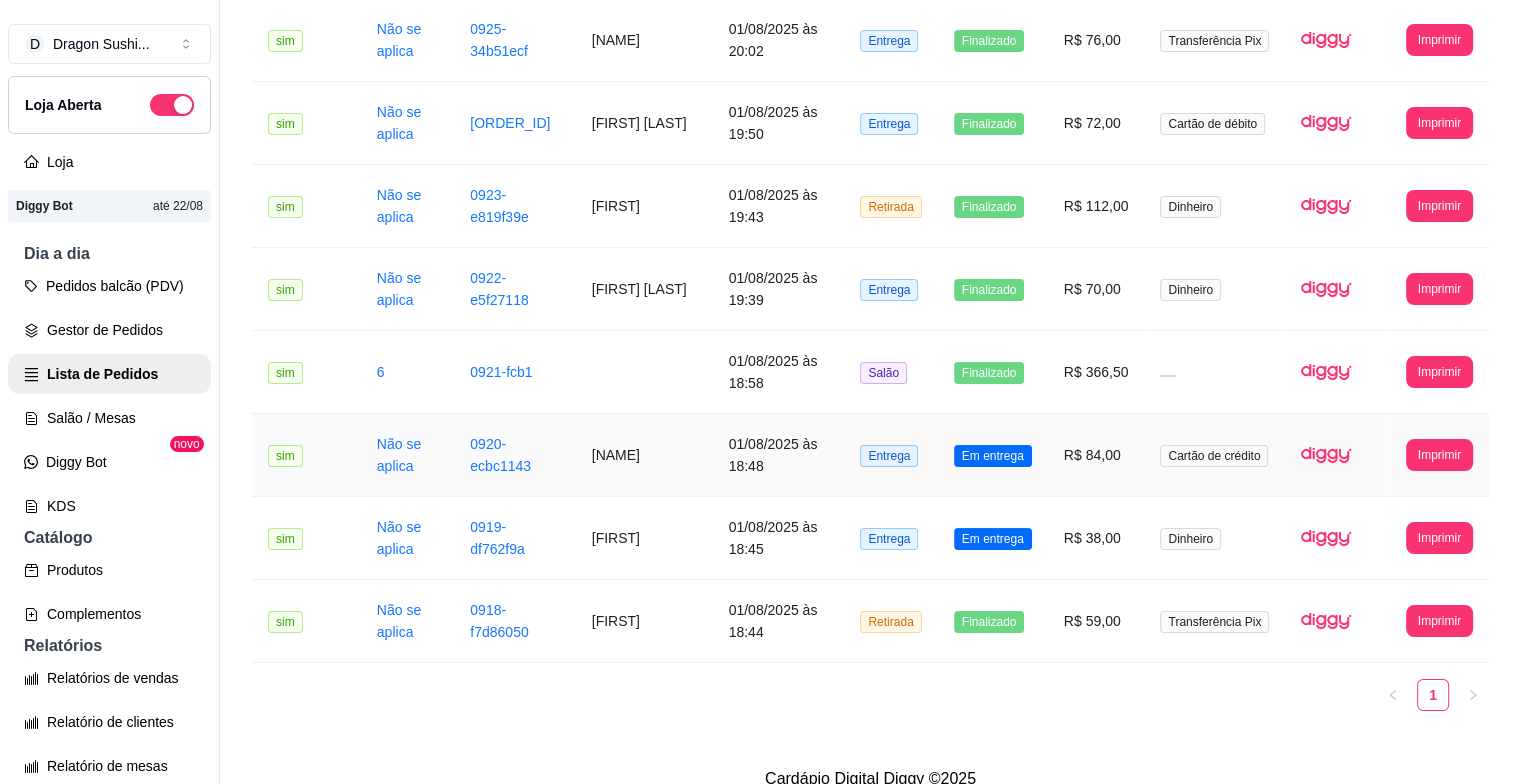 click on "Em entrega" at bounding box center [993, 455] 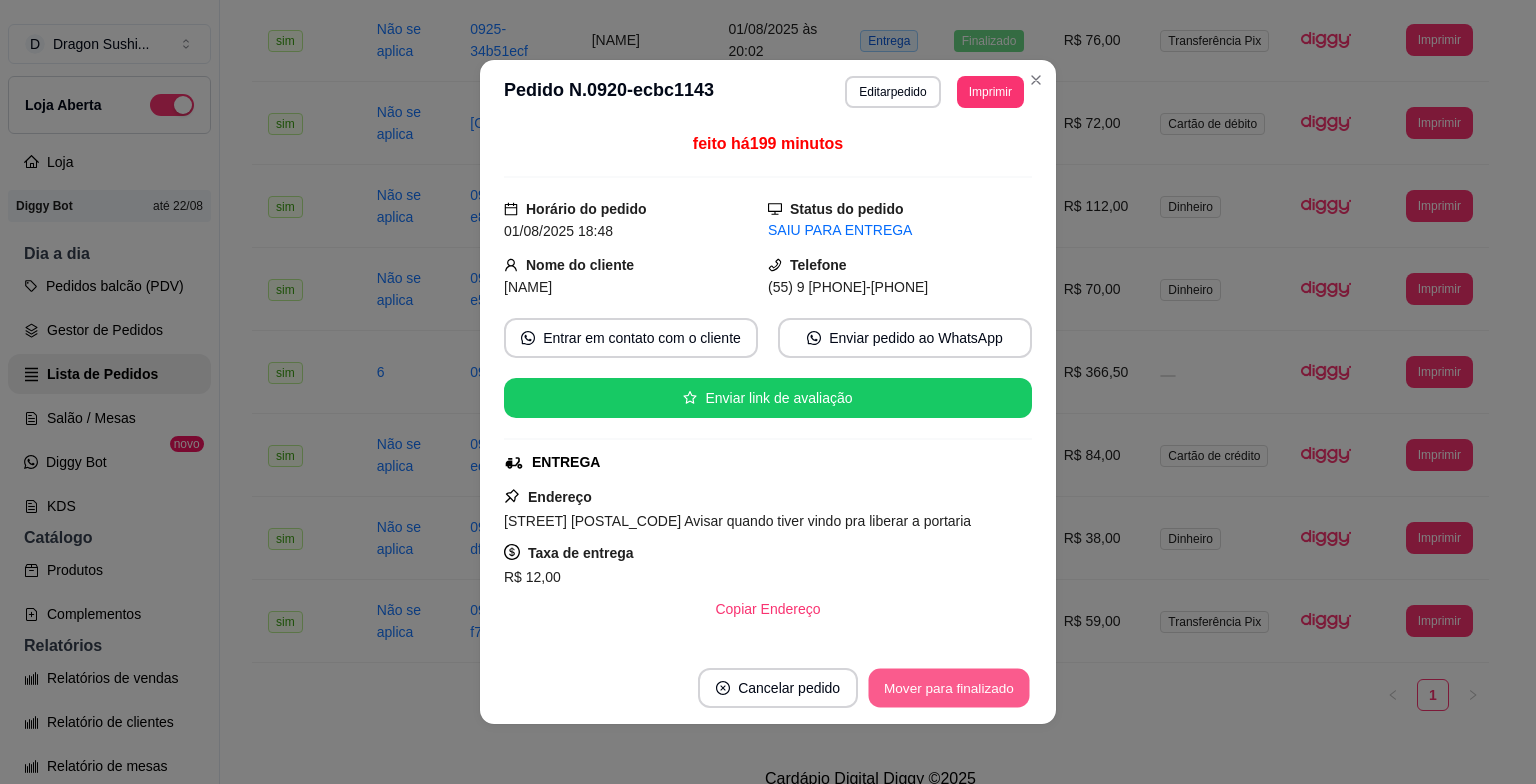 click on "Mover para finalizado" at bounding box center [949, 688] 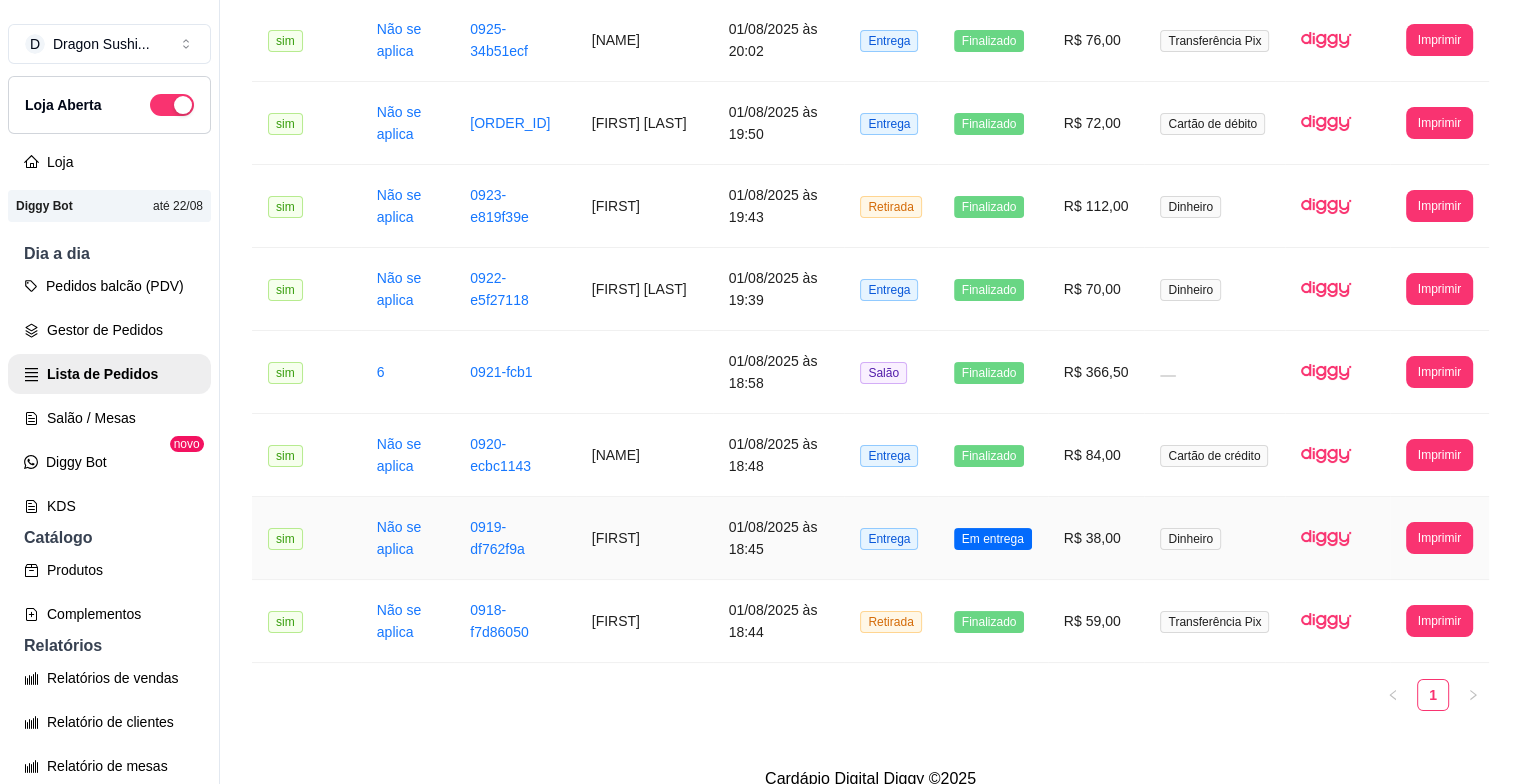 click on "Em entrega" at bounding box center (993, 538) 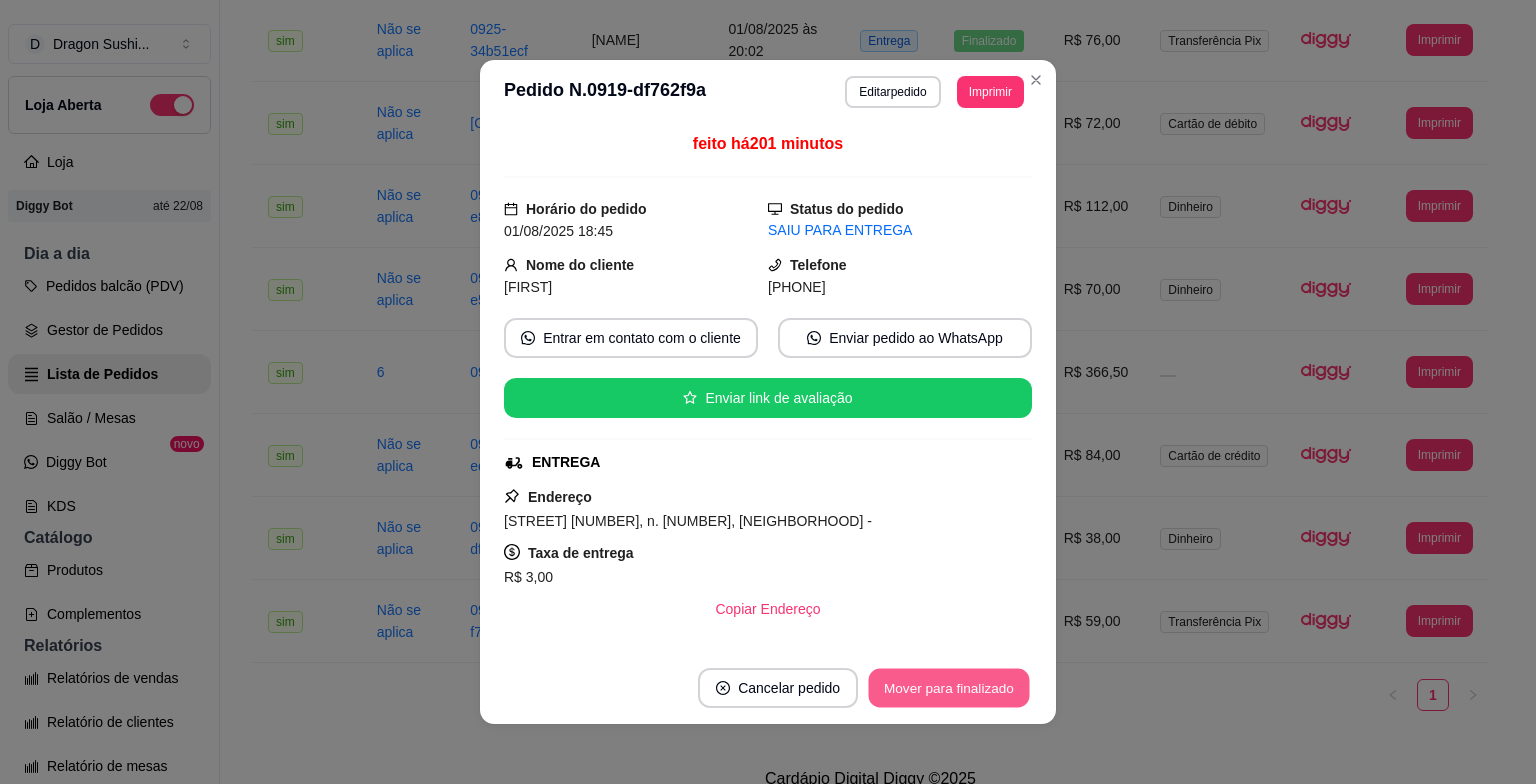 click on "Mover para finalizado" at bounding box center (949, 688) 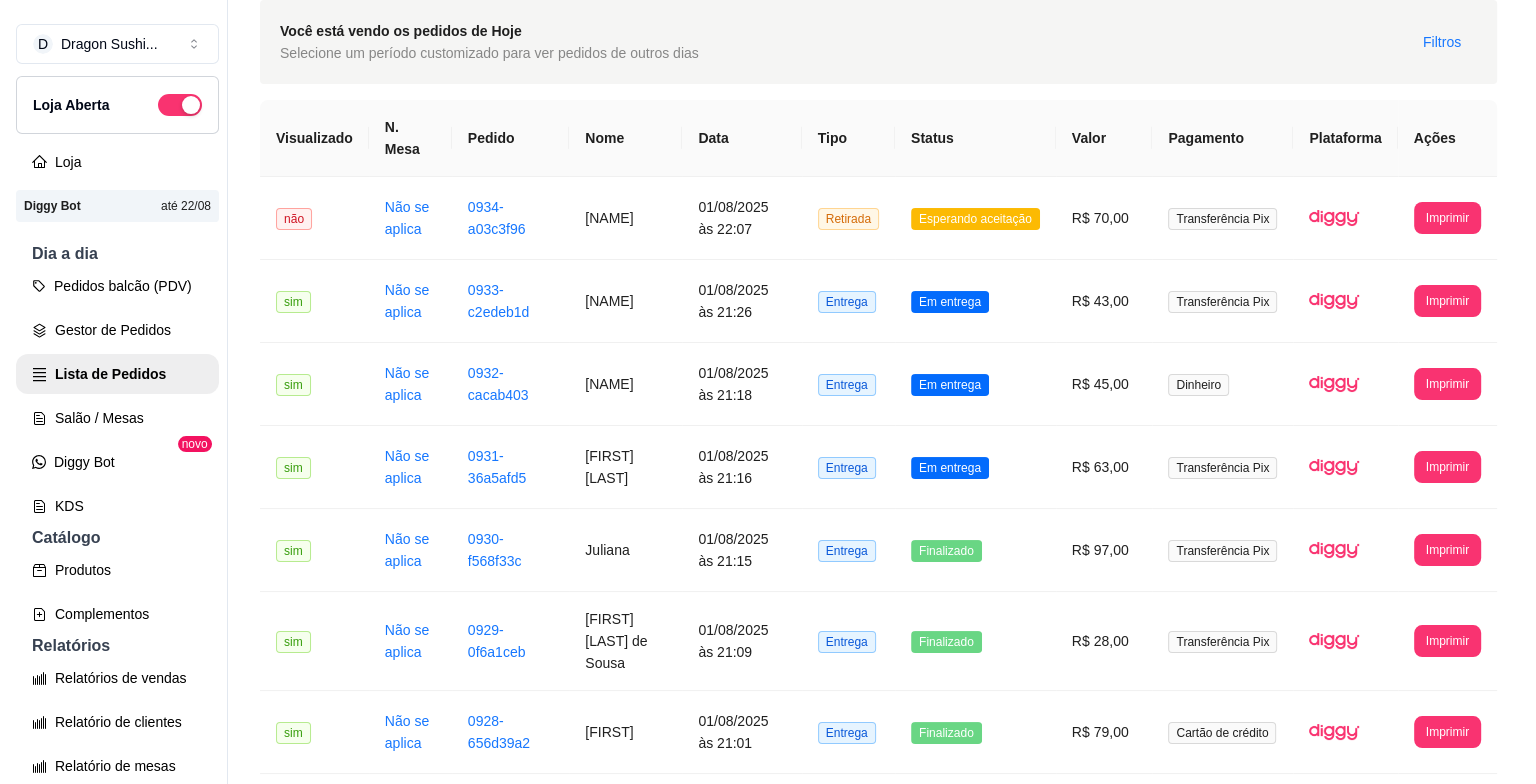scroll, scrollTop: 0, scrollLeft: 0, axis: both 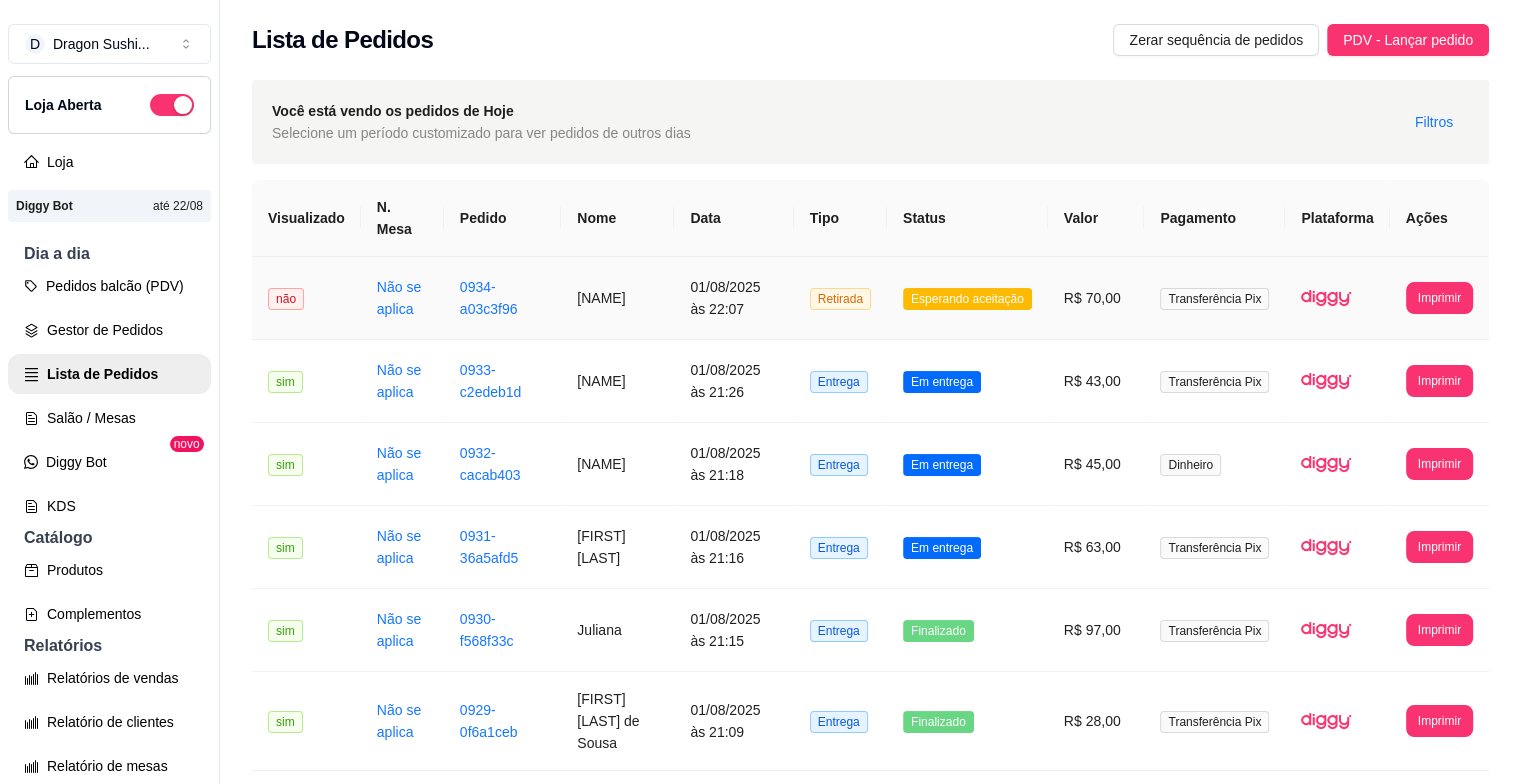 click on "Esperando aceitação" at bounding box center (967, 299) 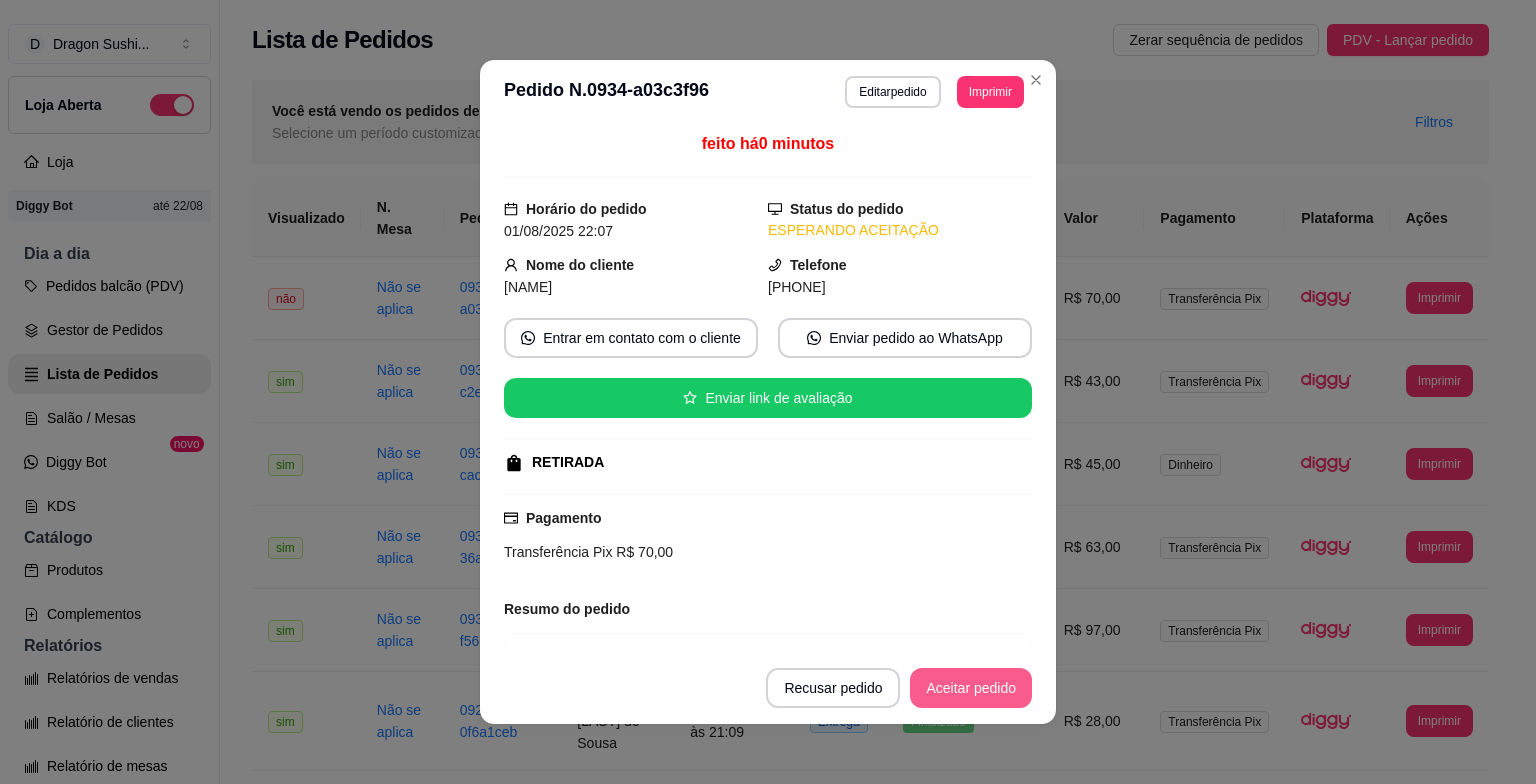 click on "Aceitar pedido" at bounding box center [971, 688] 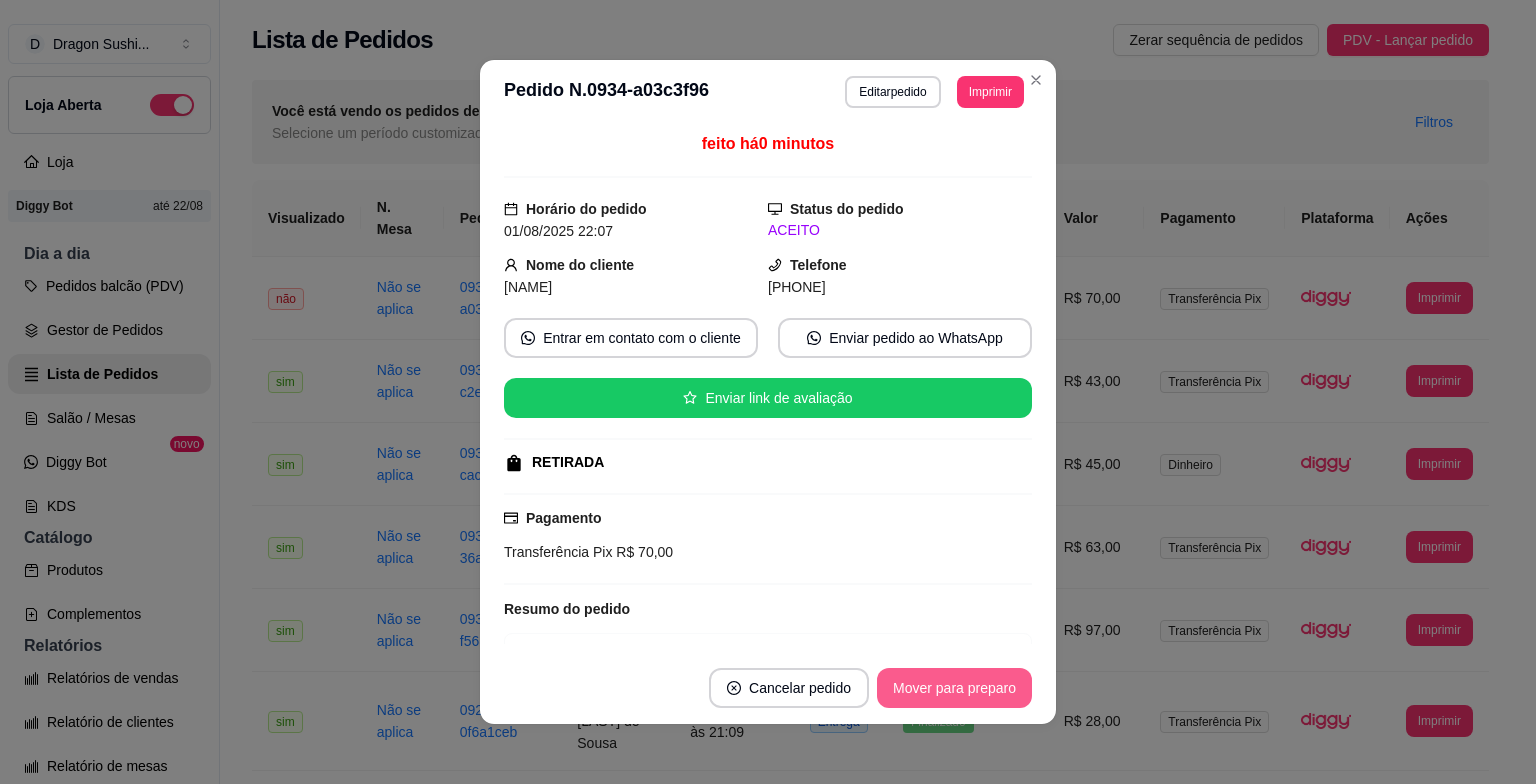 click on "Mover para preparo" at bounding box center (954, 688) 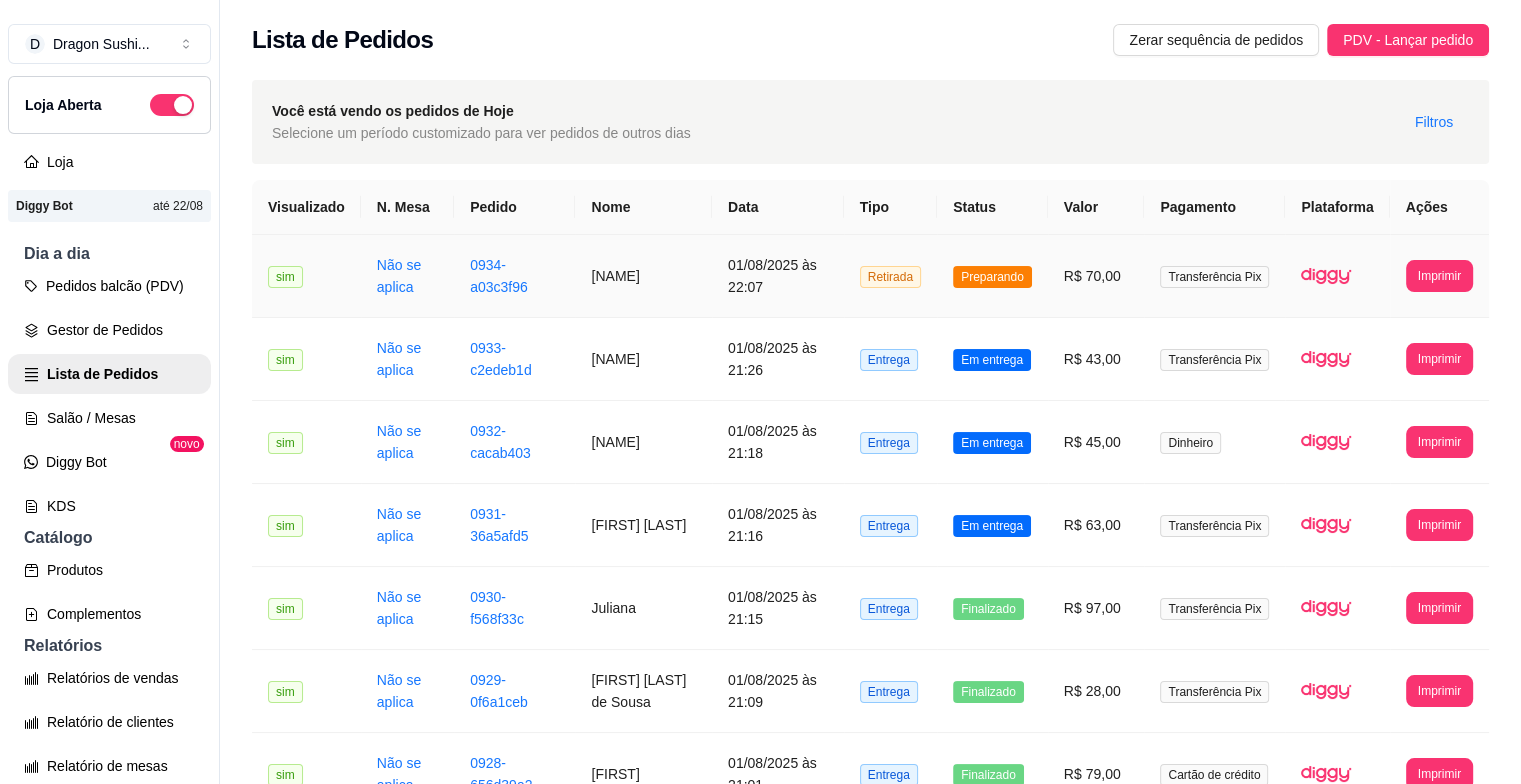click on "Preparando" at bounding box center [992, 276] 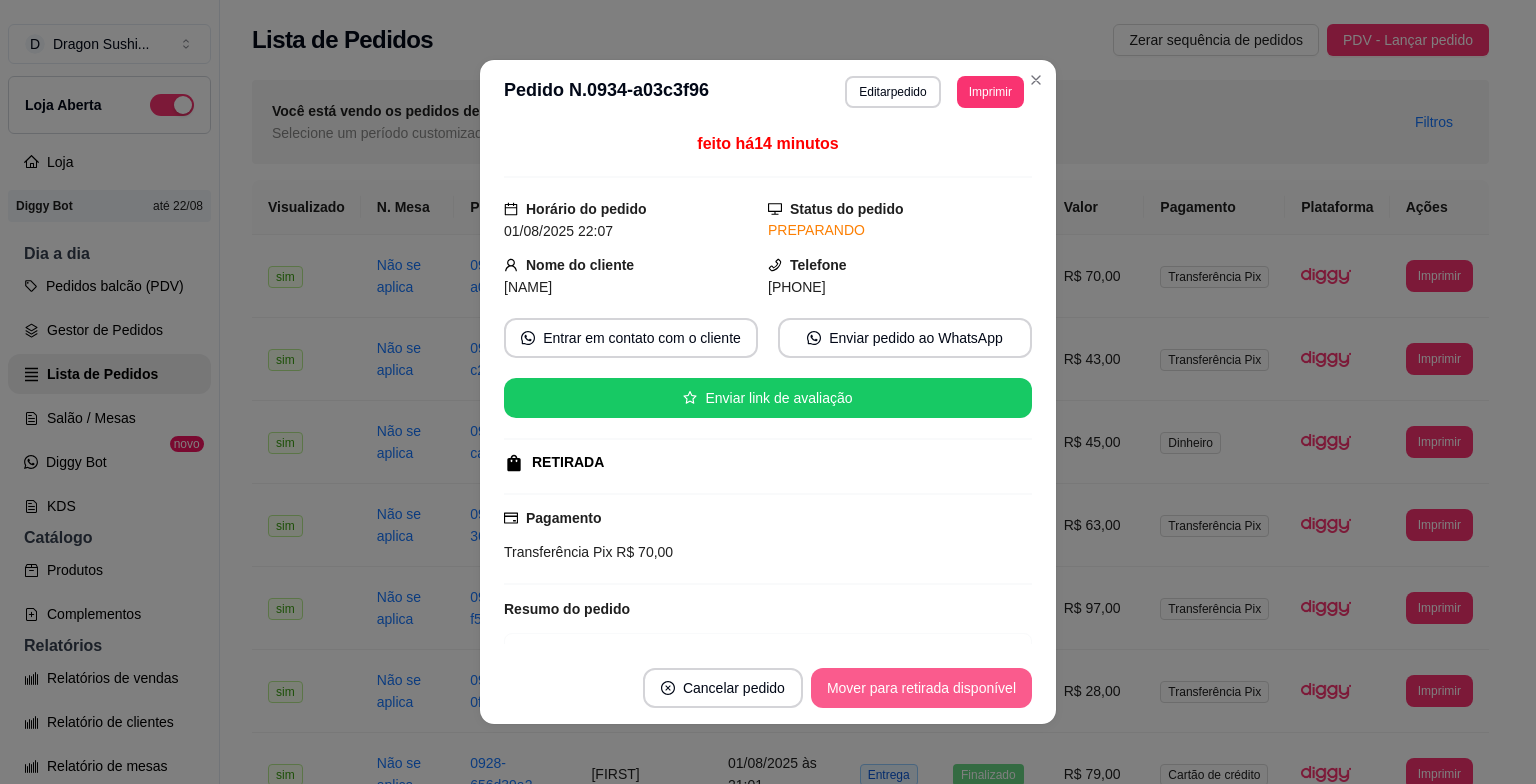 click on "Mover para retirada disponível" at bounding box center [921, 688] 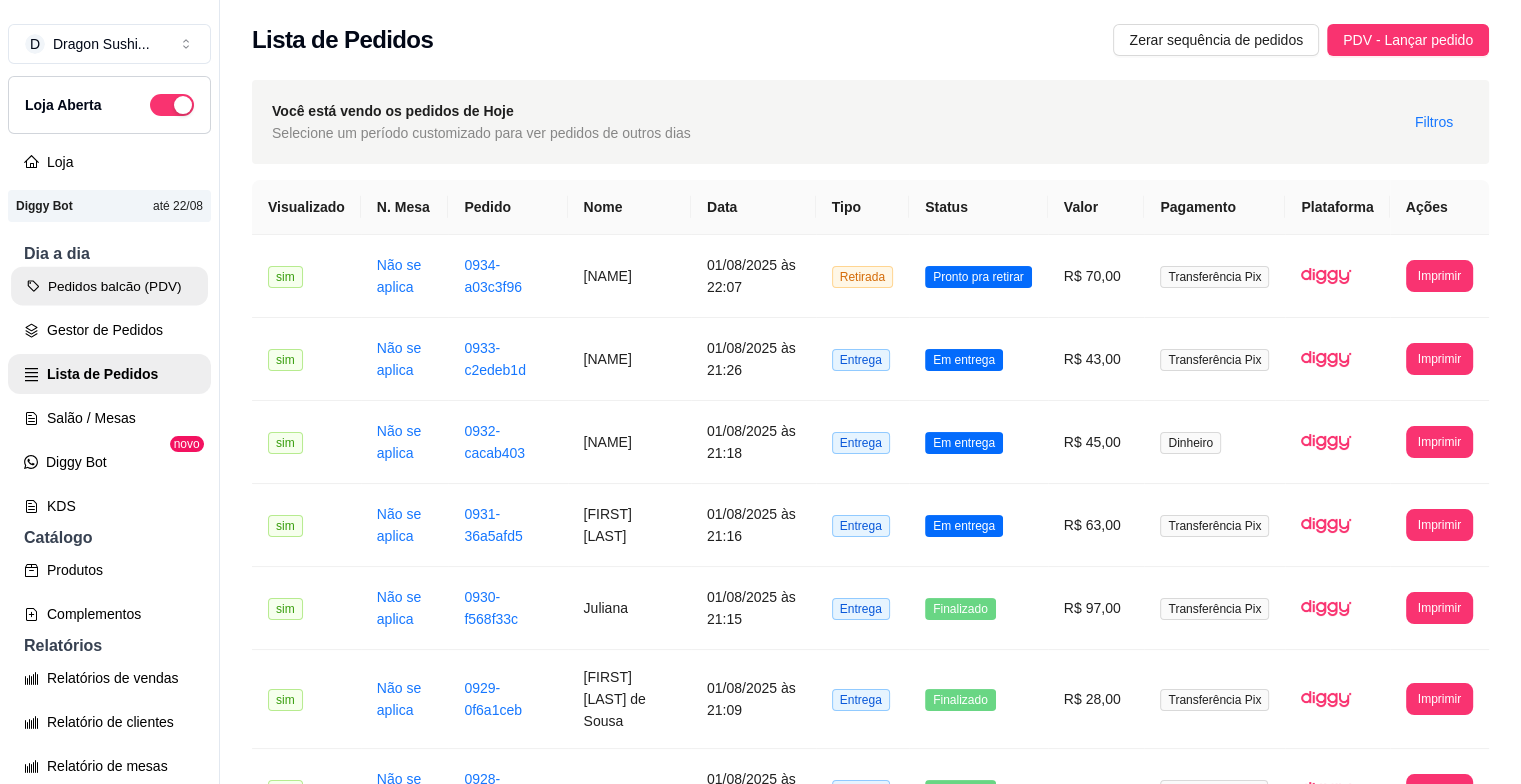 click on "Pedidos balcão (PDV)" at bounding box center [109, 286] 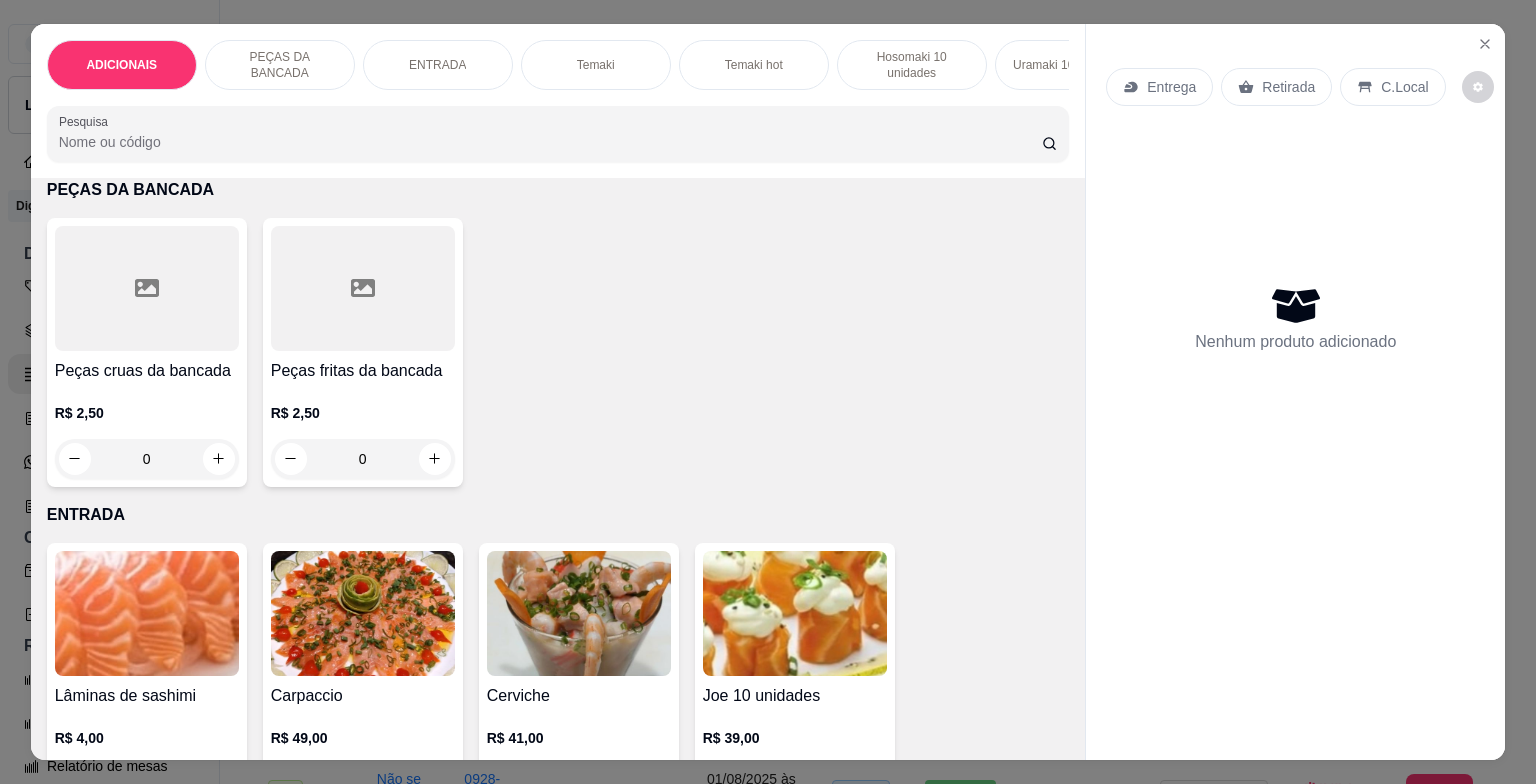 scroll, scrollTop: 700, scrollLeft: 0, axis: vertical 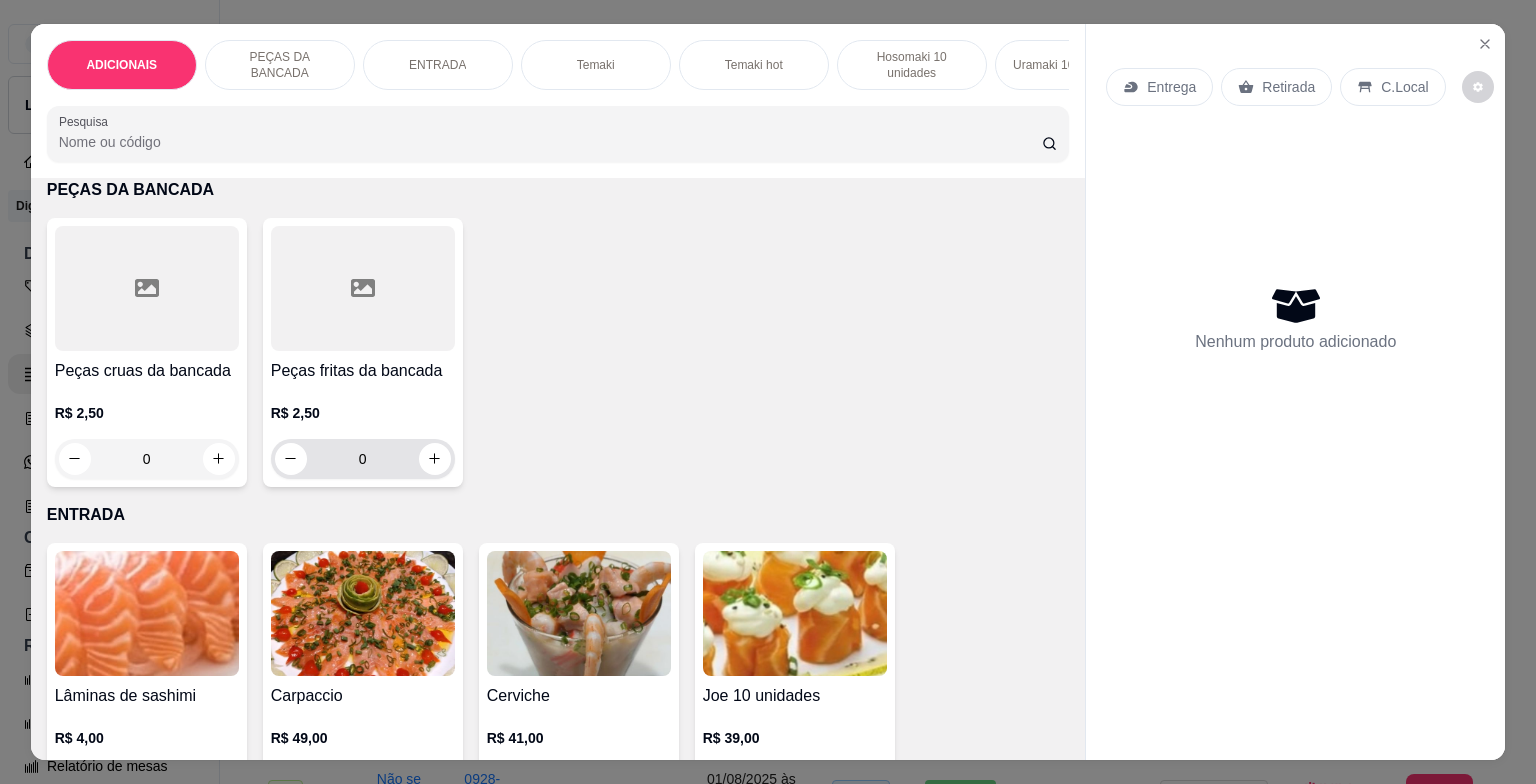 click on "0" at bounding box center [363, 459] 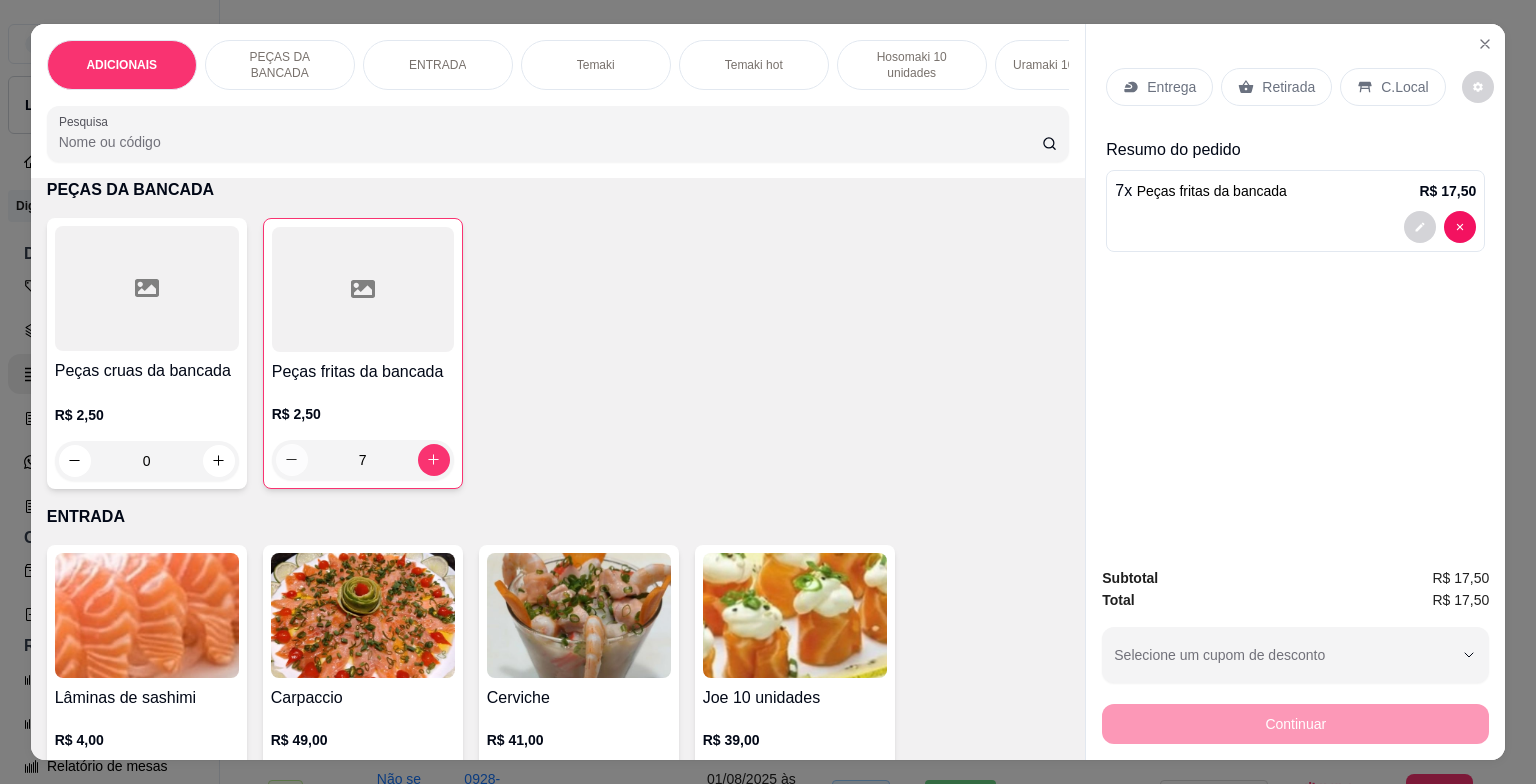 click 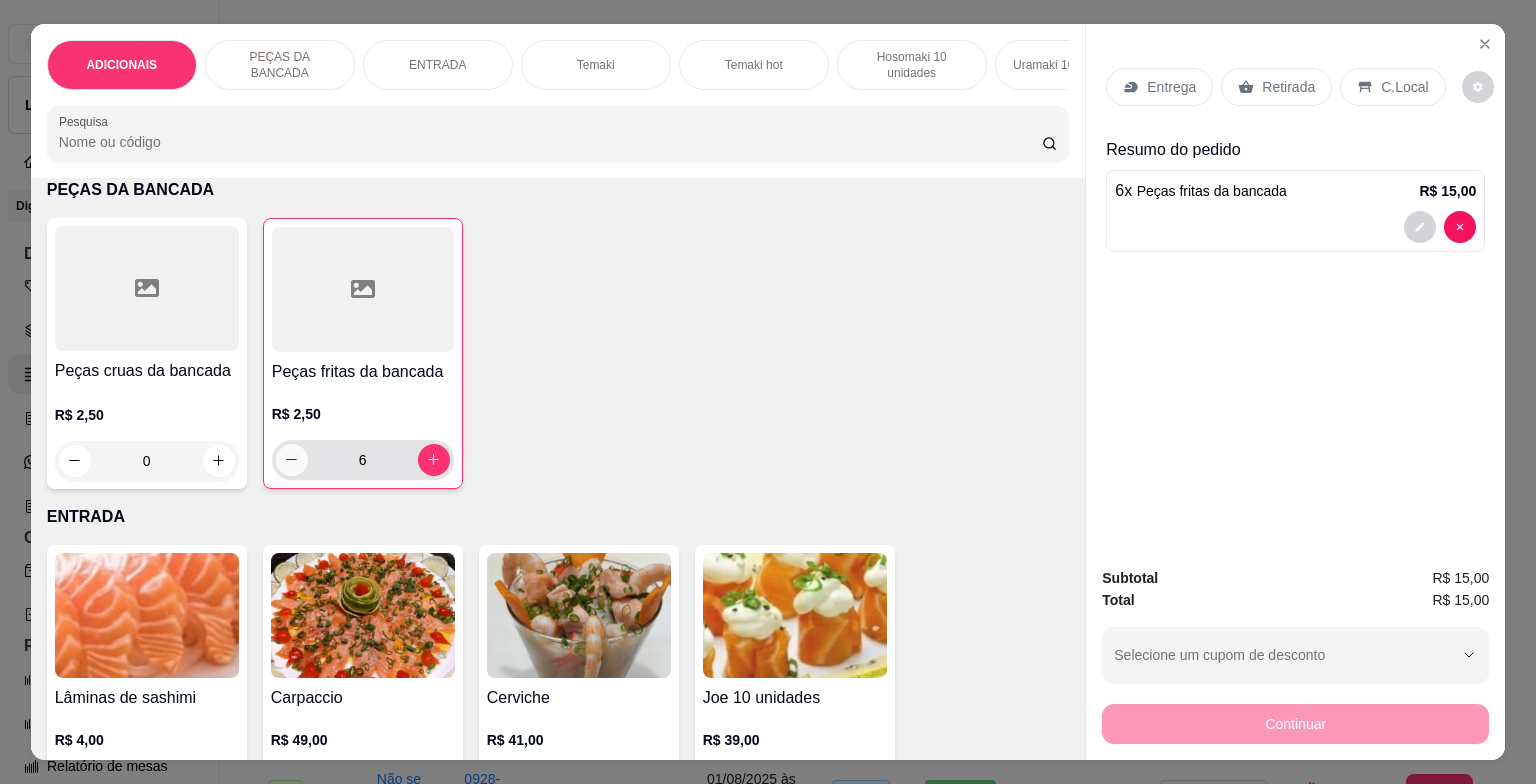 click at bounding box center [292, 460] 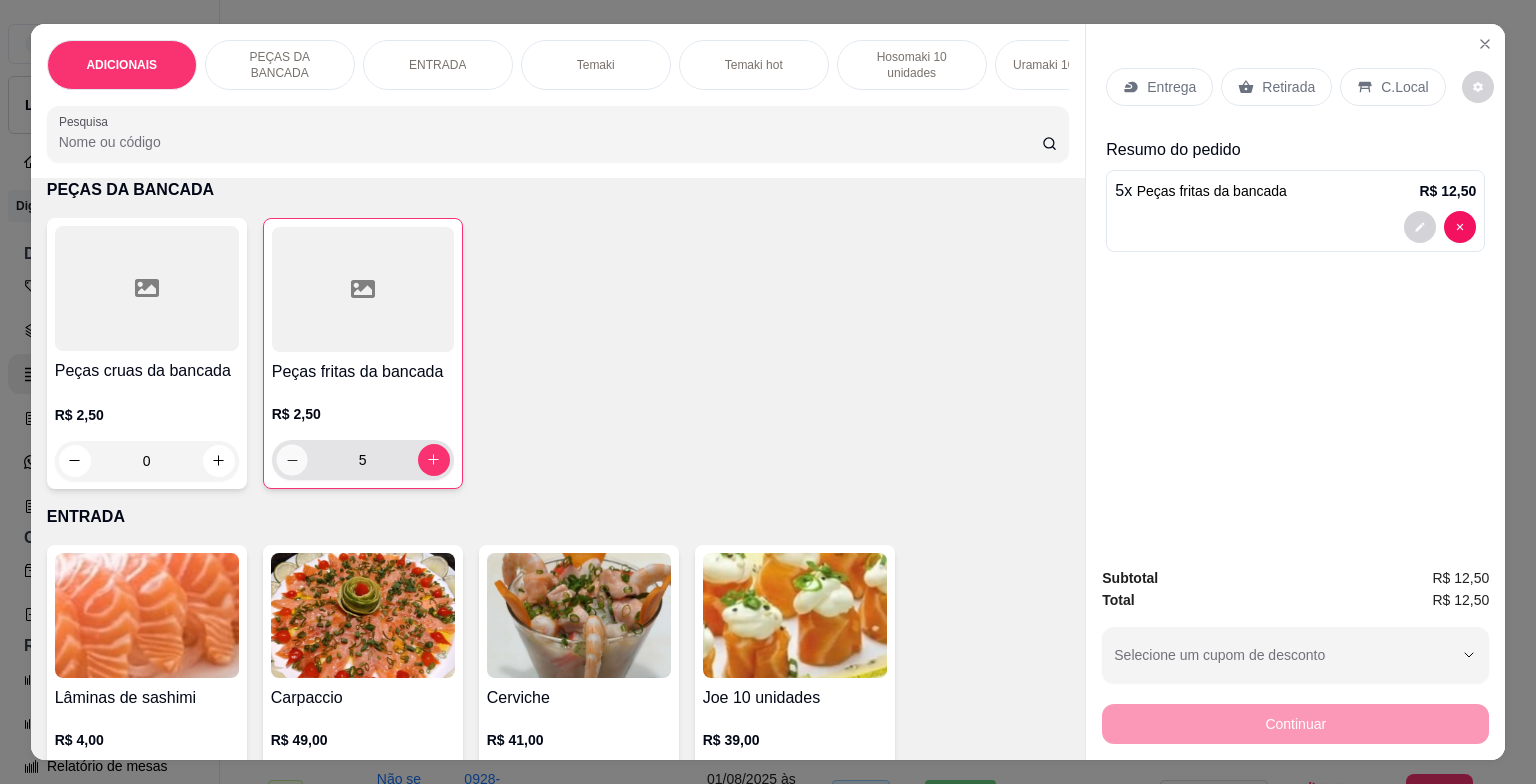 click at bounding box center (291, 459) 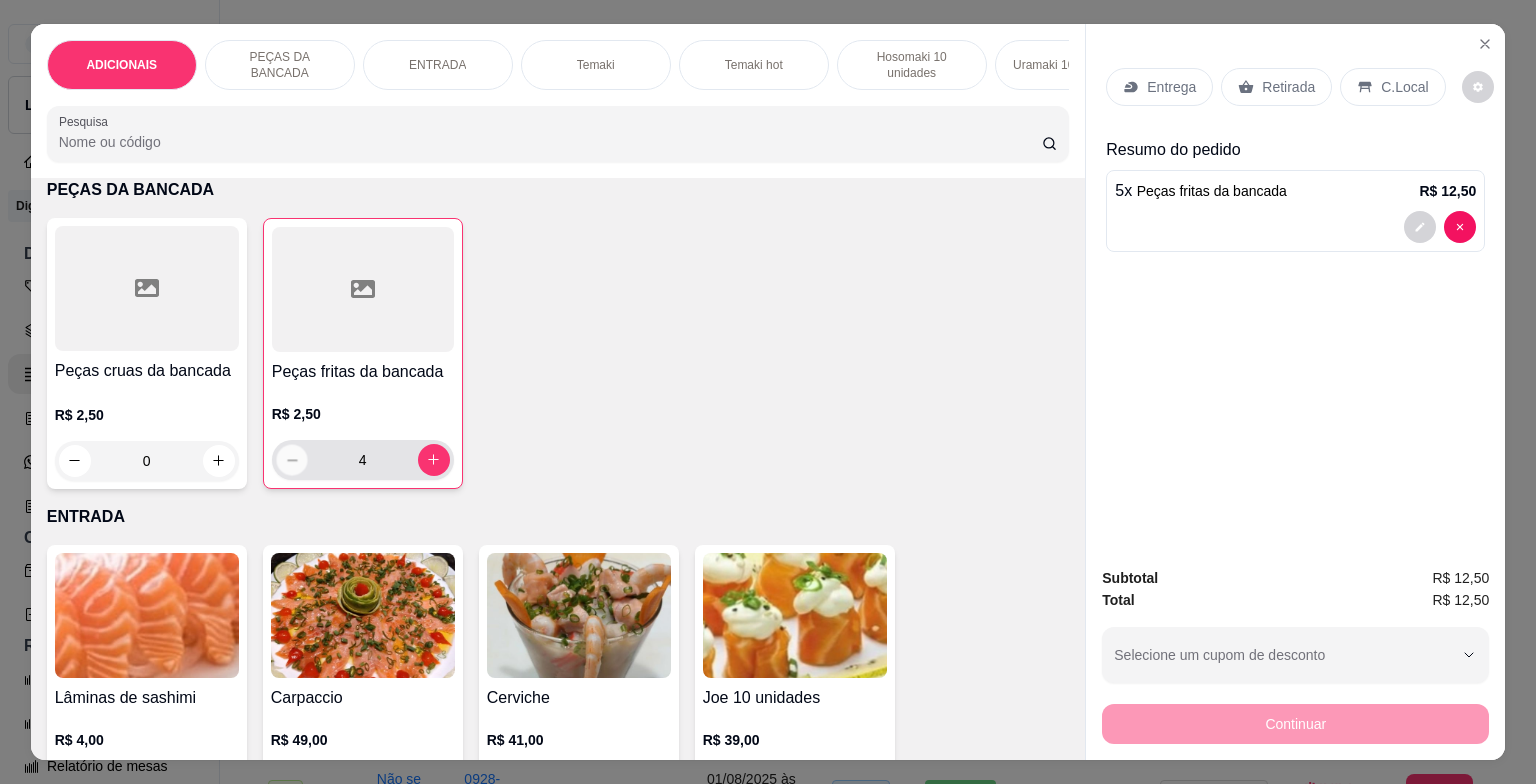 click at bounding box center [291, 459] 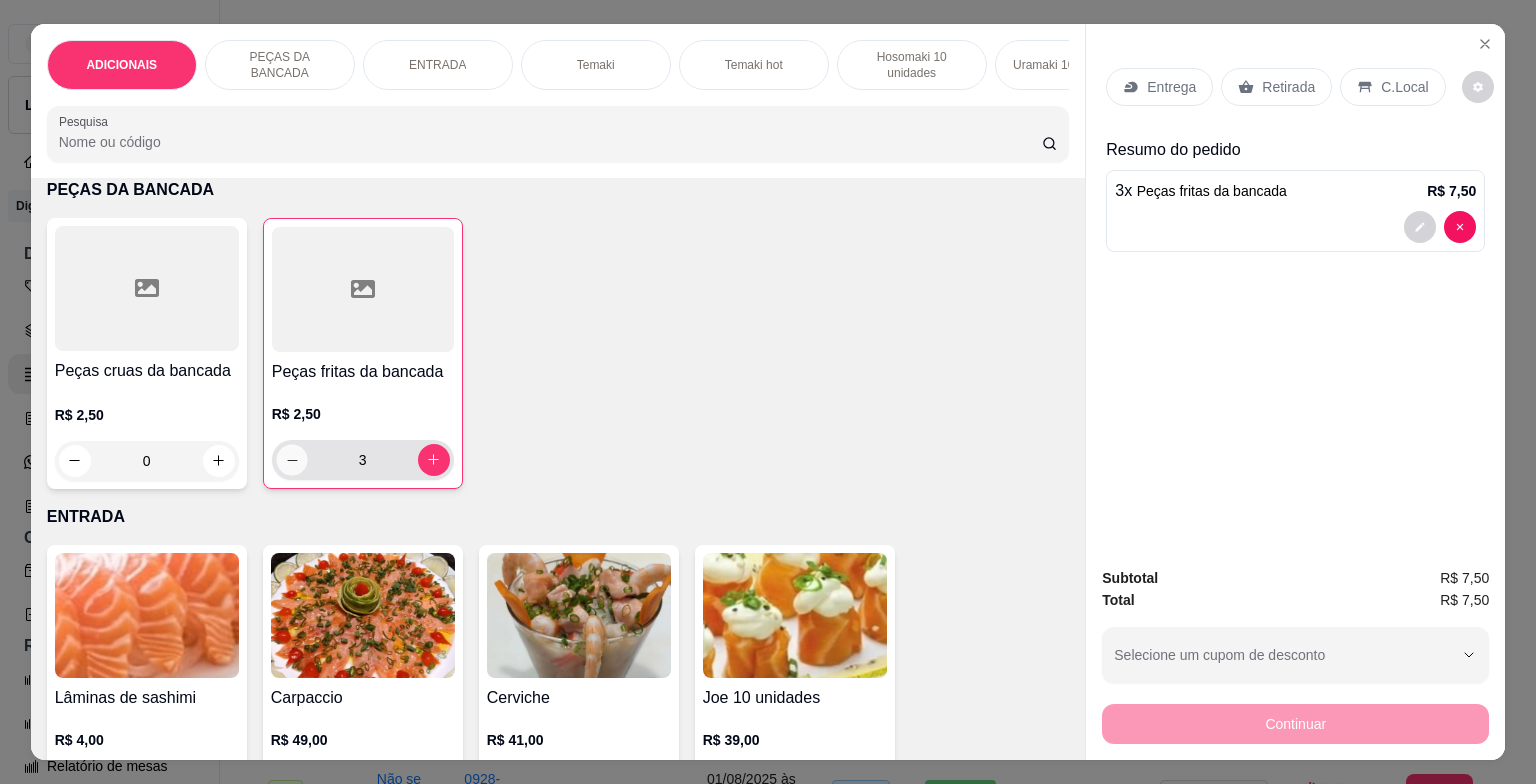 click at bounding box center [291, 459] 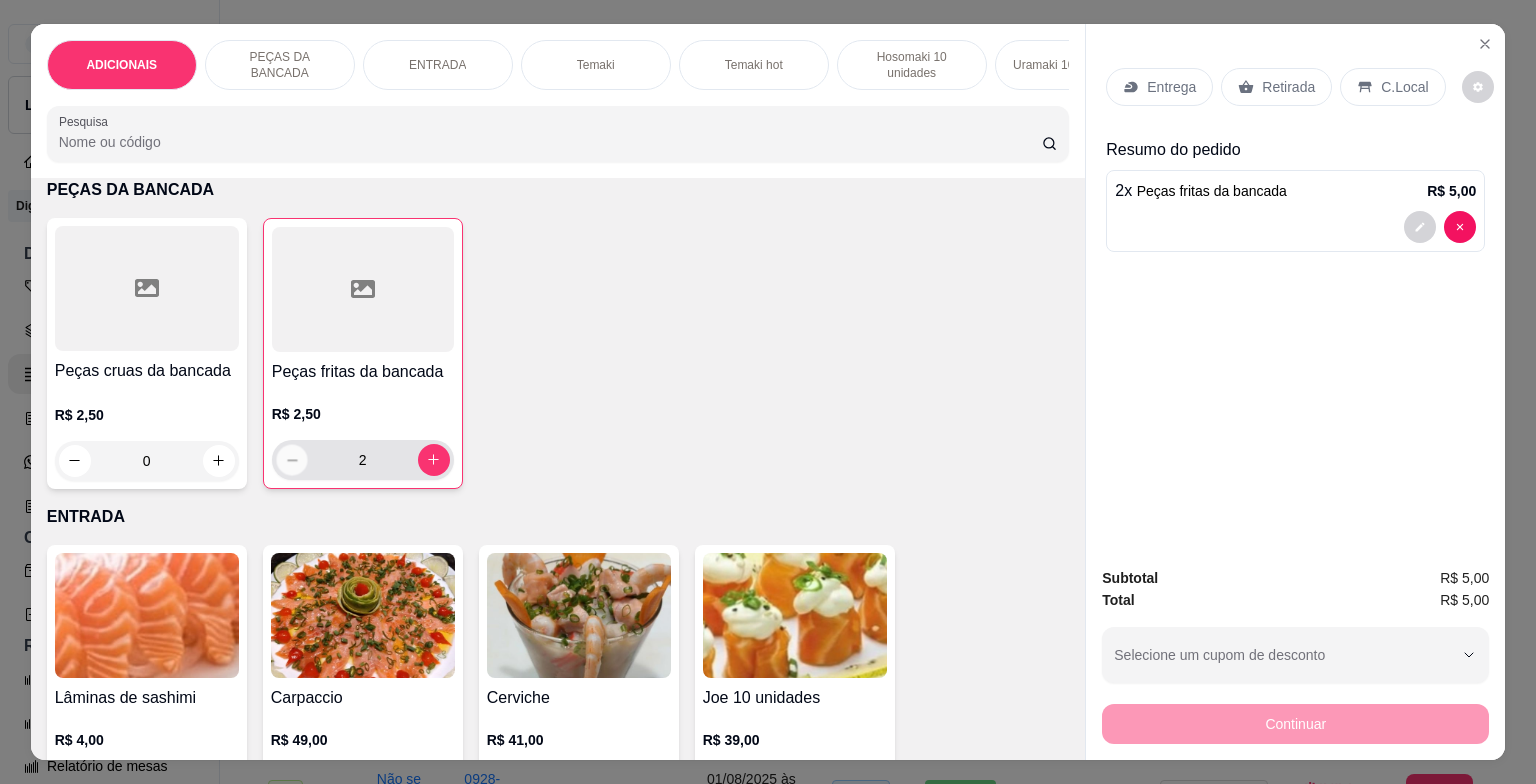 click at bounding box center (291, 459) 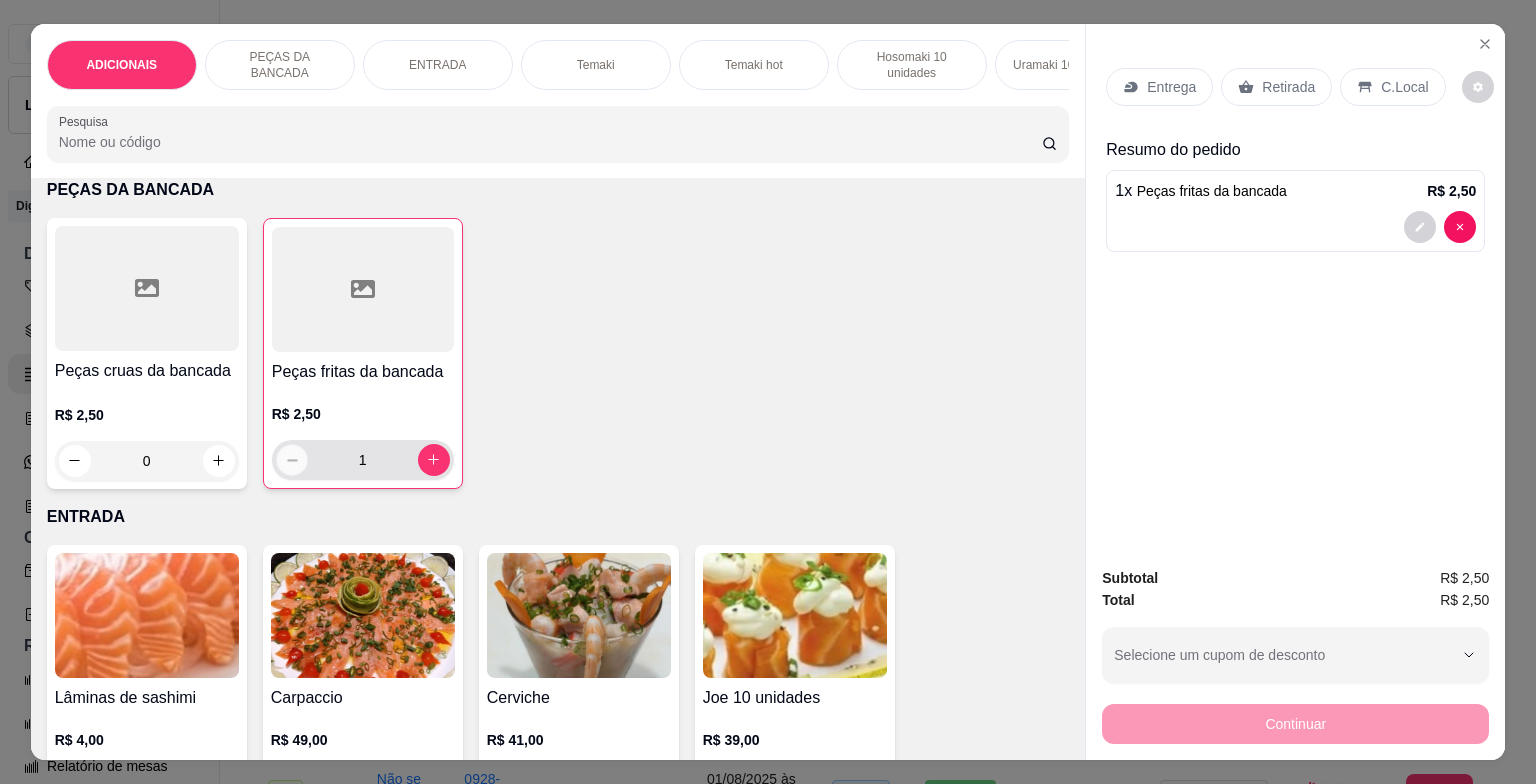 click at bounding box center (291, 459) 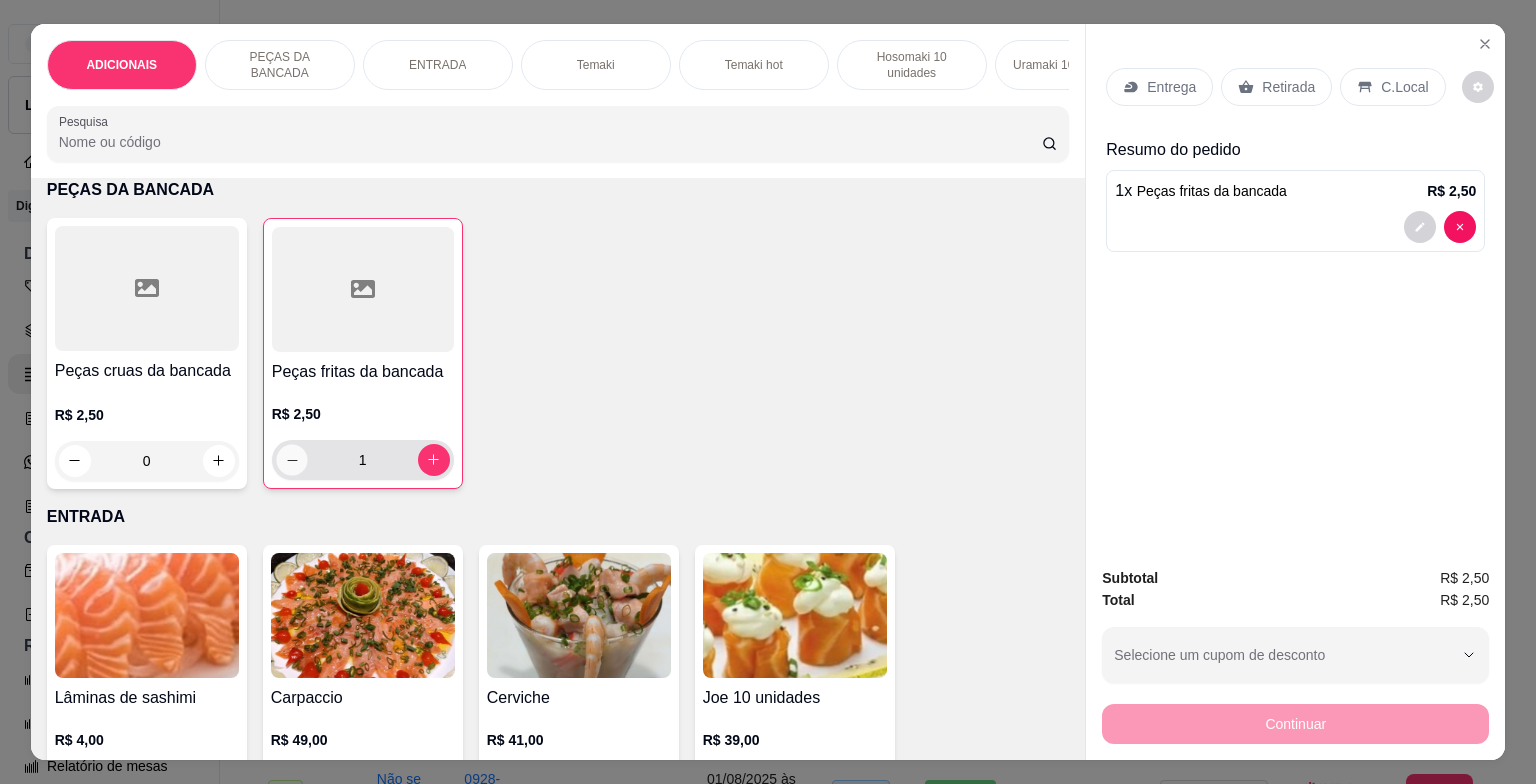 type on "0" 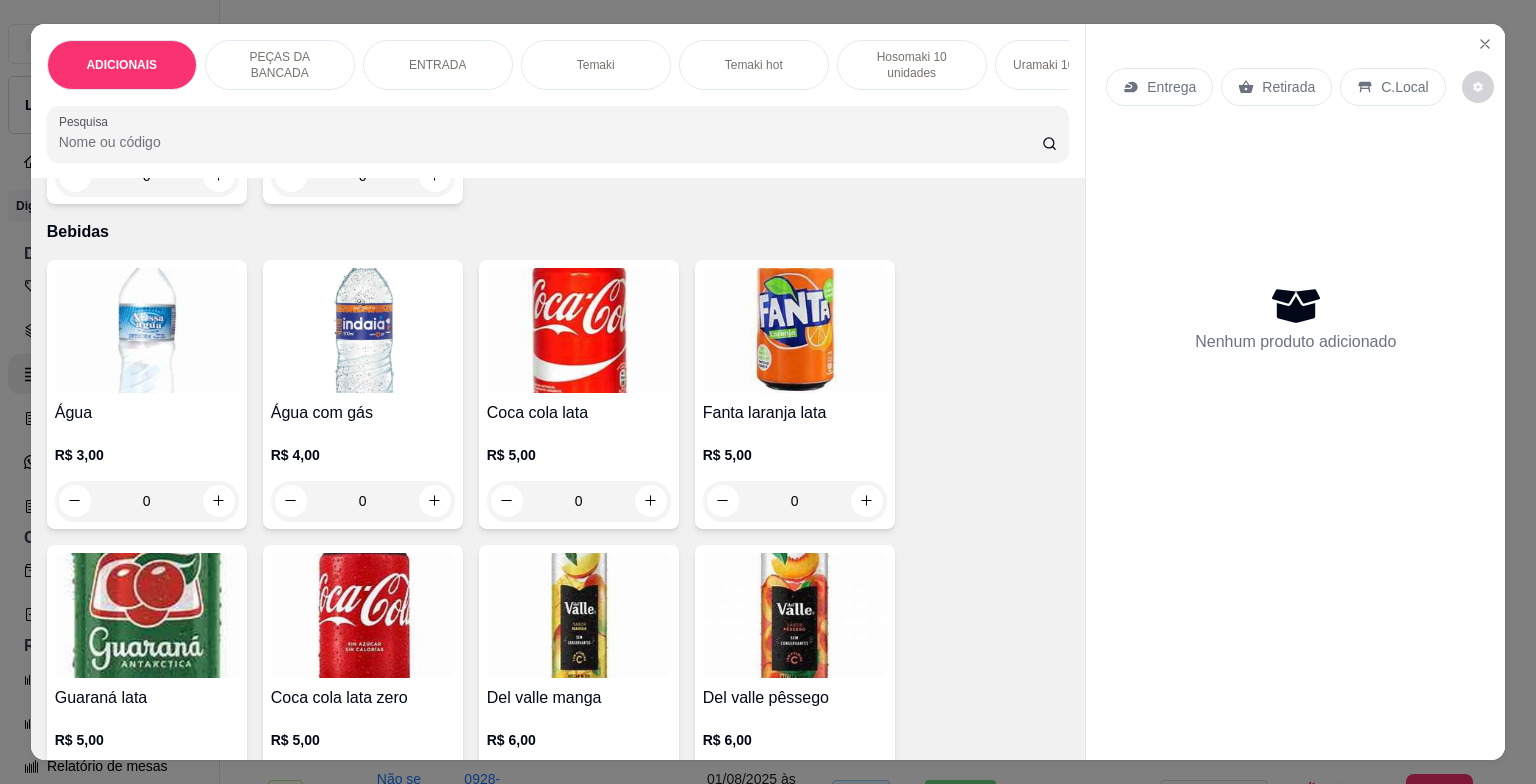 scroll, scrollTop: 6200, scrollLeft: 0, axis: vertical 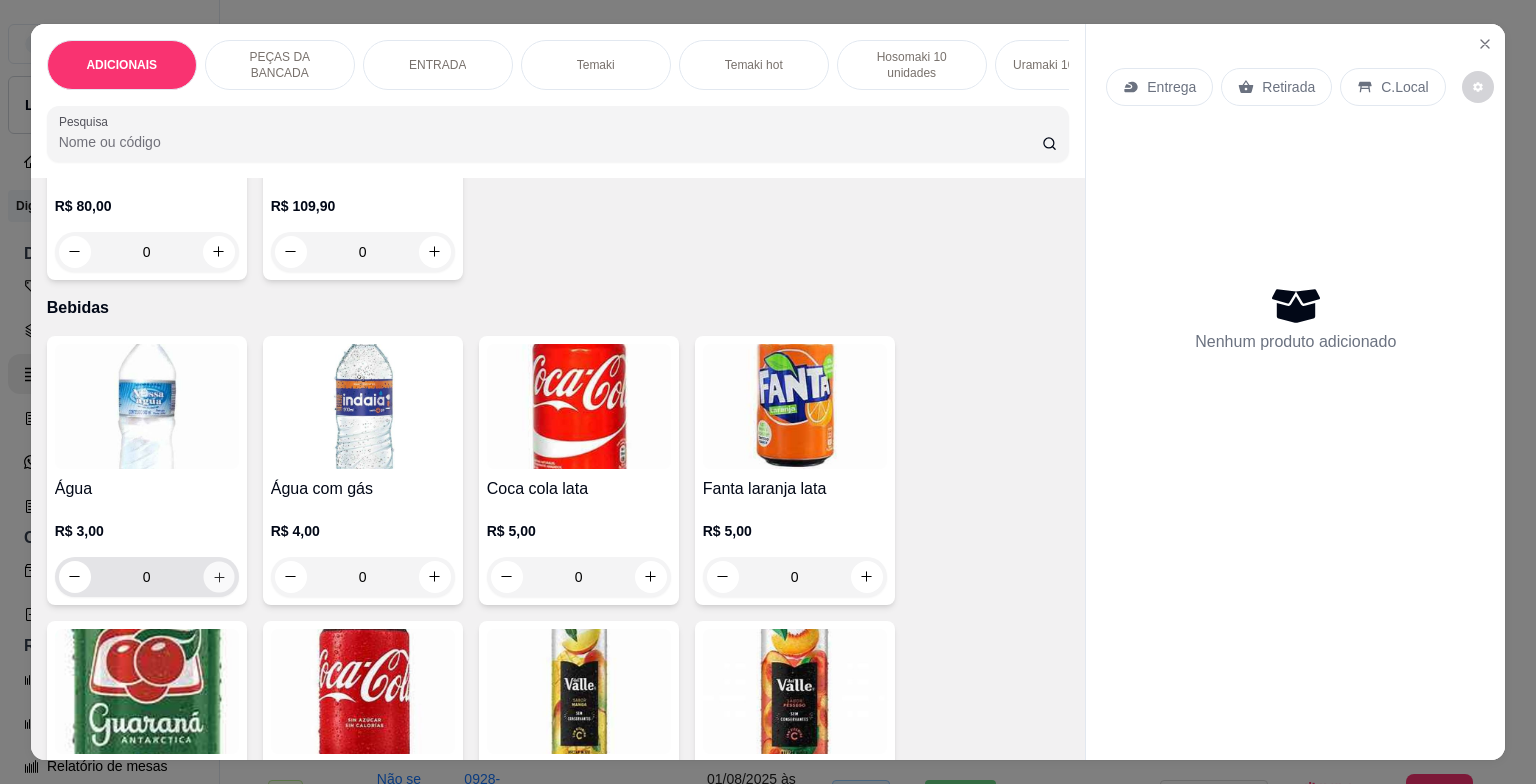 click at bounding box center (218, 576) 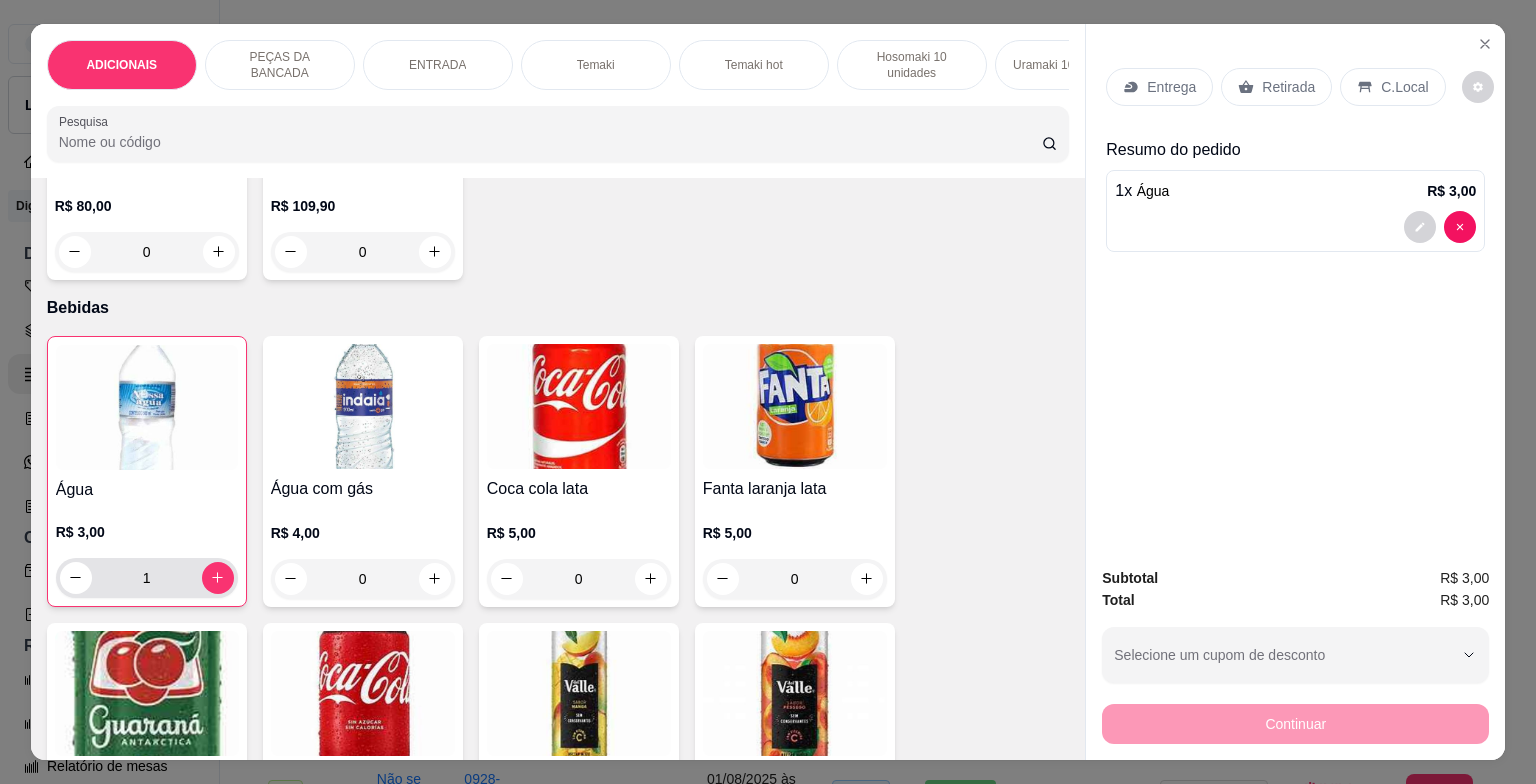 click on "1" at bounding box center (147, 578) 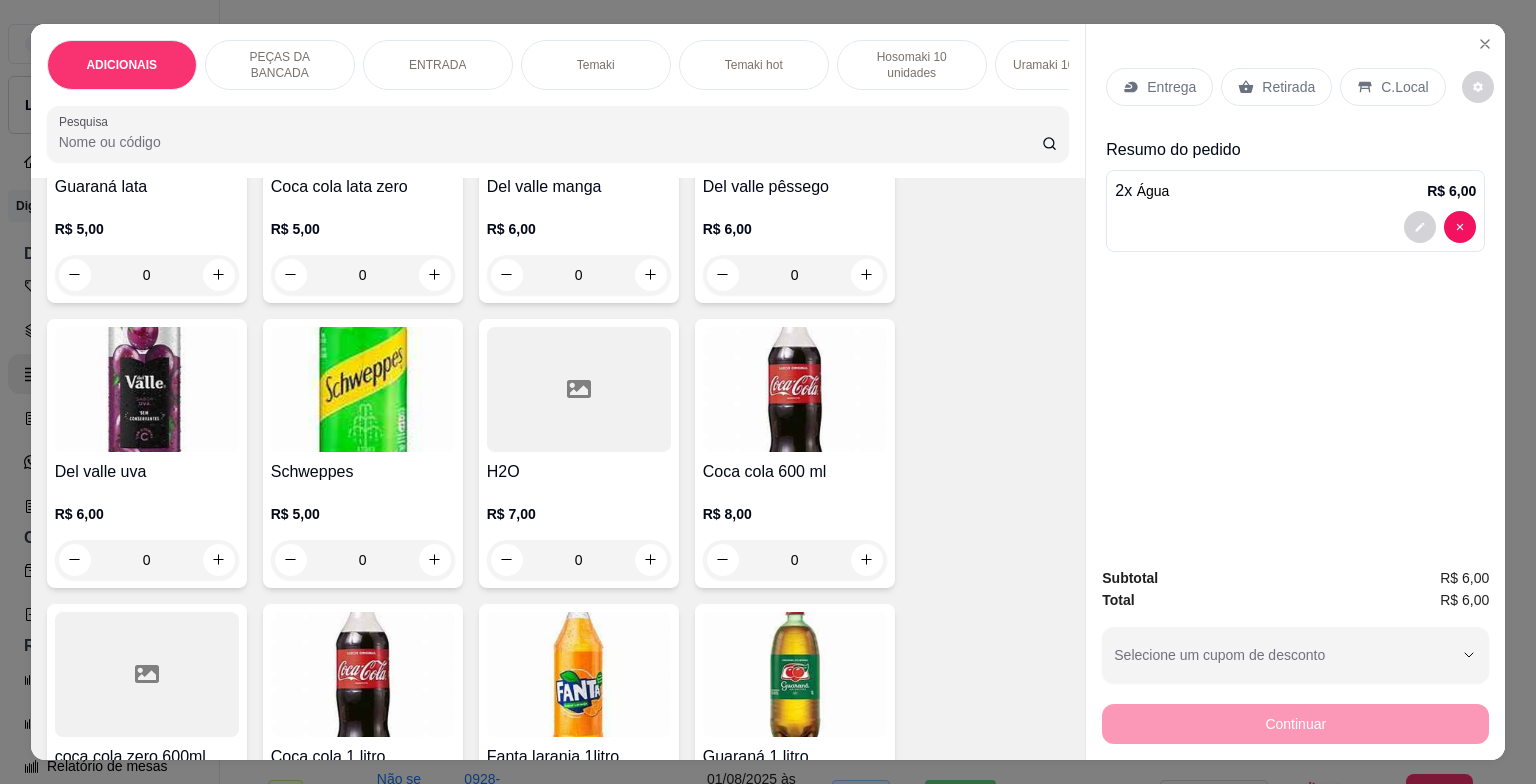 scroll, scrollTop: 6800, scrollLeft: 0, axis: vertical 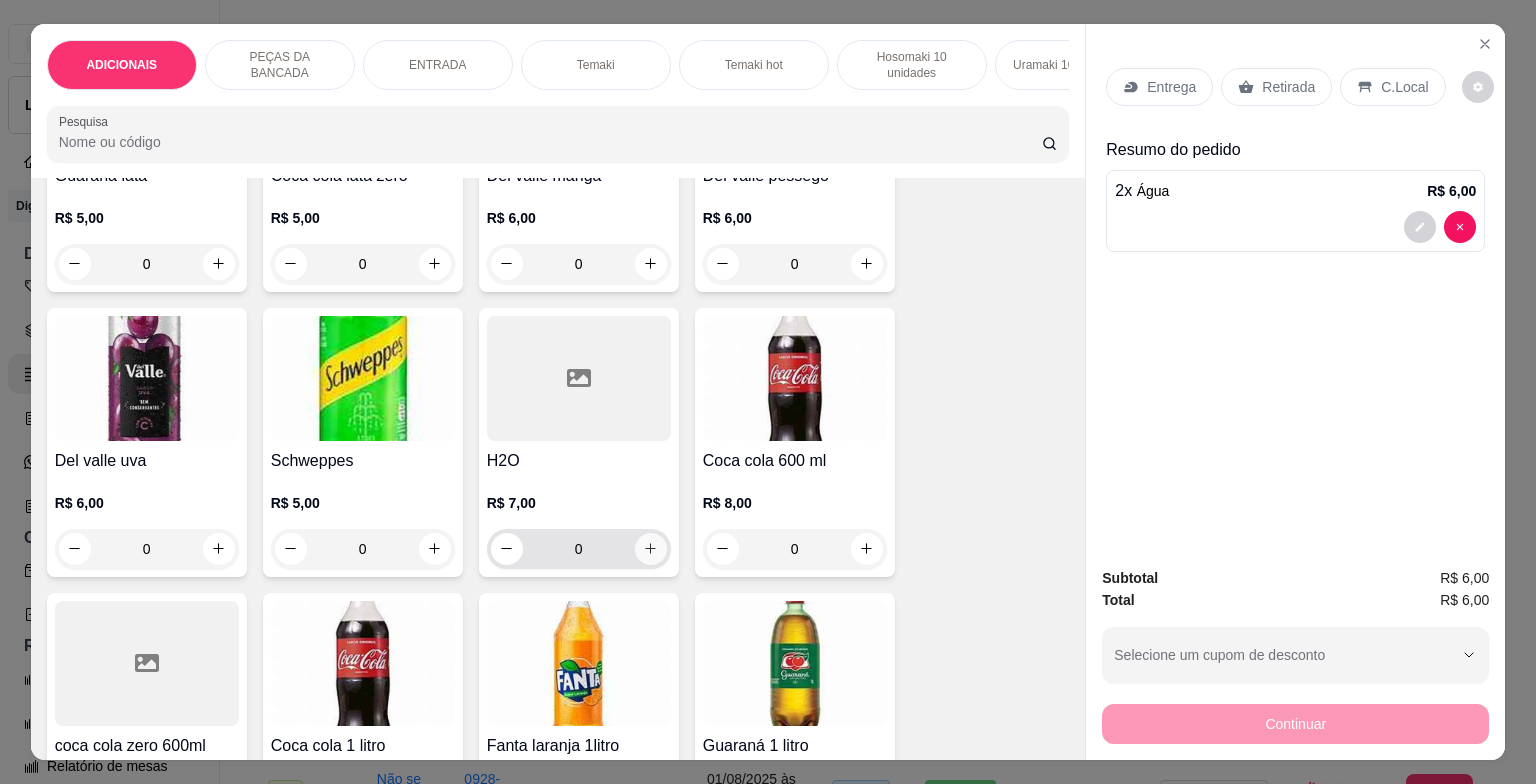 click 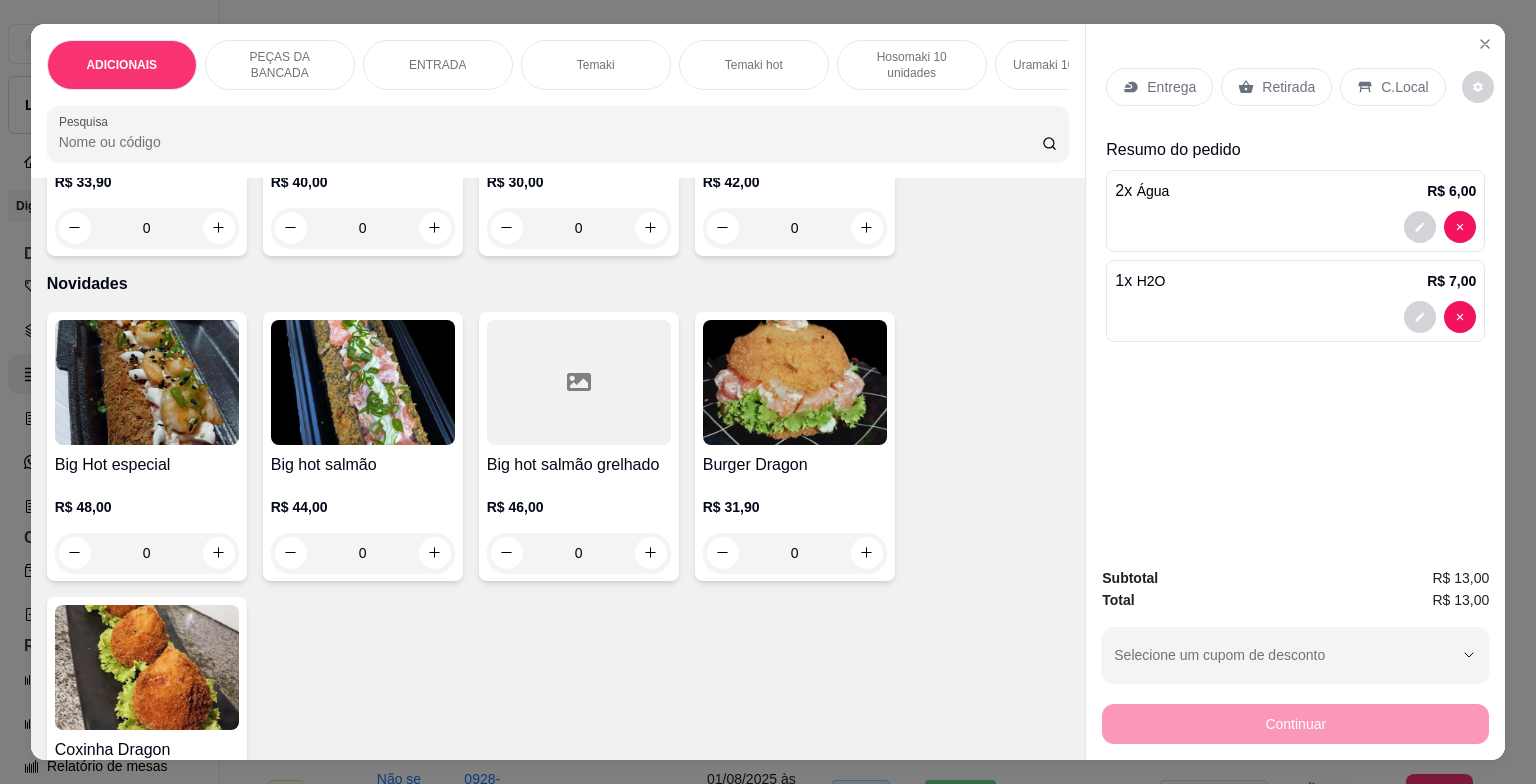 scroll, scrollTop: 3700, scrollLeft: 0, axis: vertical 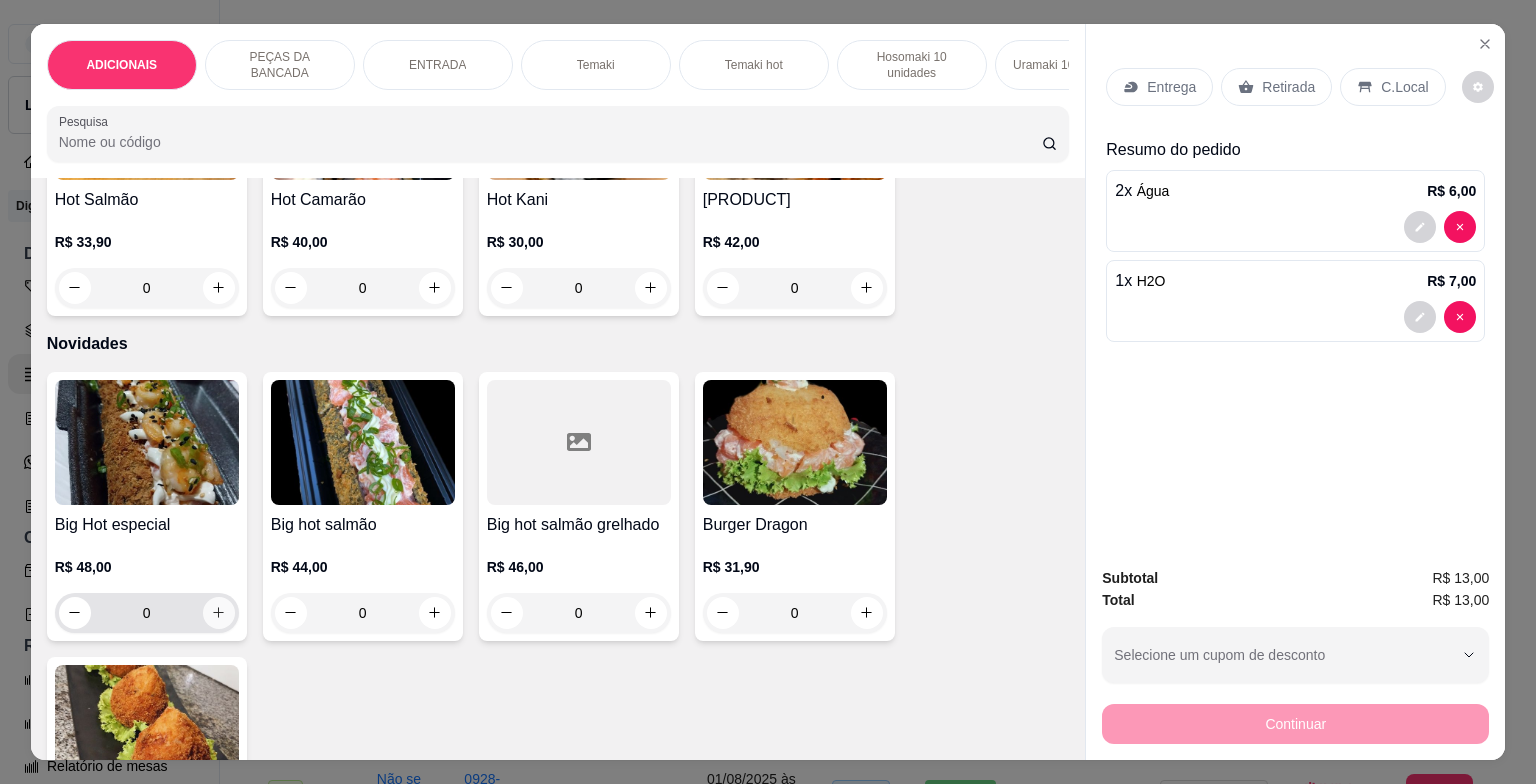 click at bounding box center [219, 613] 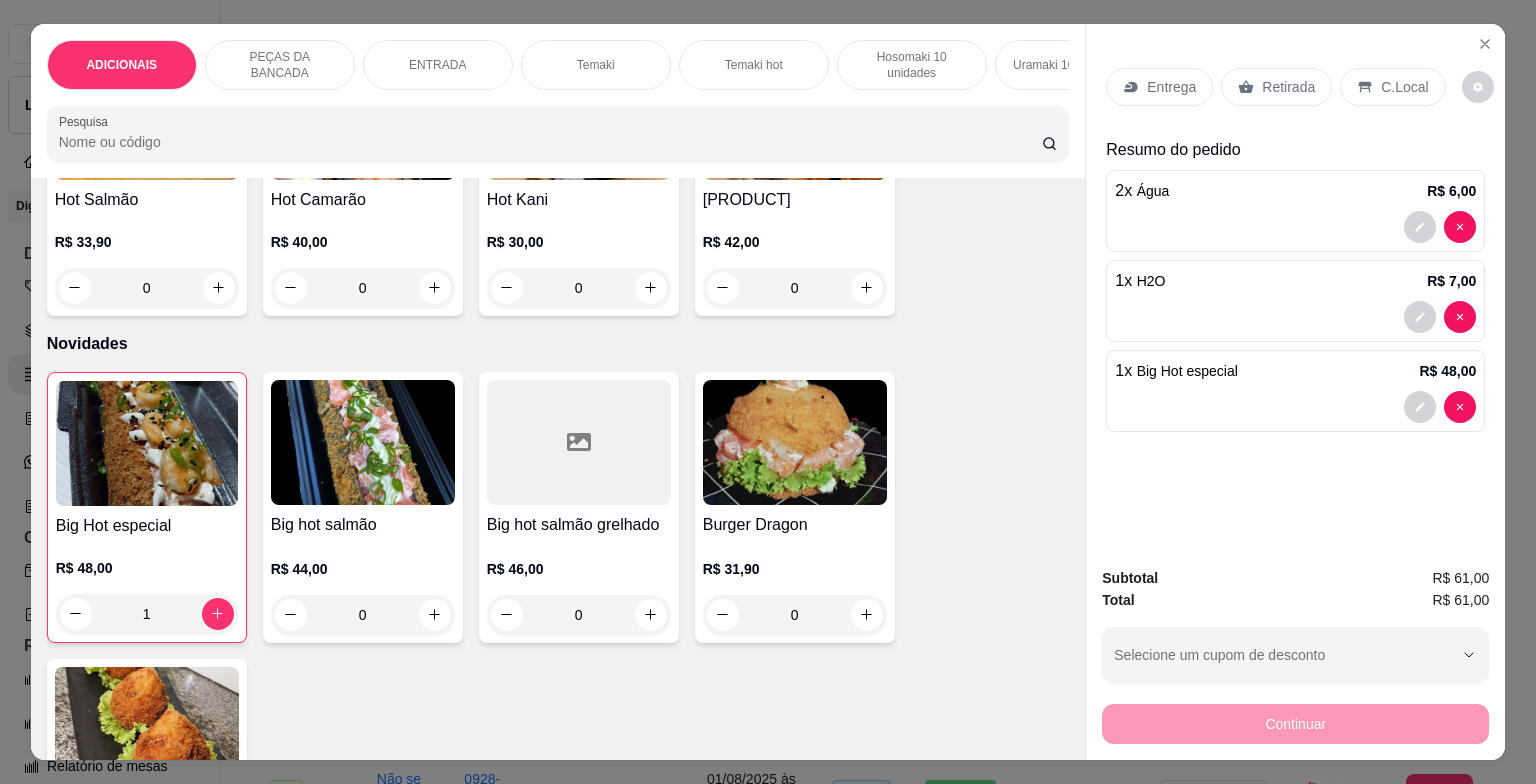 click 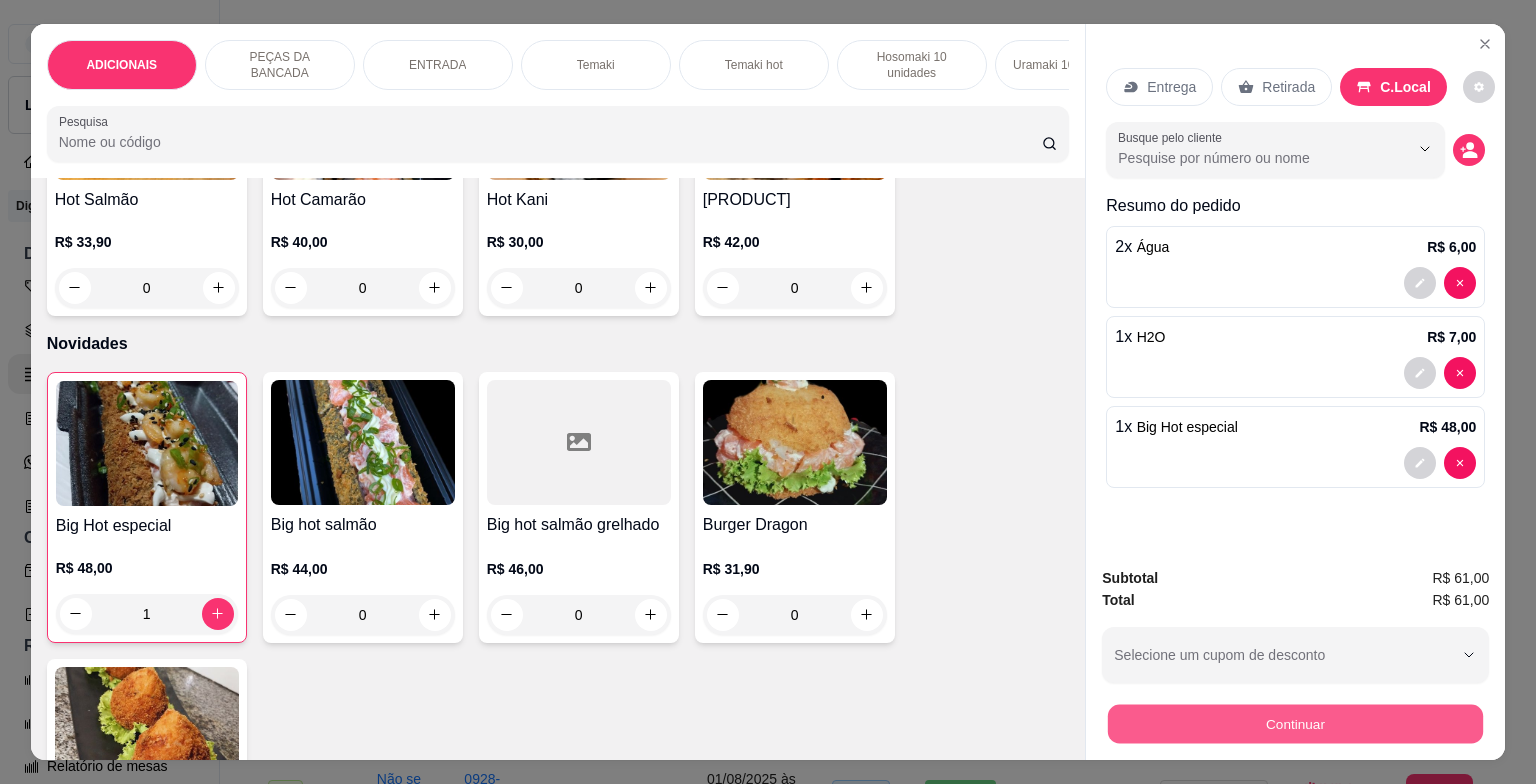click on "Continuar" at bounding box center (1295, 724) 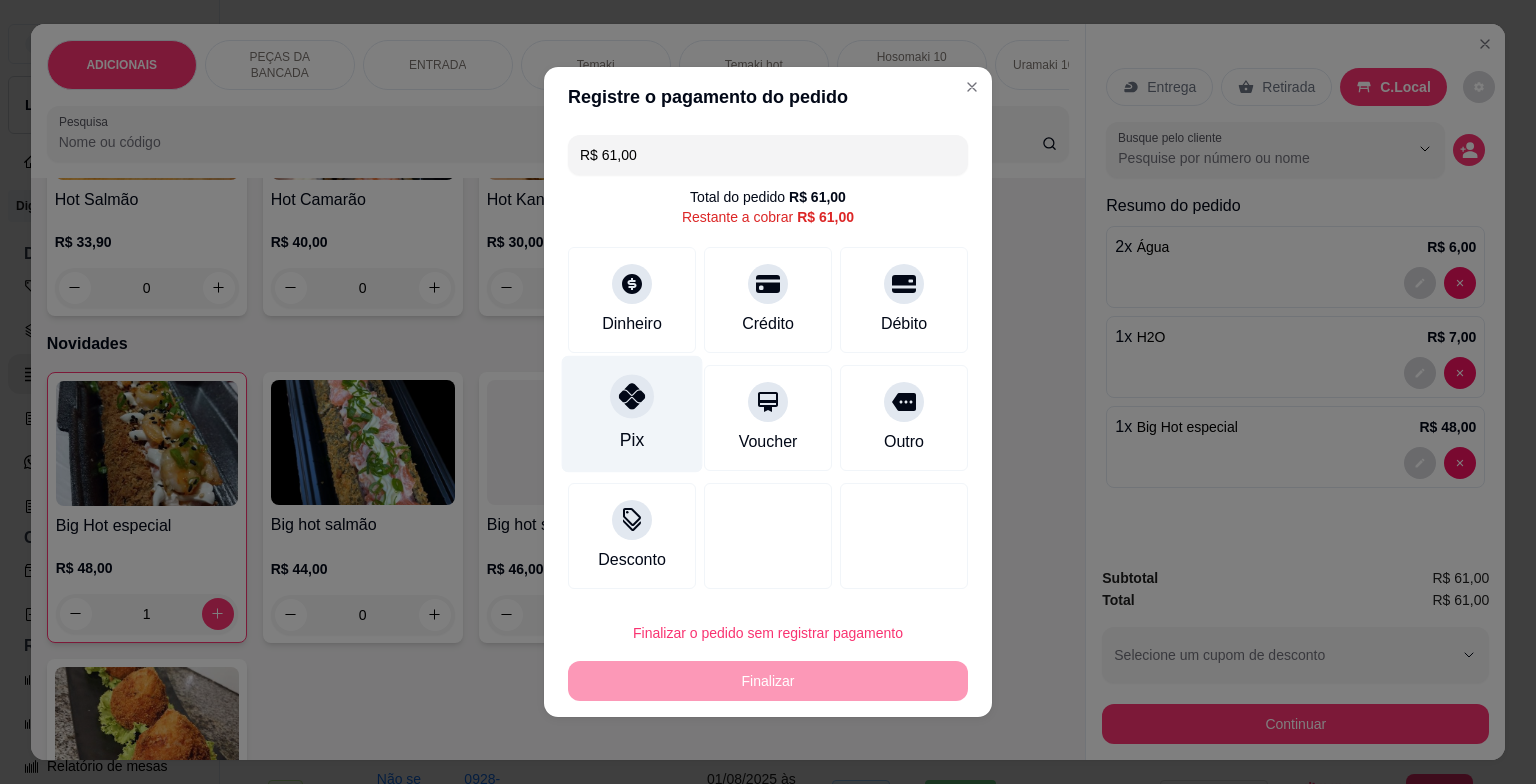 click 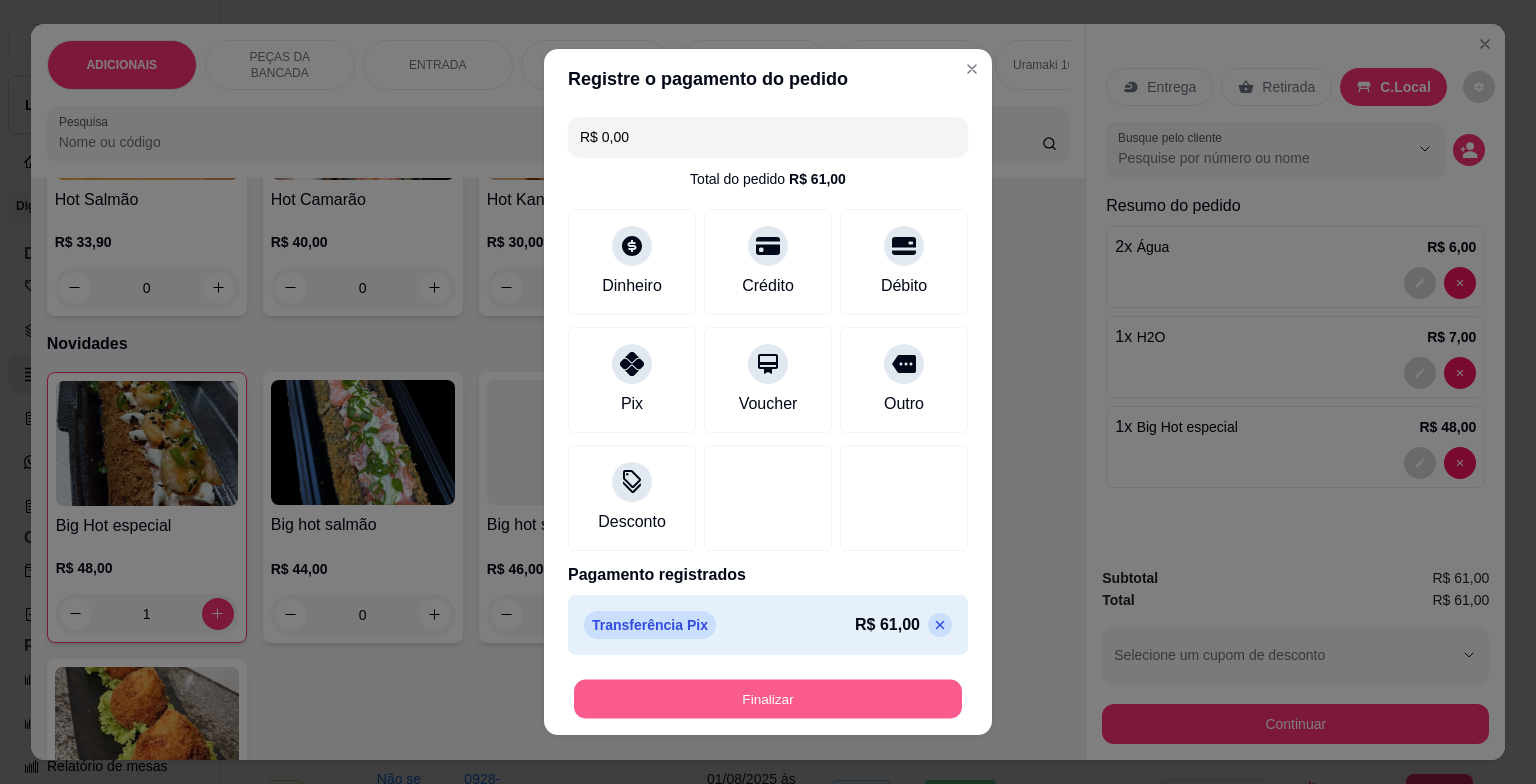 click on "Finalizar" at bounding box center [768, 699] 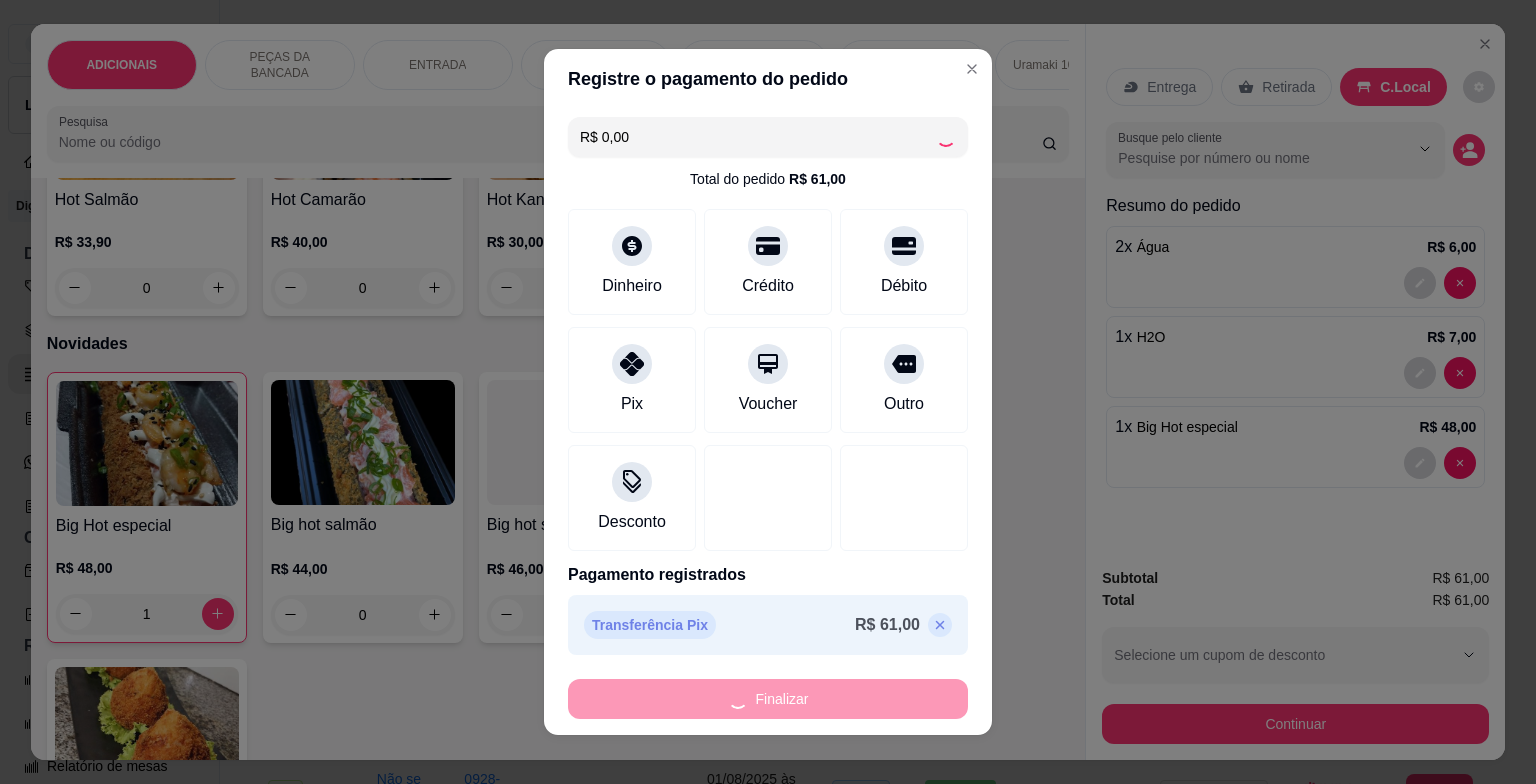 type on "0" 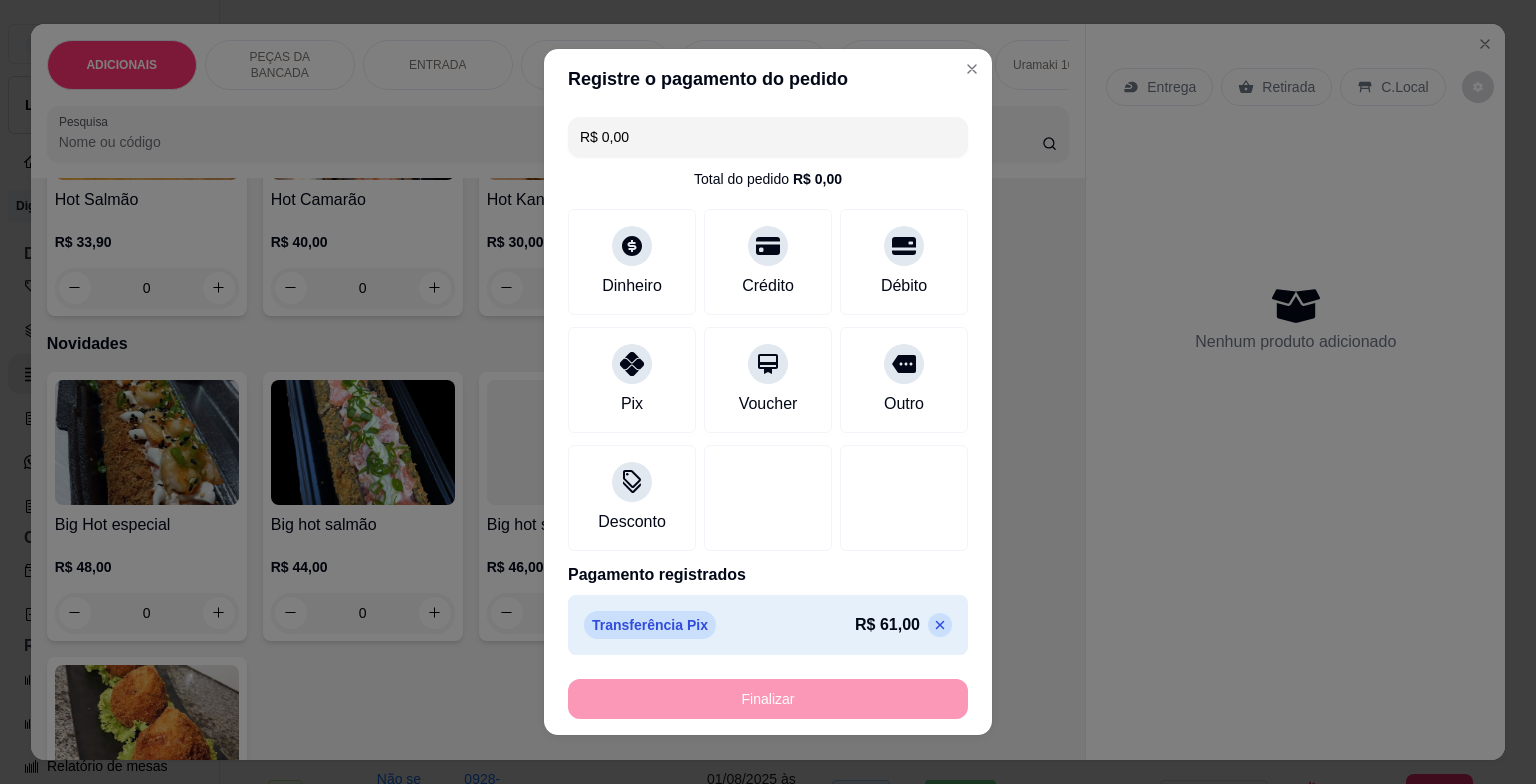 type on "-R$ 61,00" 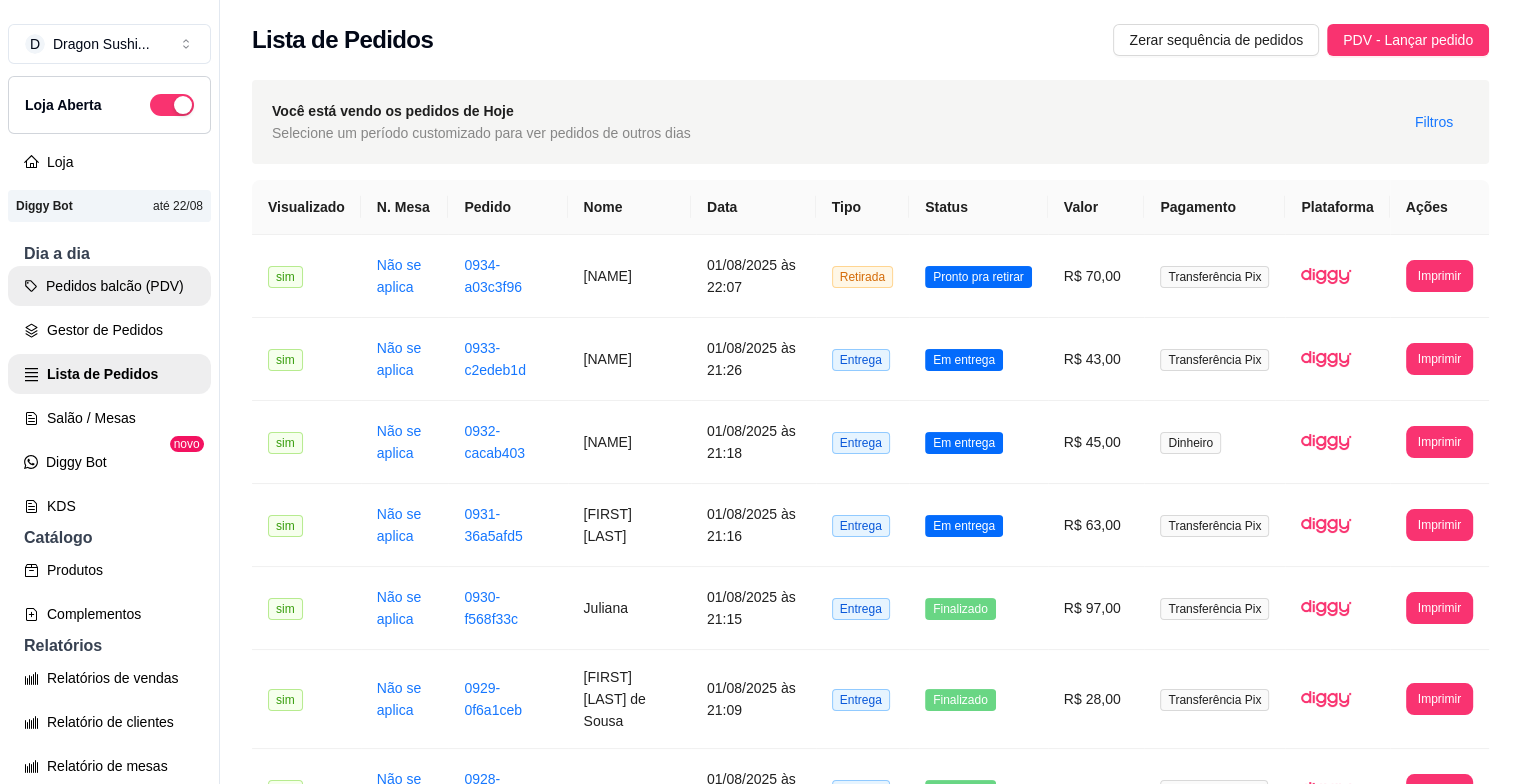 click on "Pedidos balcão (PDV)" at bounding box center [109, 286] 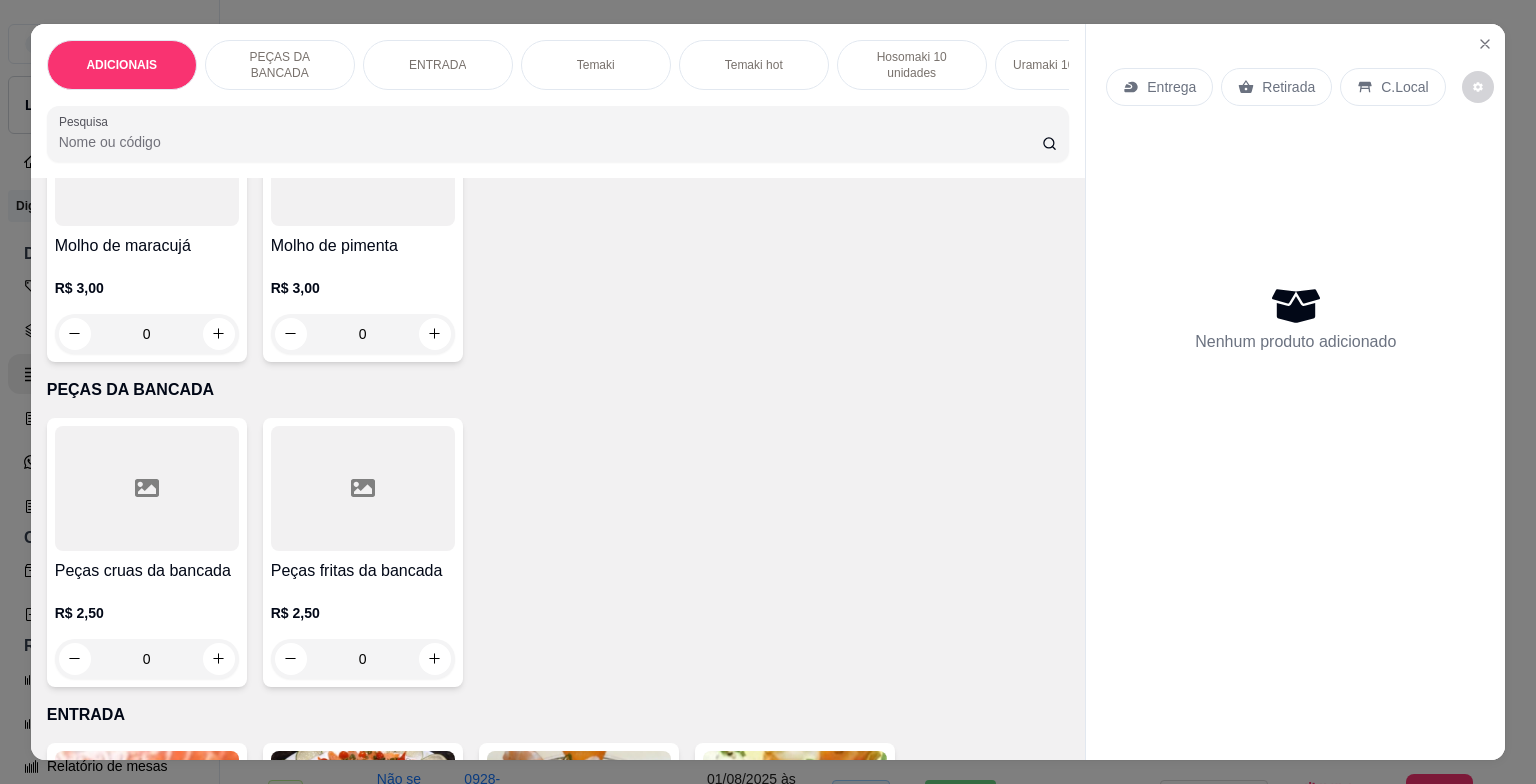 scroll, scrollTop: 600, scrollLeft: 0, axis: vertical 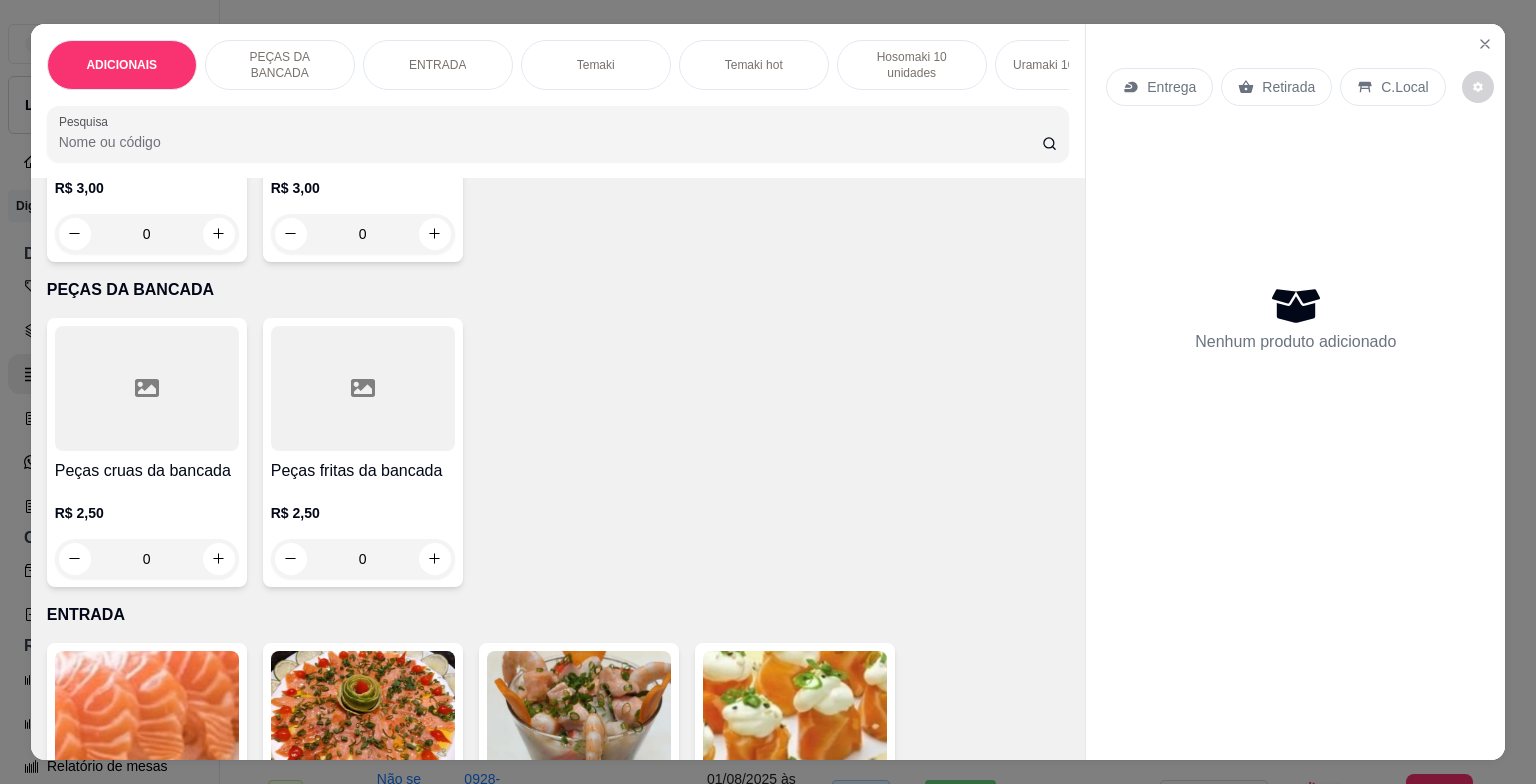 click on "0" at bounding box center (363, 559) 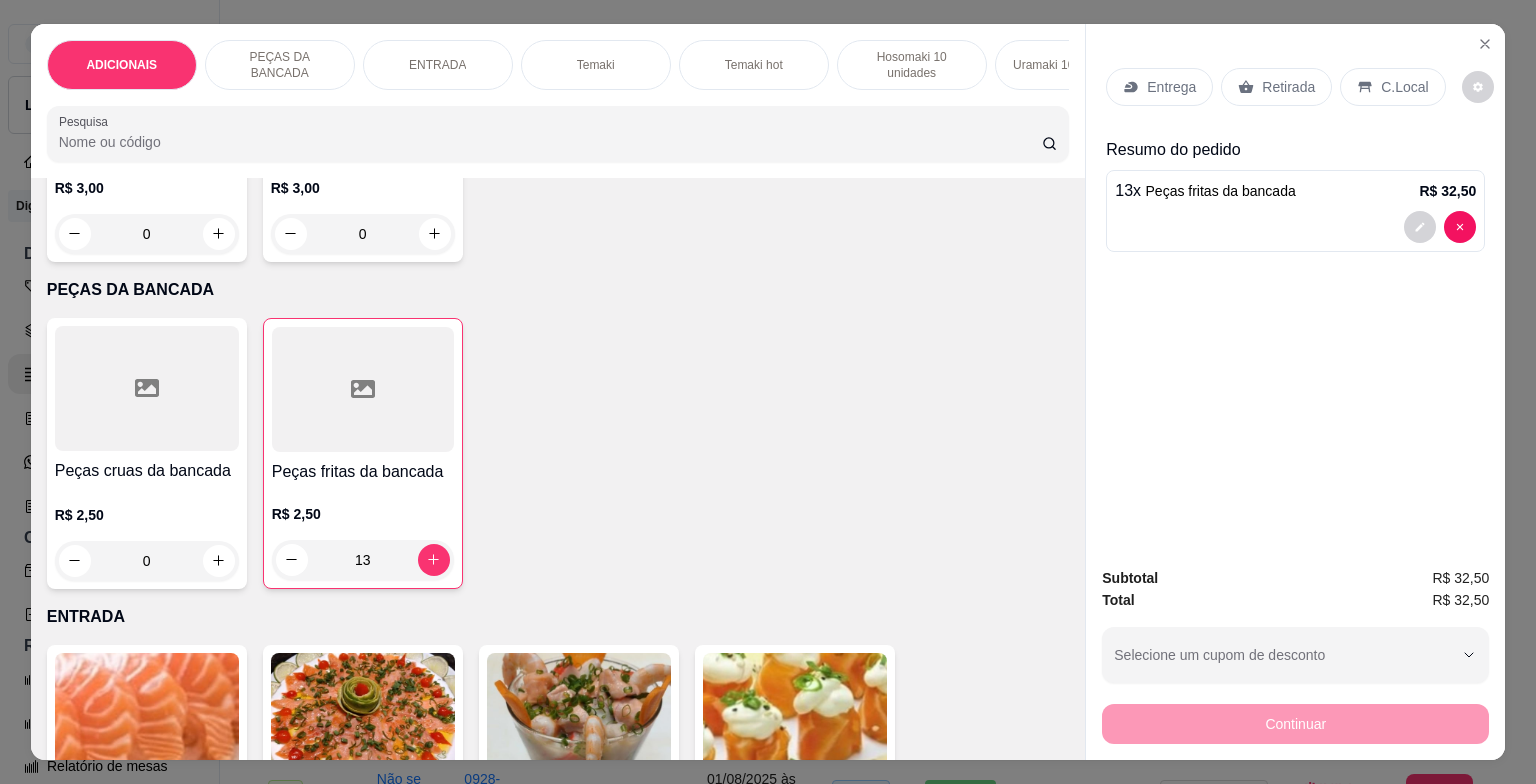type on "13" 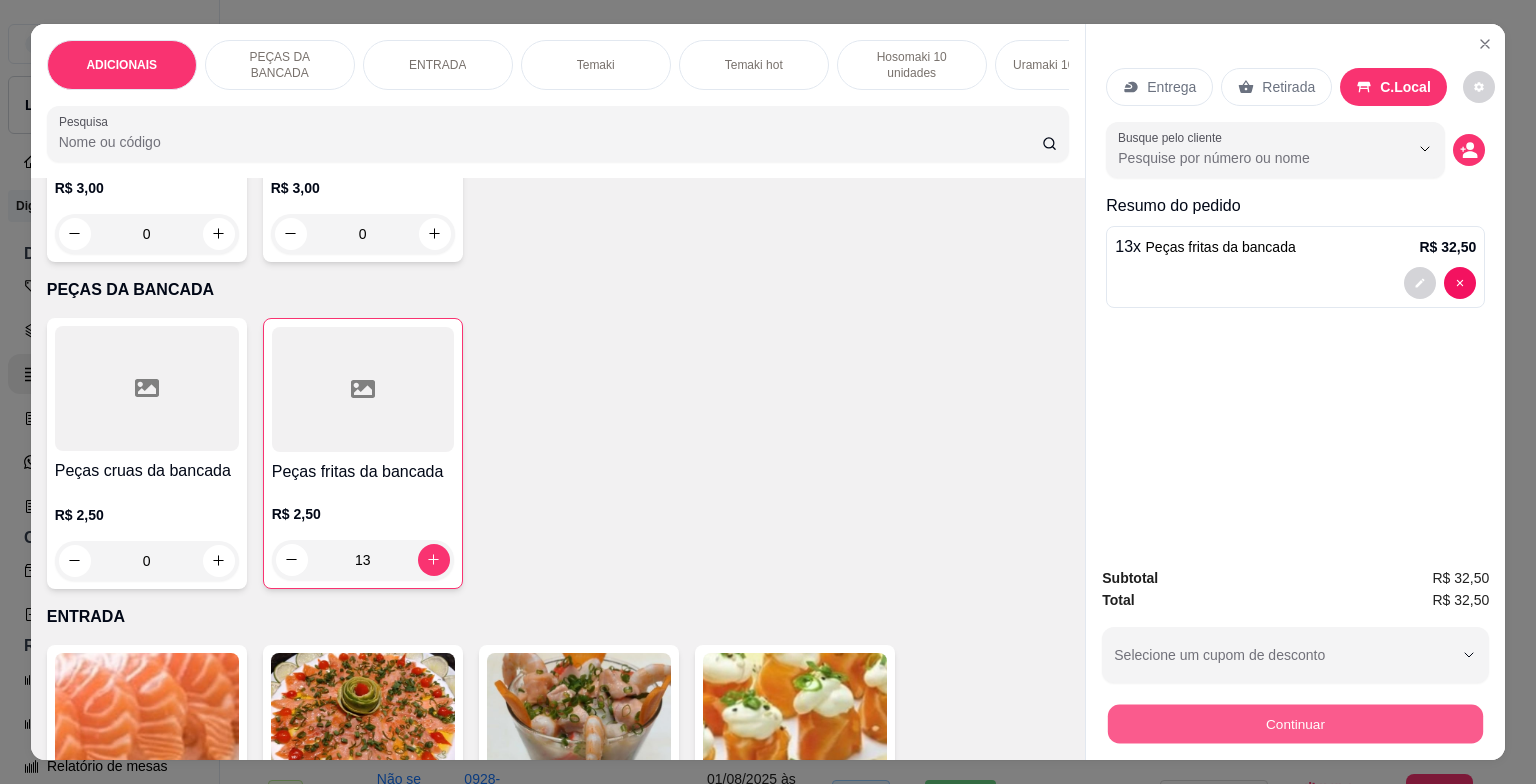 click on "Continuar" at bounding box center [1295, 724] 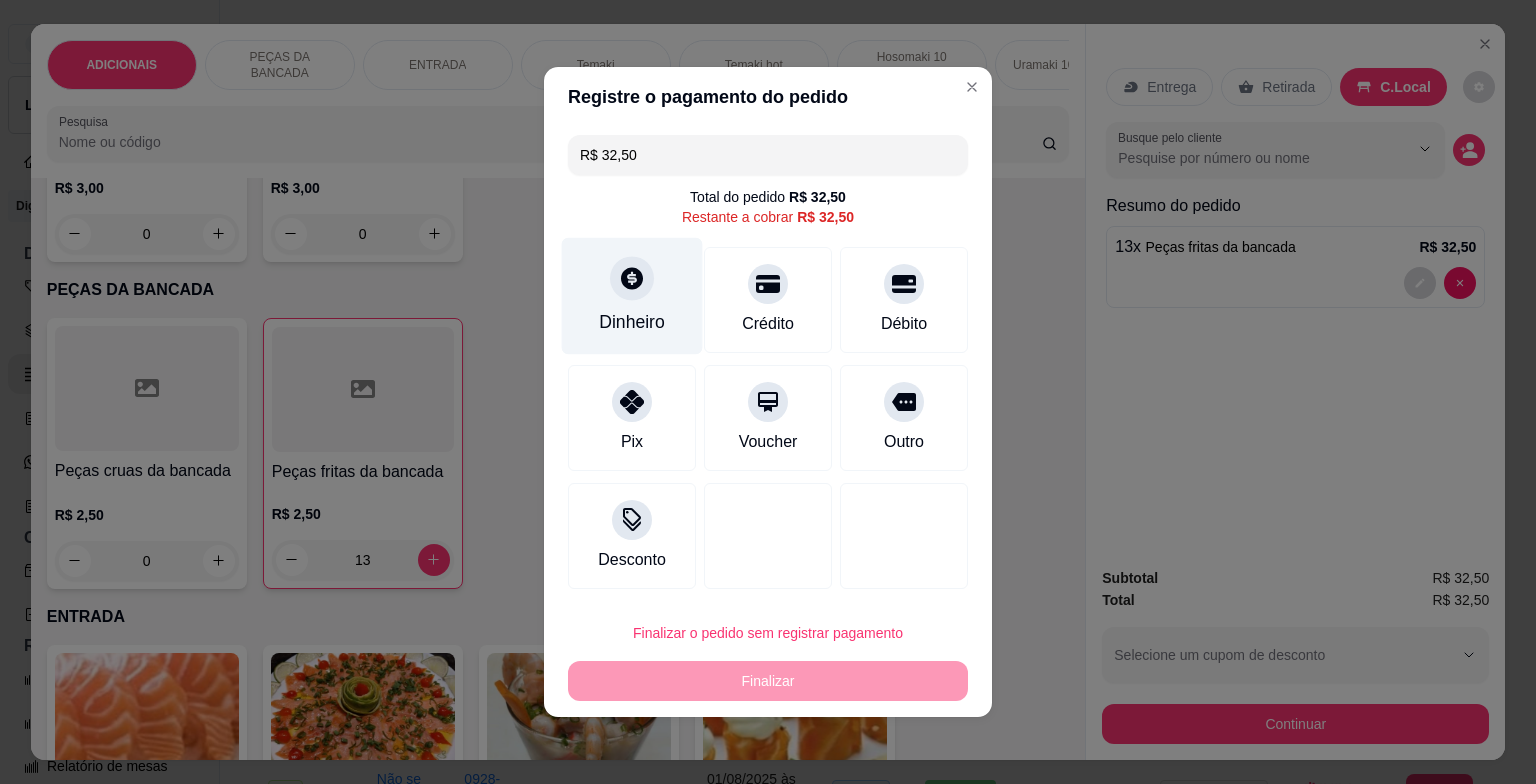 click on "Dinheiro" at bounding box center (632, 296) 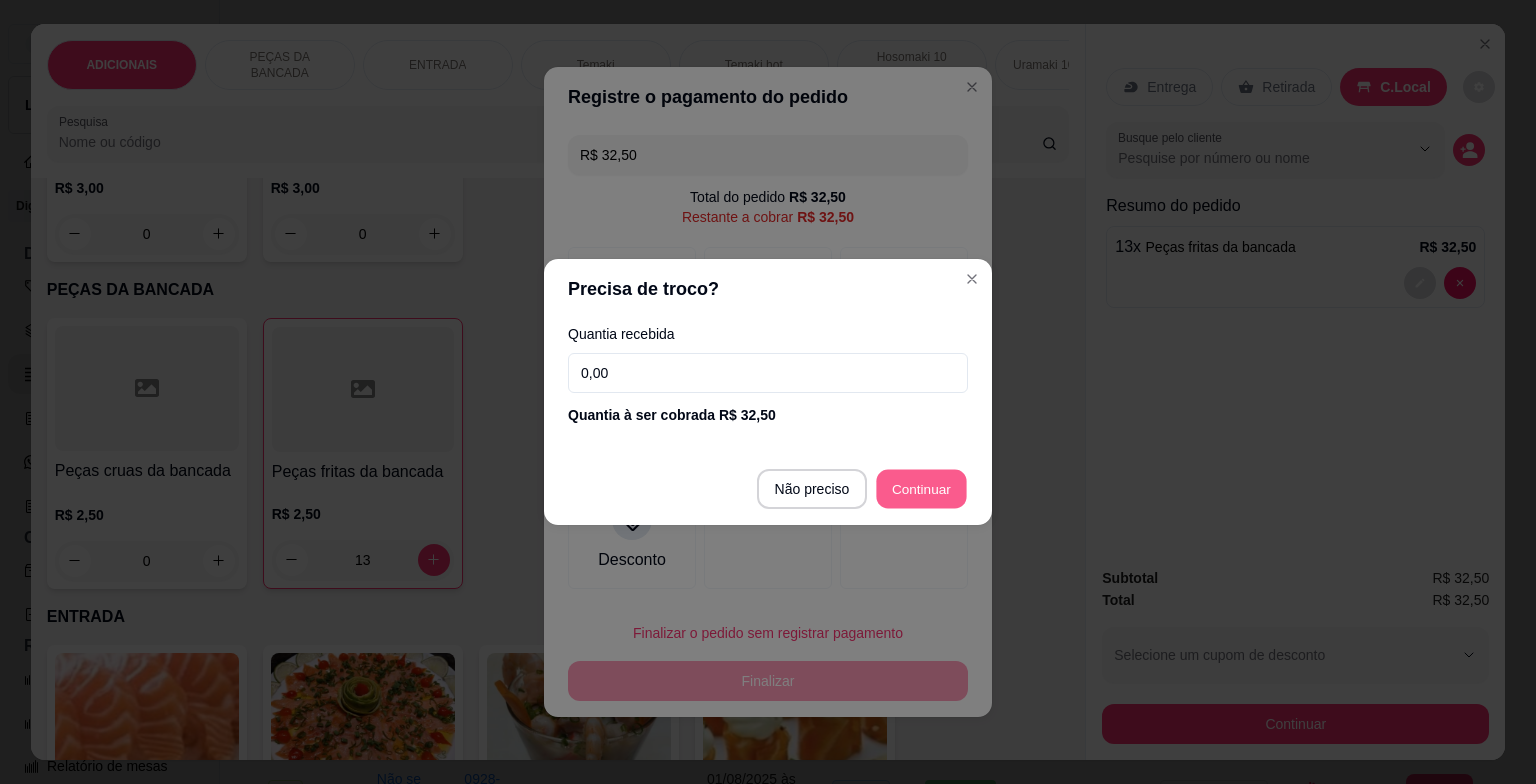 type on "R$ 0,00" 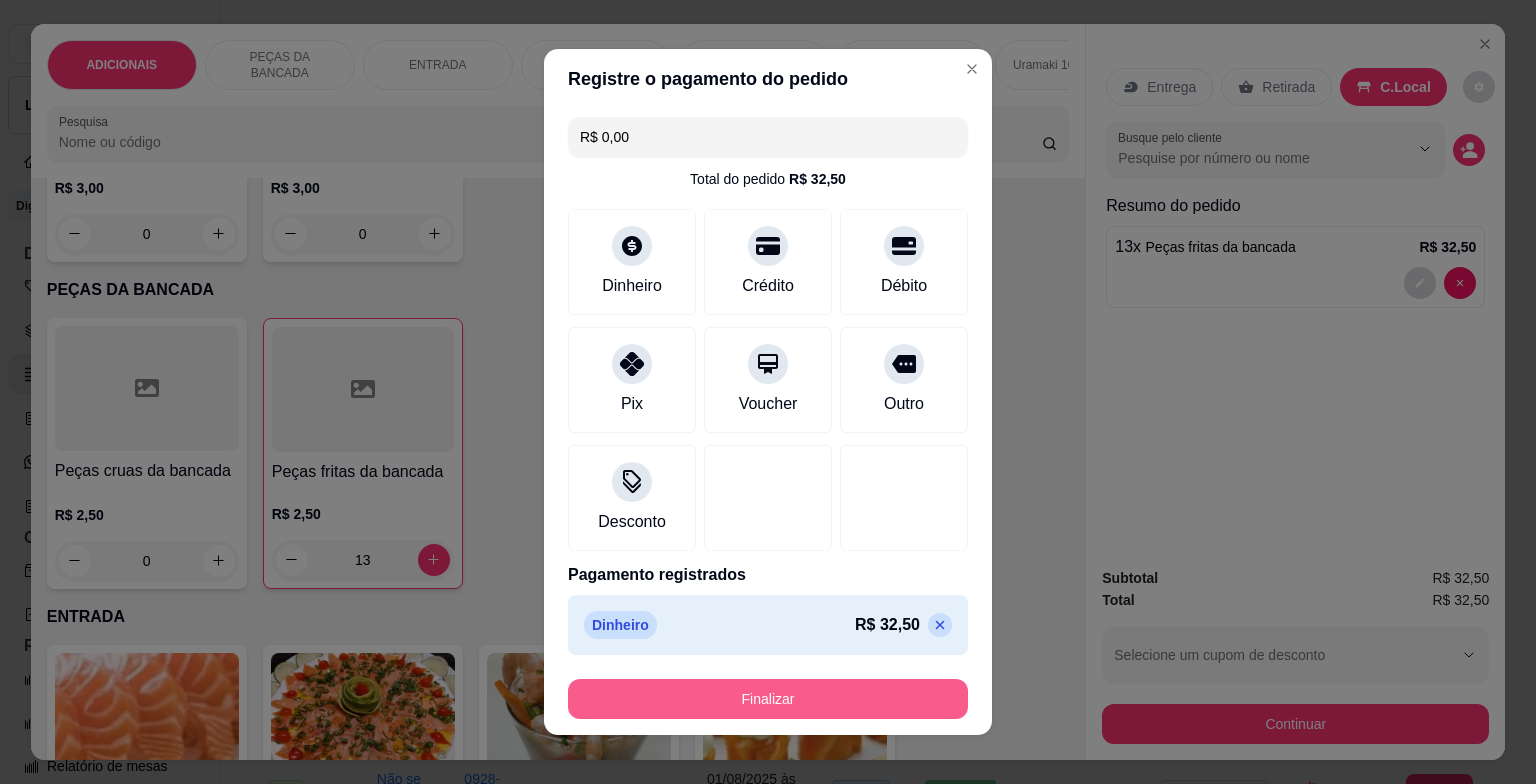 click on "Finalizar" at bounding box center (768, 699) 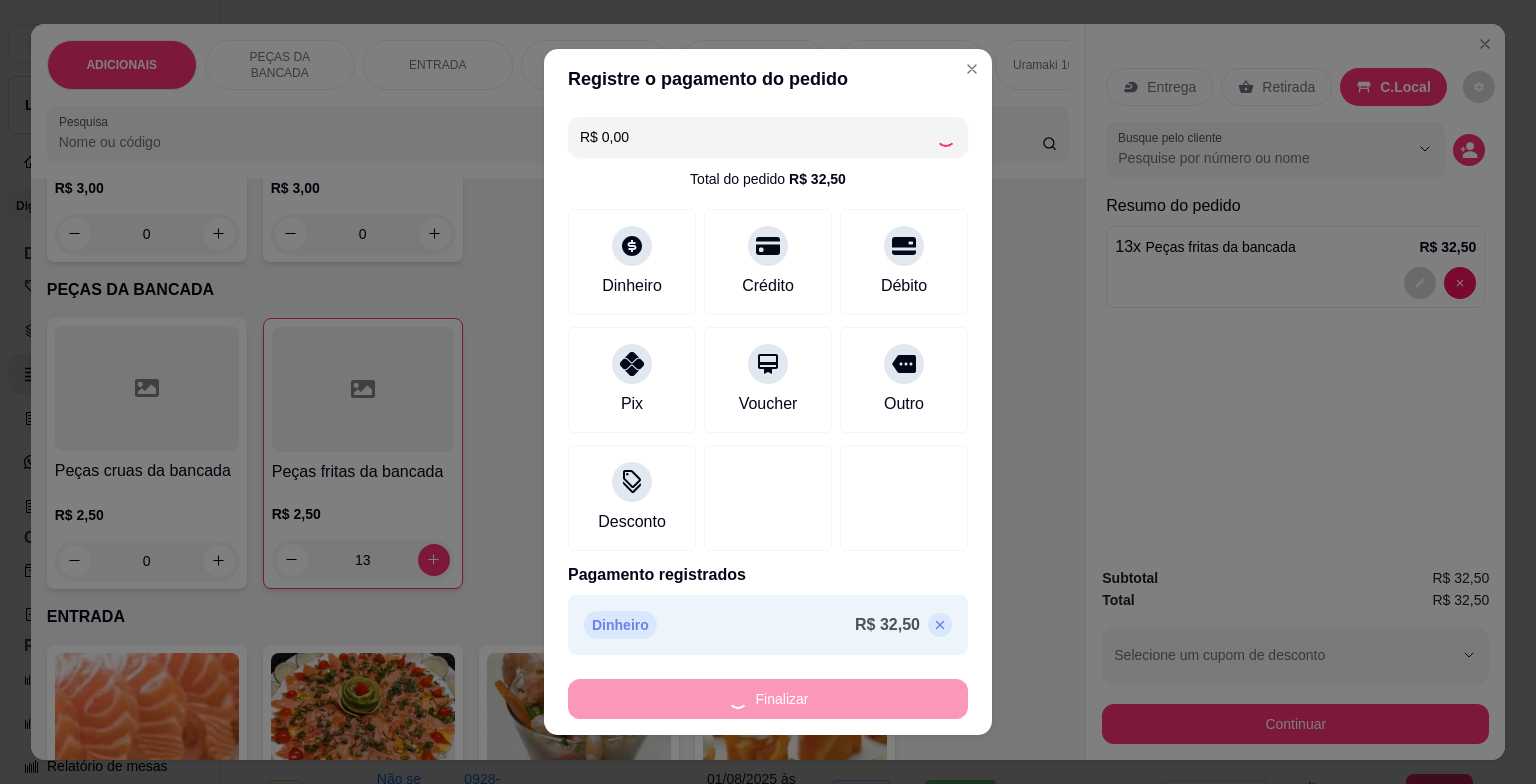 type on "0" 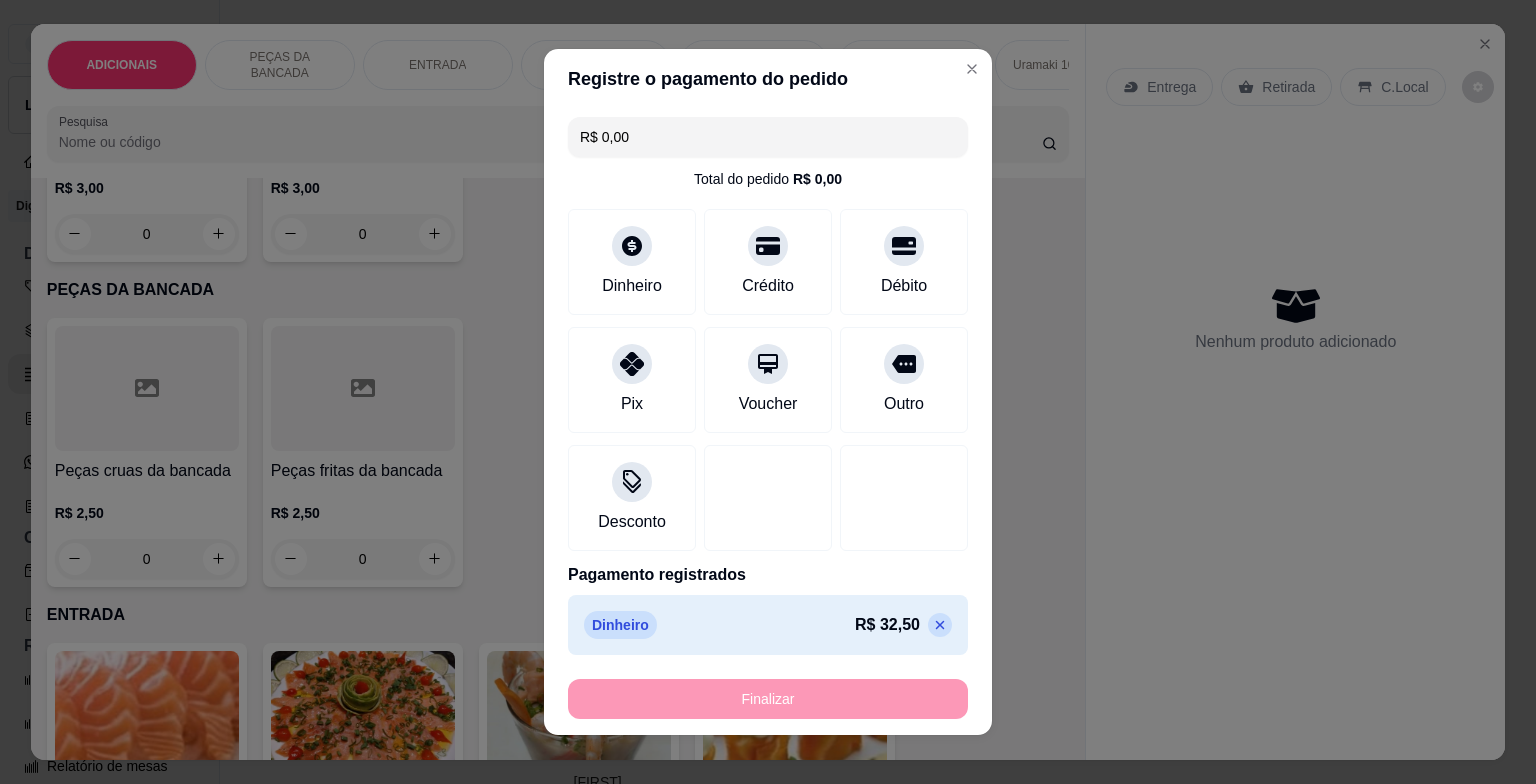 type on "-R$ 32,50" 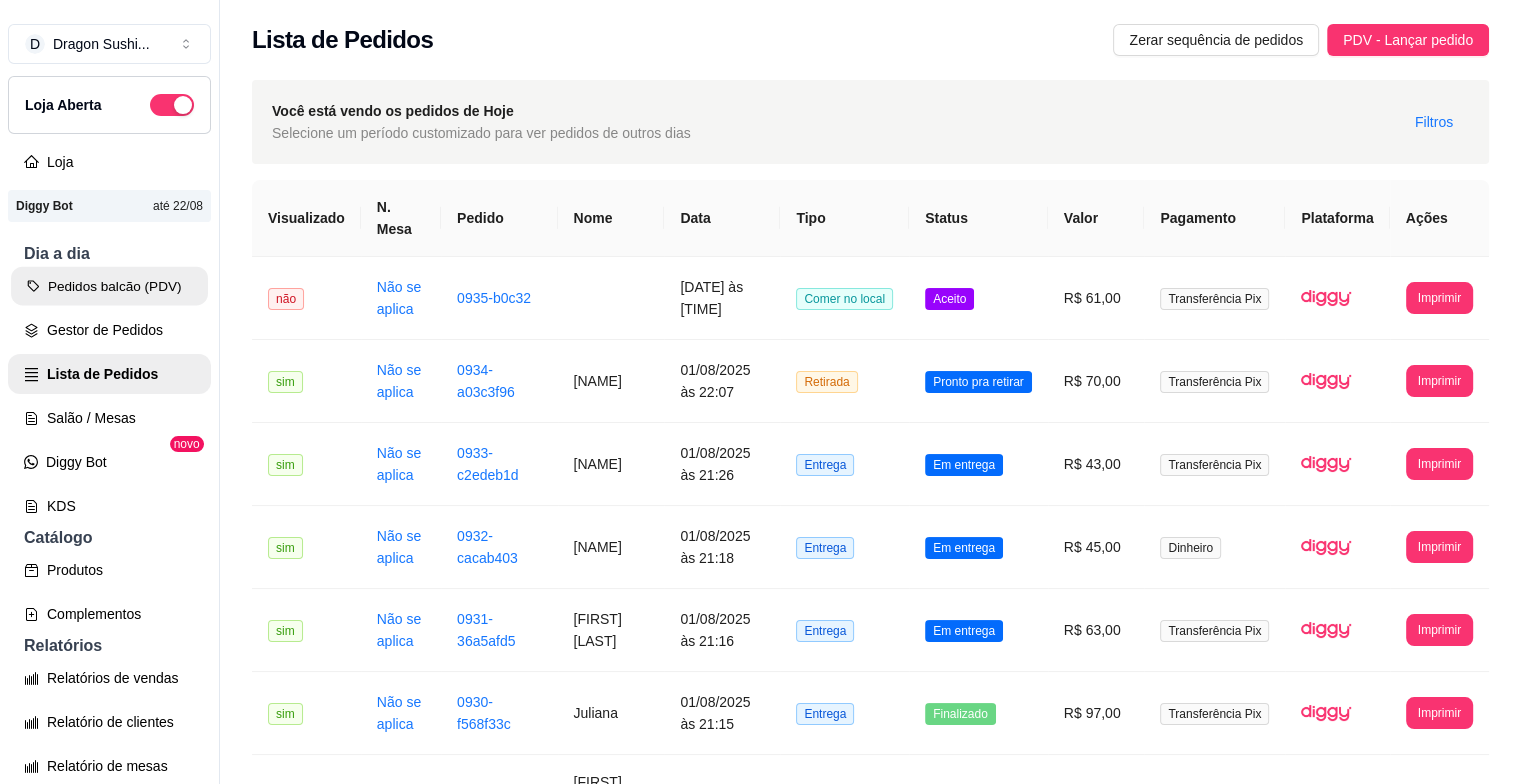click on "Pedidos balcão (PDV)" at bounding box center [109, 286] 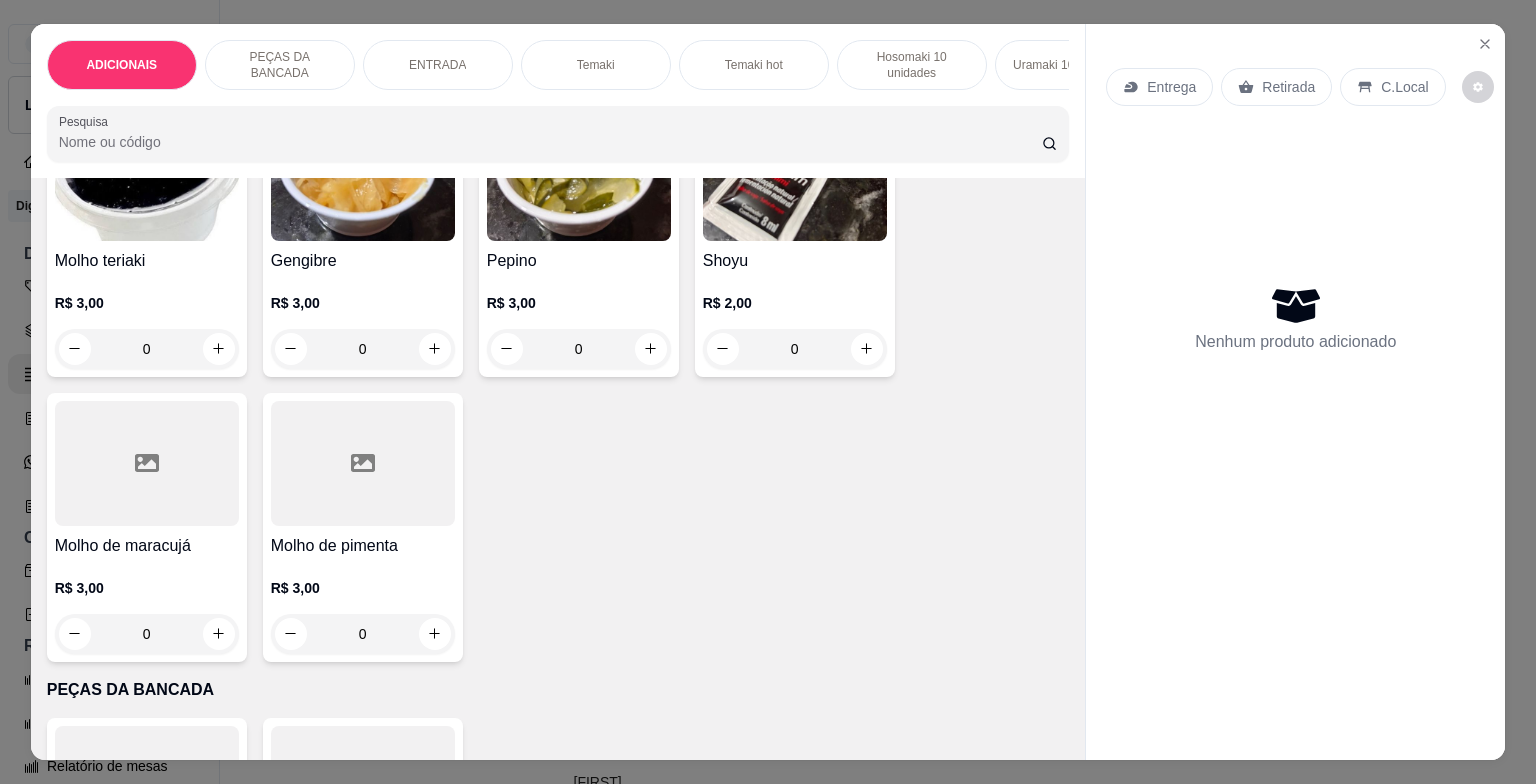 scroll, scrollTop: 500, scrollLeft: 0, axis: vertical 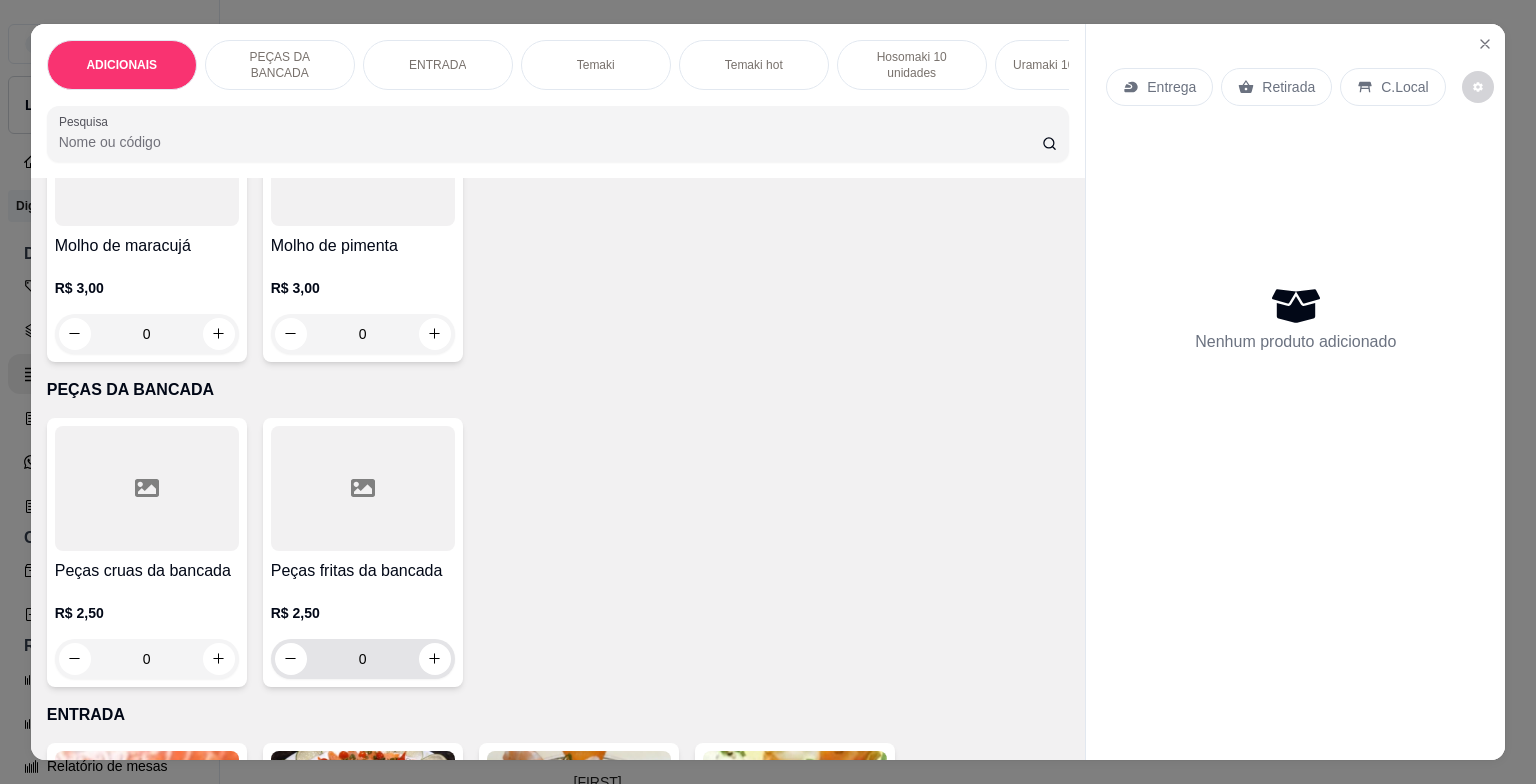click on "0" at bounding box center (363, 659) 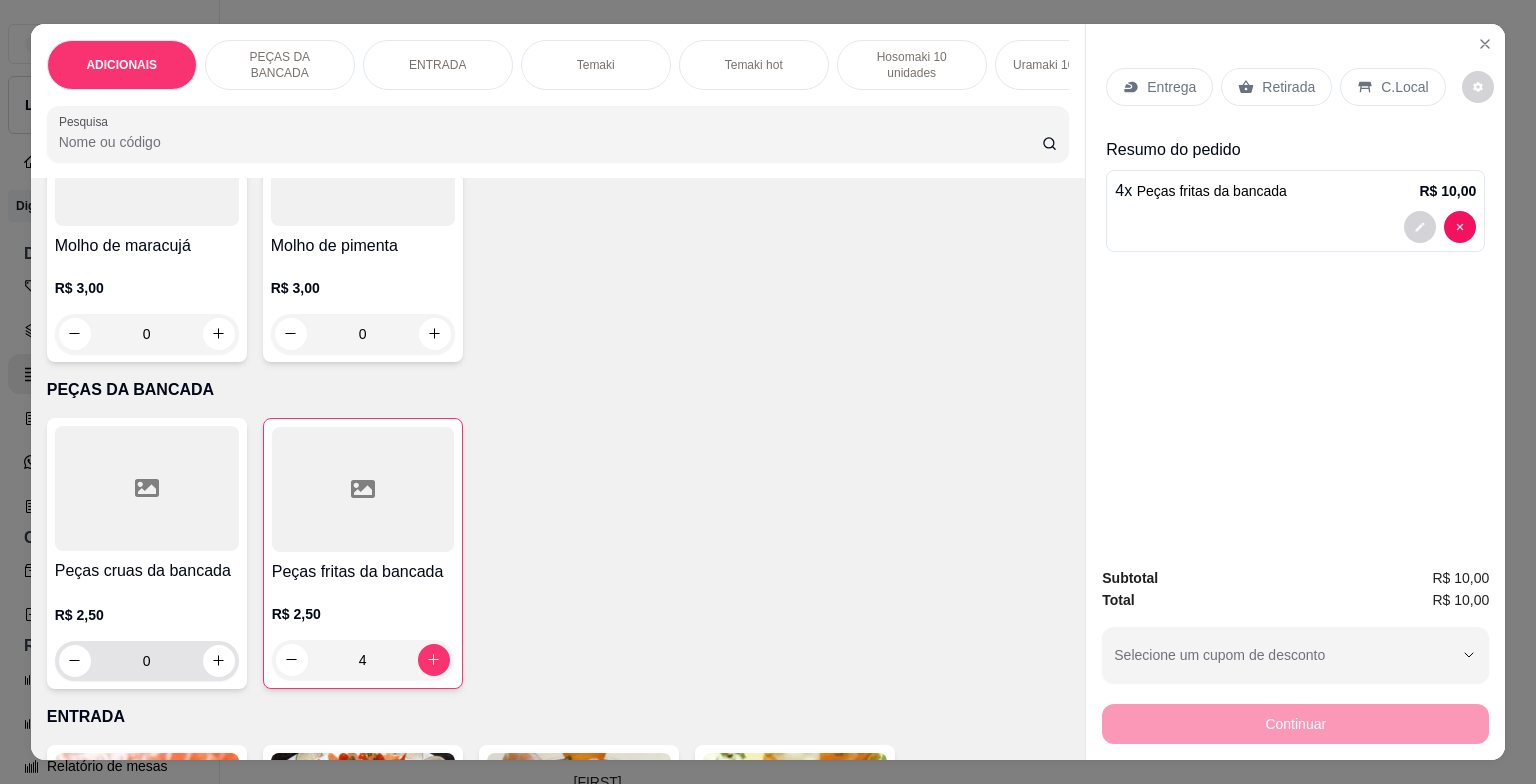 type on "4" 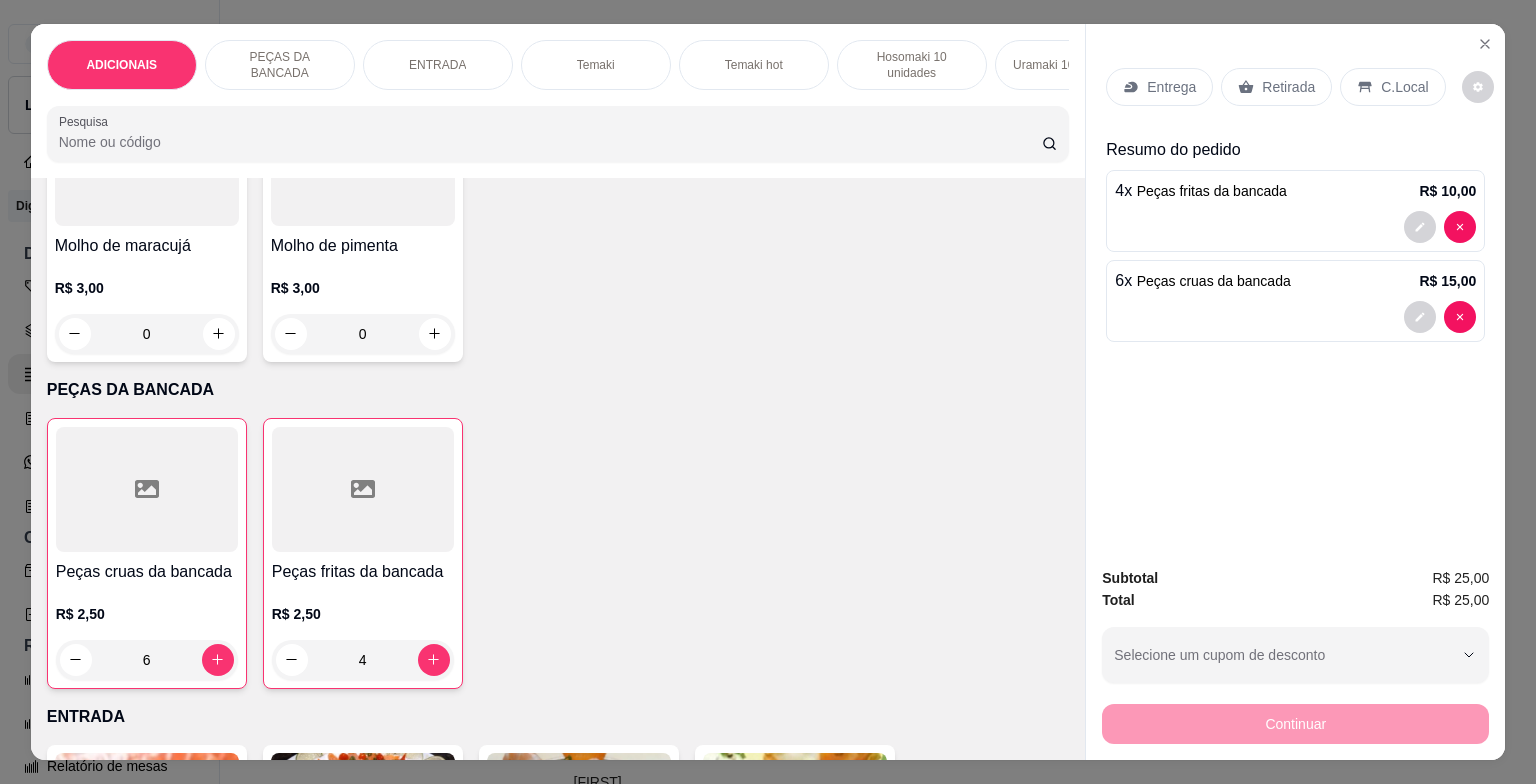 type on "6" 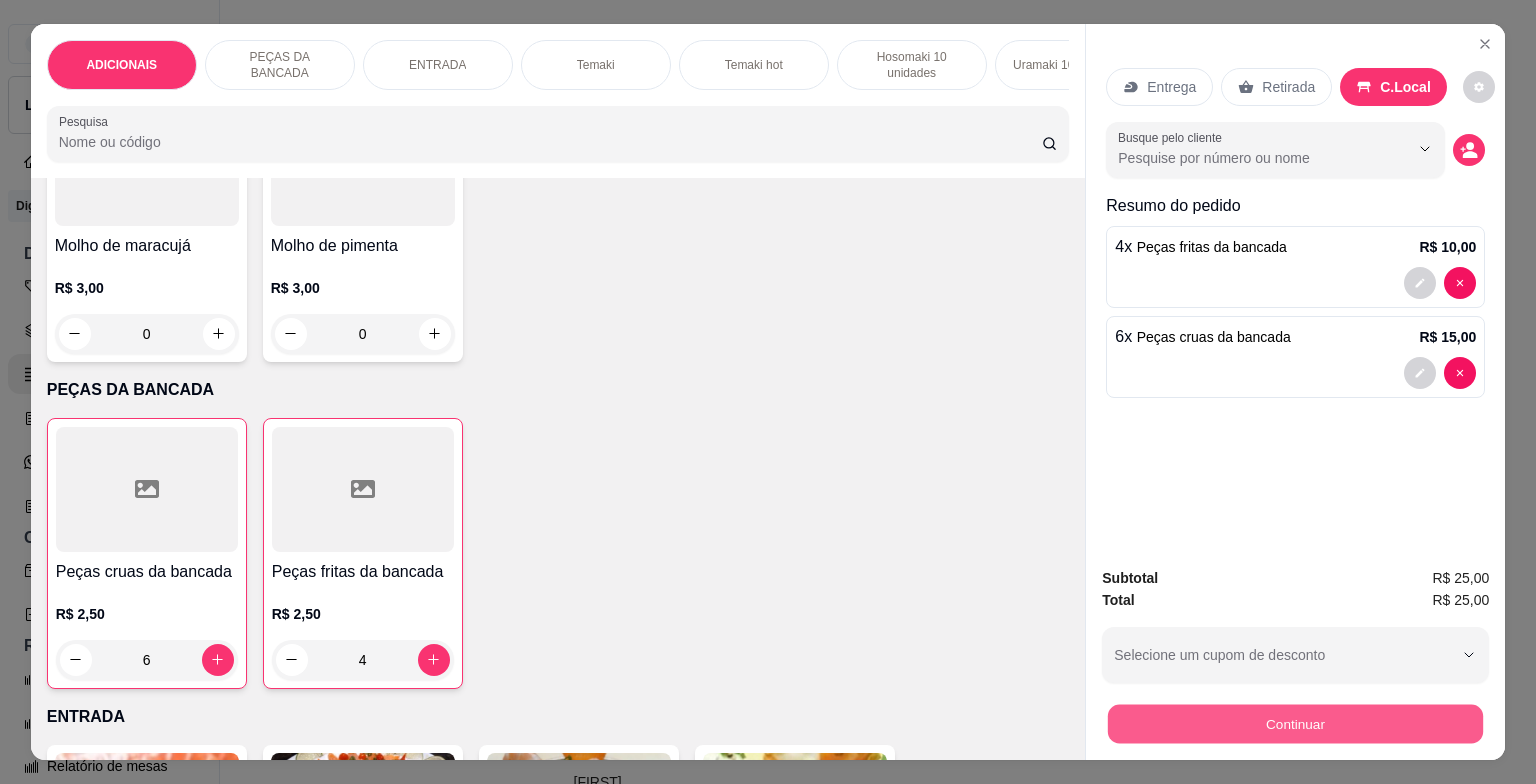 click on "Continuar" at bounding box center [1295, 724] 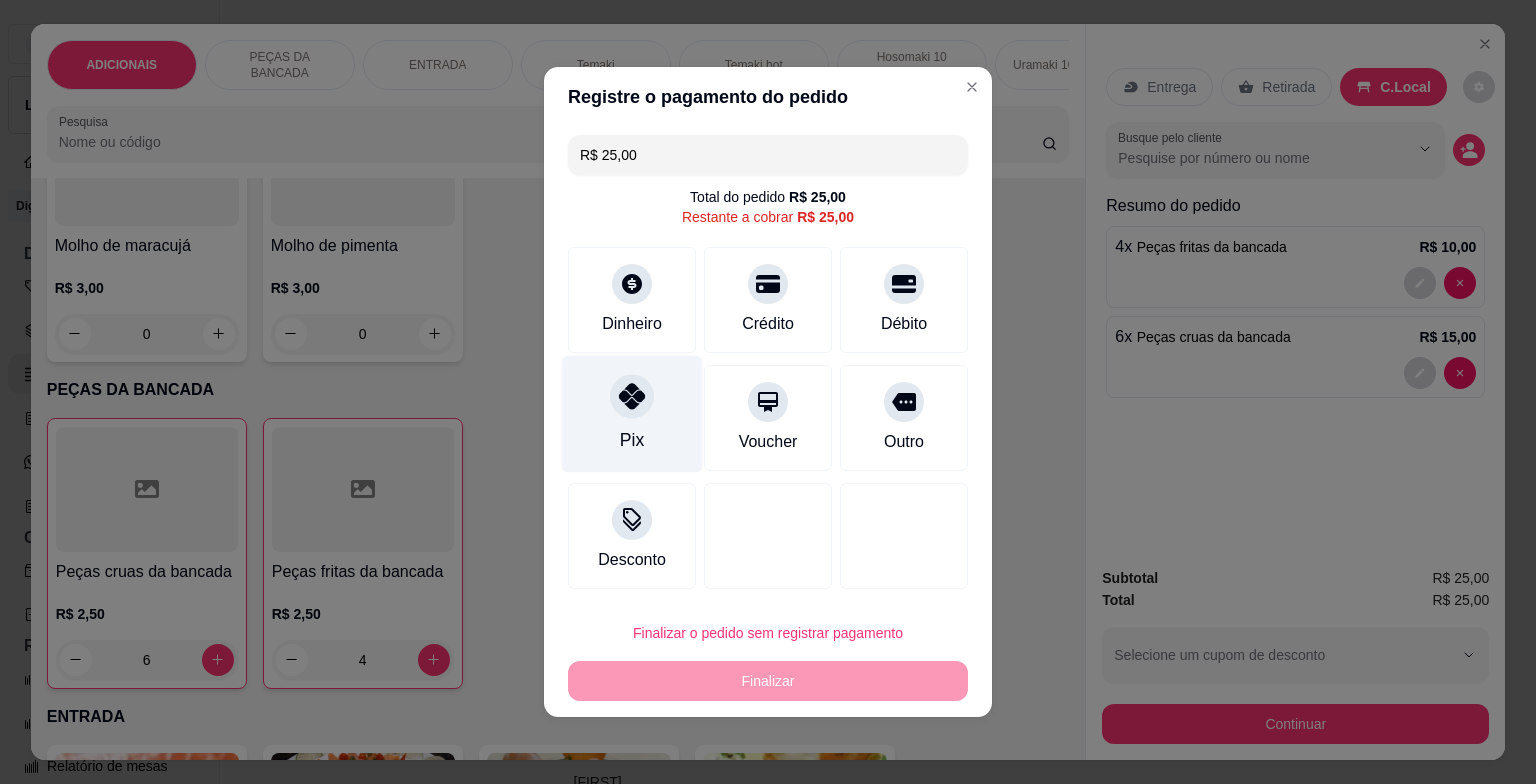 click at bounding box center (632, 396) 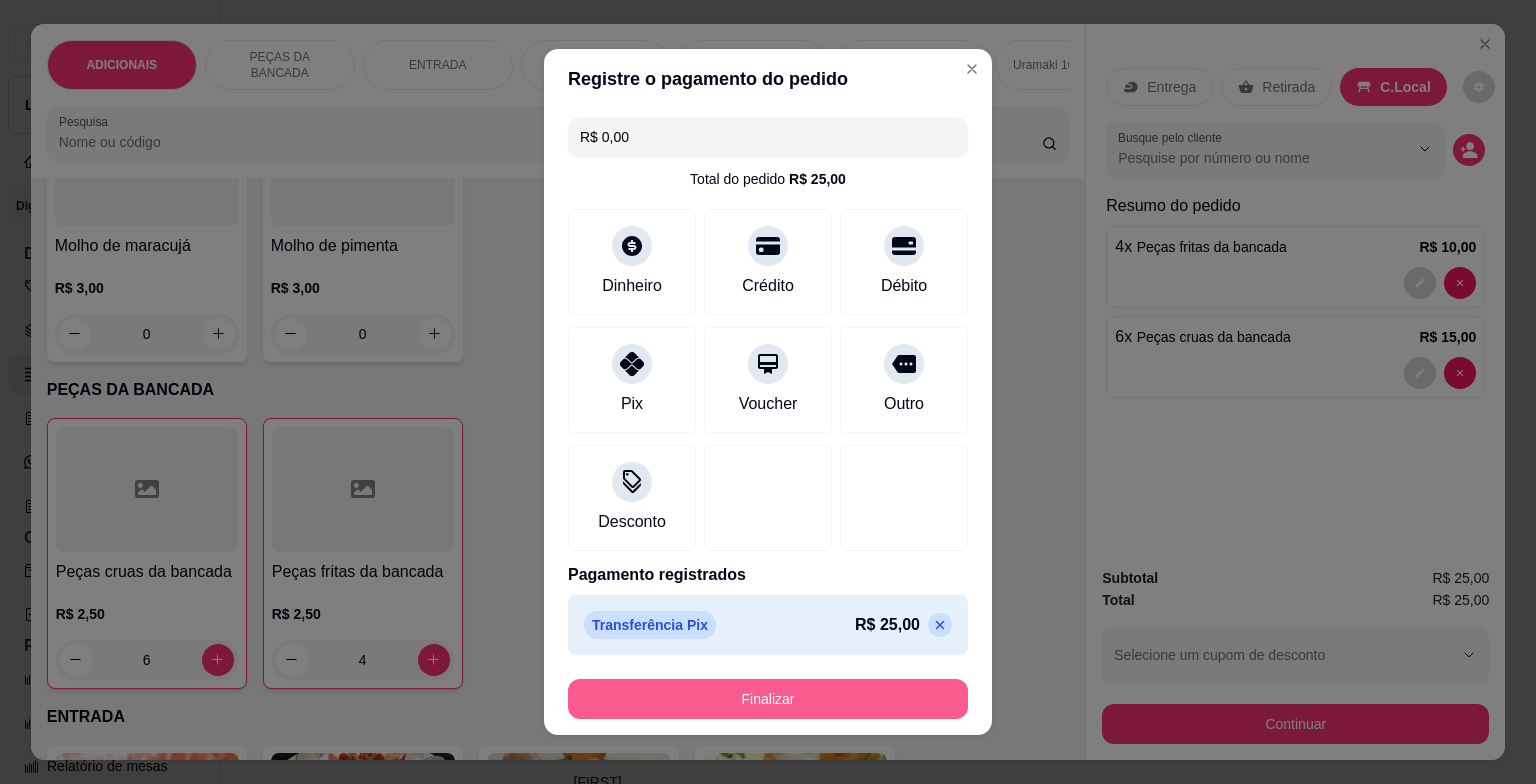 click on "Finalizar" at bounding box center [768, 699] 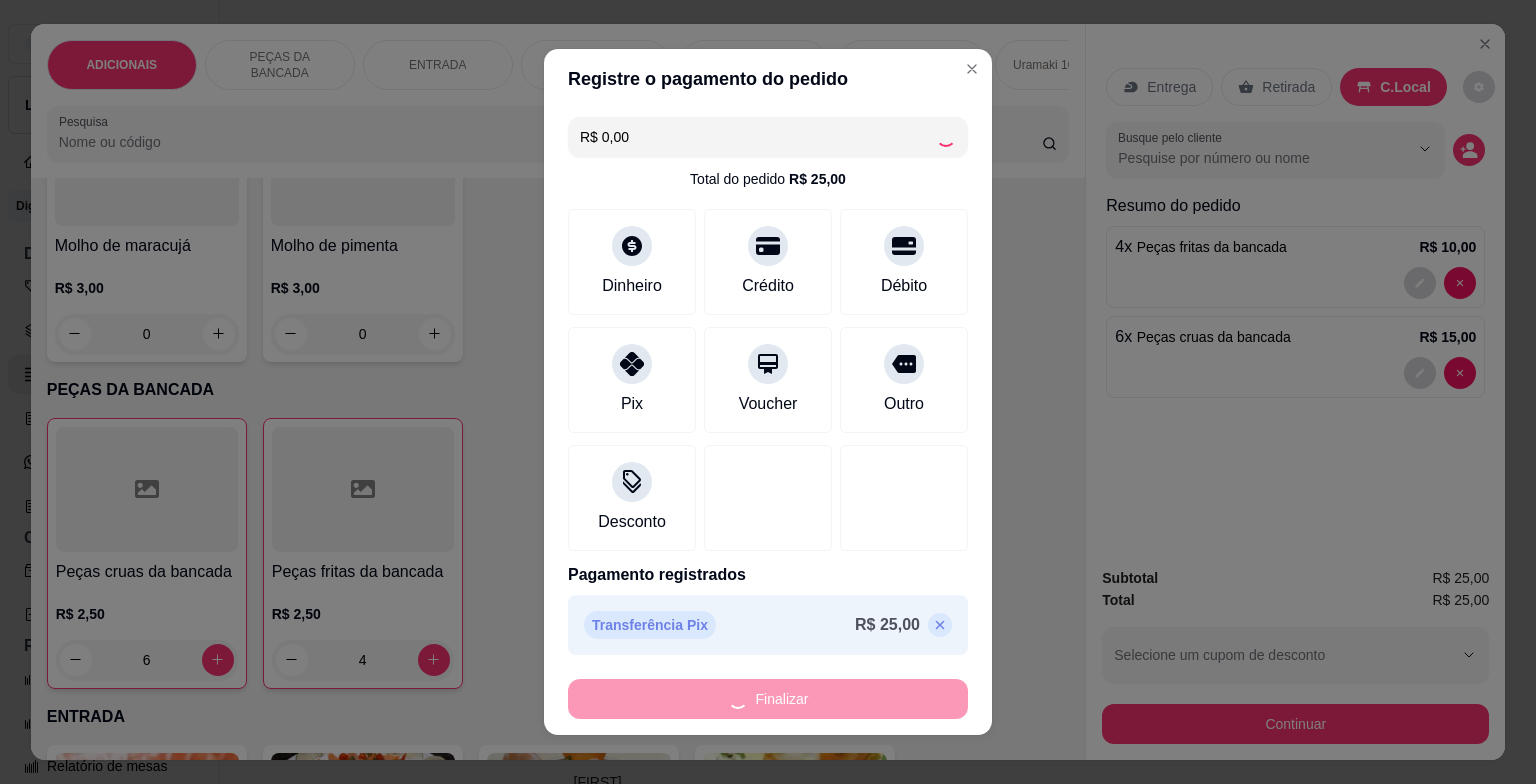 type on "0" 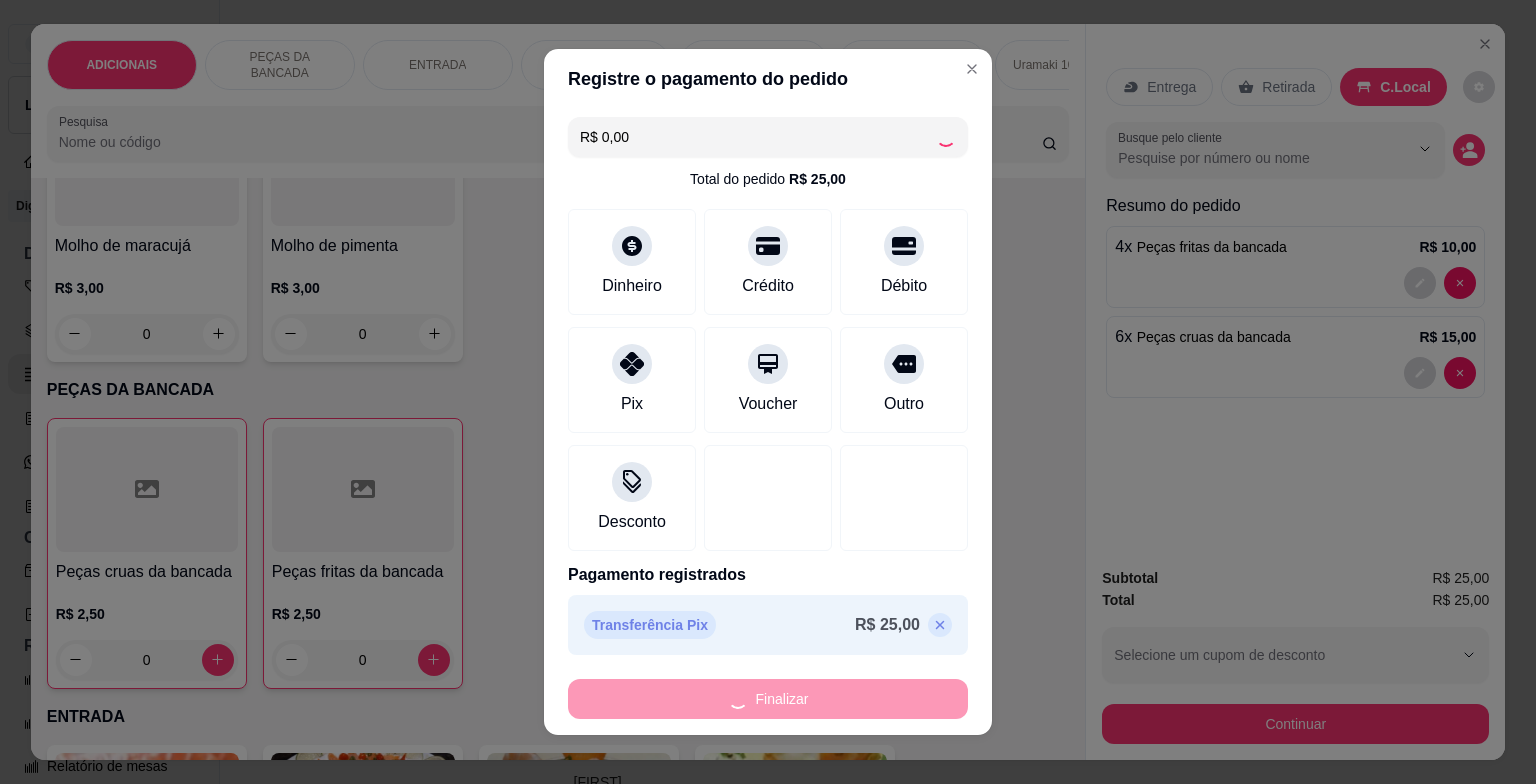 type on "-R$ 25,00" 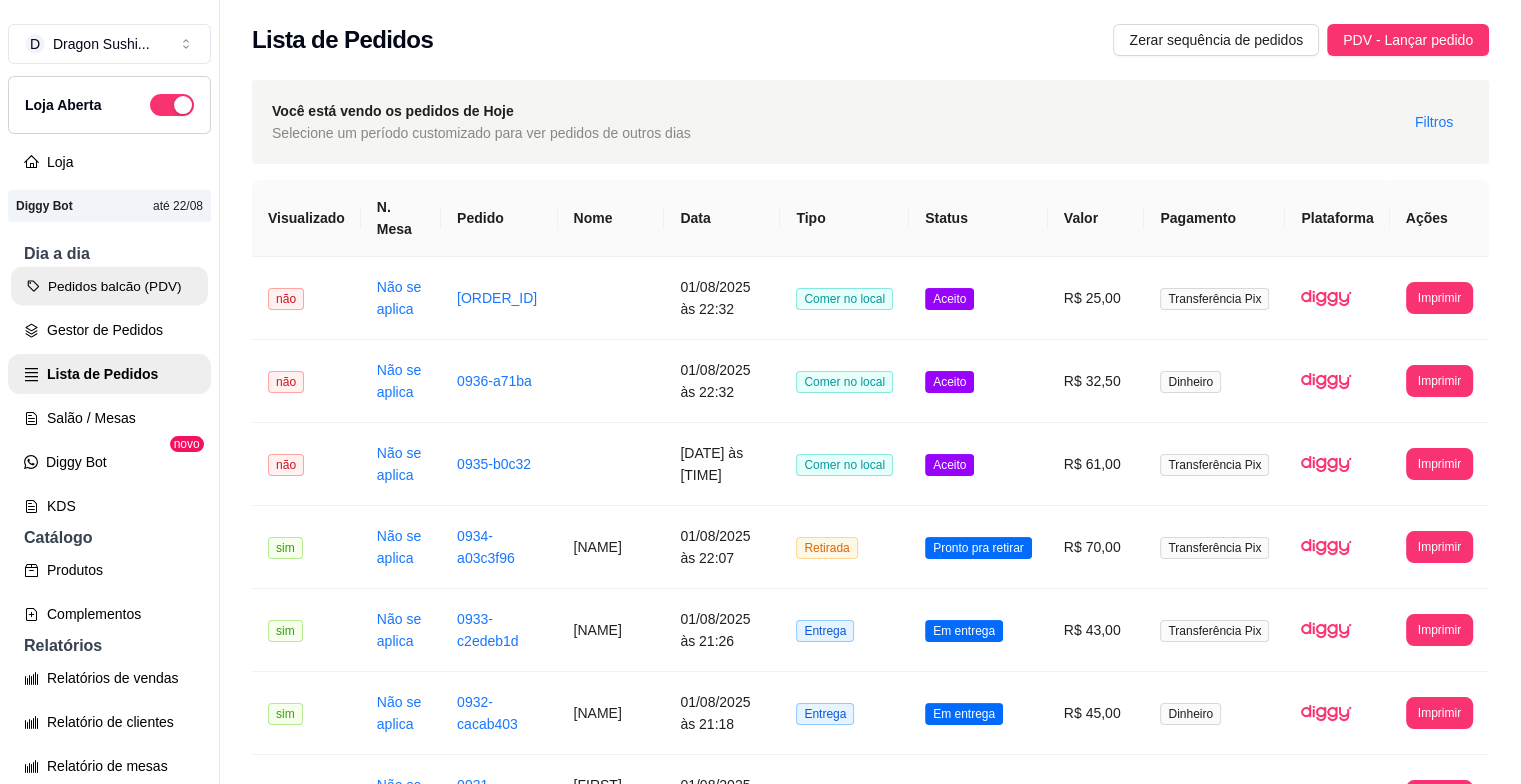 click on "Pedidos balcão (PDV)" at bounding box center [109, 286] 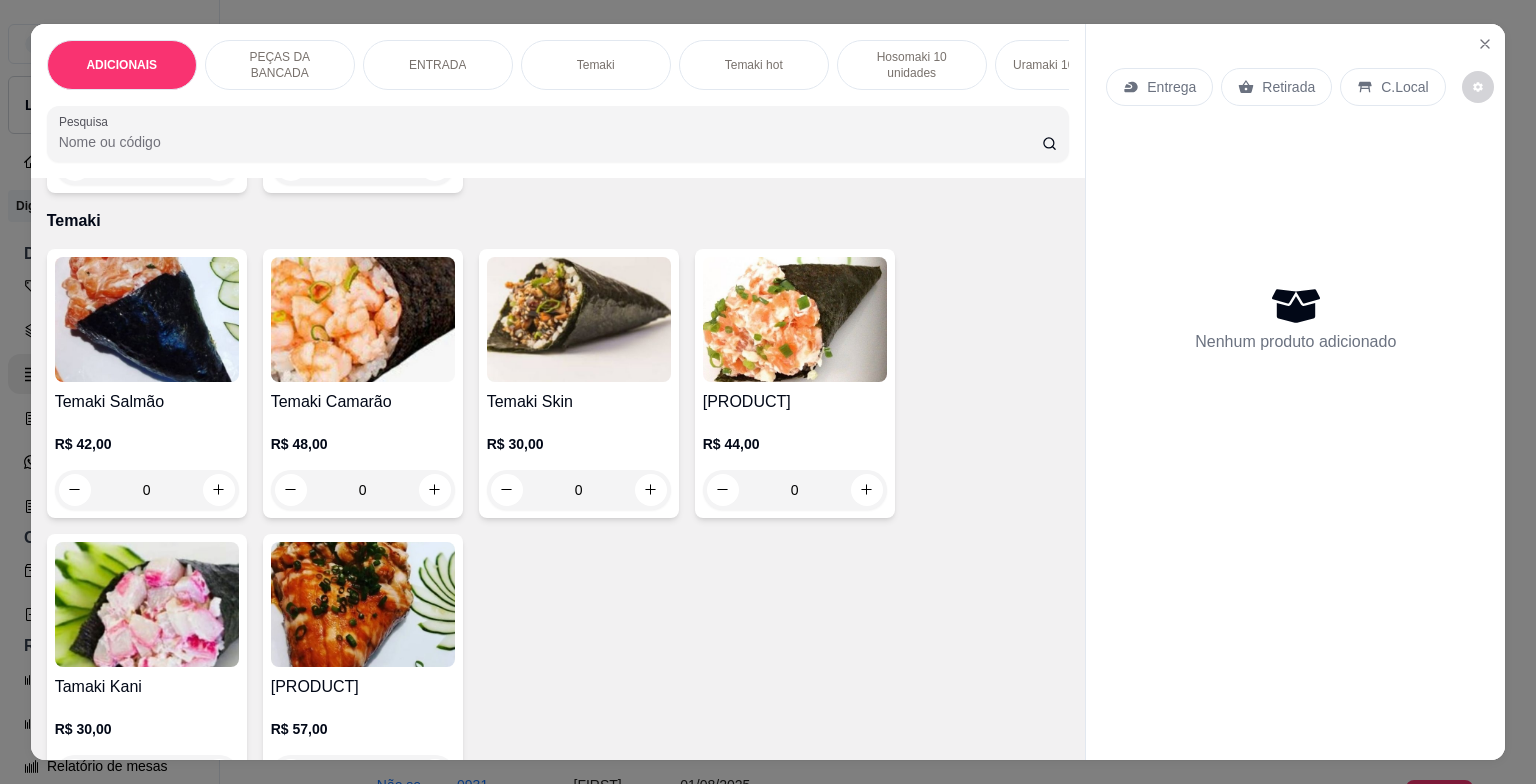 scroll, scrollTop: 1600, scrollLeft: 0, axis: vertical 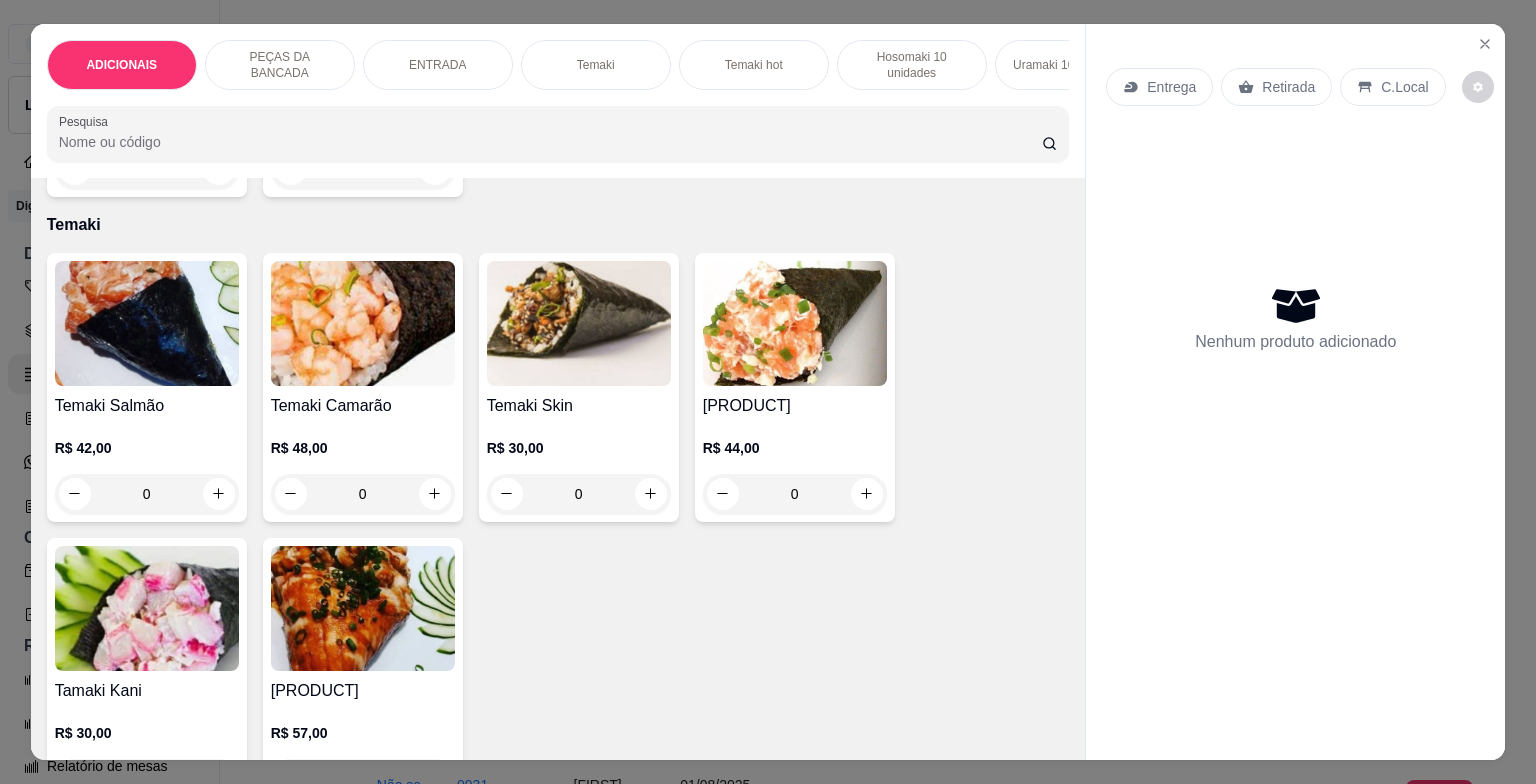 click on "0" at bounding box center [795, 494] 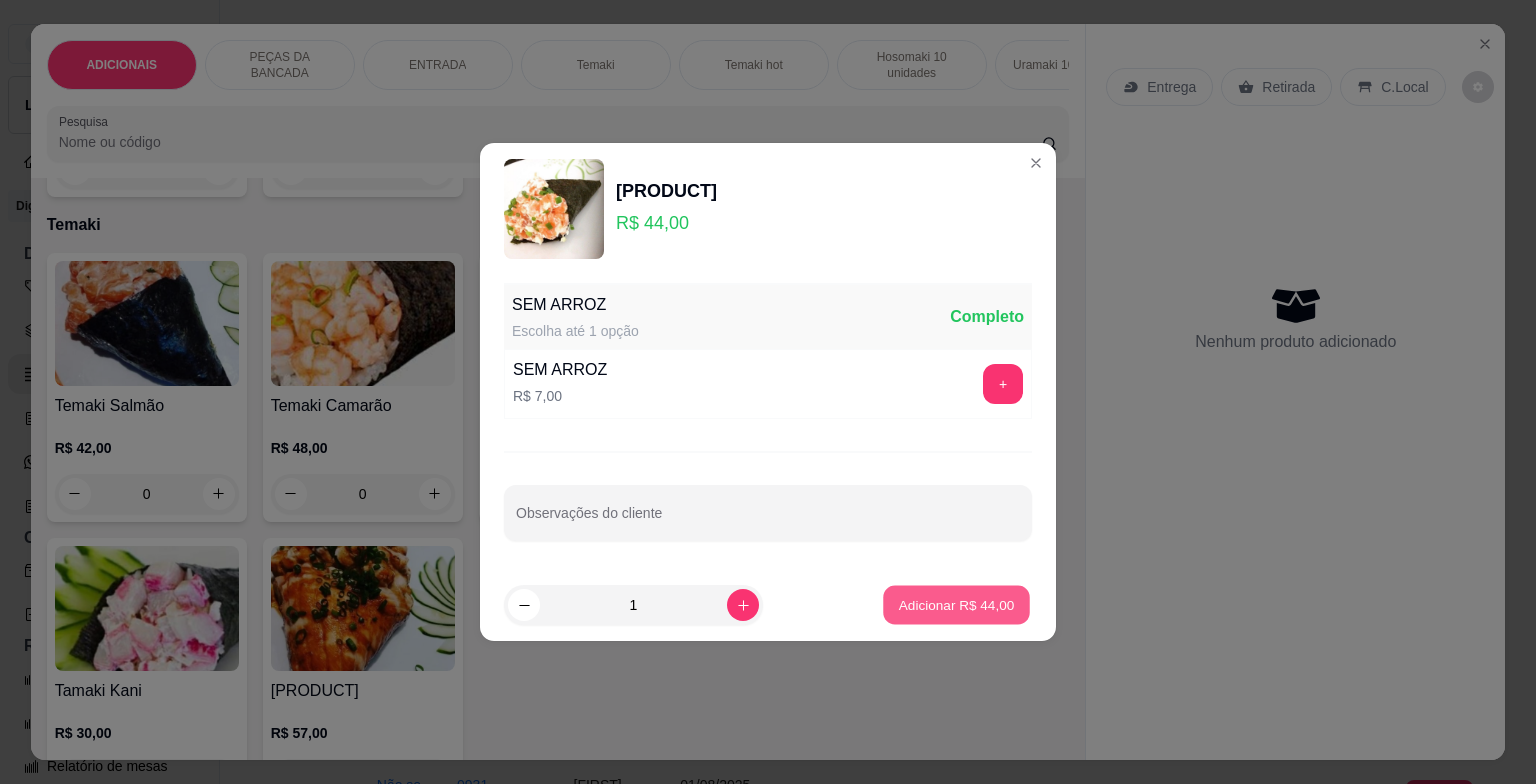click on "Adicionar   R$ 44,00" at bounding box center (957, 604) 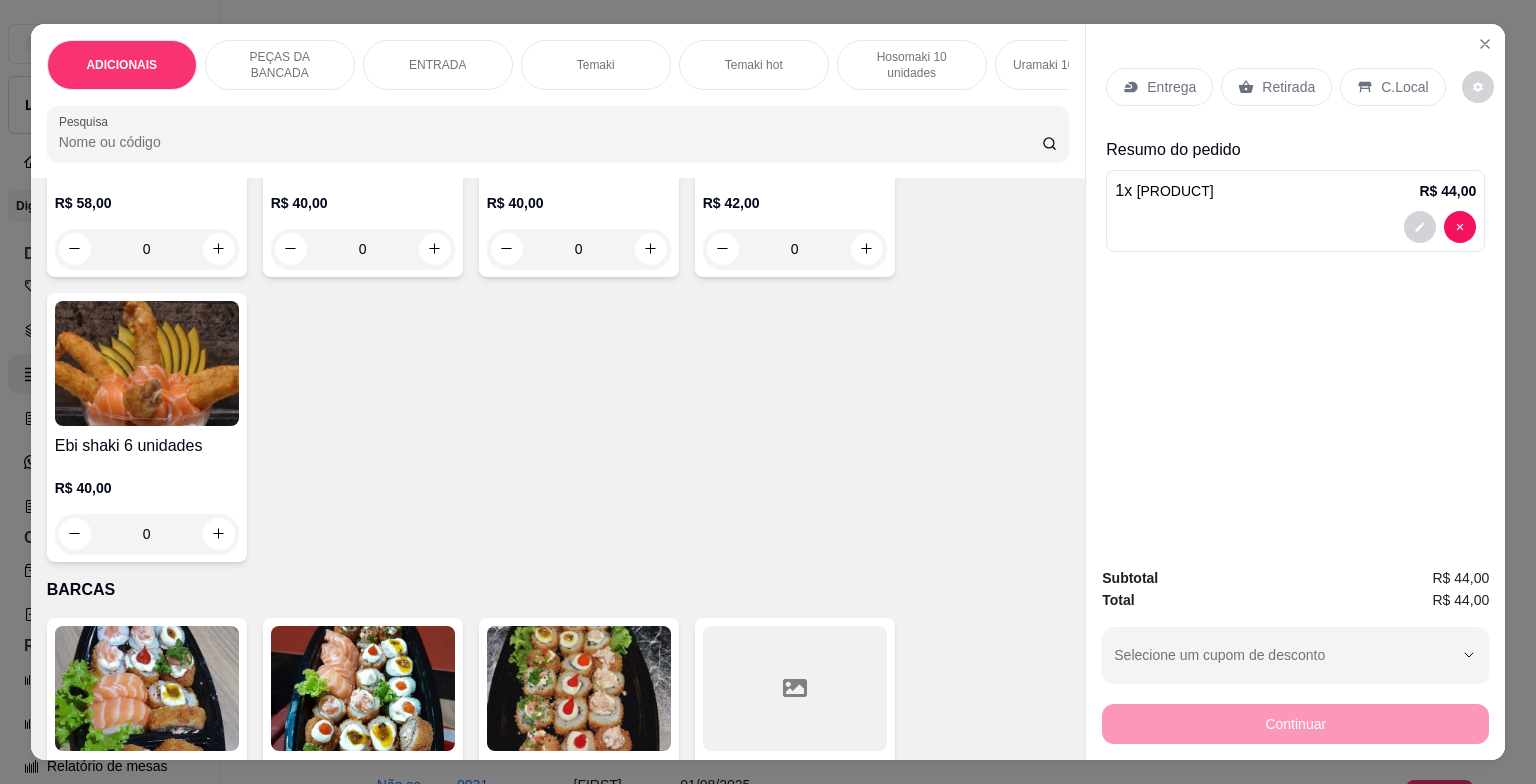 scroll, scrollTop: 5000, scrollLeft: 0, axis: vertical 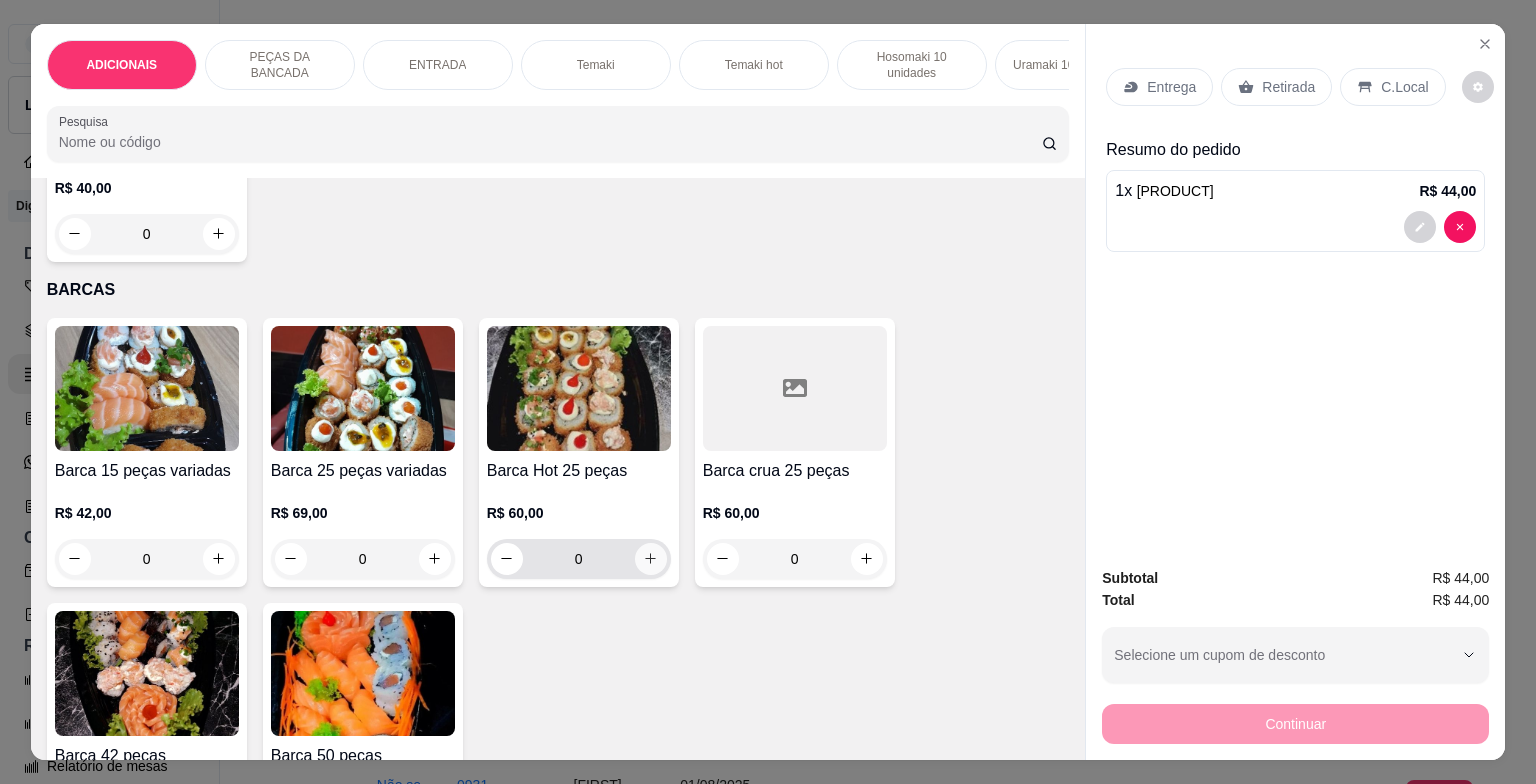 click 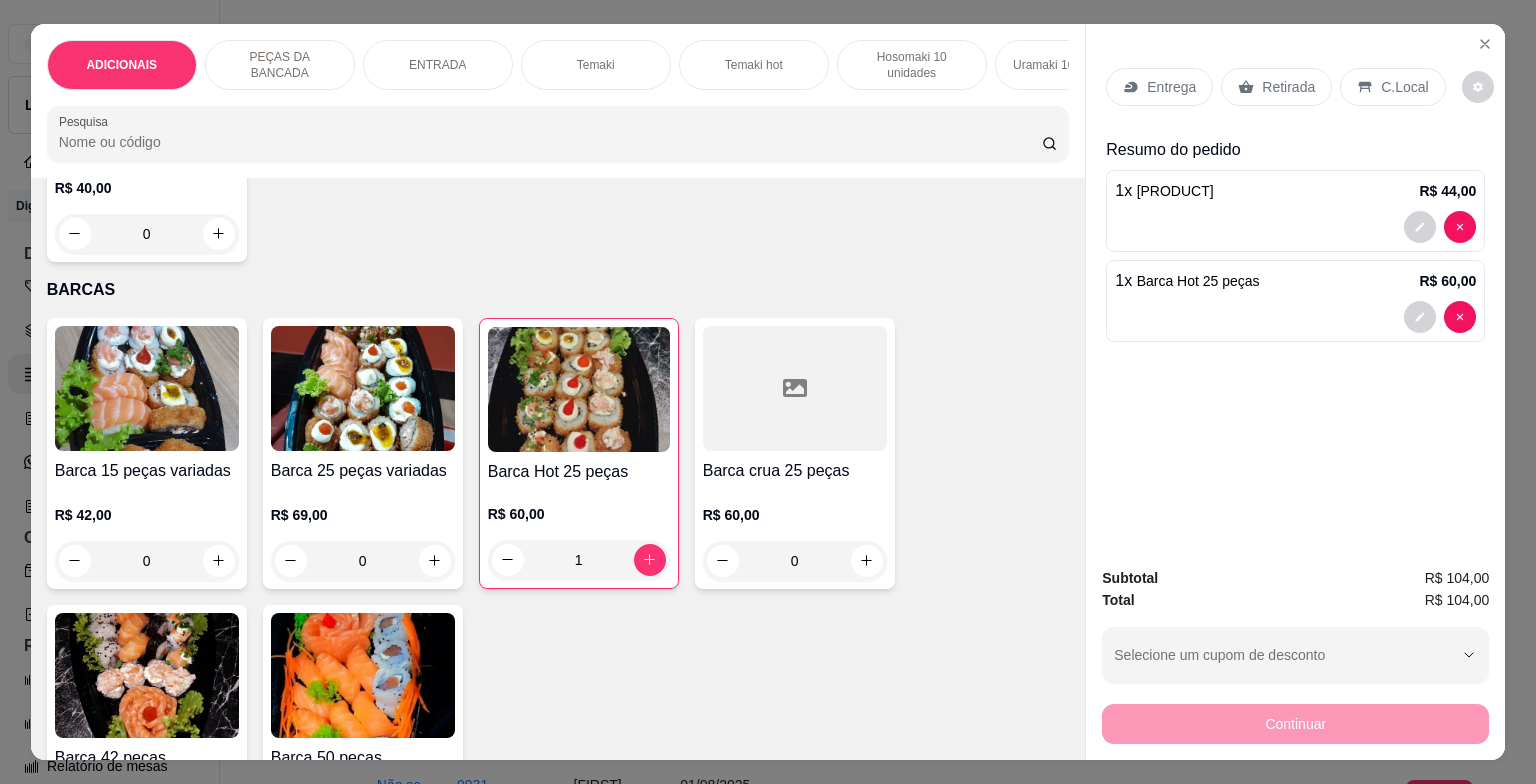 click 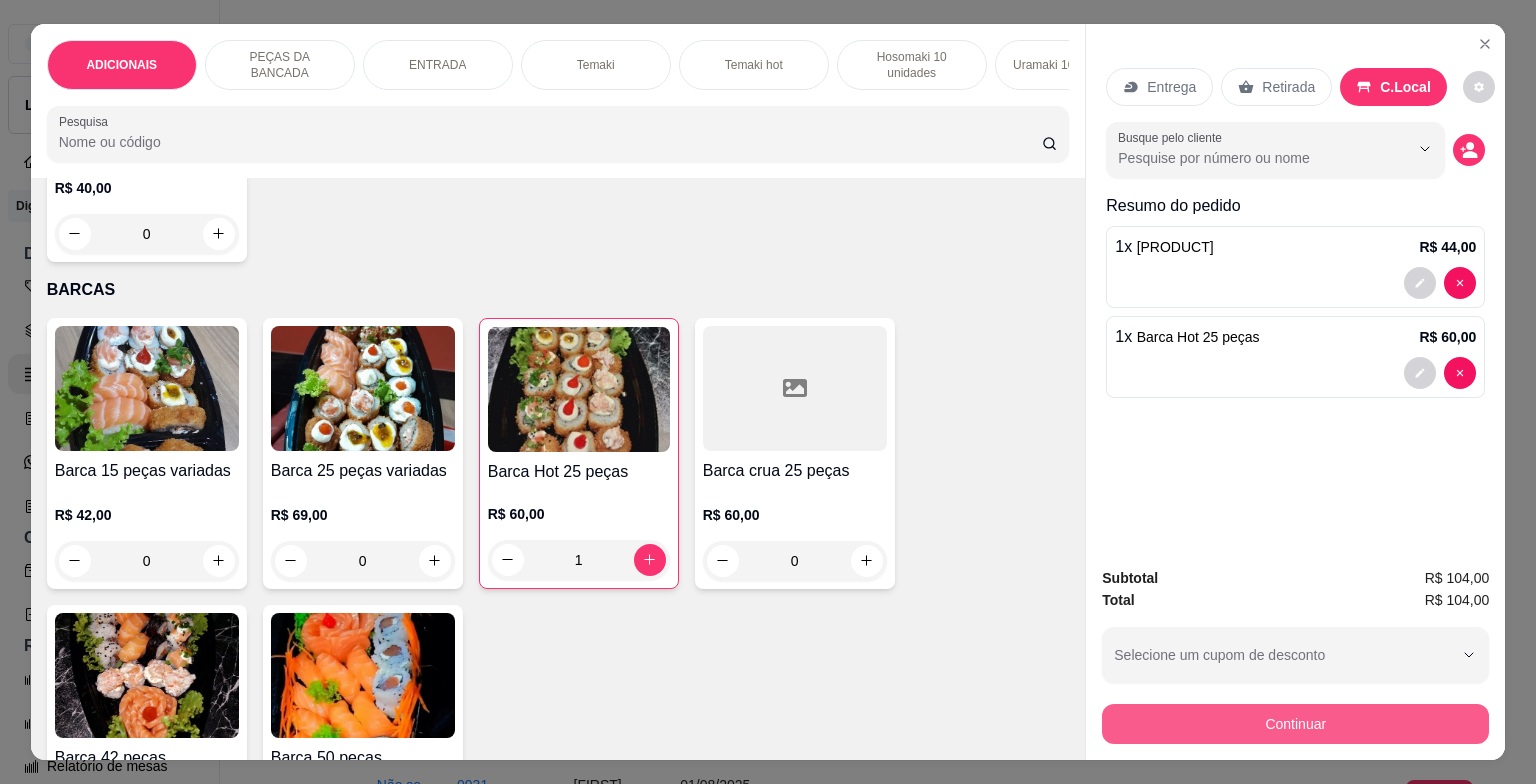 click on "Continuar" at bounding box center [1295, 724] 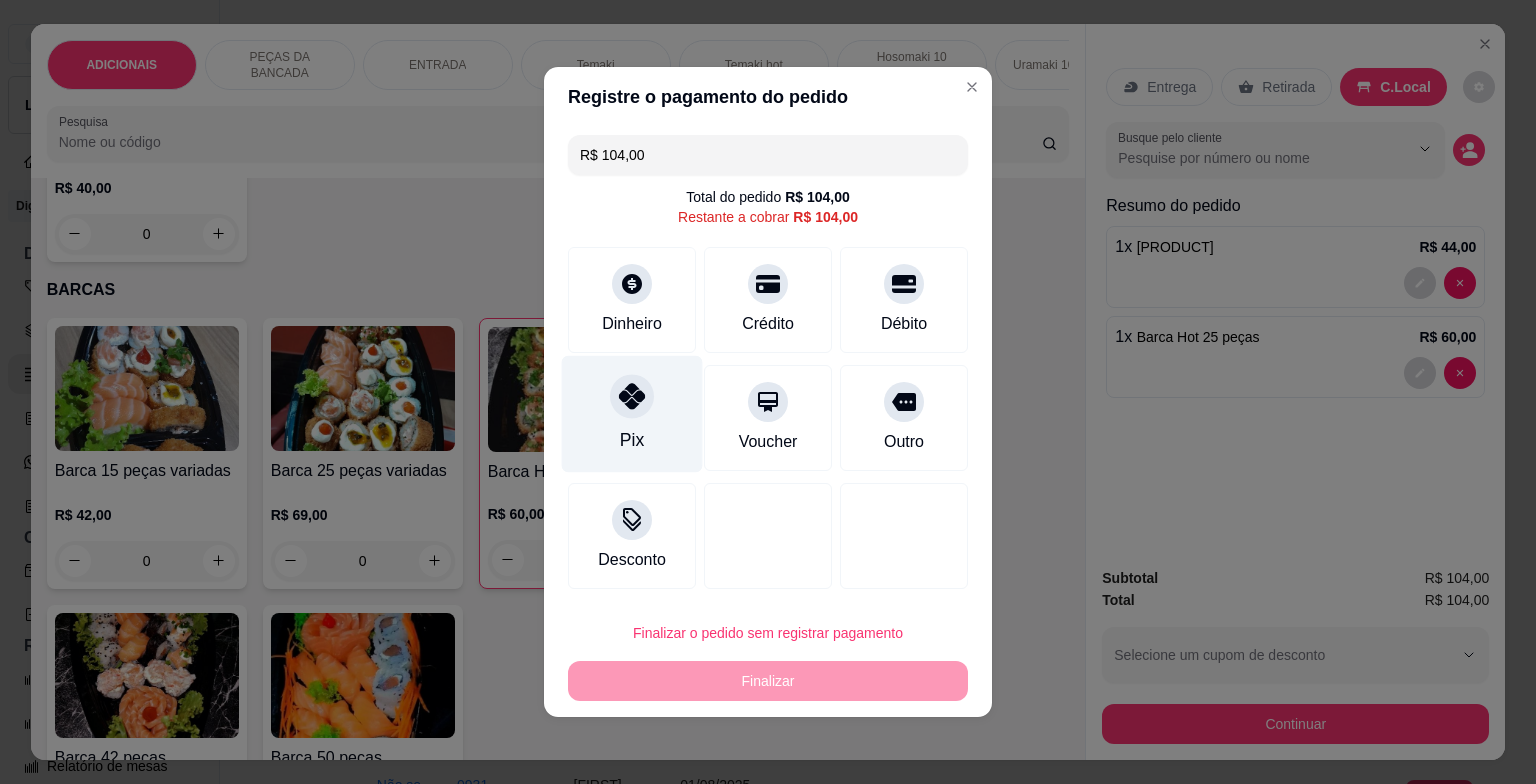 click 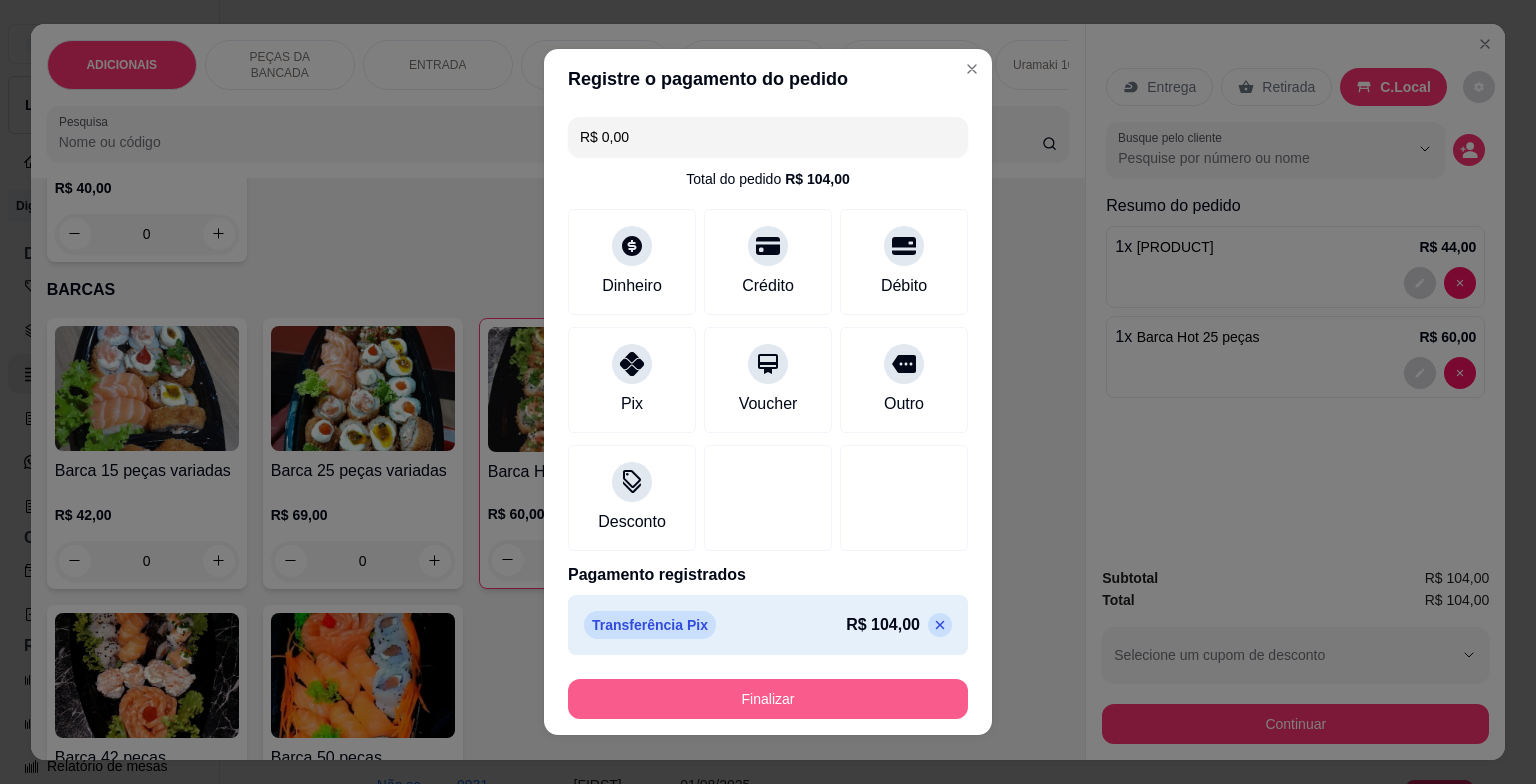 click on "Finalizar" at bounding box center (768, 699) 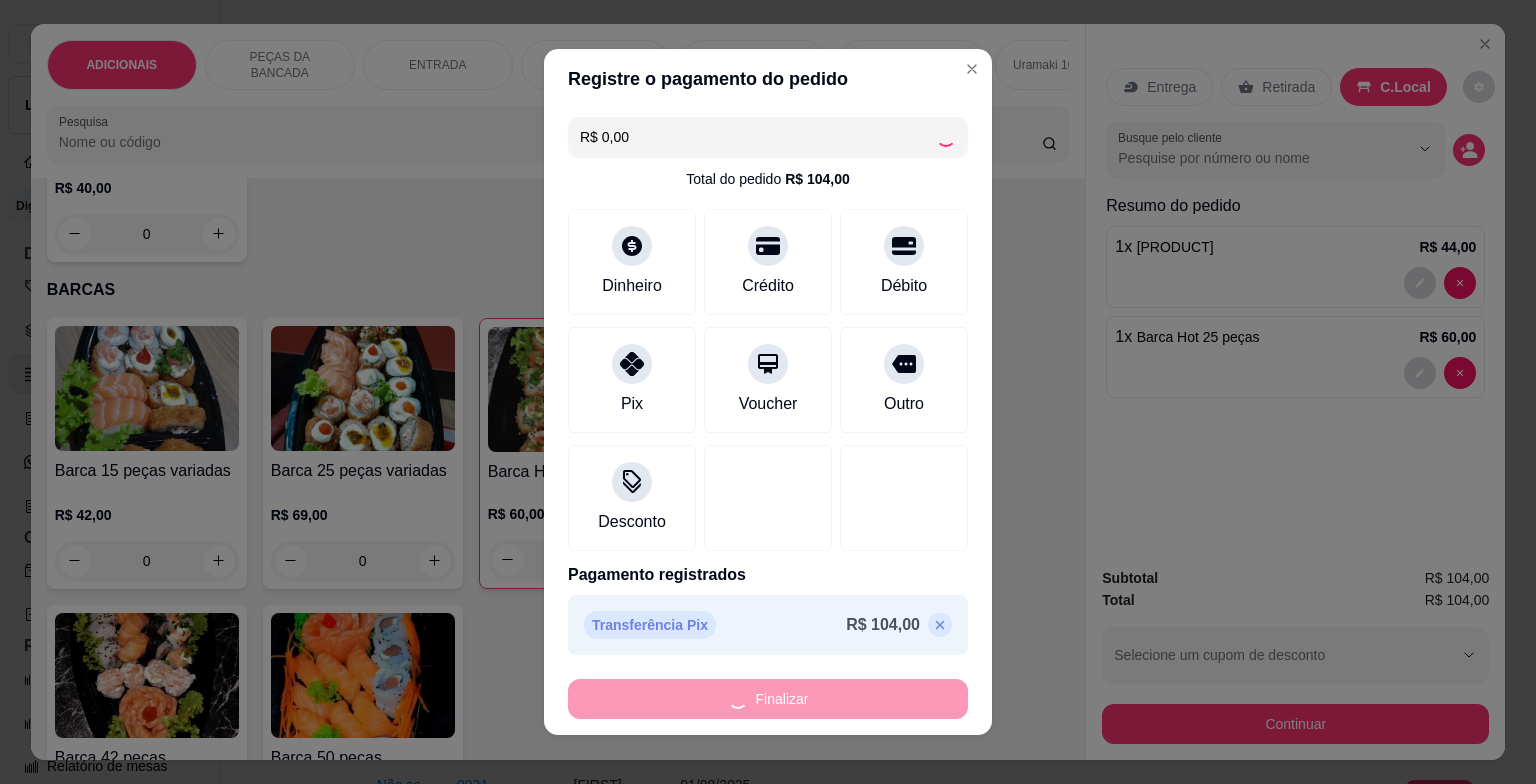 type on "0" 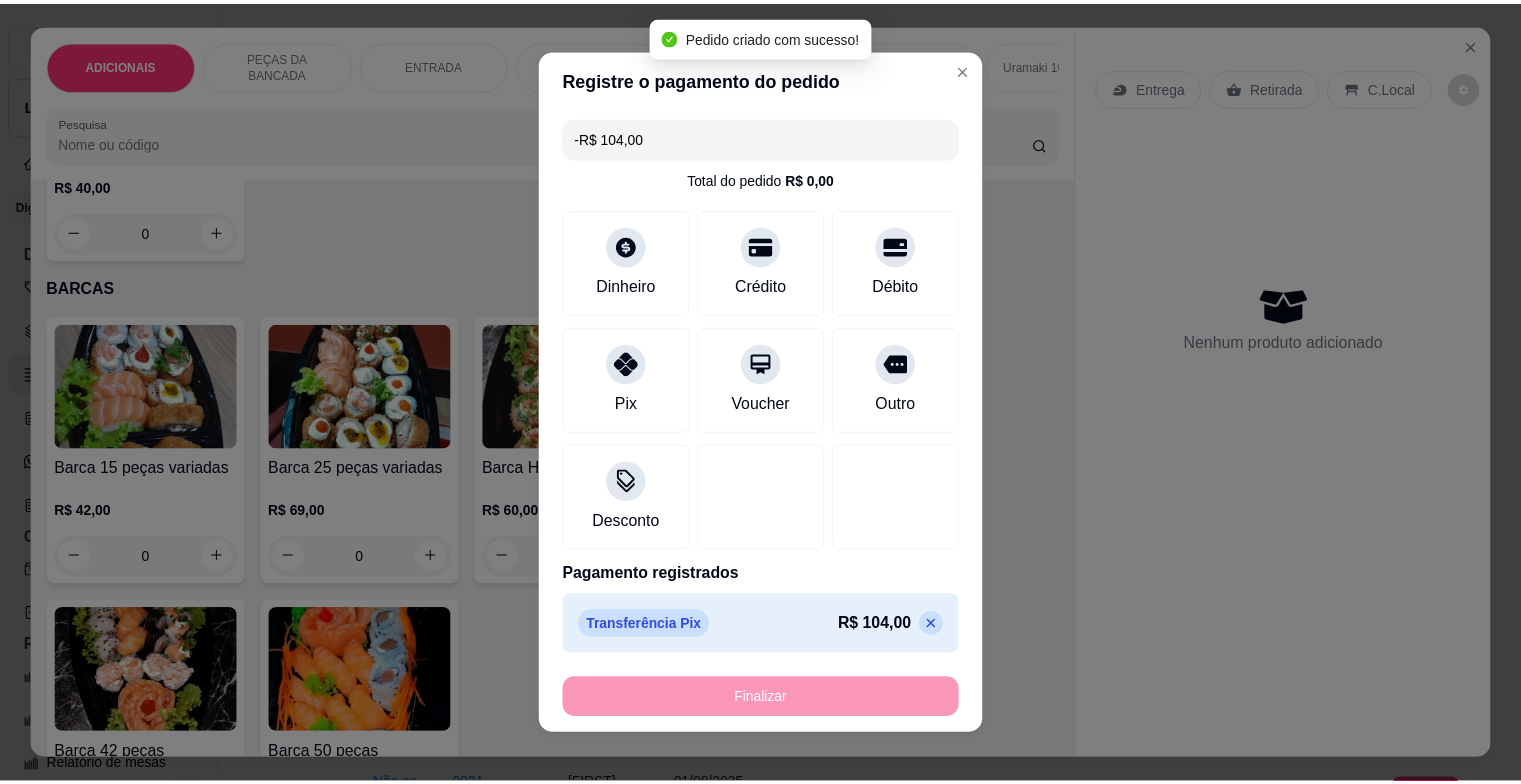 scroll, scrollTop: 4998, scrollLeft: 0, axis: vertical 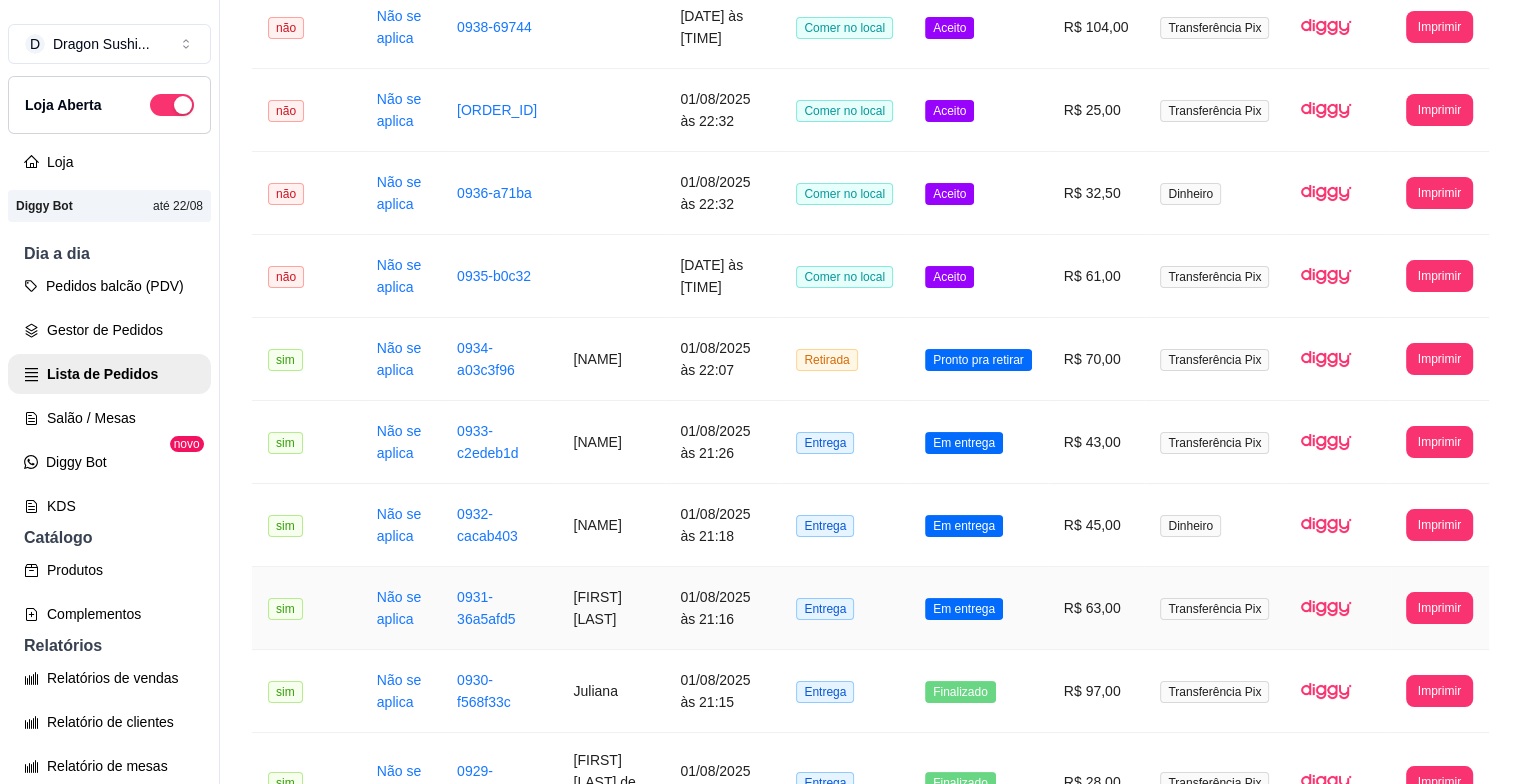 click on "Em entrega" at bounding box center [978, 608] 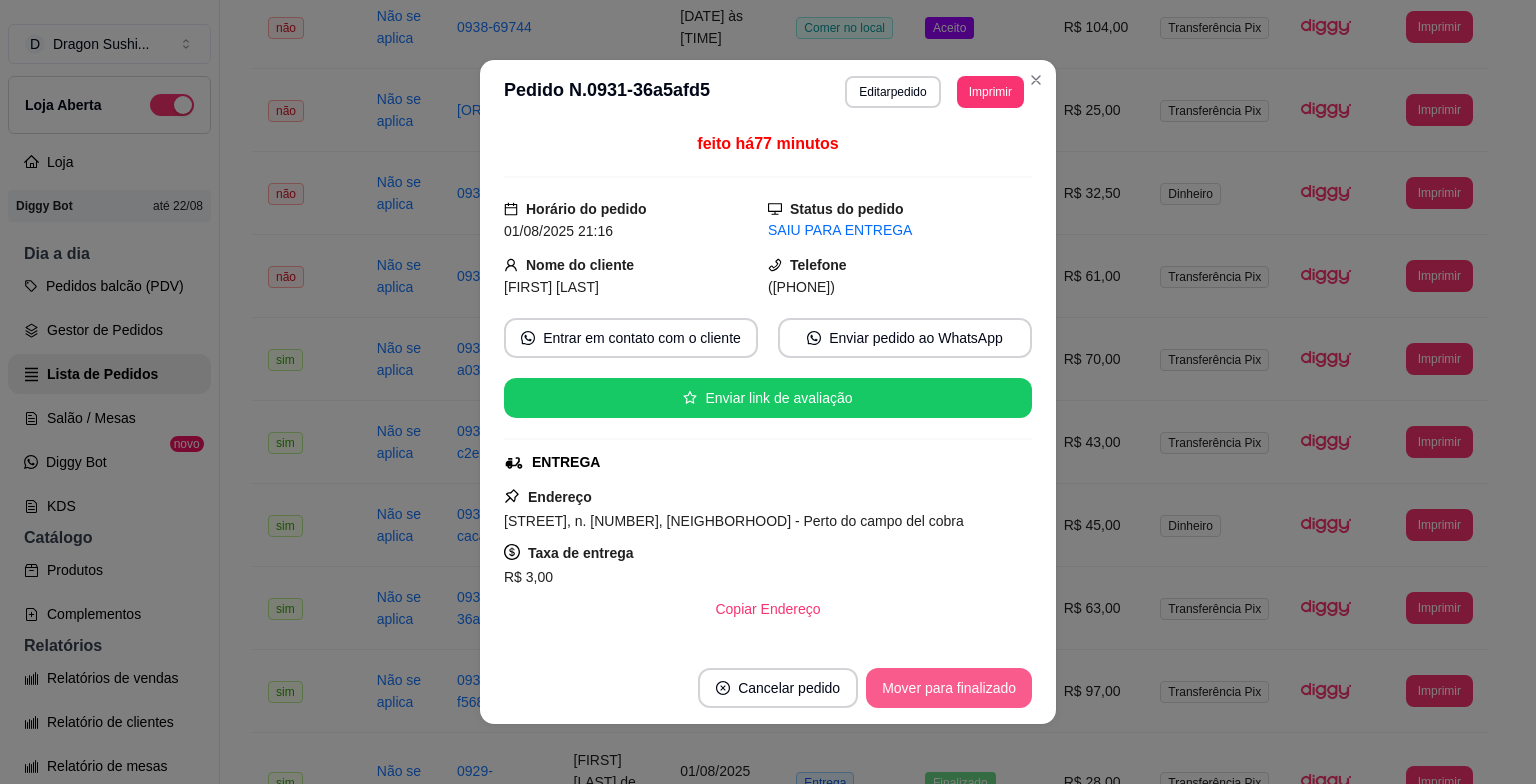 click on "Mover para finalizado" at bounding box center [949, 688] 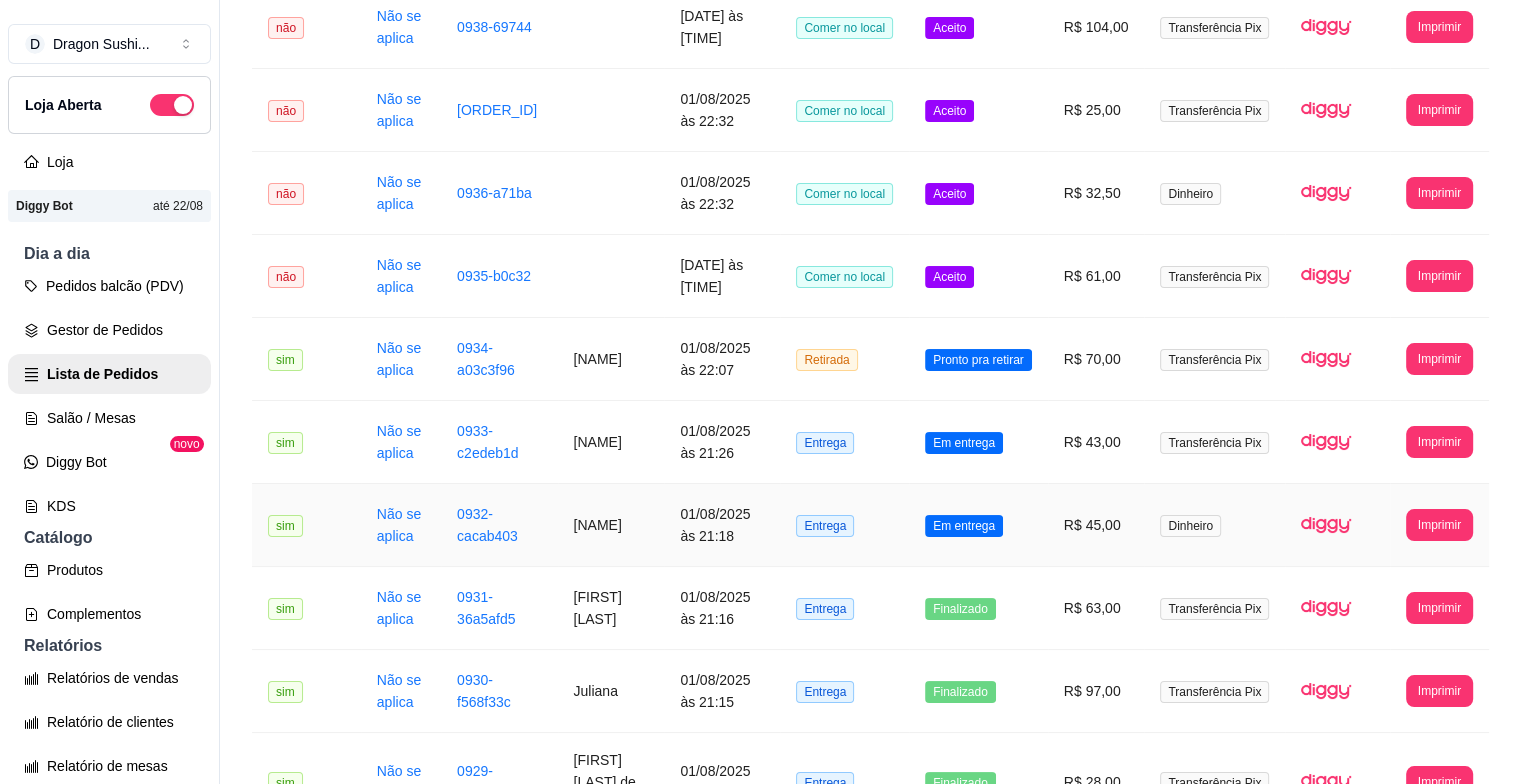 click on "Em entrega" at bounding box center (978, 525) 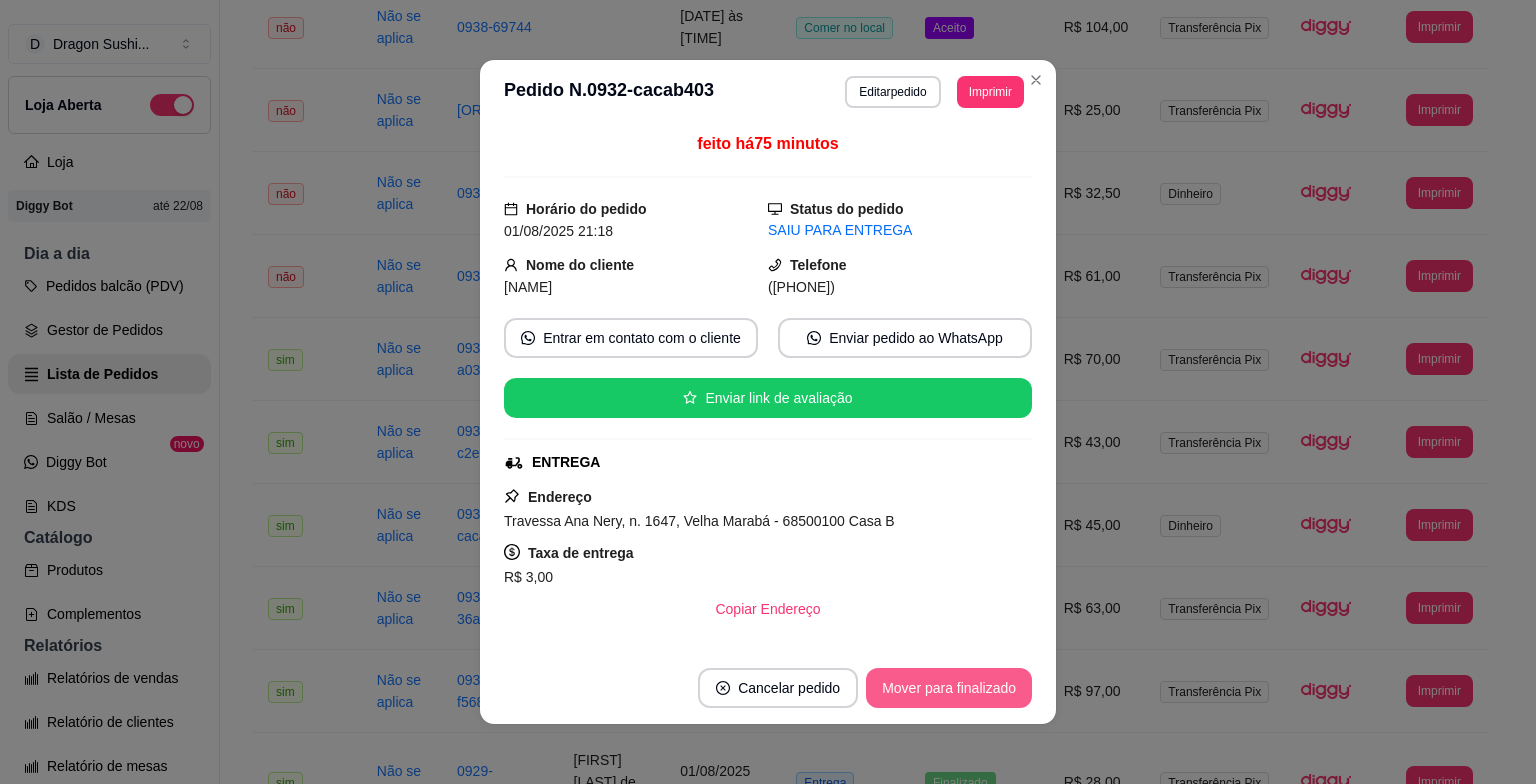 click on "Mover para finalizado" at bounding box center [949, 688] 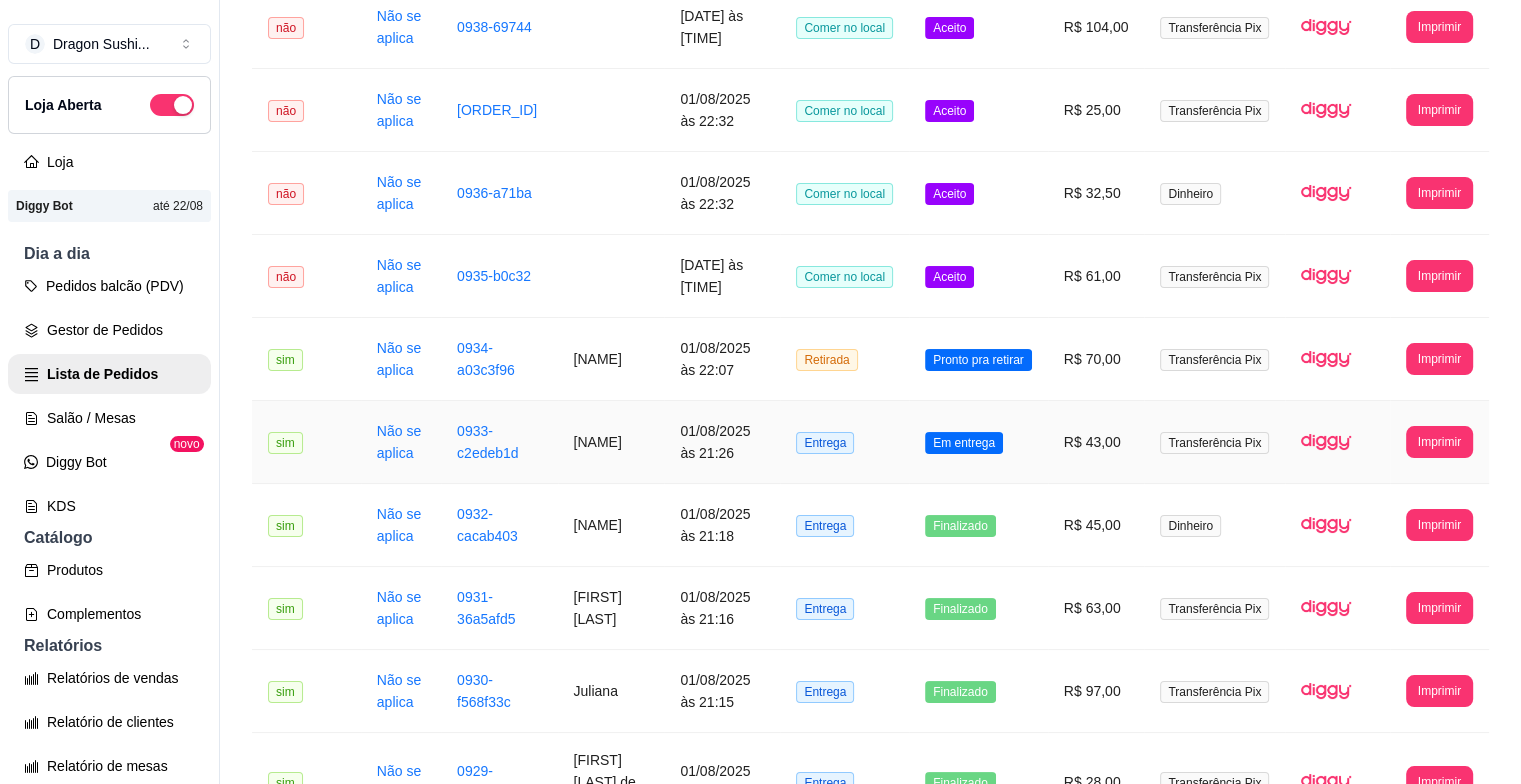 click on "Em entrega" at bounding box center (978, 442) 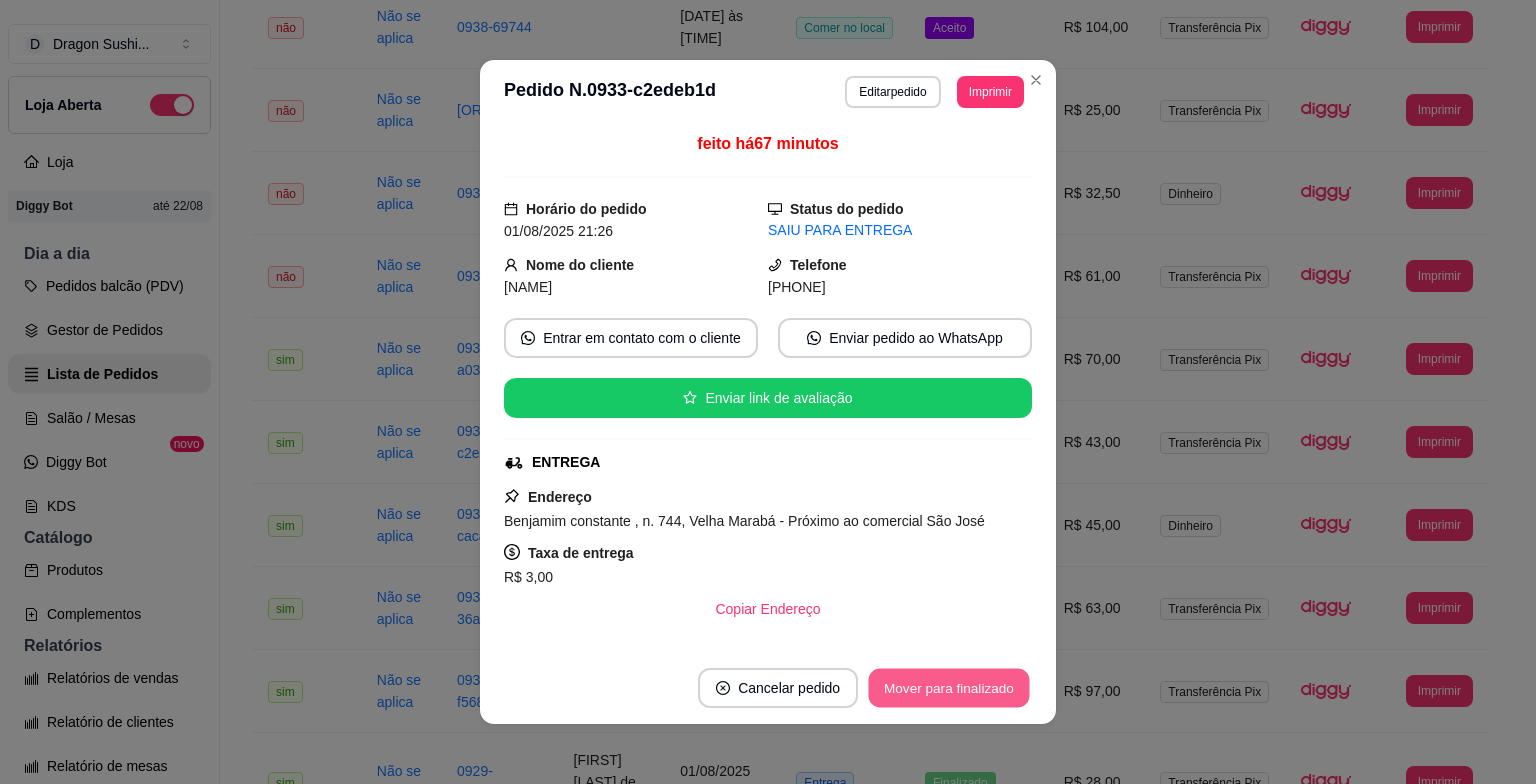 click on "Mover para finalizado" at bounding box center [949, 688] 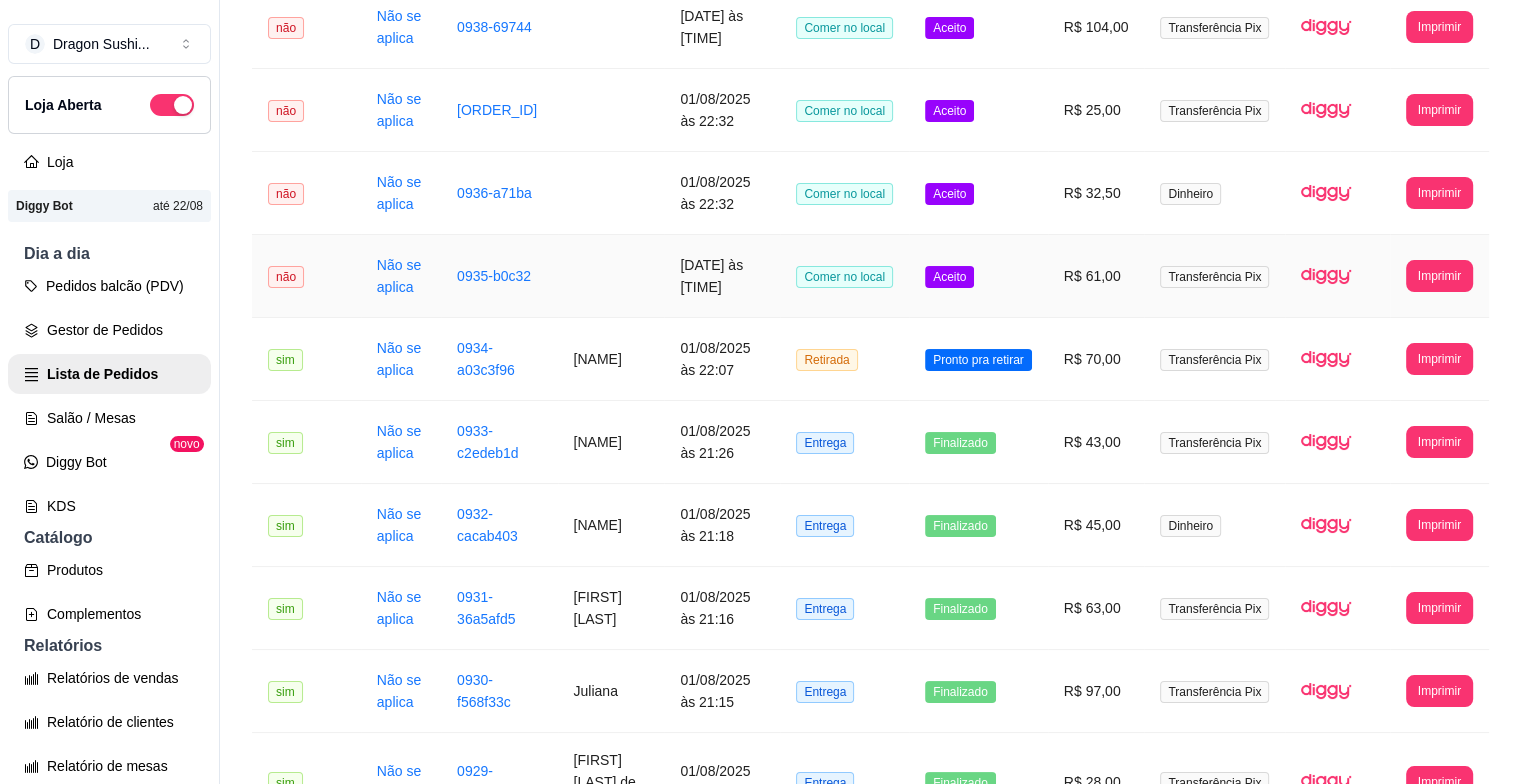 click on "Aceito" at bounding box center (949, 277) 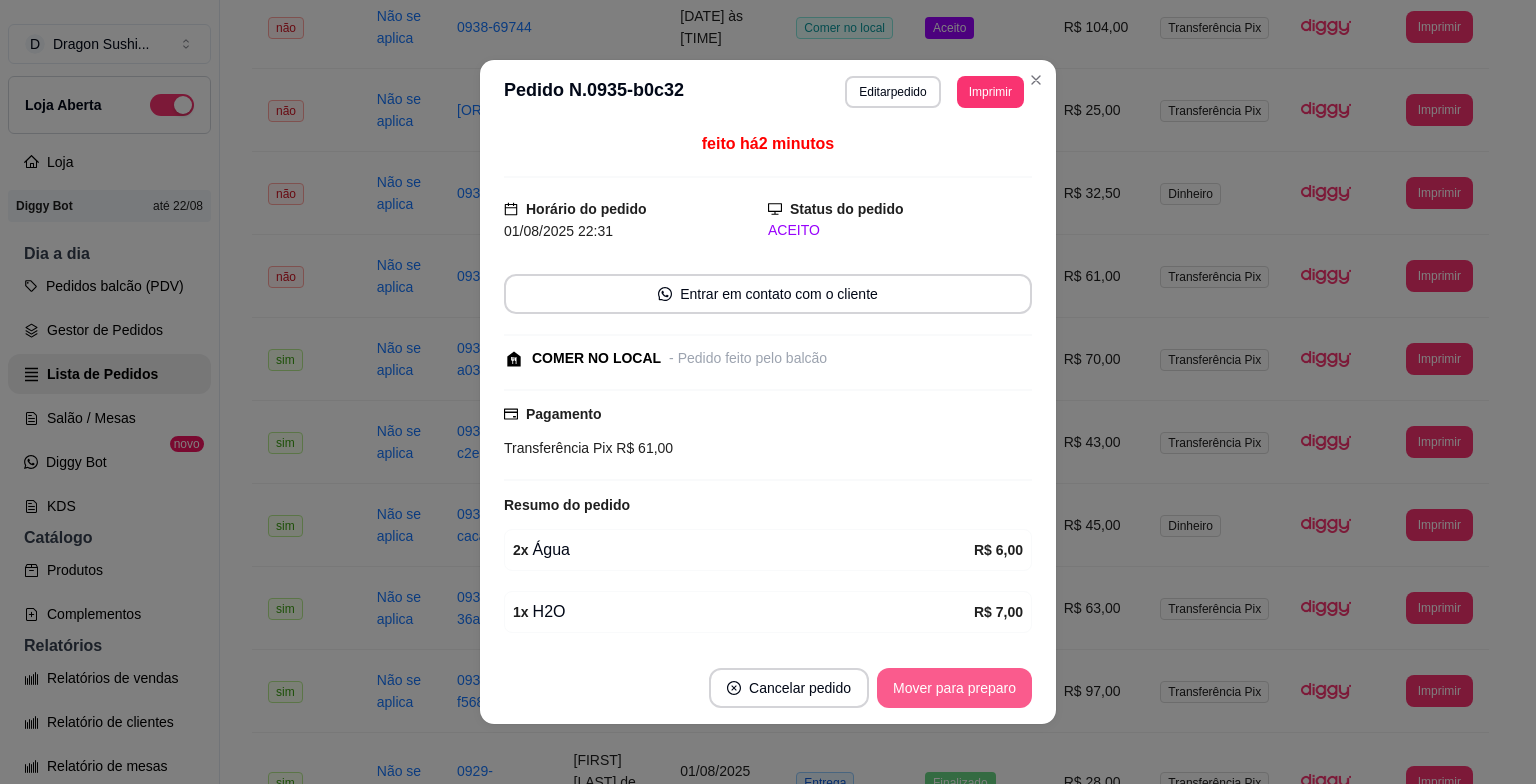 click on "Mover para preparo" at bounding box center (954, 688) 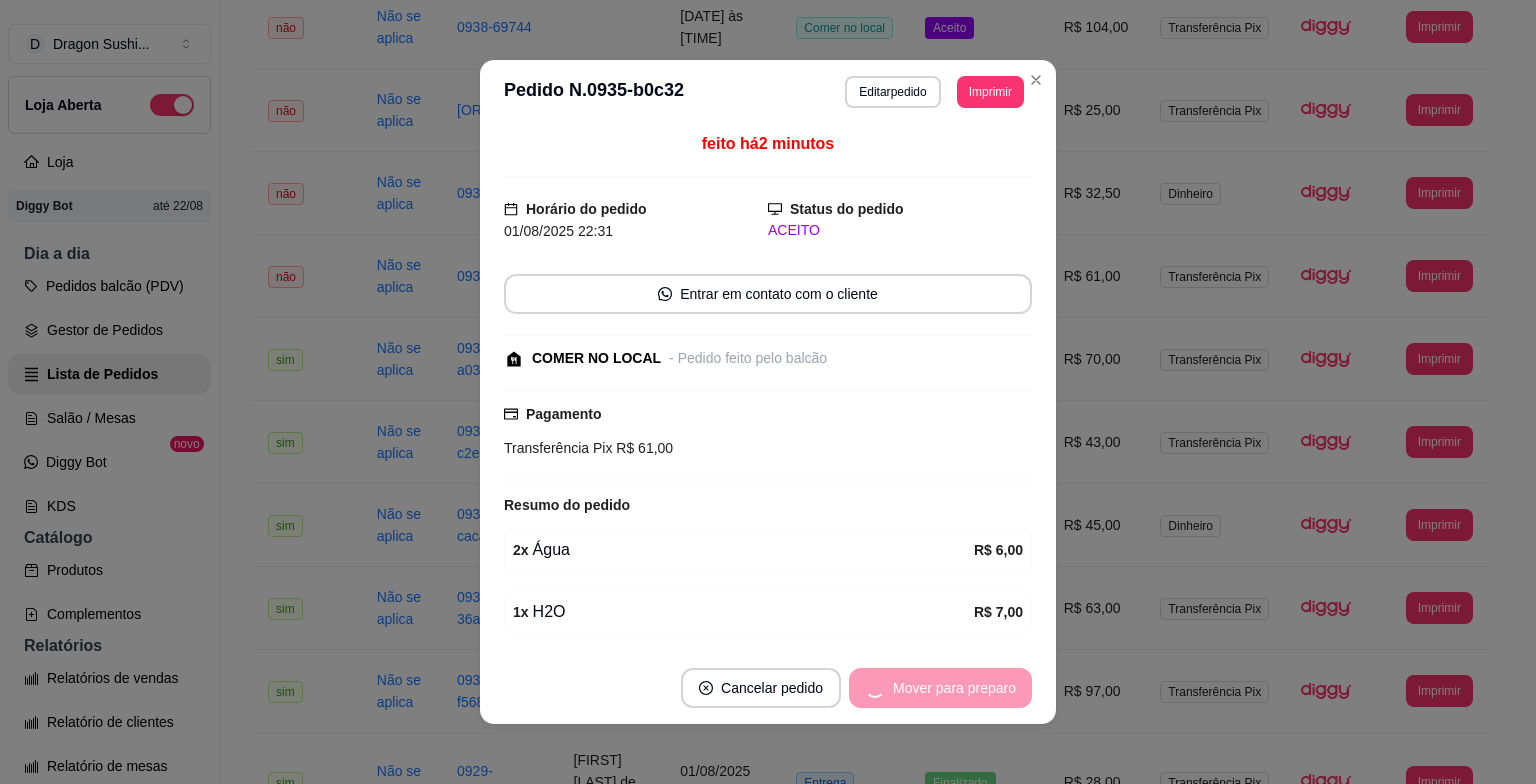 click on "Mover para preparo" at bounding box center [940, 688] 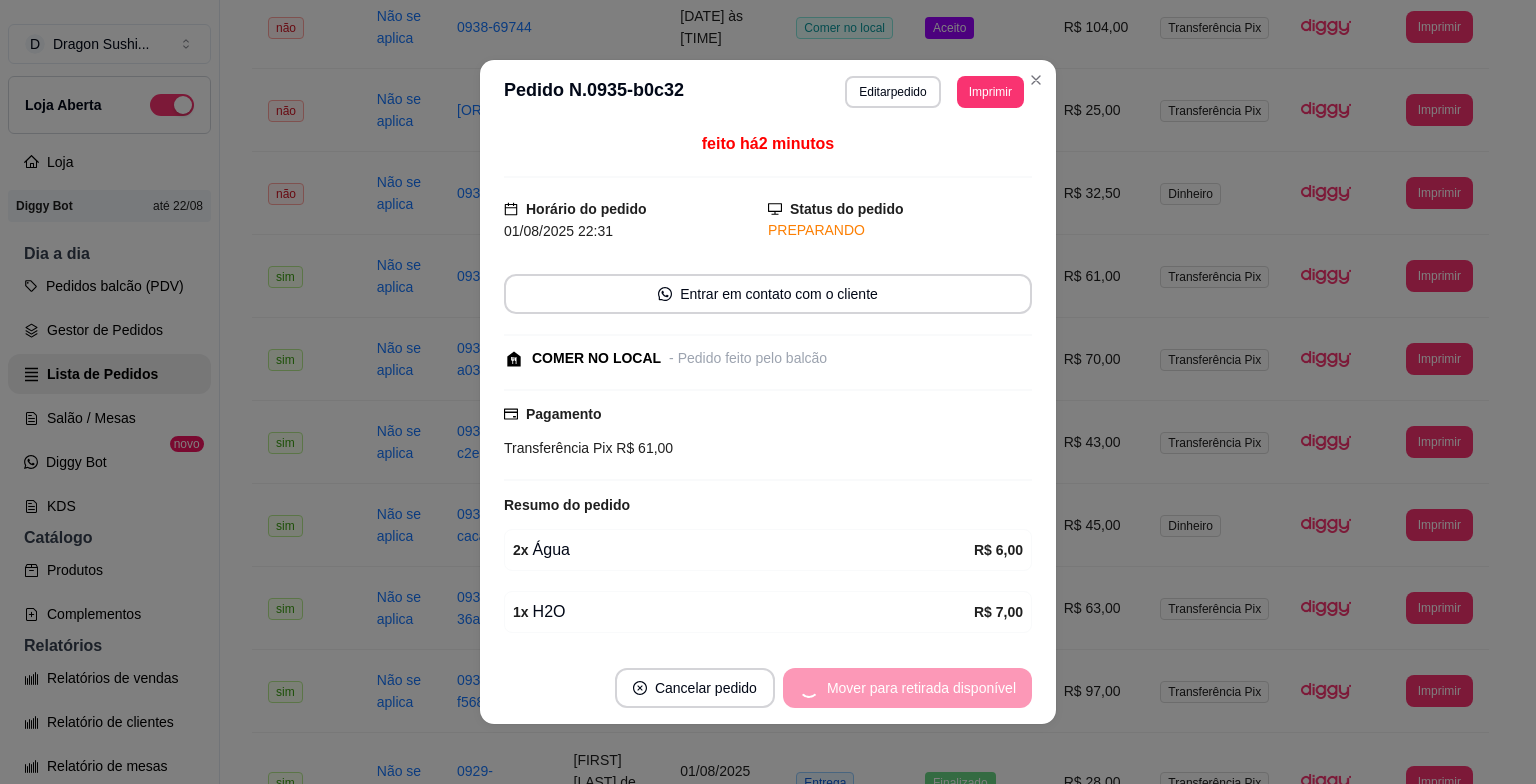 click on "Mover para retirada disponível" at bounding box center (907, 688) 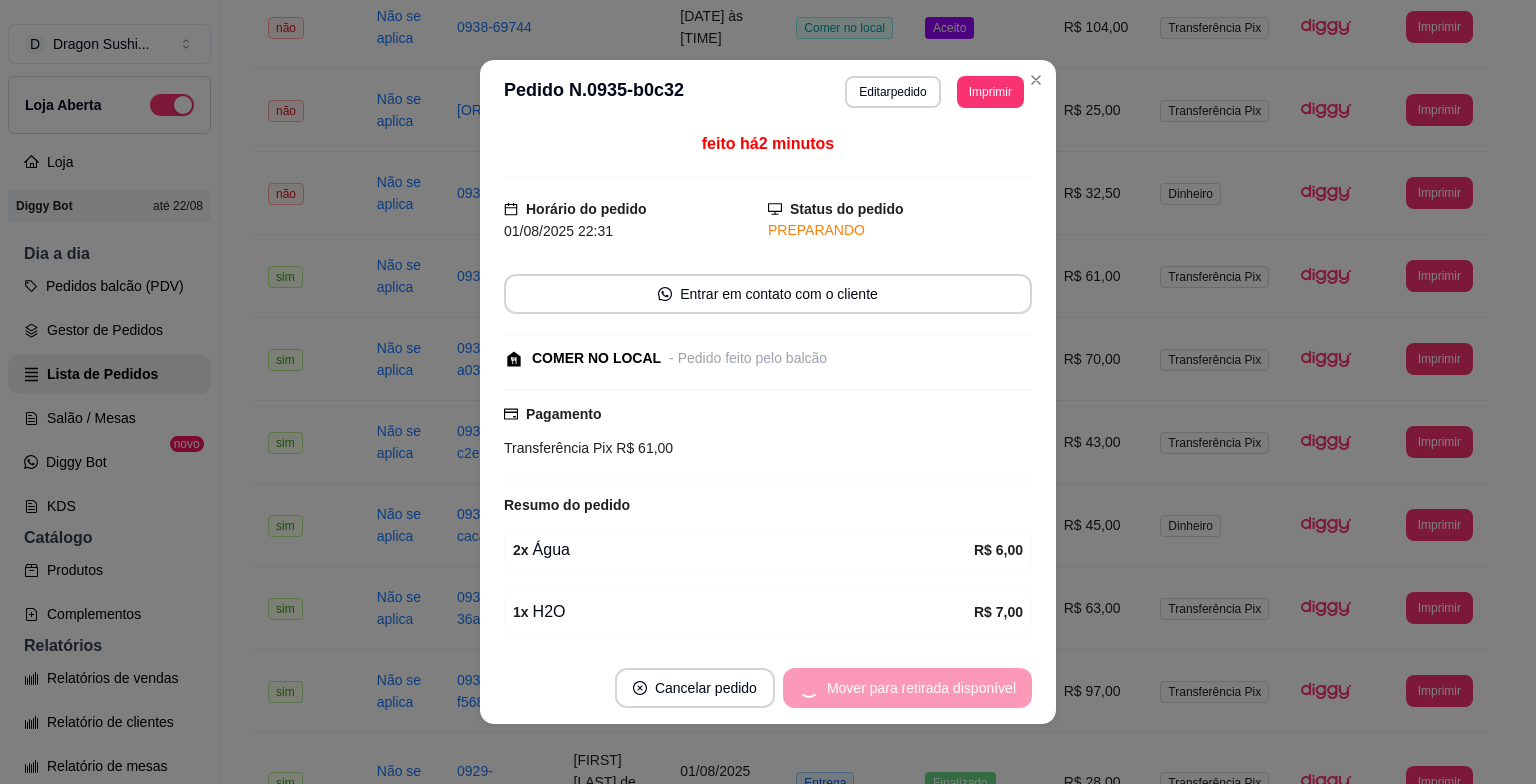 click on "Mover para retirada disponível" at bounding box center (907, 688) 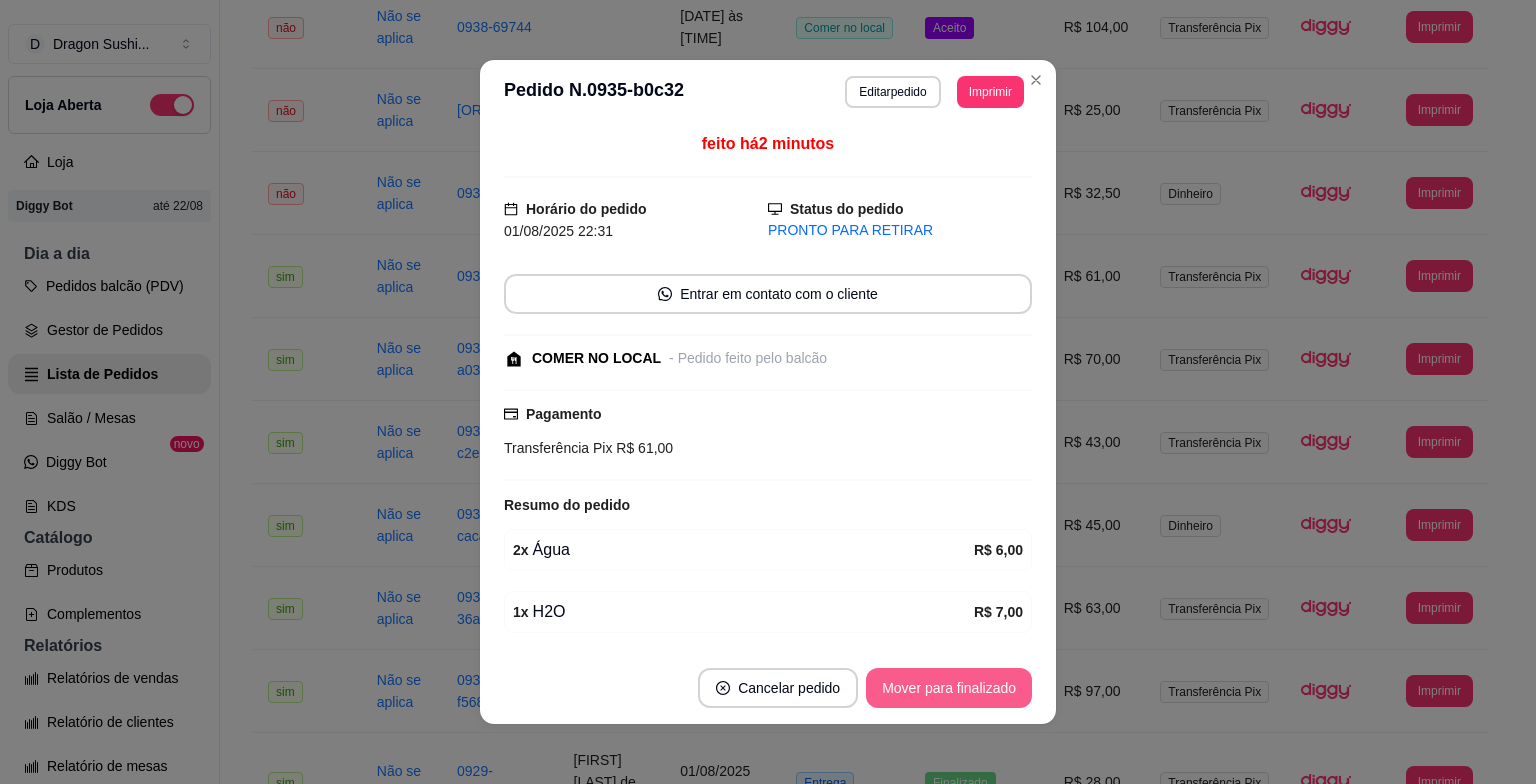 click on "Mover para finalizado" at bounding box center [949, 688] 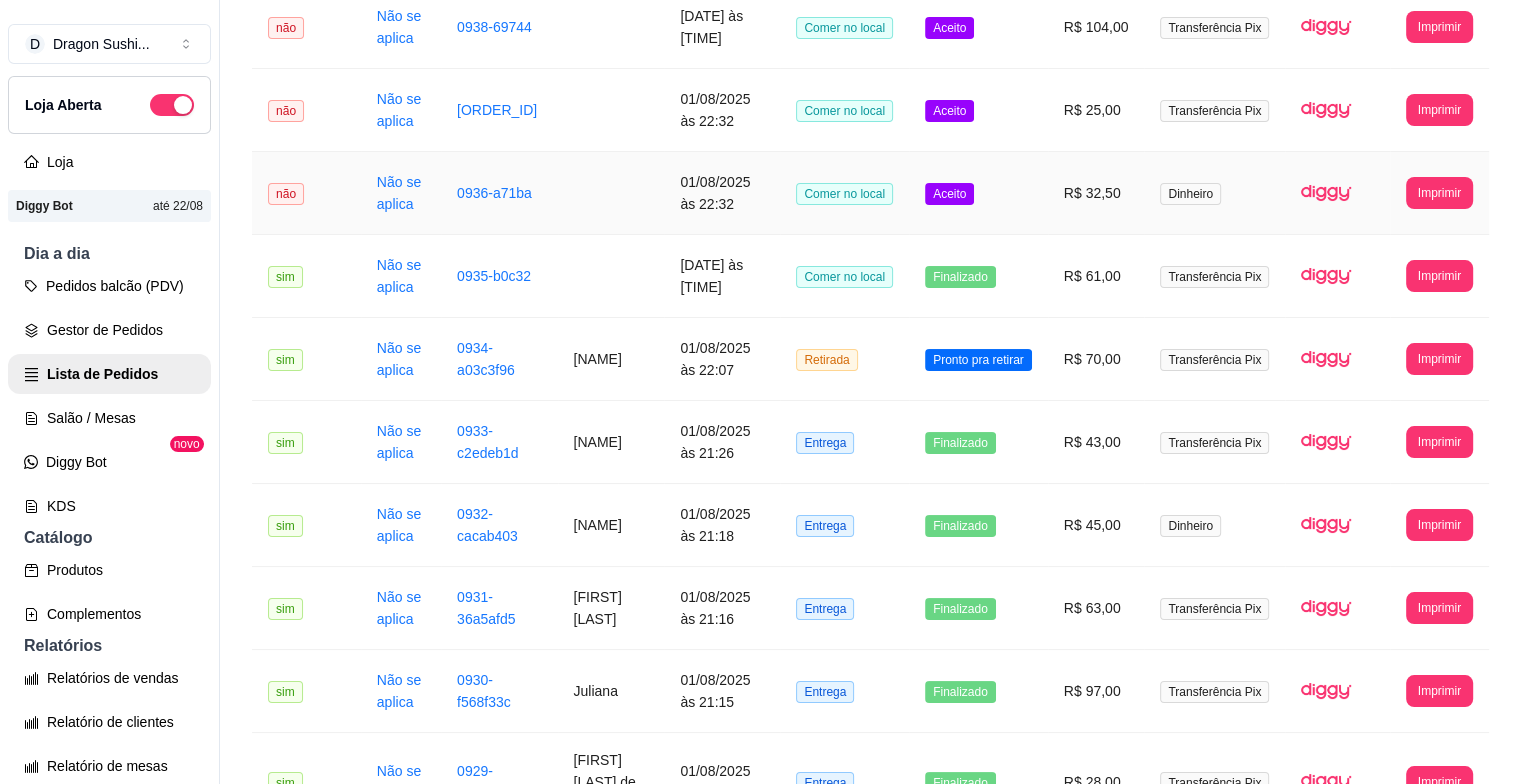 click on "Aceito" at bounding box center [978, 193] 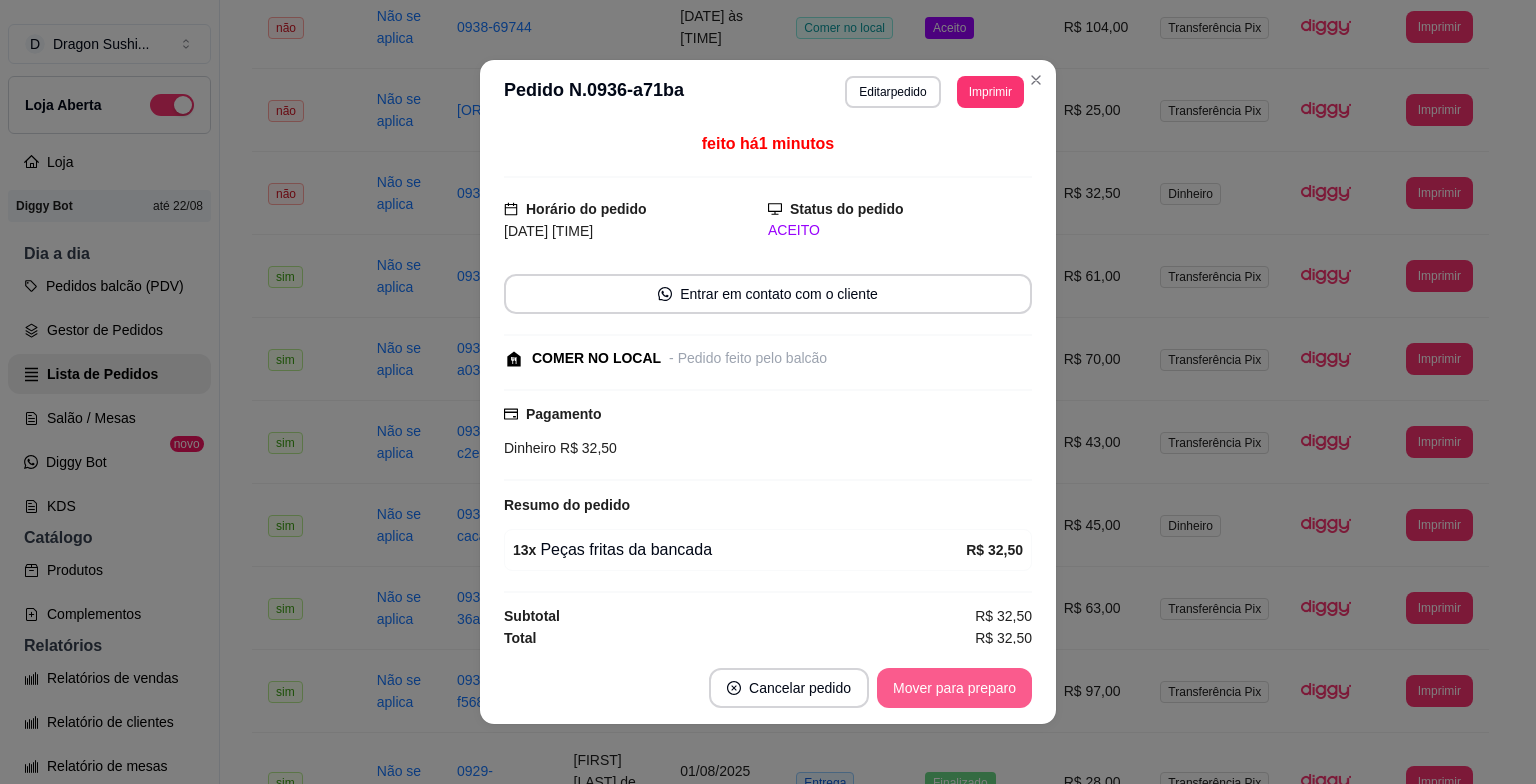 click on "Mover para preparo" at bounding box center (954, 688) 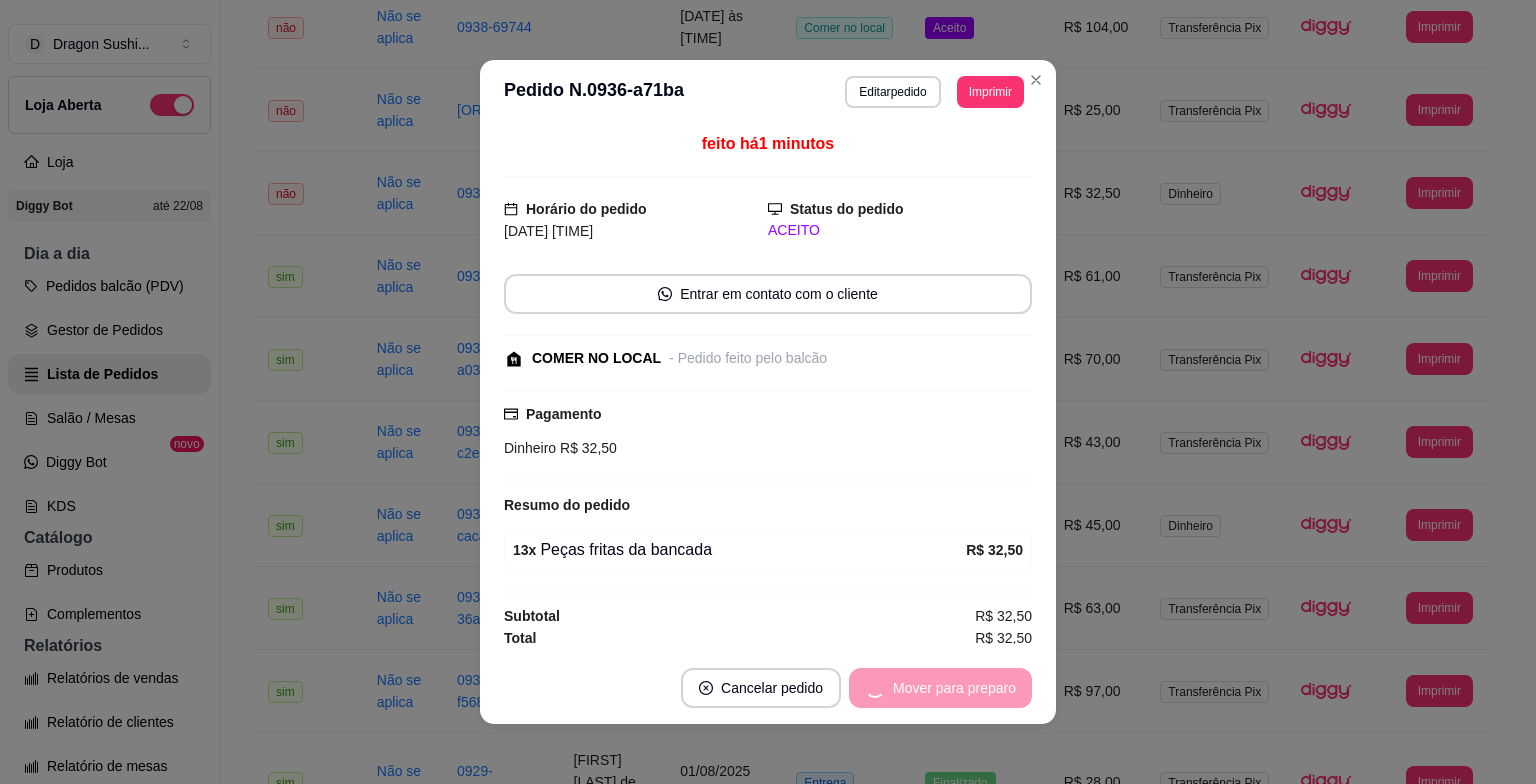click on "Mover para preparo" at bounding box center (940, 688) 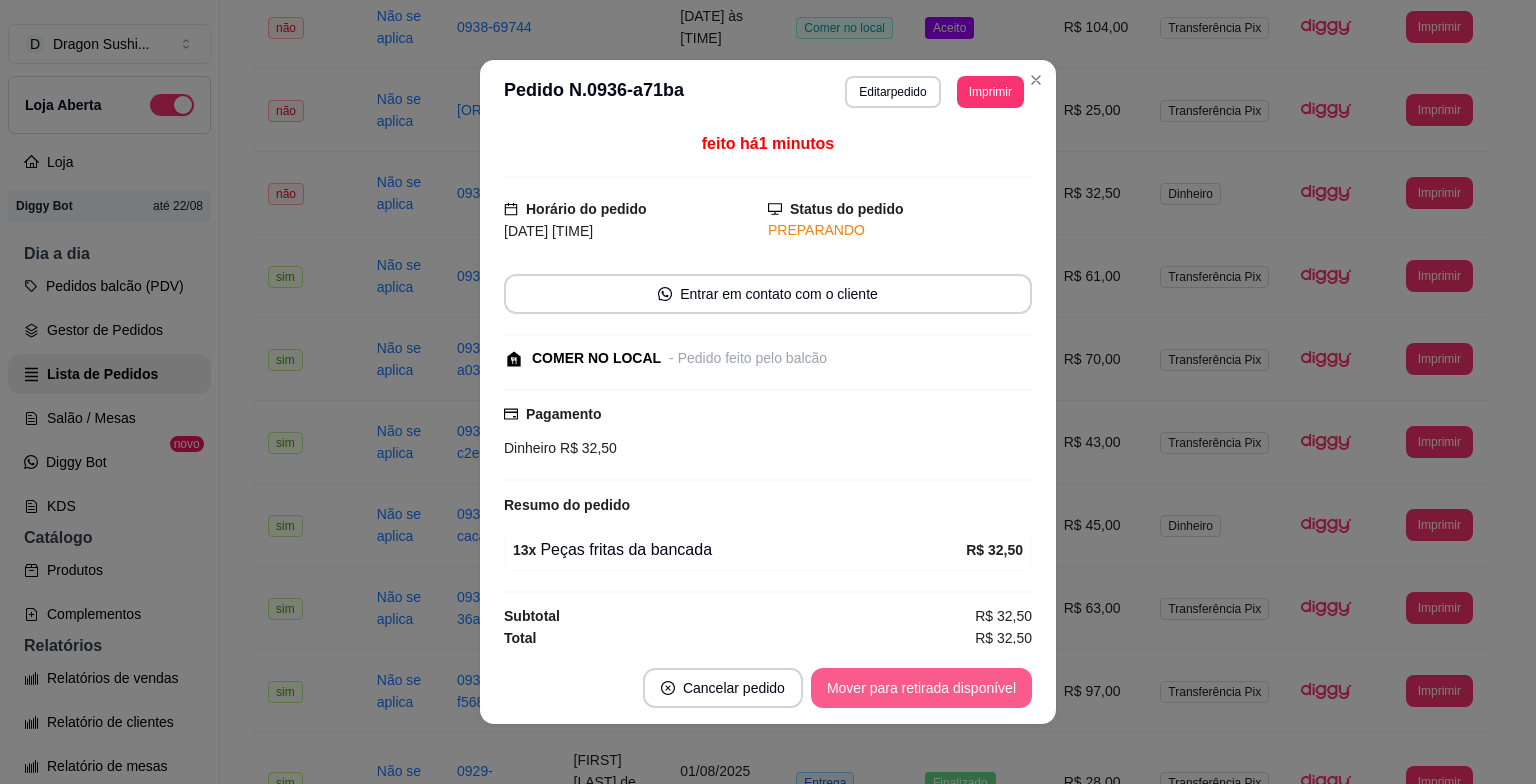 click on "Mover para retirada disponível" at bounding box center (921, 688) 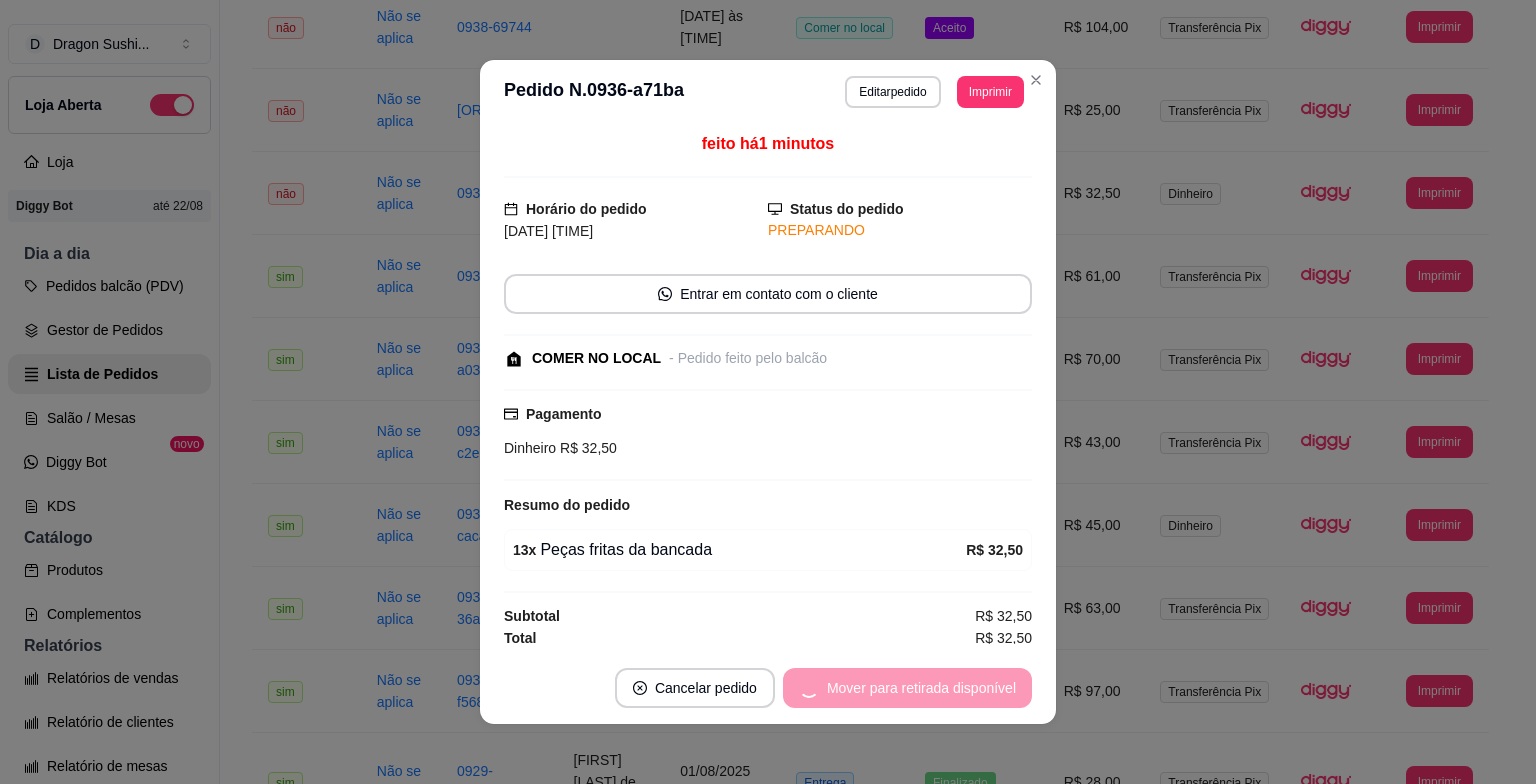 click on "Mover para retirada disponível" at bounding box center [907, 688] 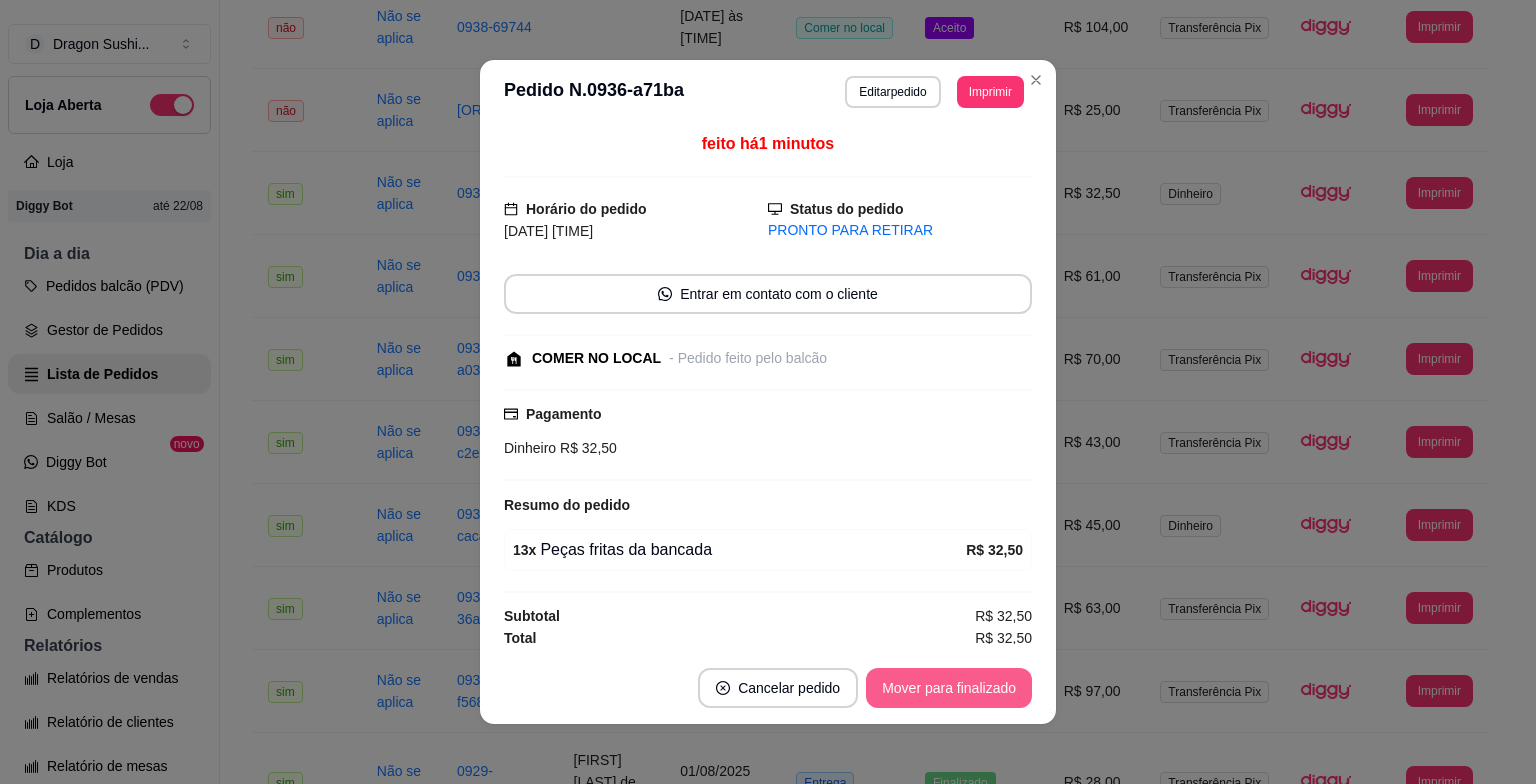 click on "Mover para finalizado" at bounding box center (949, 688) 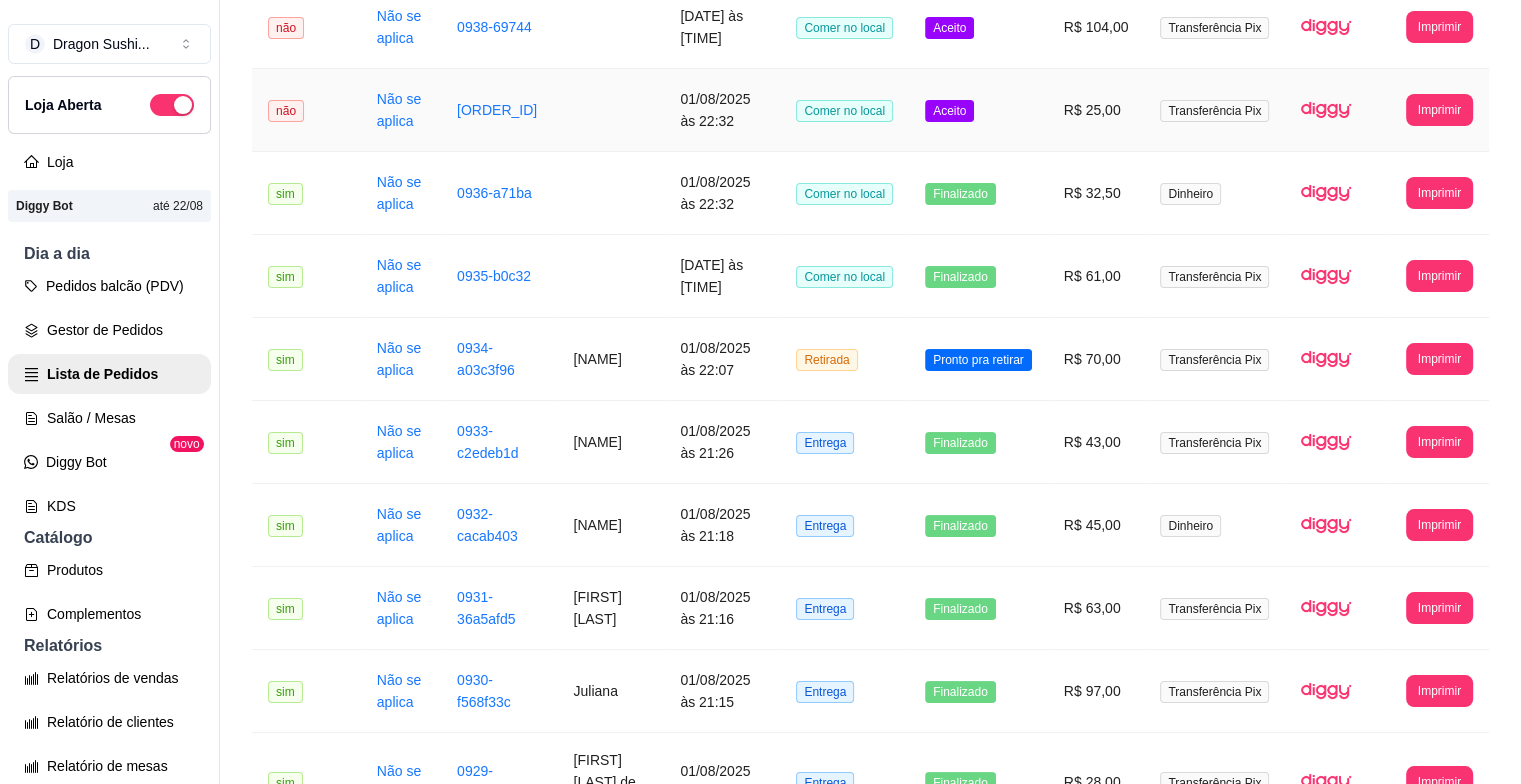 click on "Aceito" at bounding box center (949, 111) 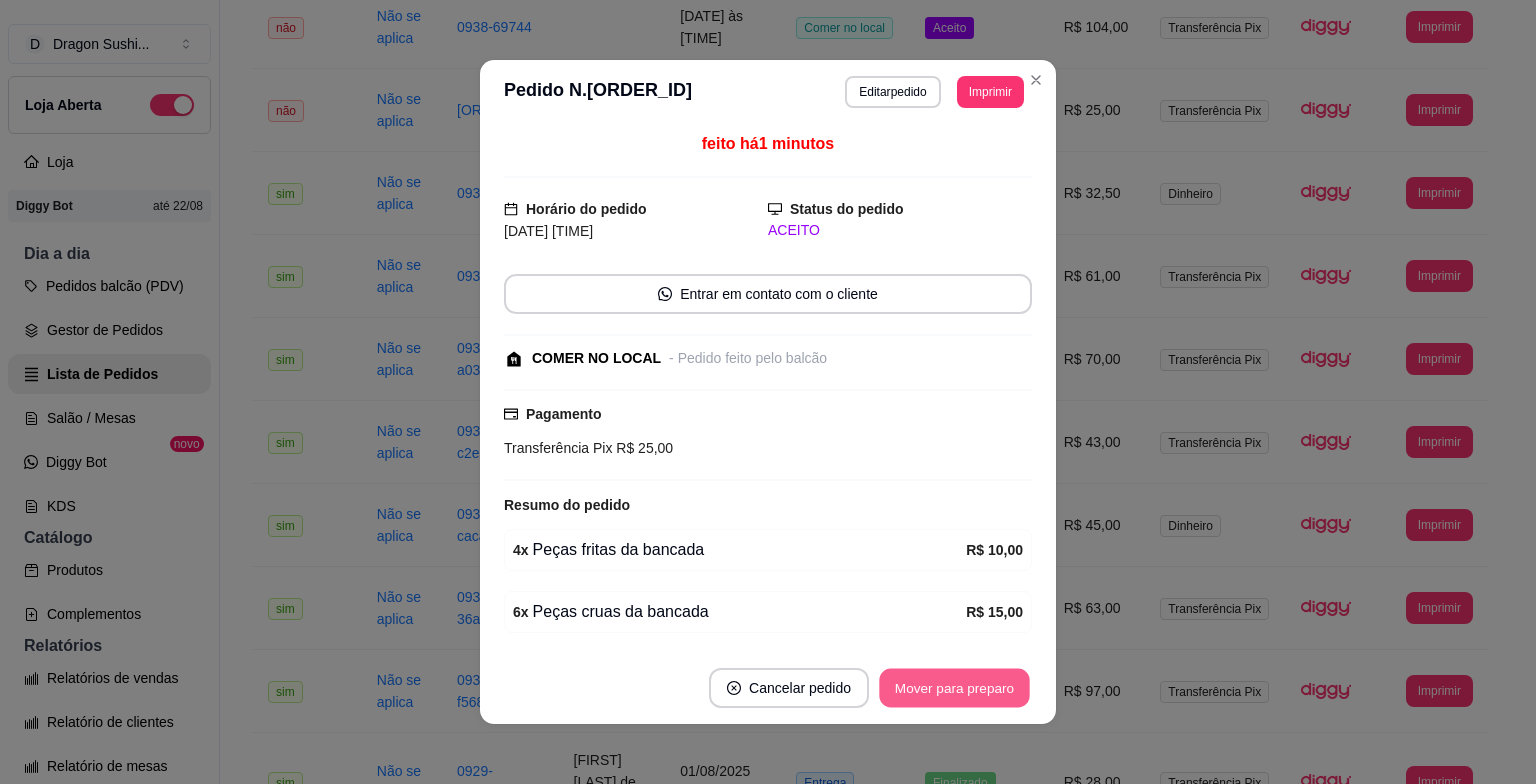 click on "Mover para preparo" at bounding box center (954, 688) 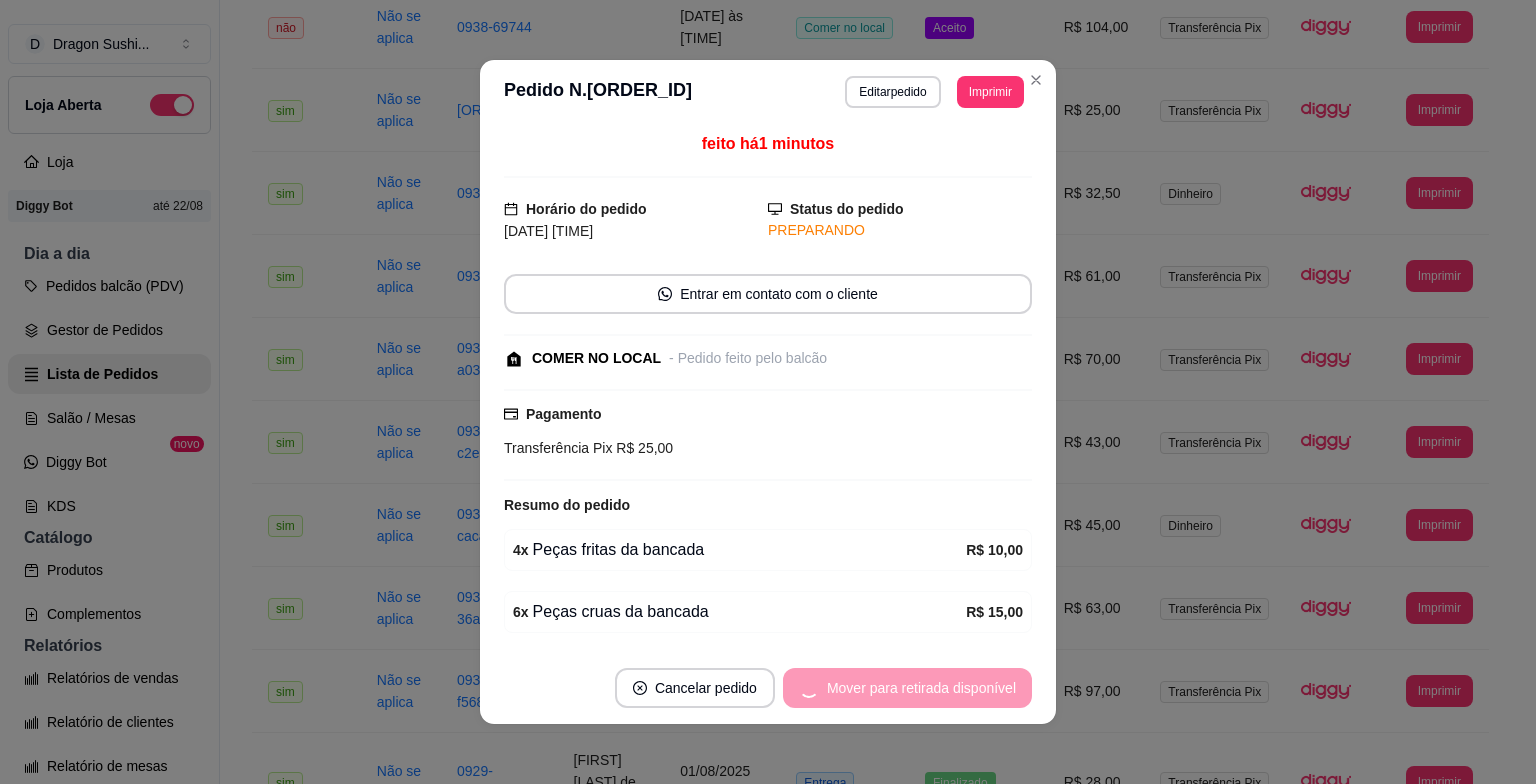 click on "Mover para retirada disponível" at bounding box center (907, 688) 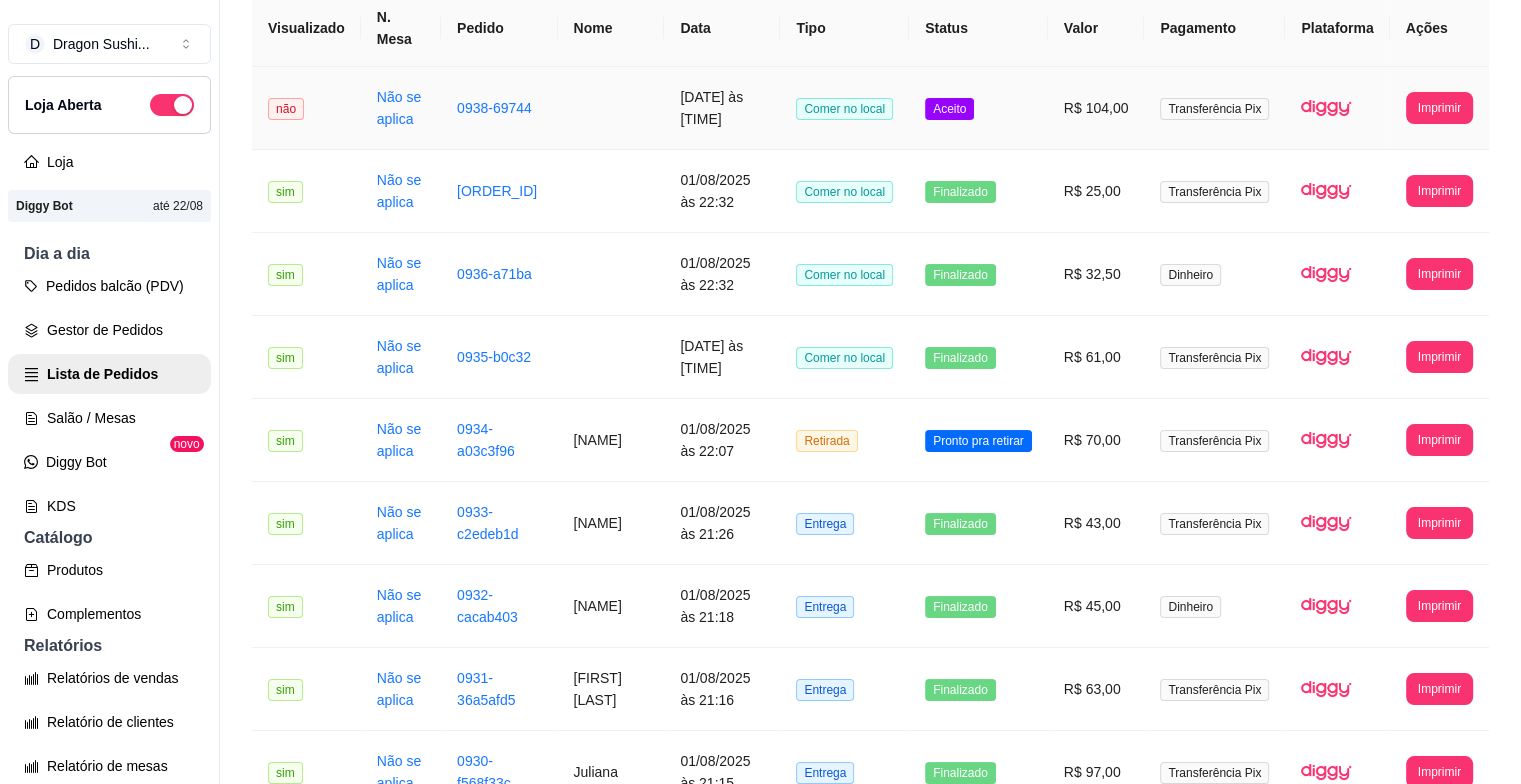 scroll, scrollTop: 71, scrollLeft: 0, axis: vertical 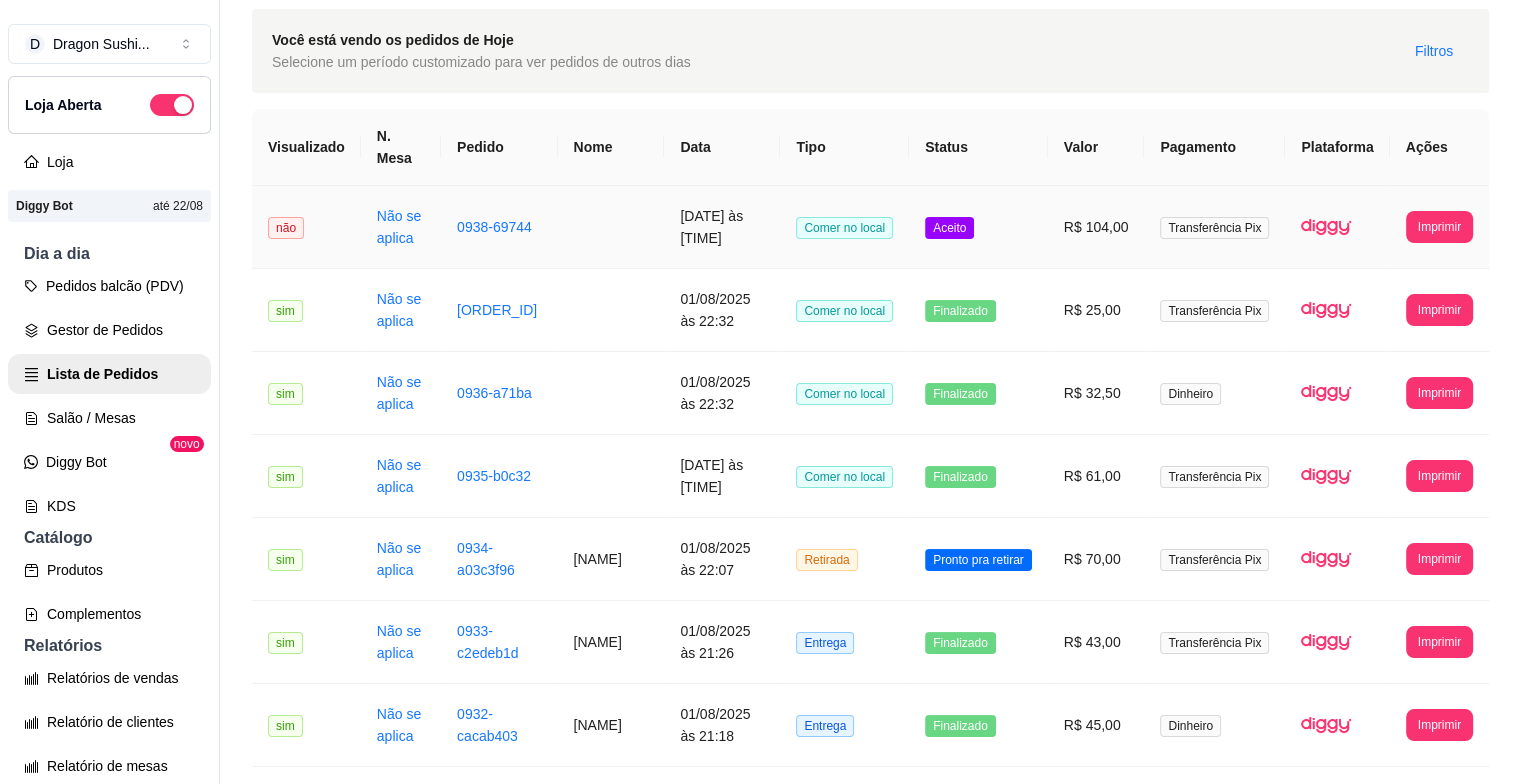 click on "Aceito" at bounding box center [949, 228] 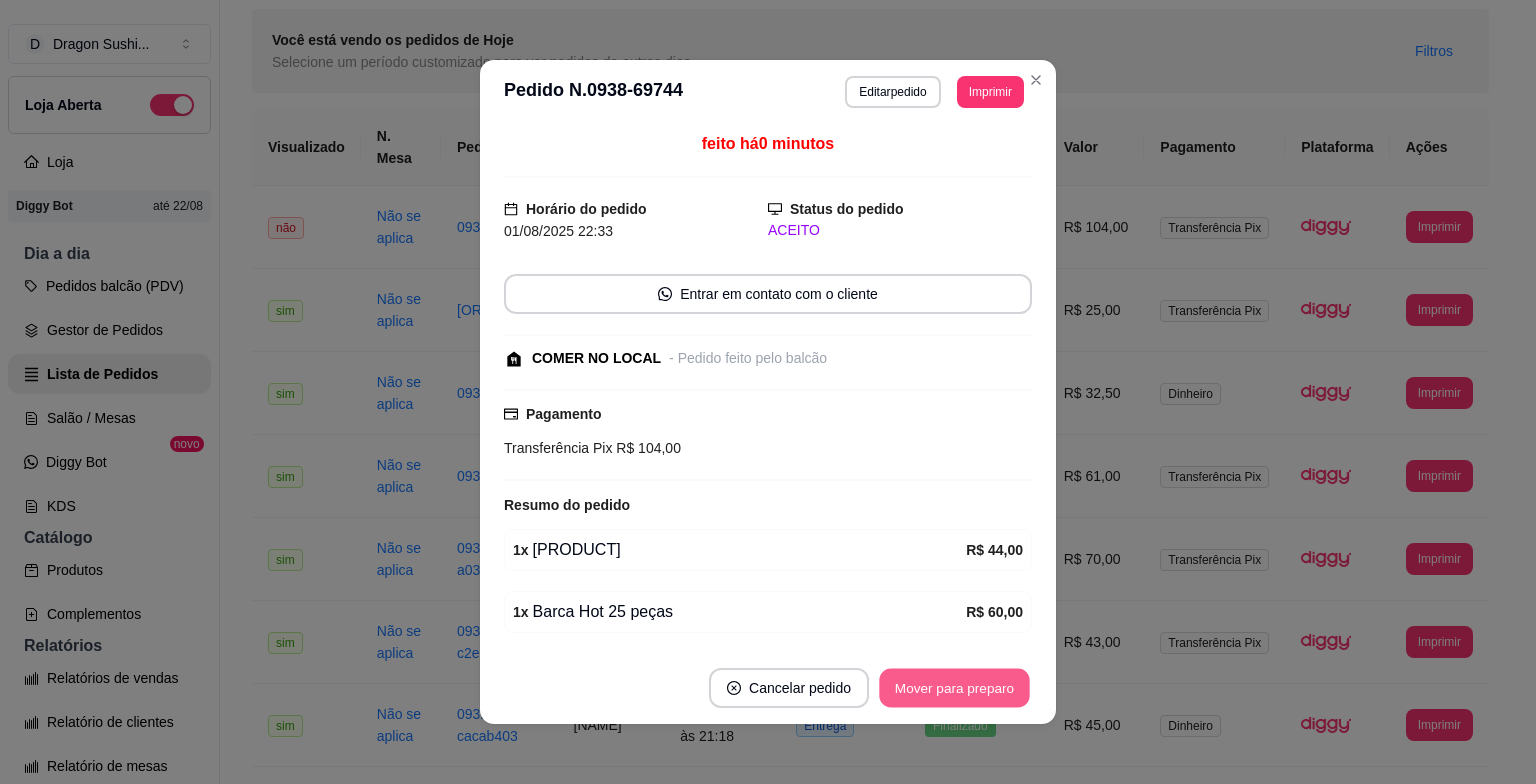 click on "Mover para preparo" at bounding box center (954, 688) 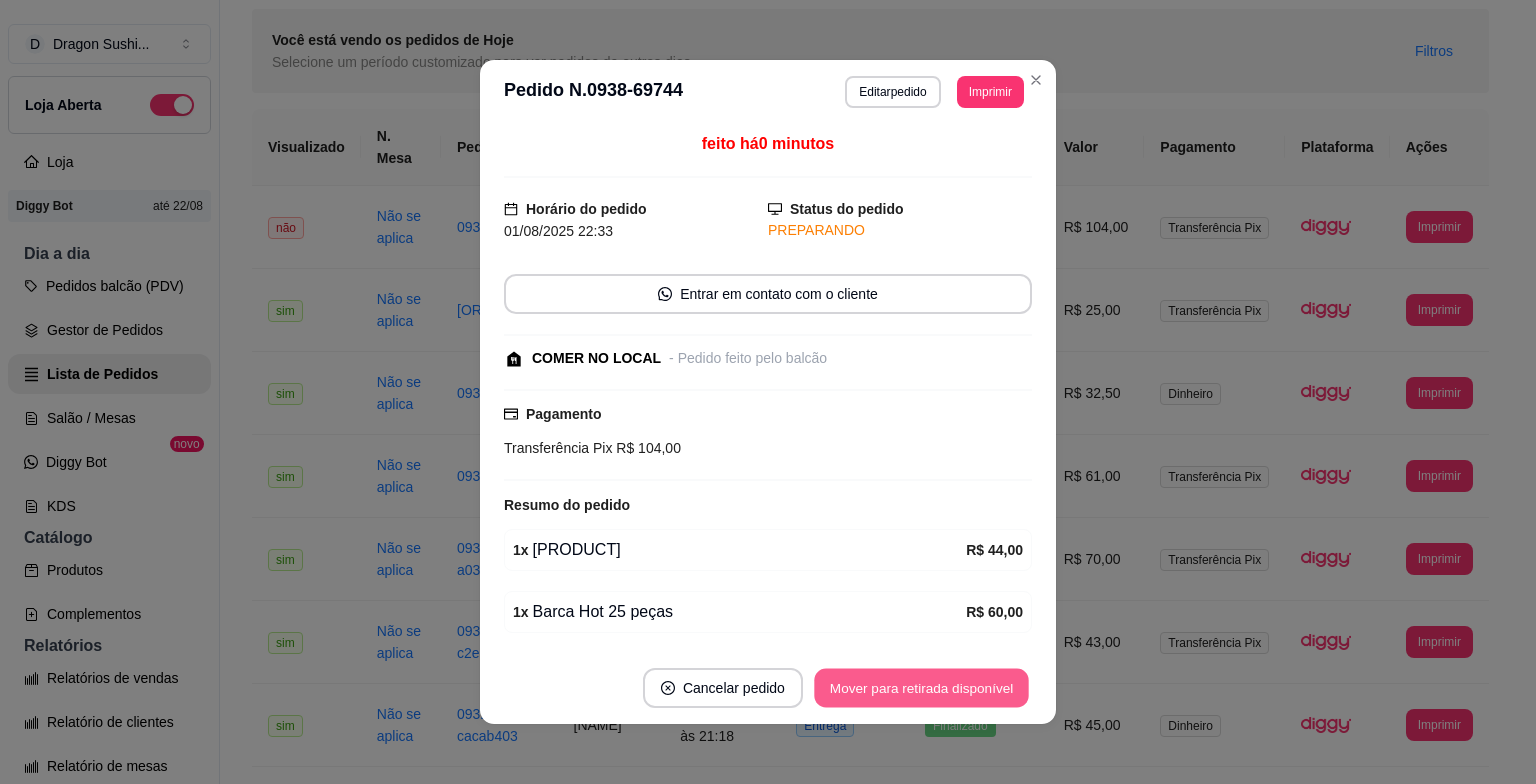 click on "Mover para retirada disponível" at bounding box center (921, 688) 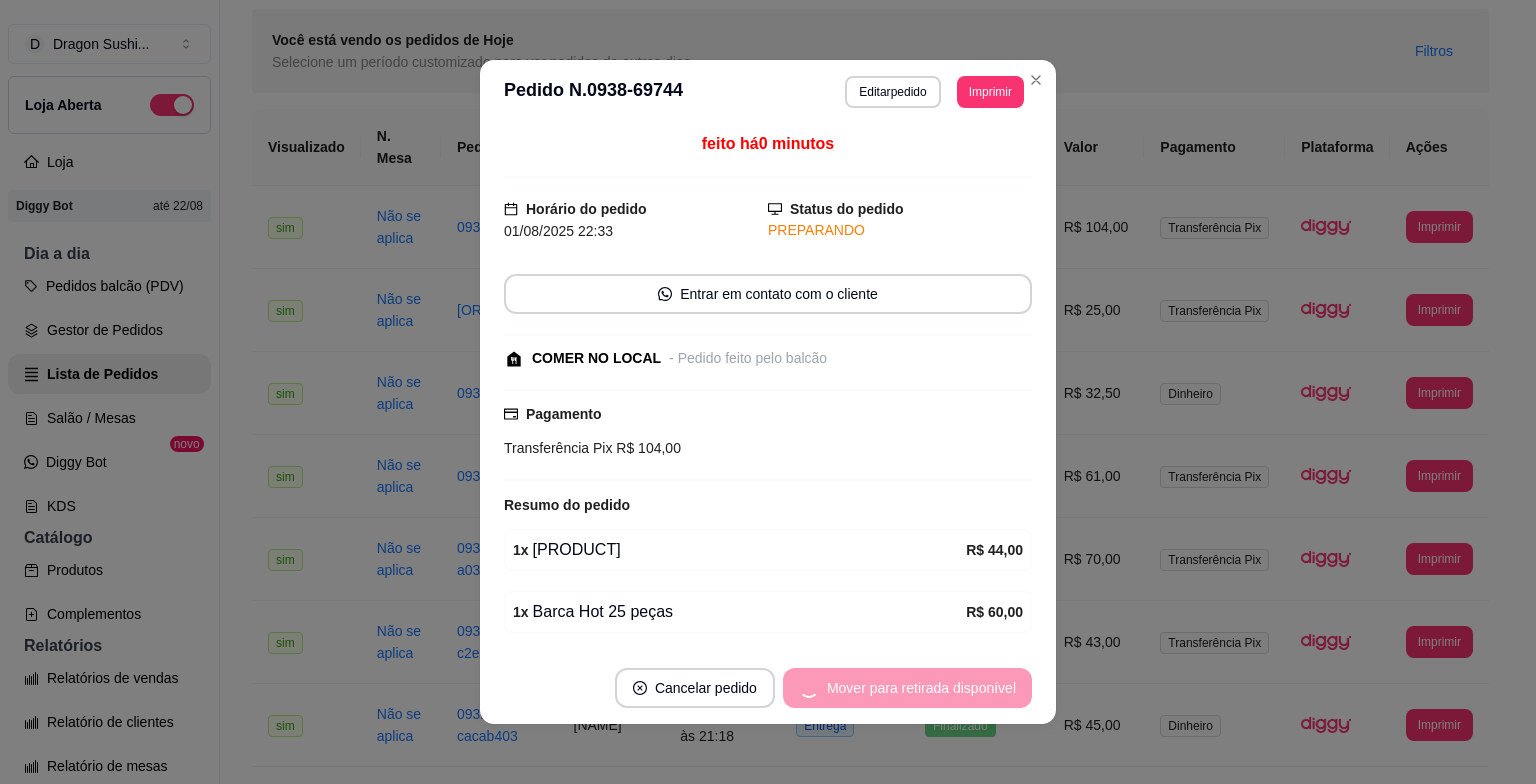 click on "Mover para retirada disponível" at bounding box center [907, 688] 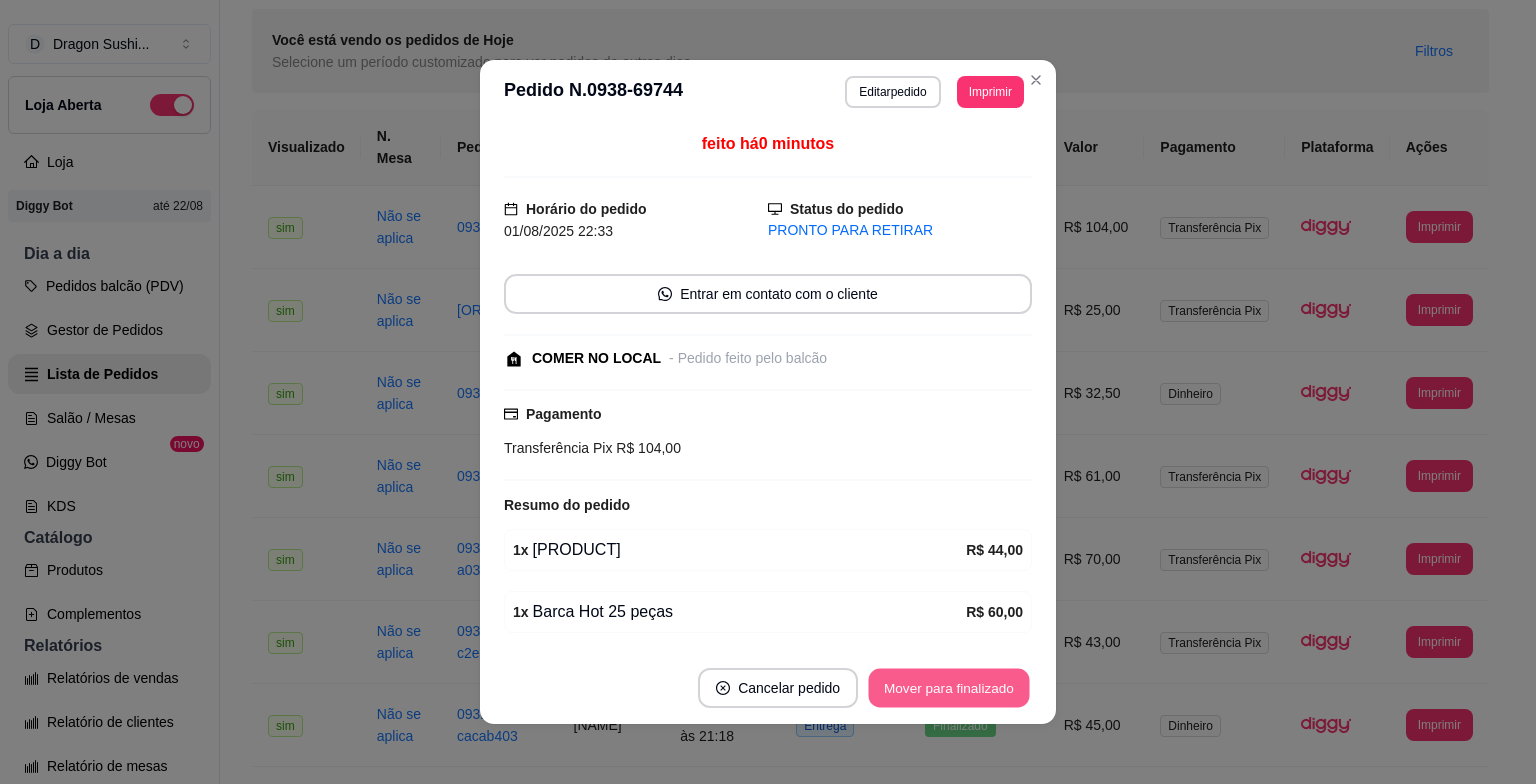 click on "Mover para finalizado" at bounding box center (949, 688) 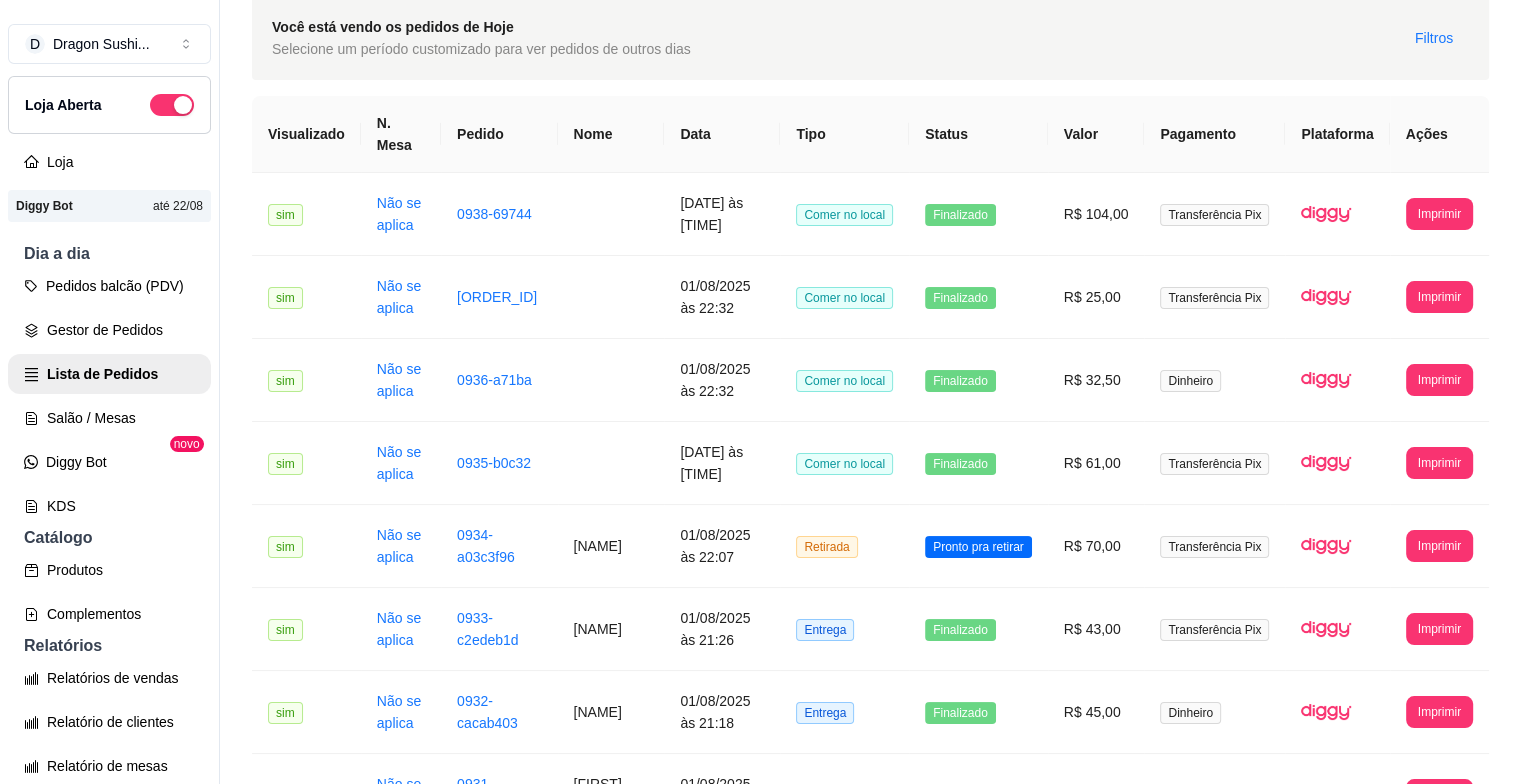 scroll, scrollTop: 0, scrollLeft: 0, axis: both 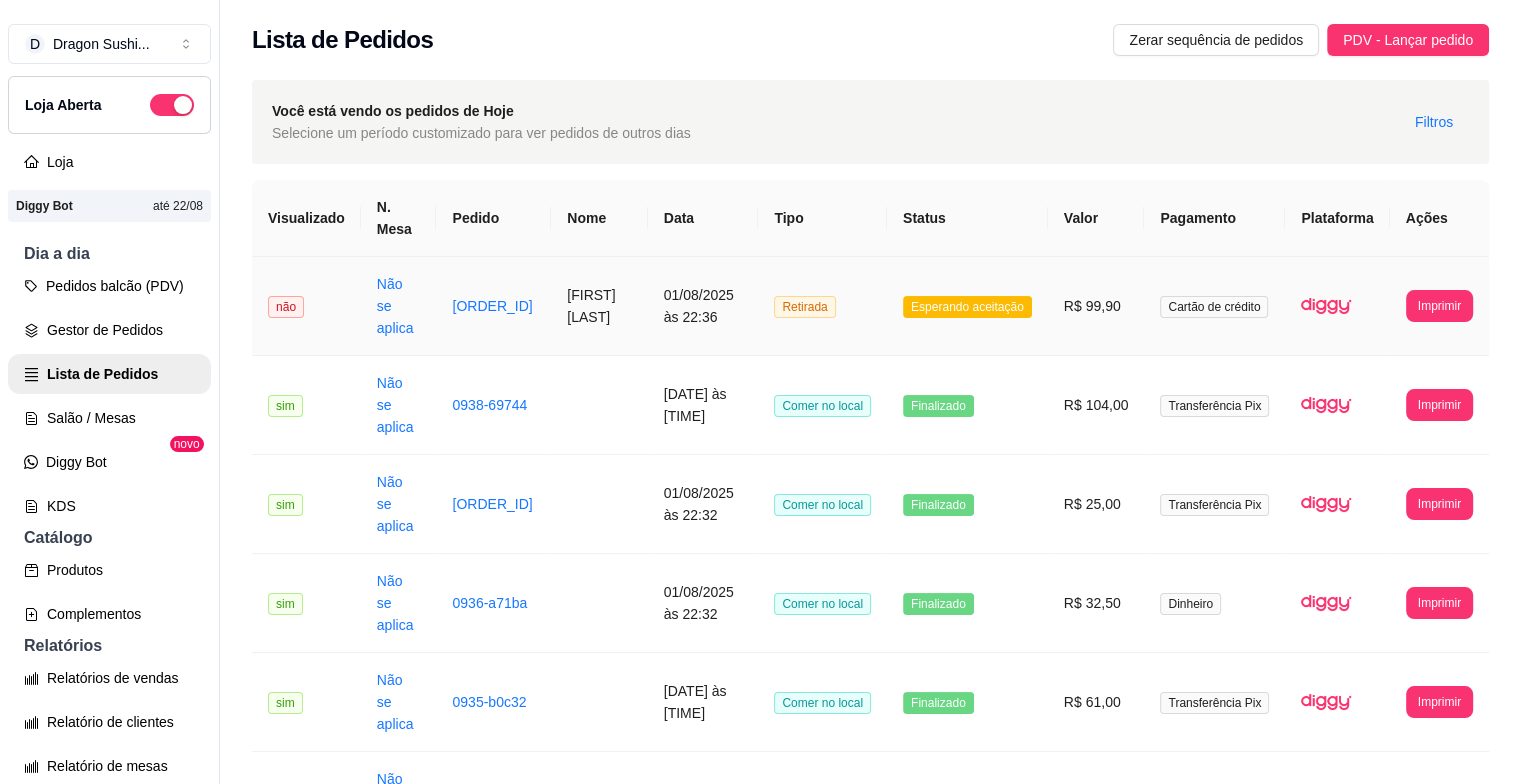 click on "Esperando aceitação" at bounding box center [967, 306] 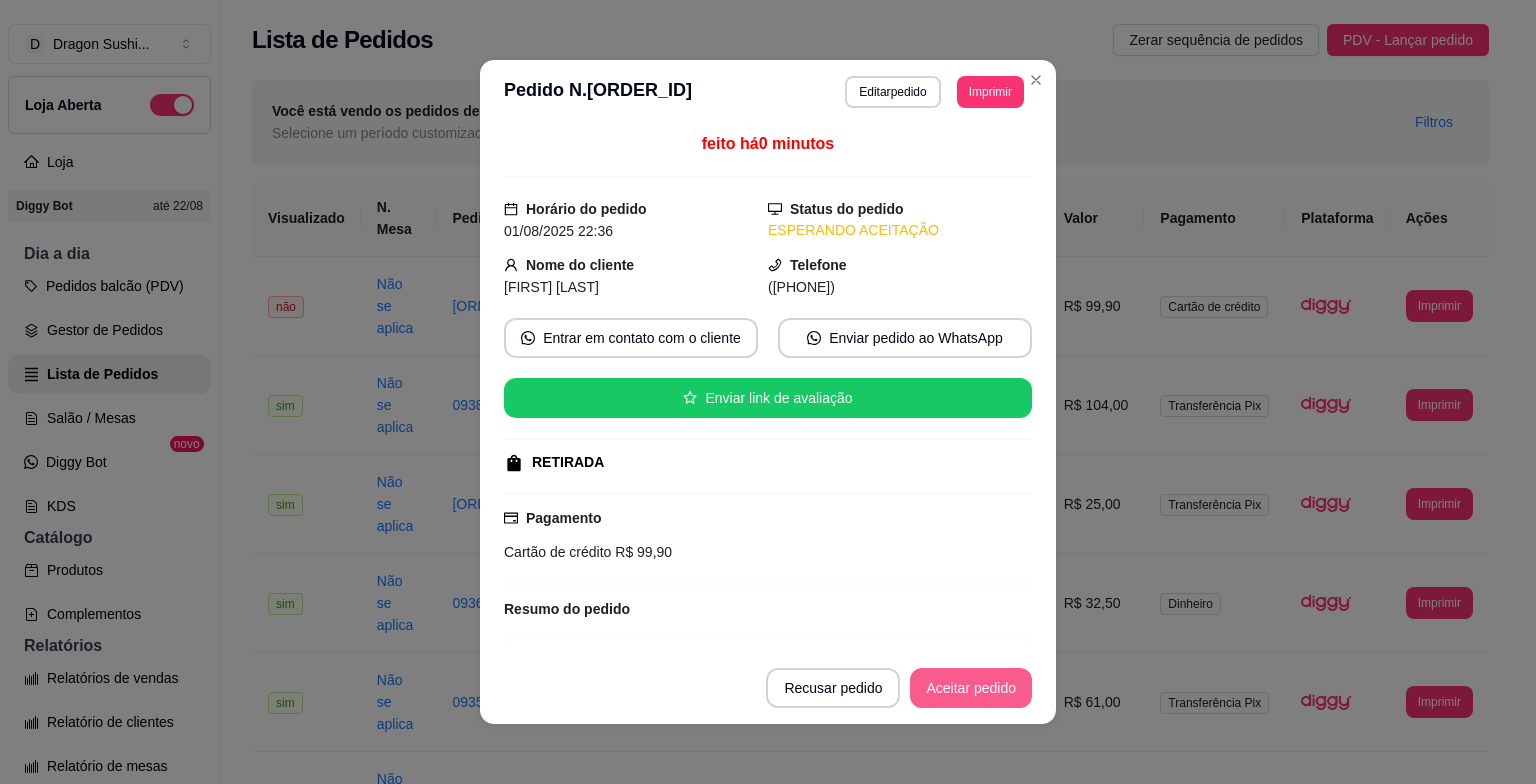 click on "Aceitar pedido" at bounding box center (971, 688) 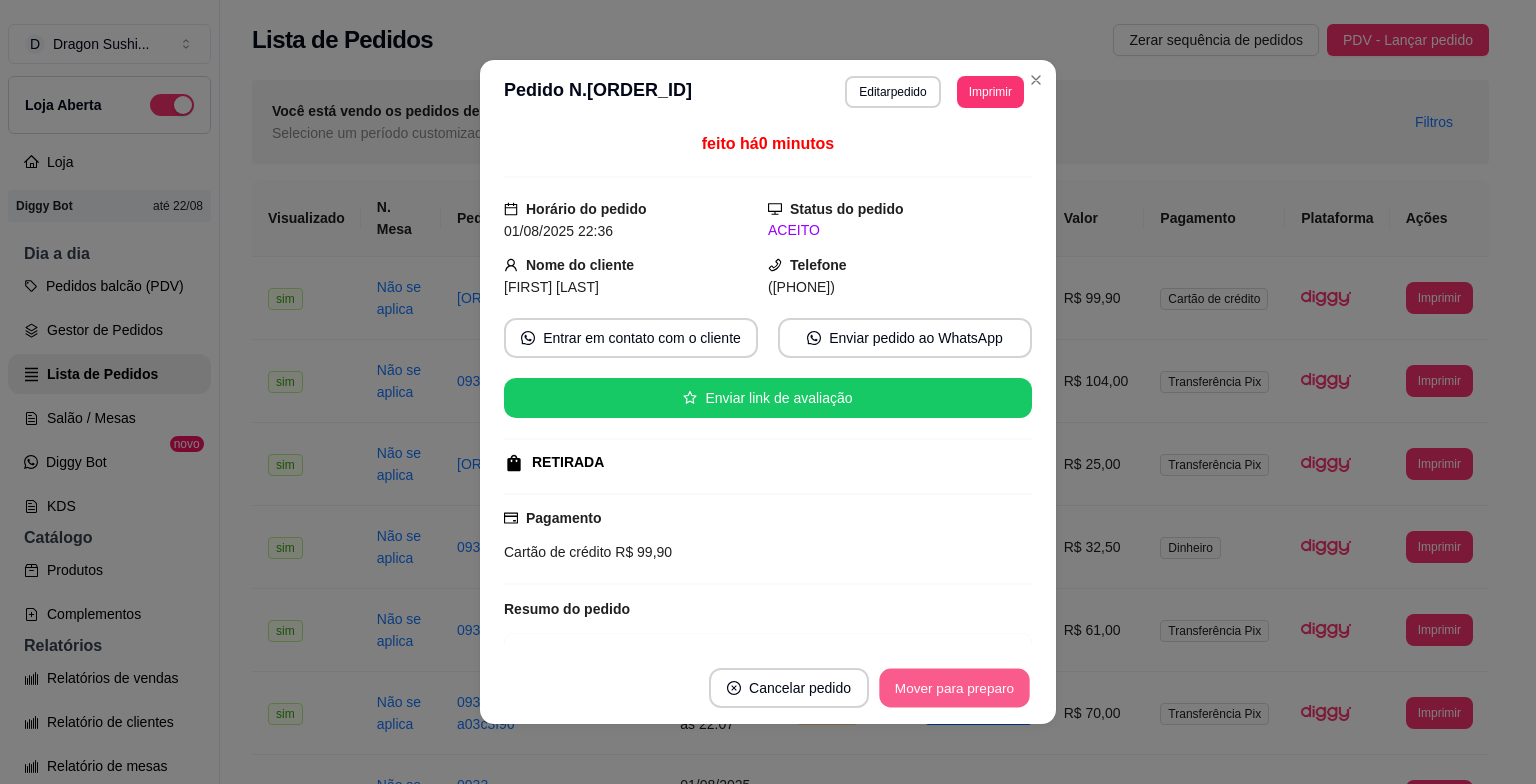 click on "Mover para preparo" at bounding box center (954, 688) 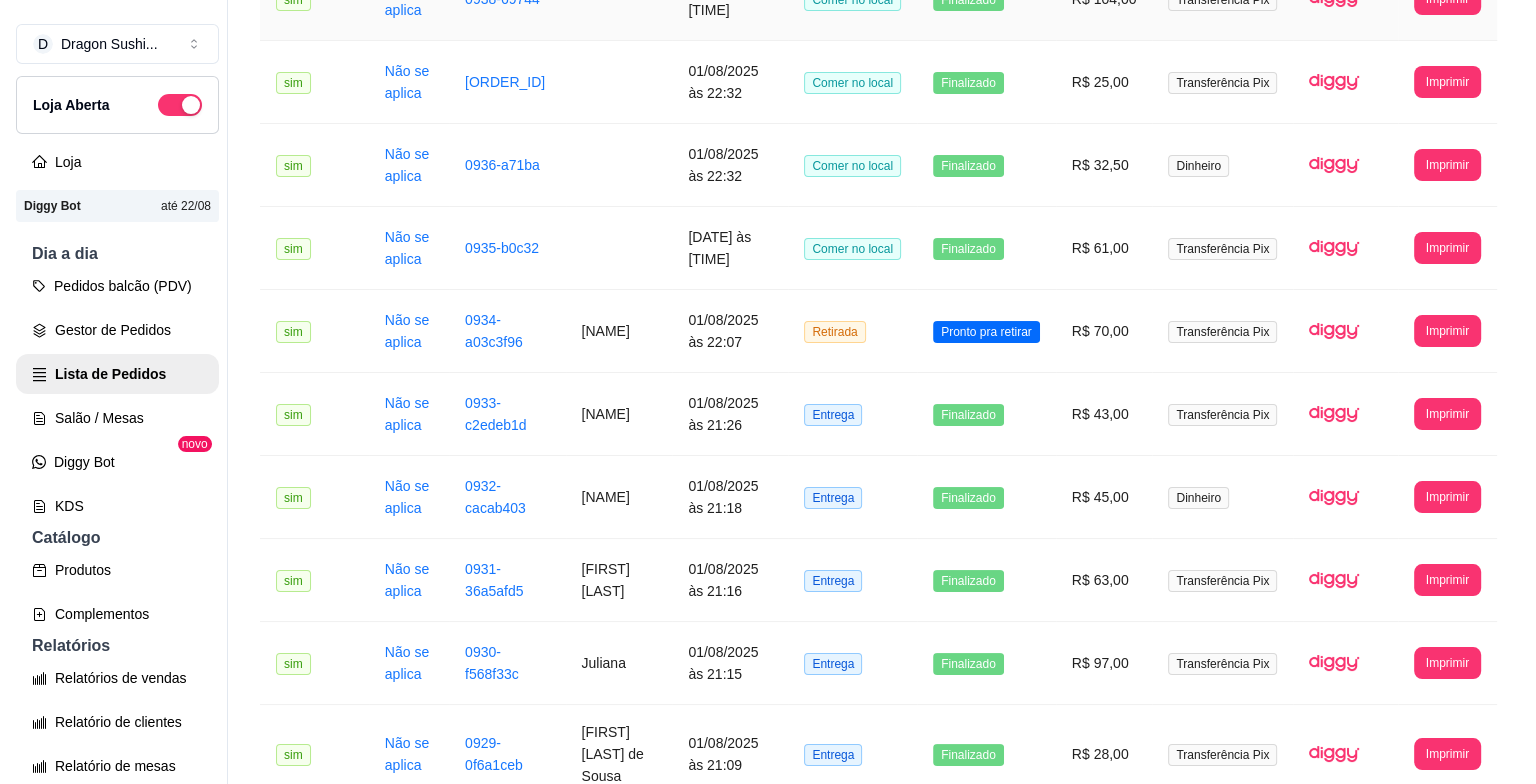 scroll, scrollTop: 400, scrollLeft: 0, axis: vertical 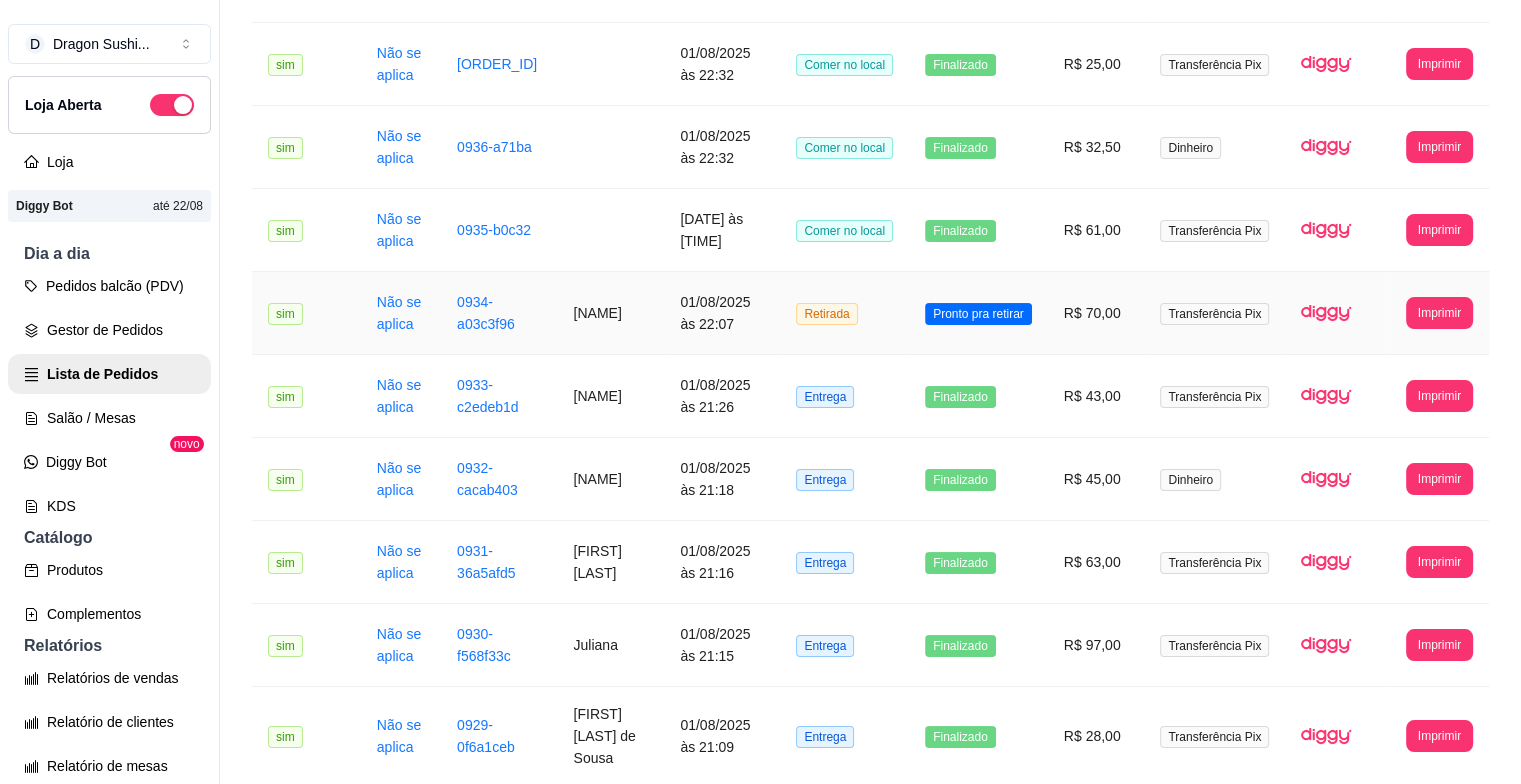 click on "01/08/2025 às 22:07" at bounding box center (722, 313) 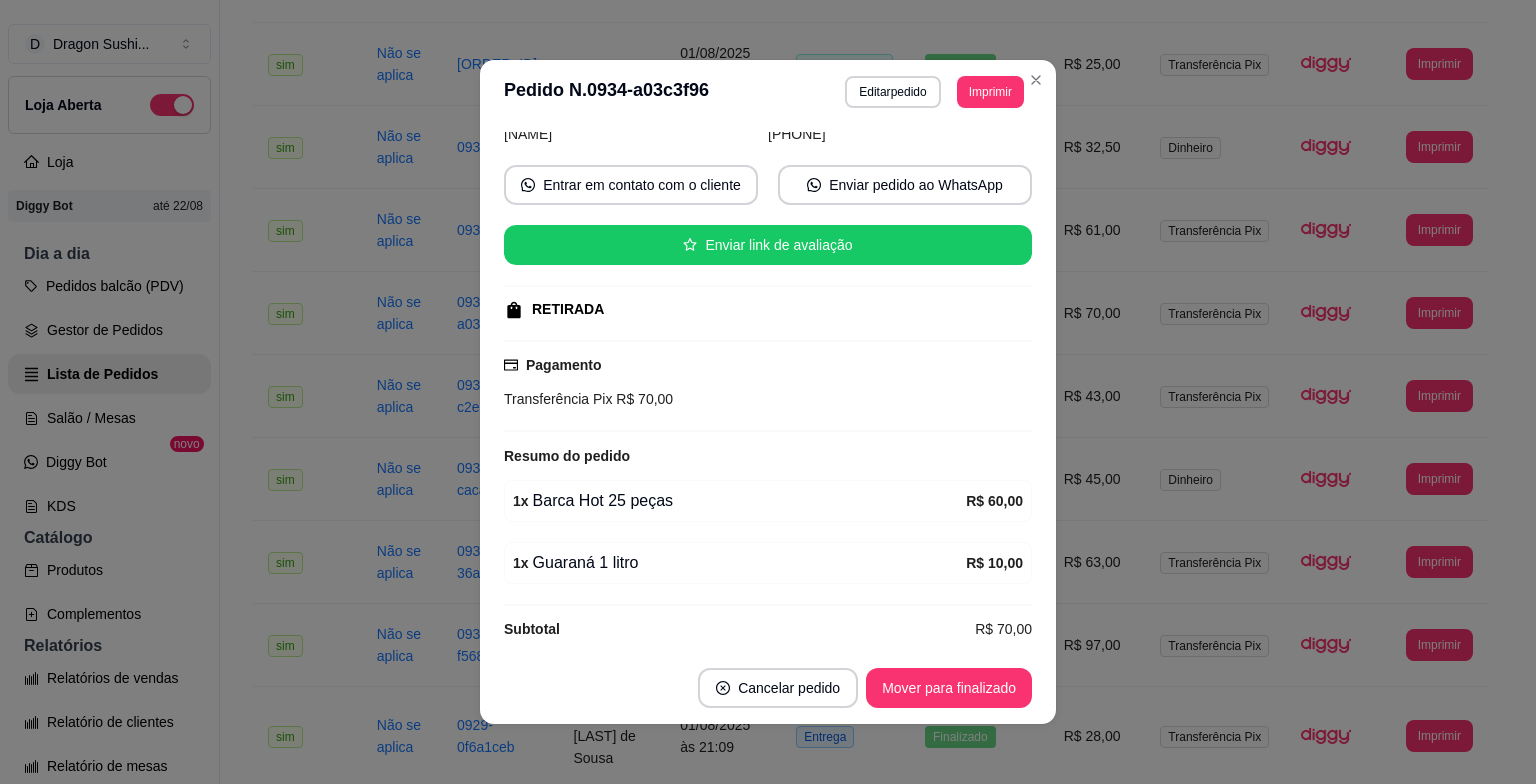 scroll, scrollTop: 168, scrollLeft: 0, axis: vertical 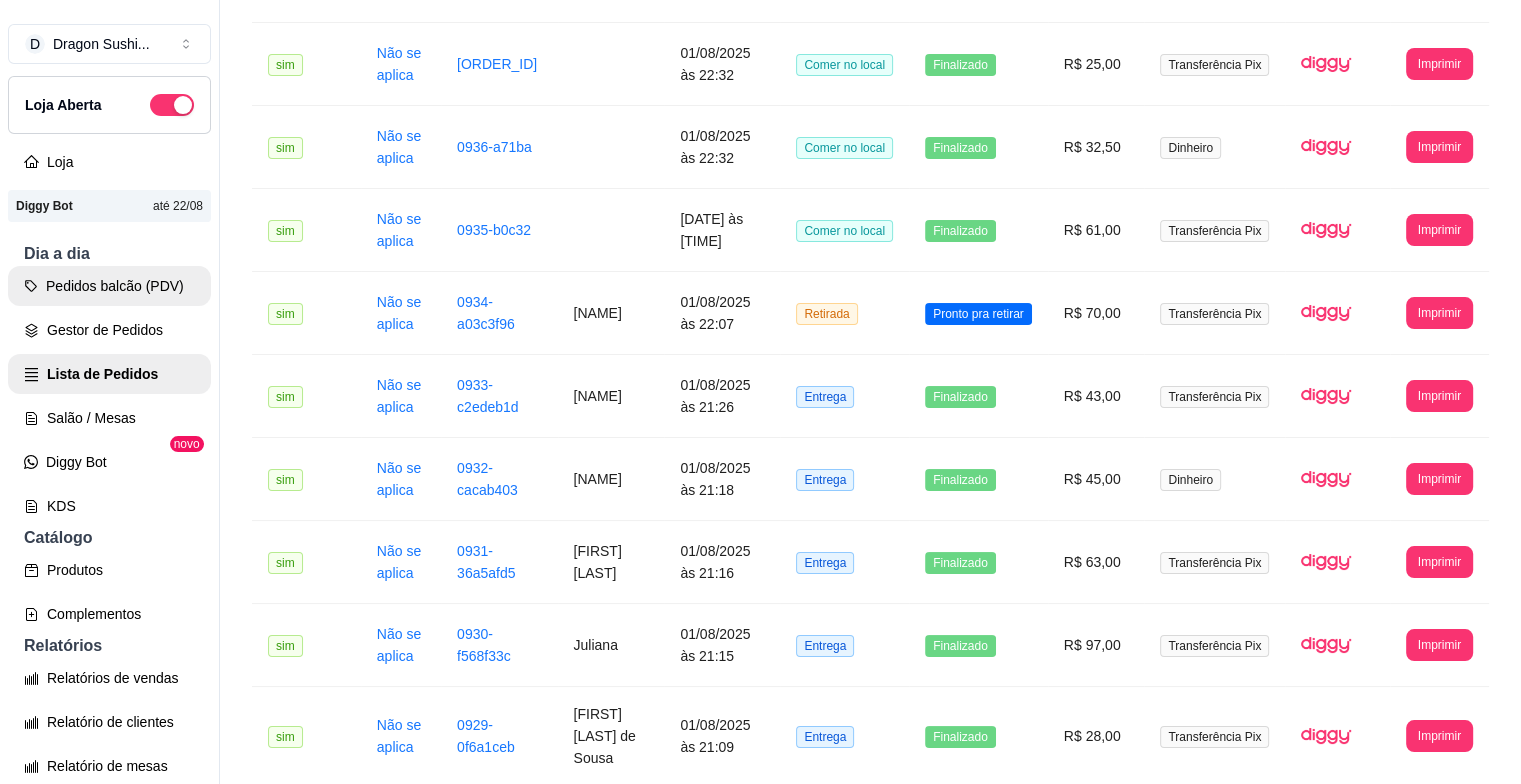 click on "Pedidos balcão (PDV)" at bounding box center [109, 286] 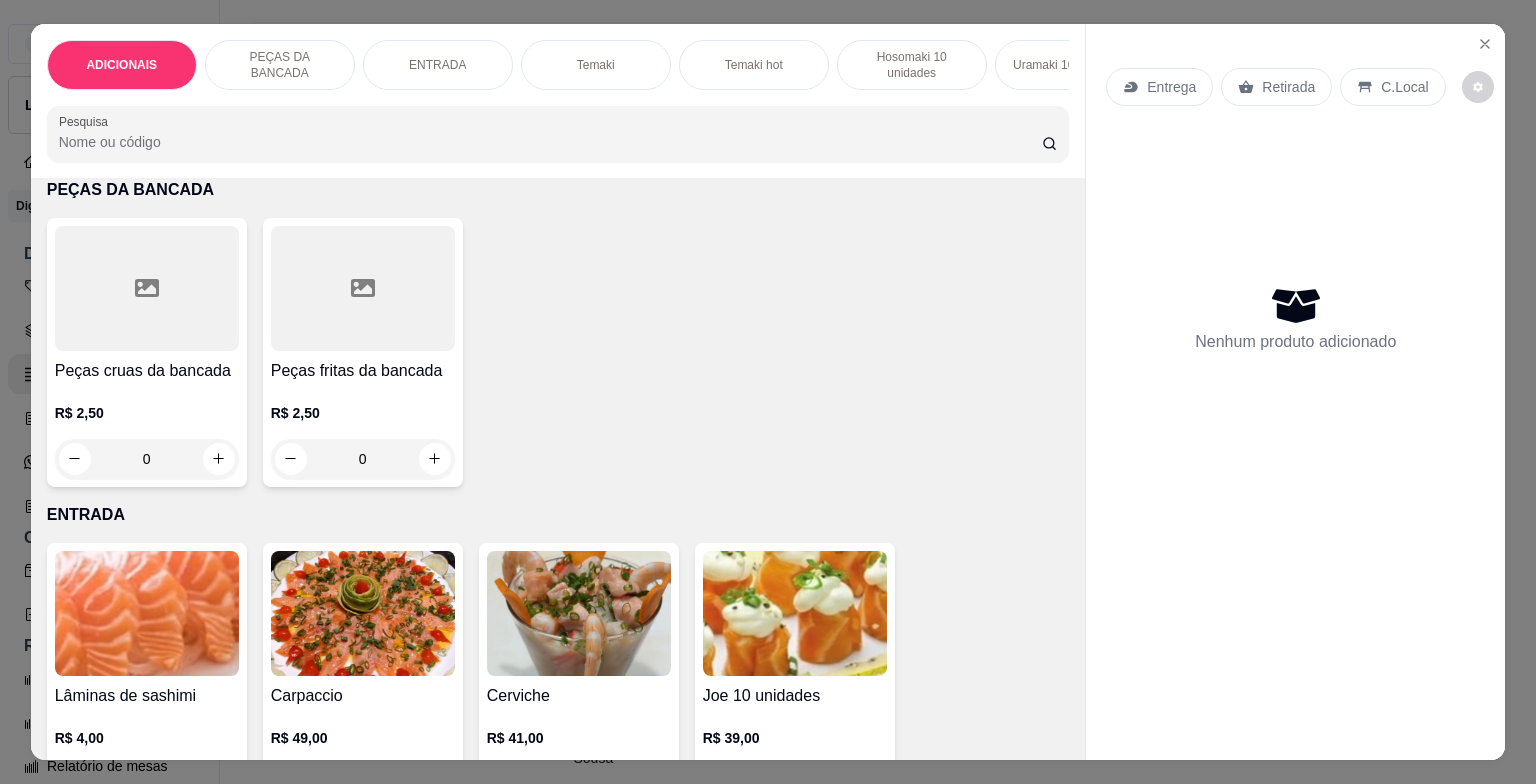 scroll, scrollTop: 800, scrollLeft: 0, axis: vertical 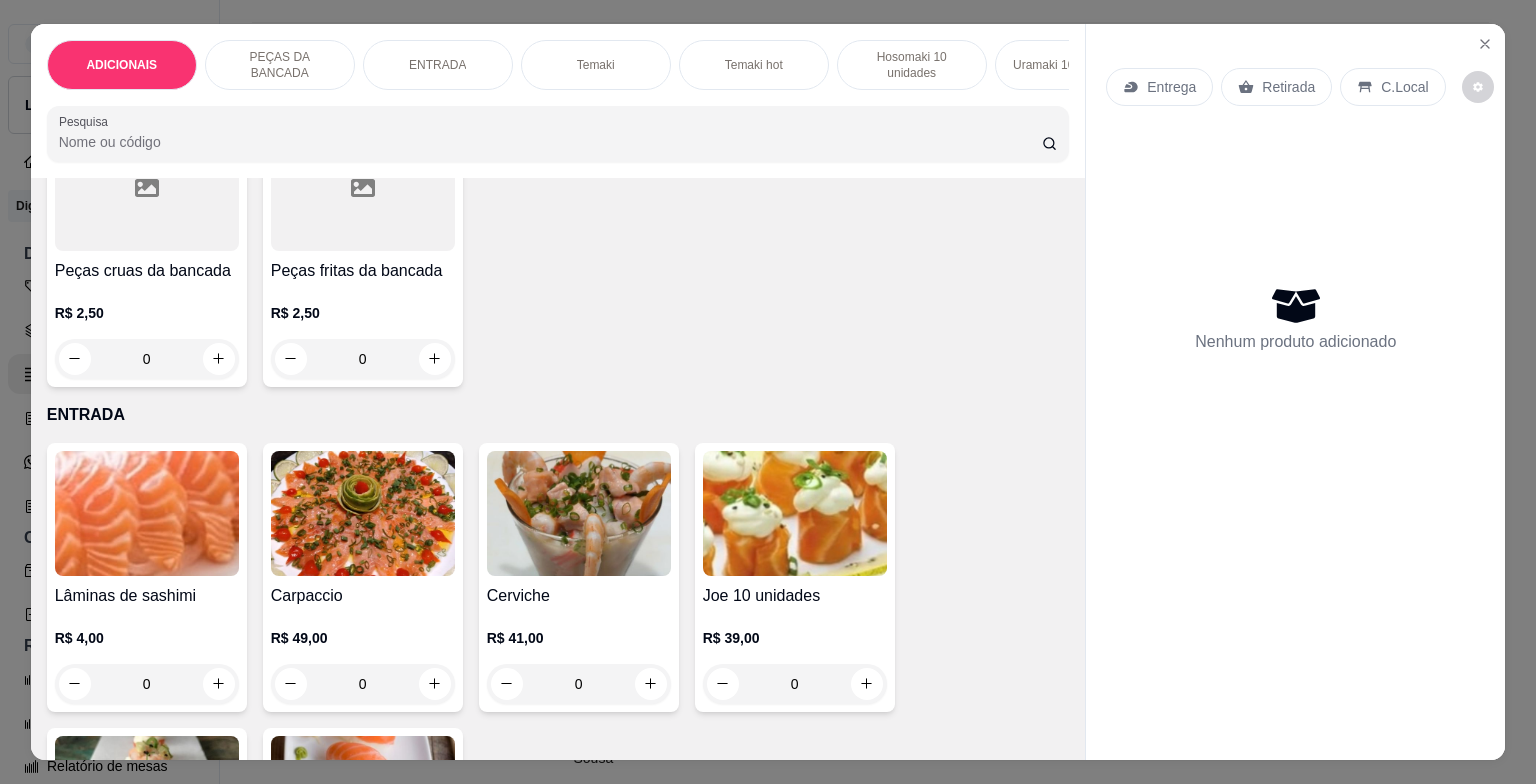 click on "0" at bounding box center [147, 684] 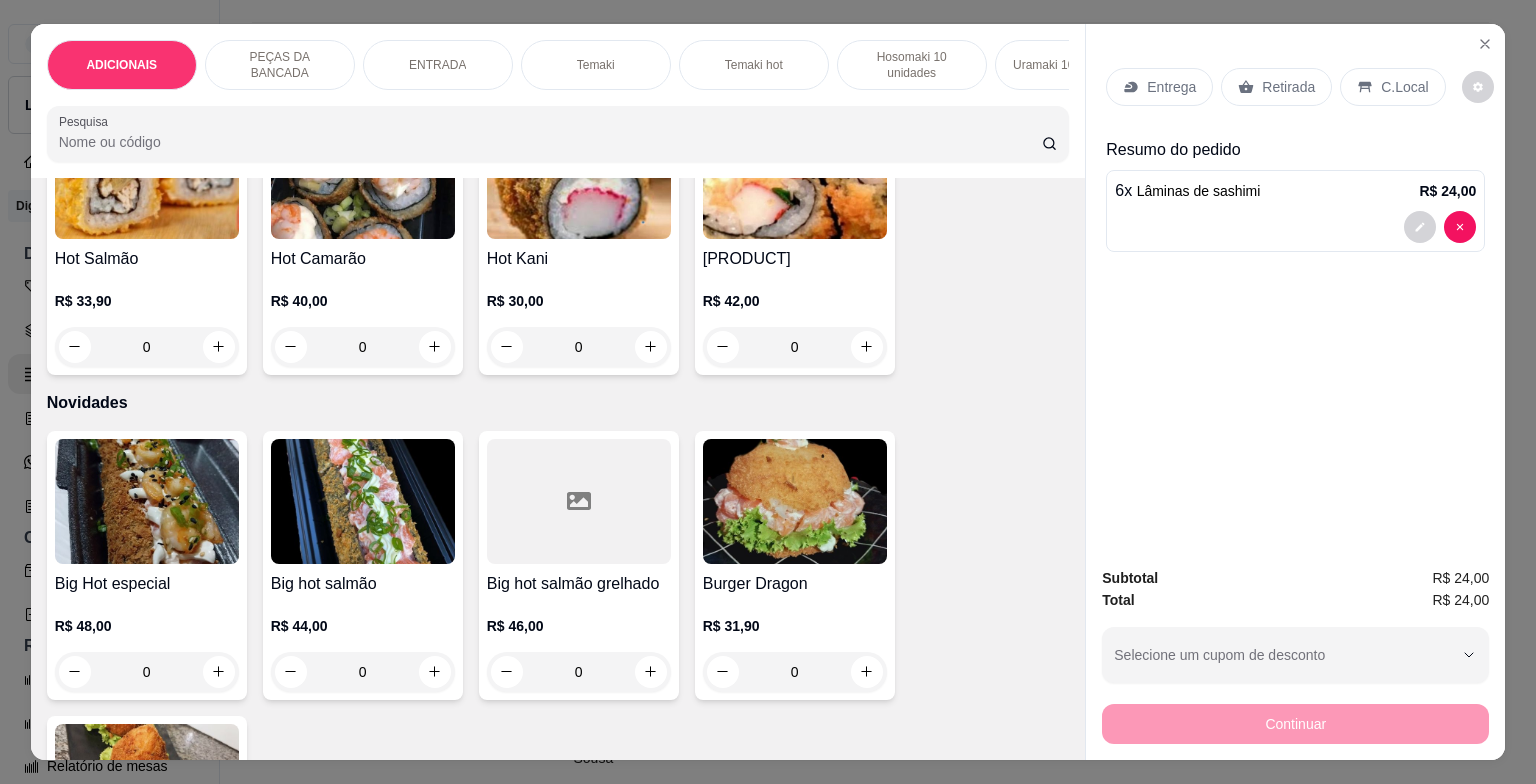 scroll, scrollTop: 3800, scrollLeft: 0, axis: vertical 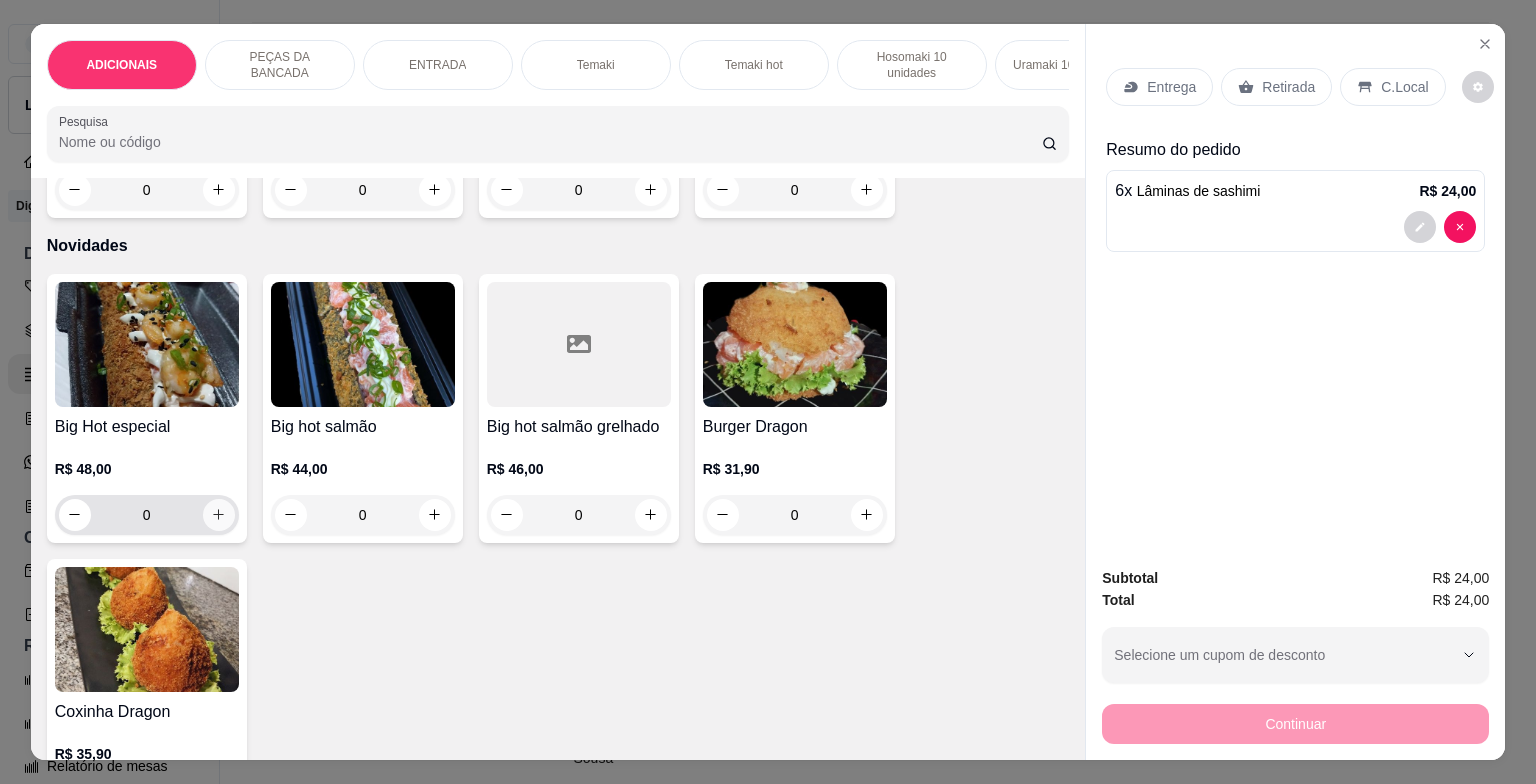 type on "6" 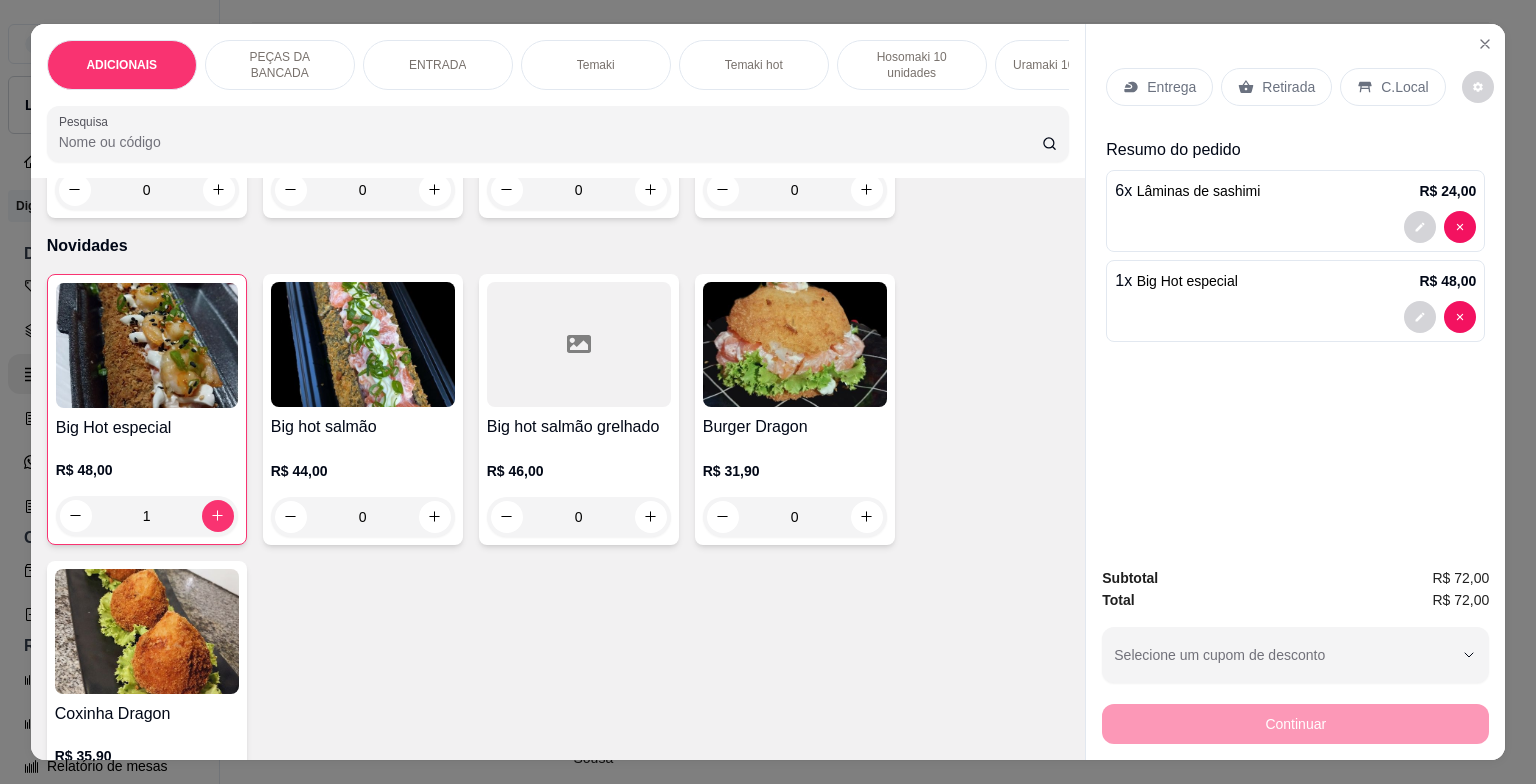 click on "C.Local" at bounding box center [1404, 87] 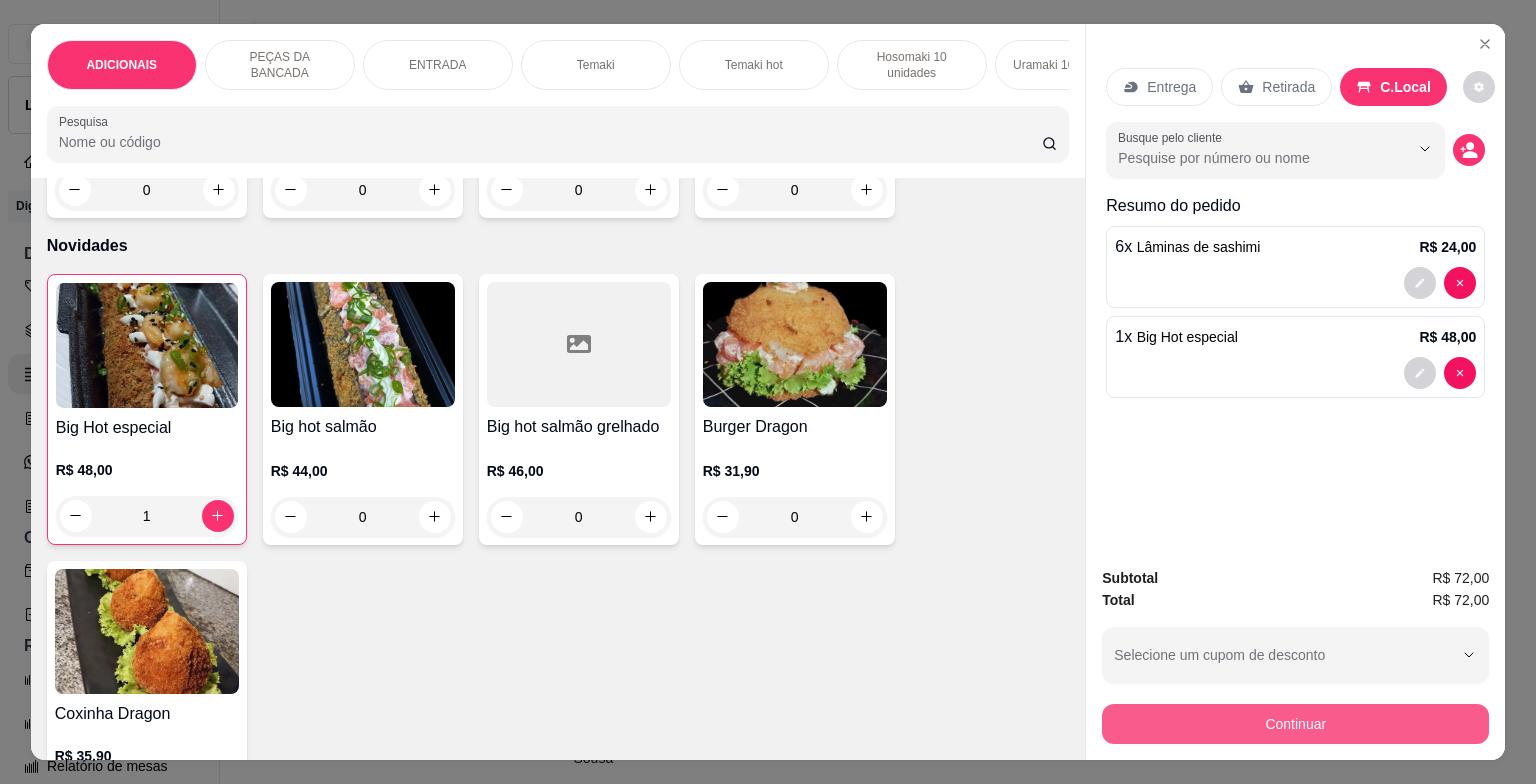click on "Continuar" at bounding box center [1295, 724] 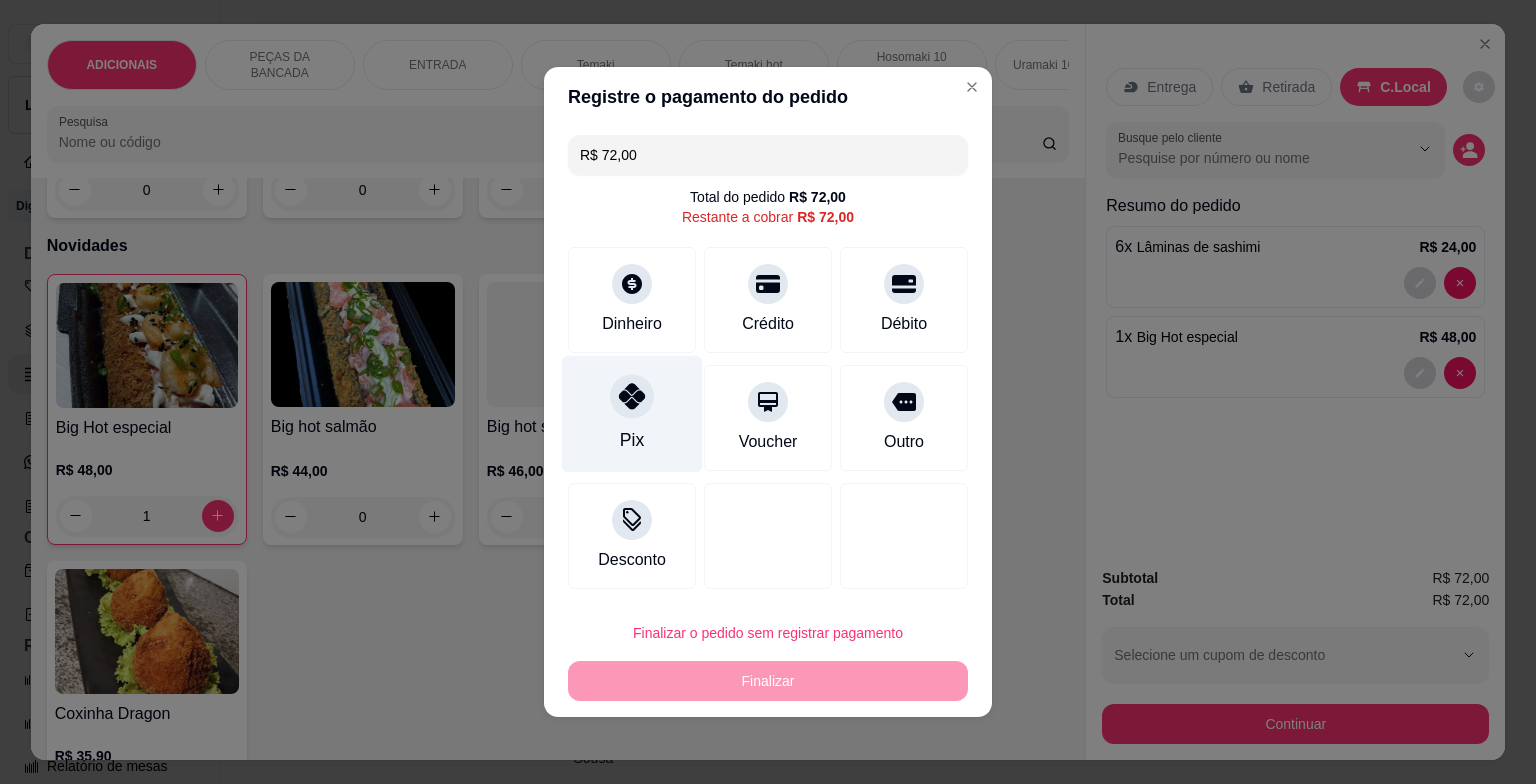 click 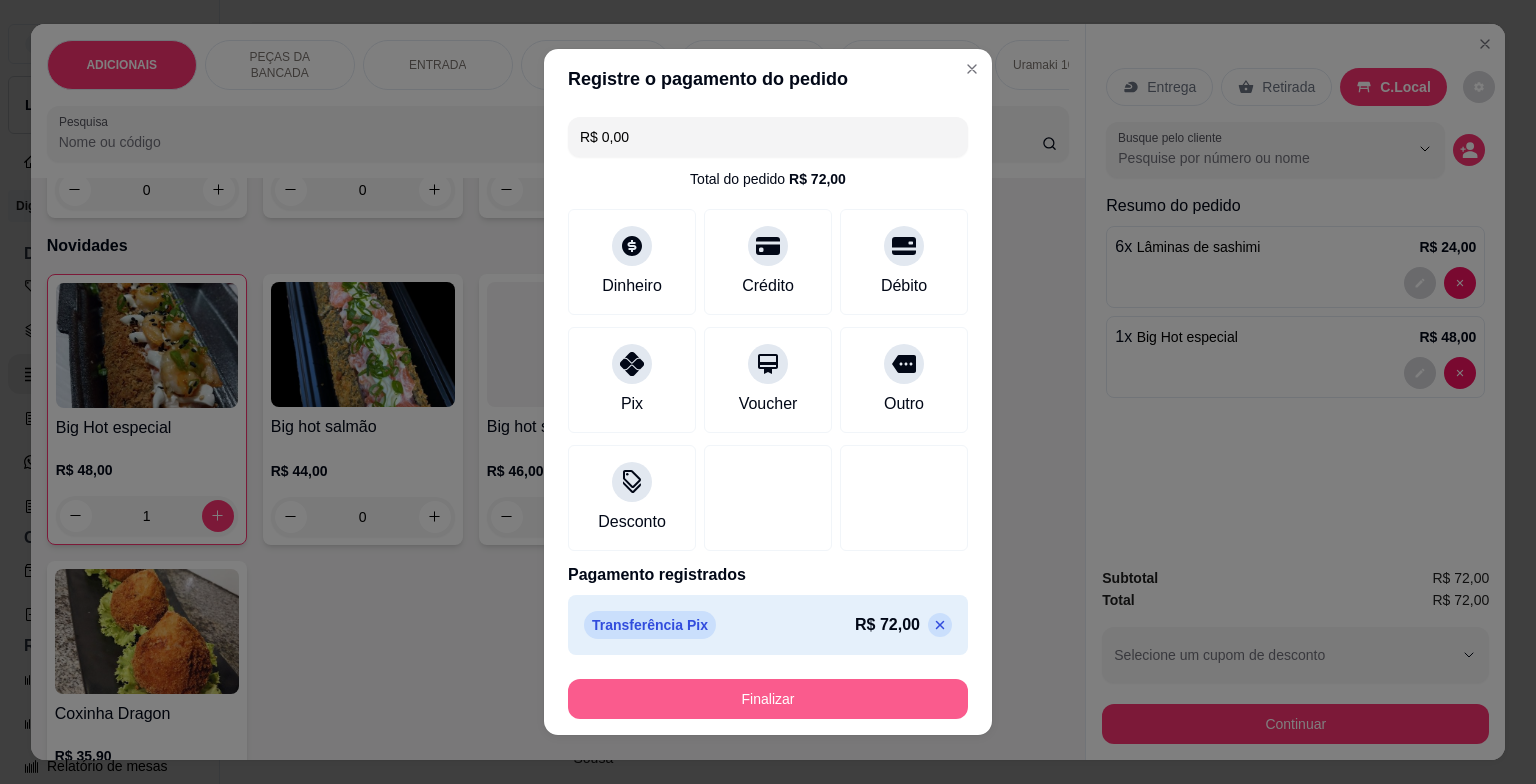 click on "Finalizar" at bounding box center [768, 699] 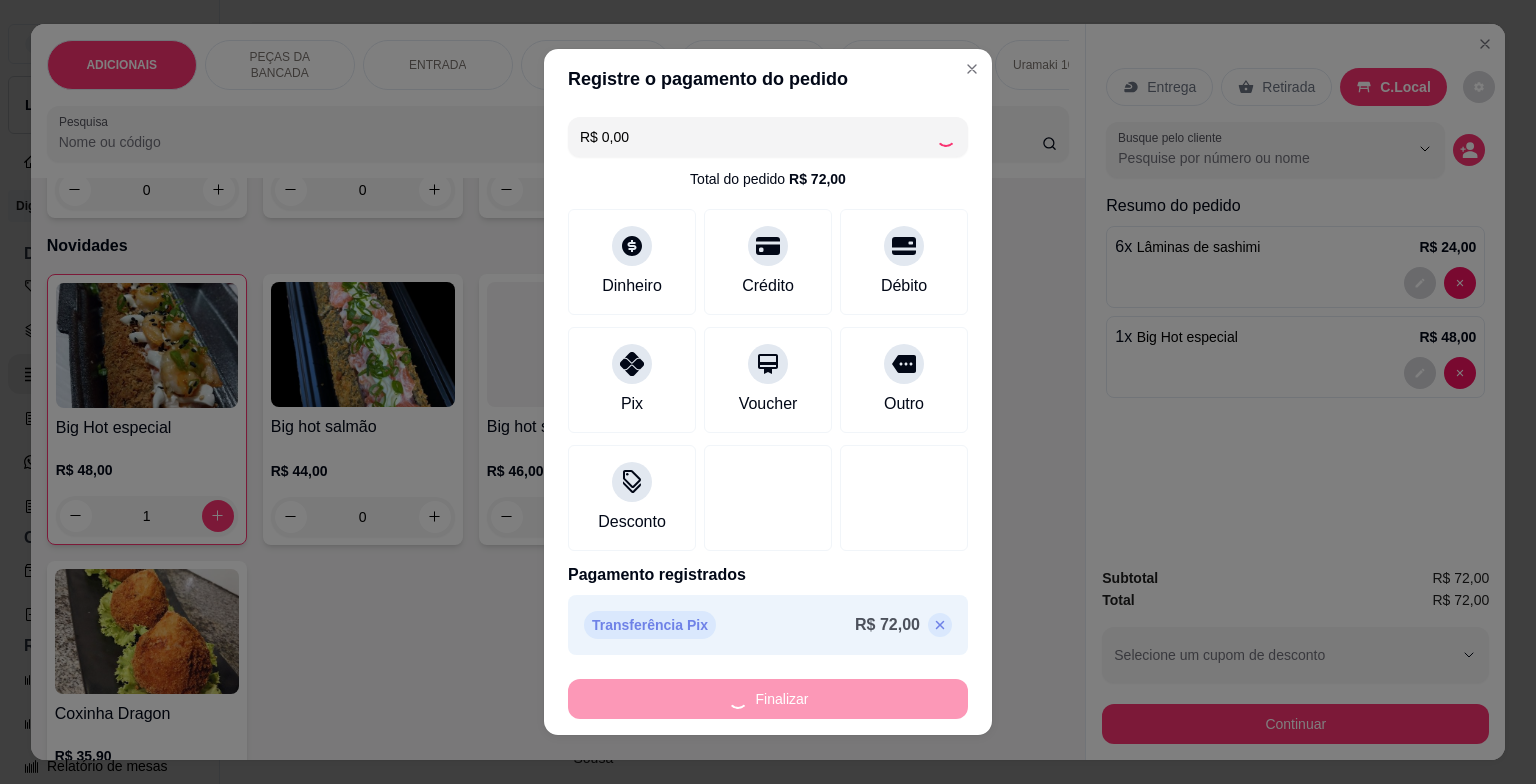 type on "0" 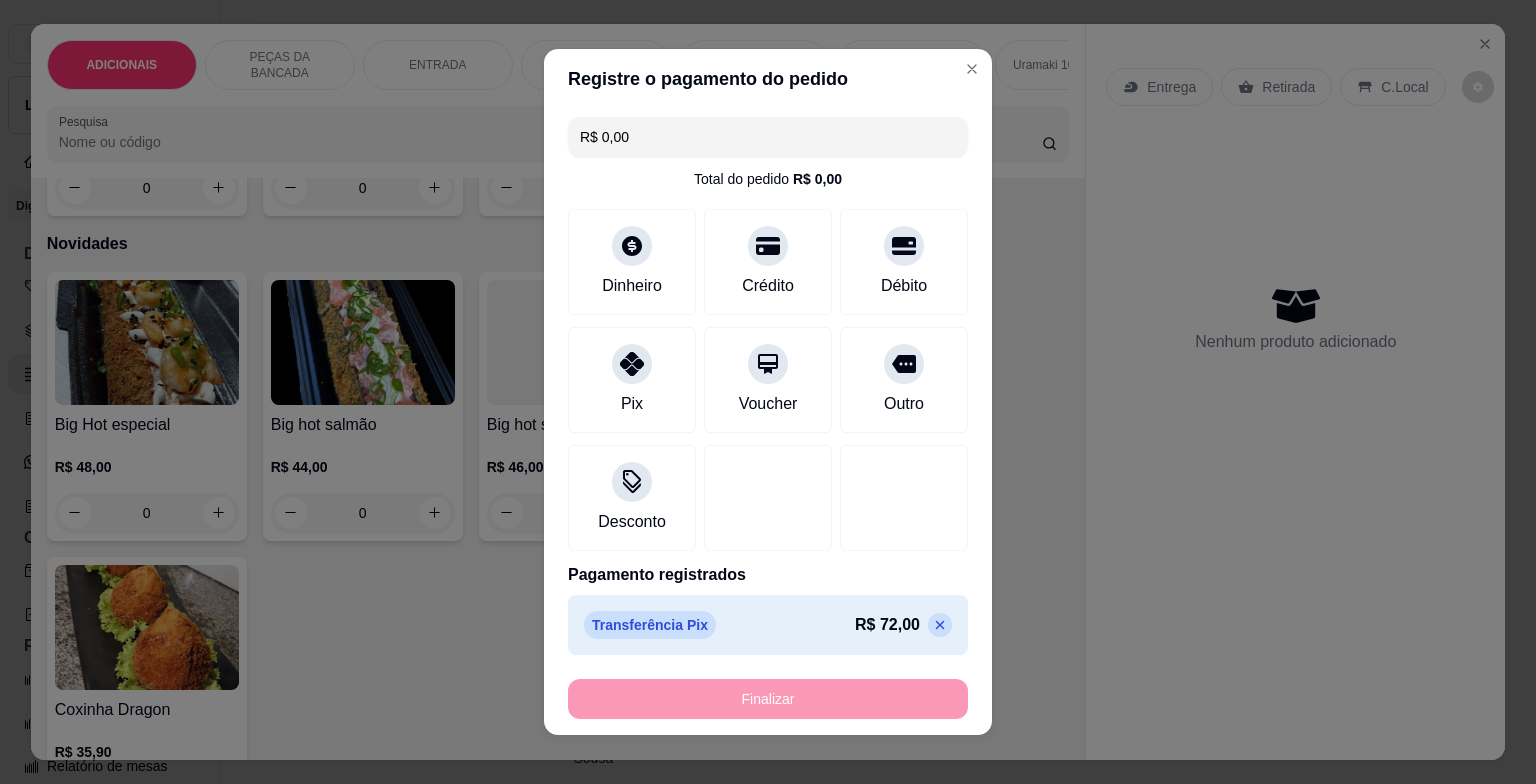 type on "-R$ 72,00" 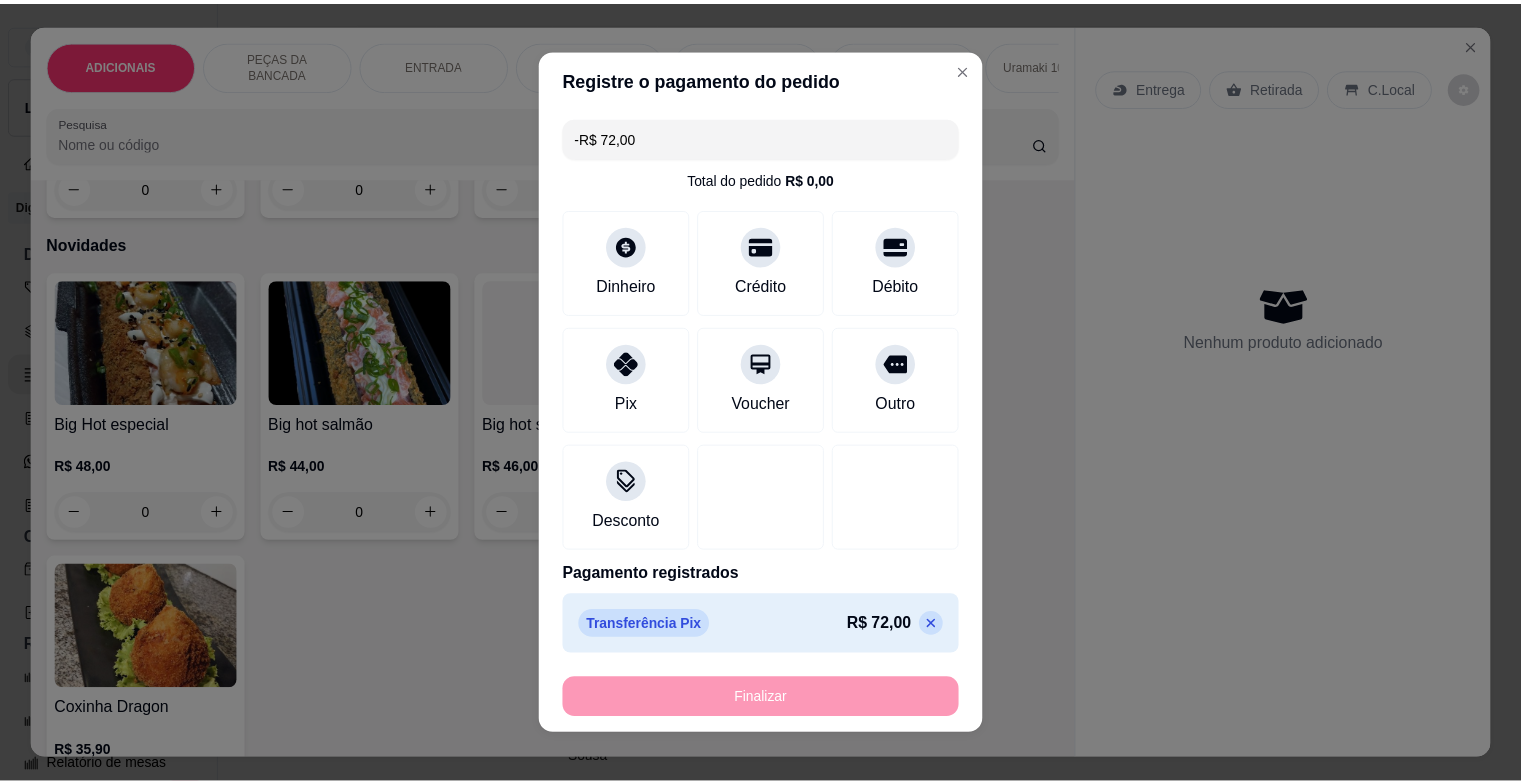scroll, scrollTop: 3798, scrollLeft: 0, axis: vertical 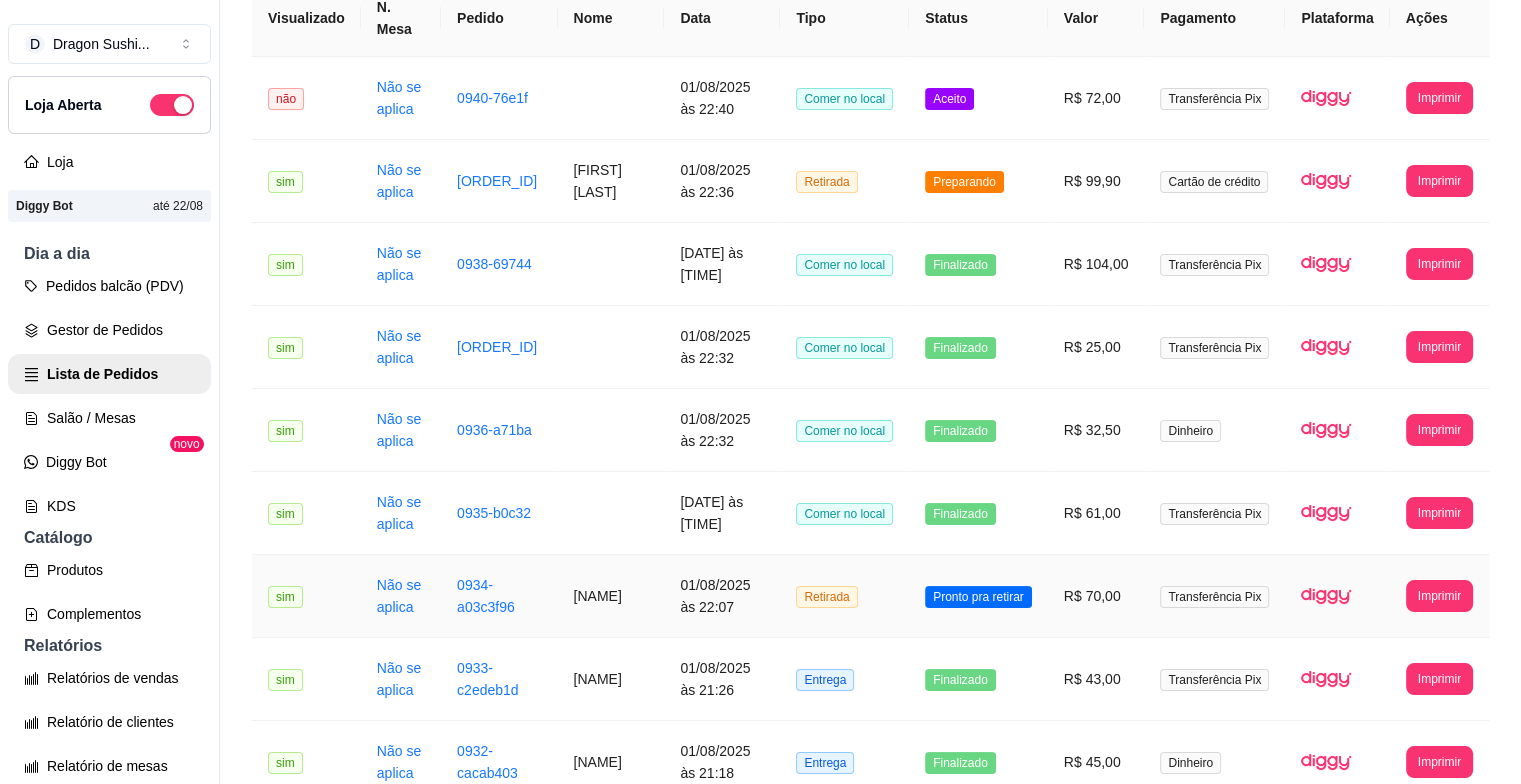 click on "Pronto pra retirar" at bounding box center (978, 597) 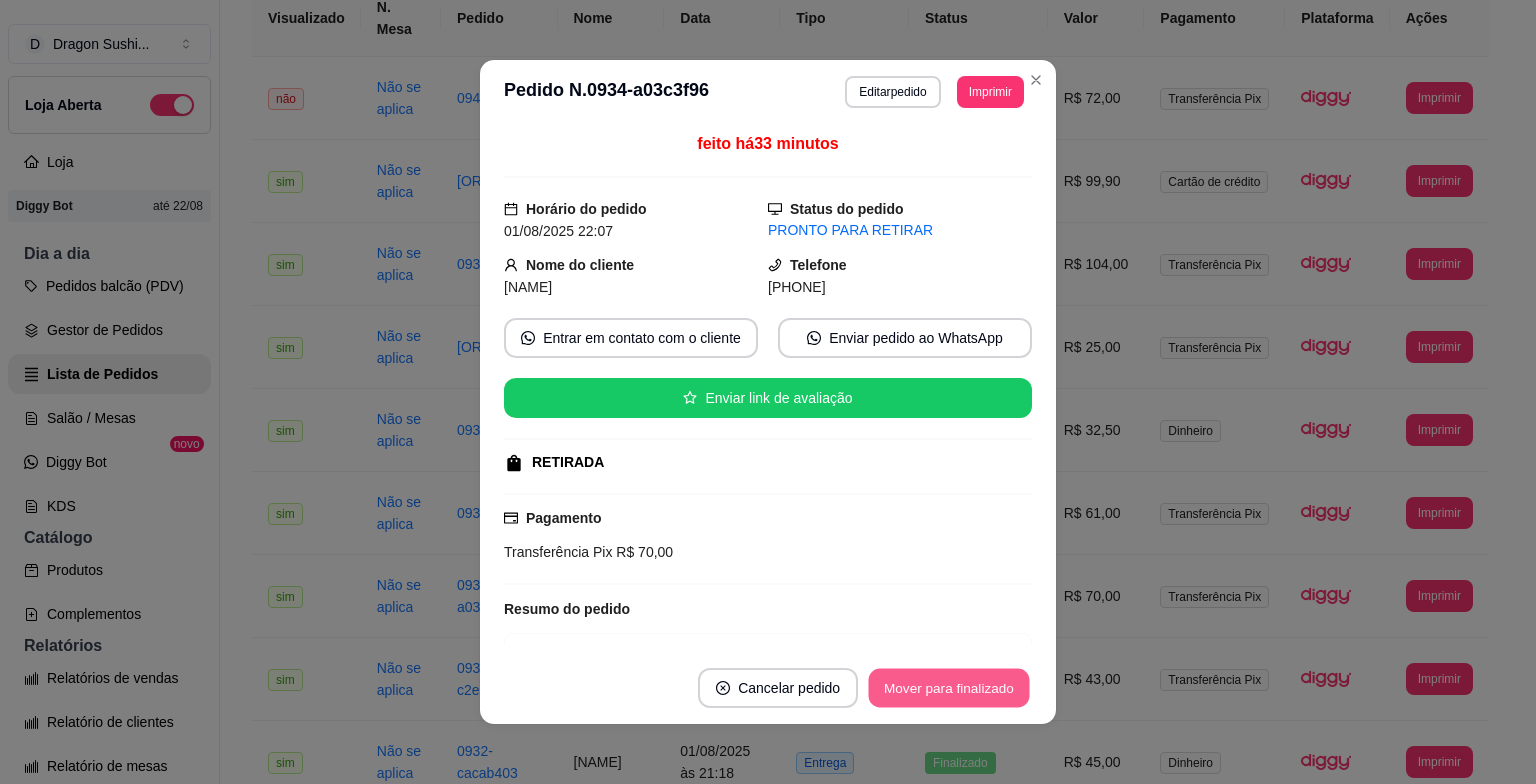 click on "Mover para finalizado" at bounding box center [949, 688] 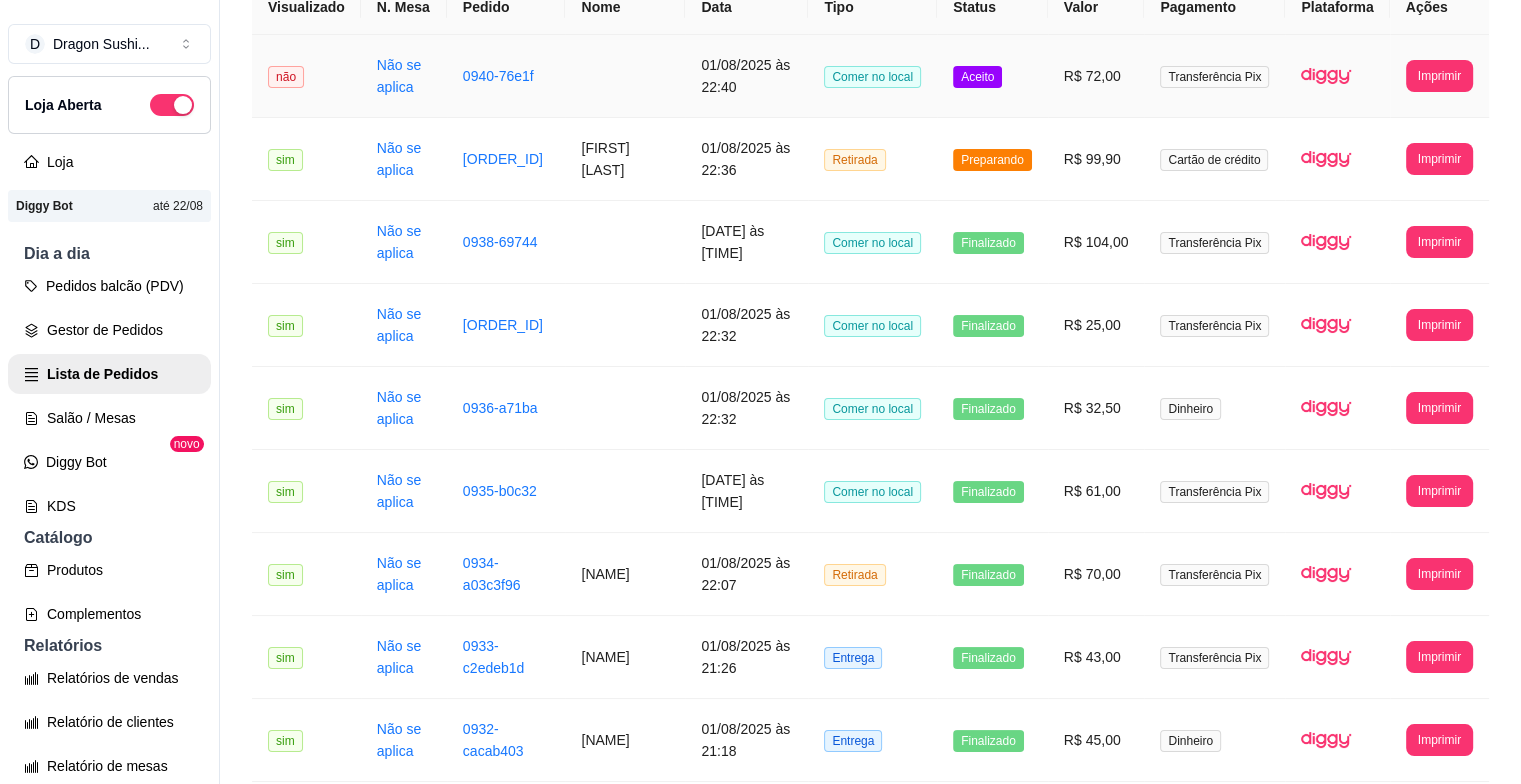 click on "Aceito" at bounding box center (977, 77) 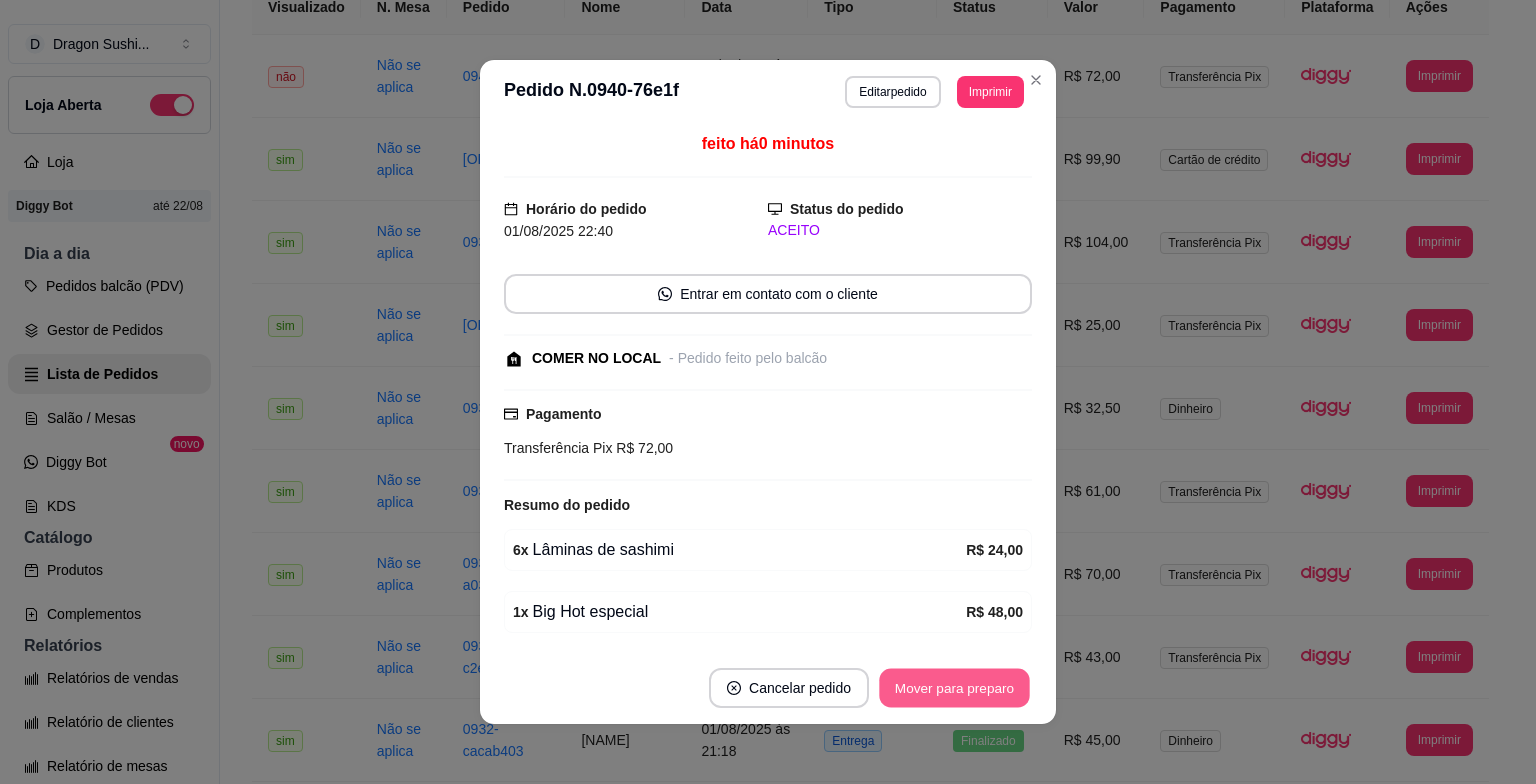 click on "Mover para preparo" at bounding box center (954, 688) 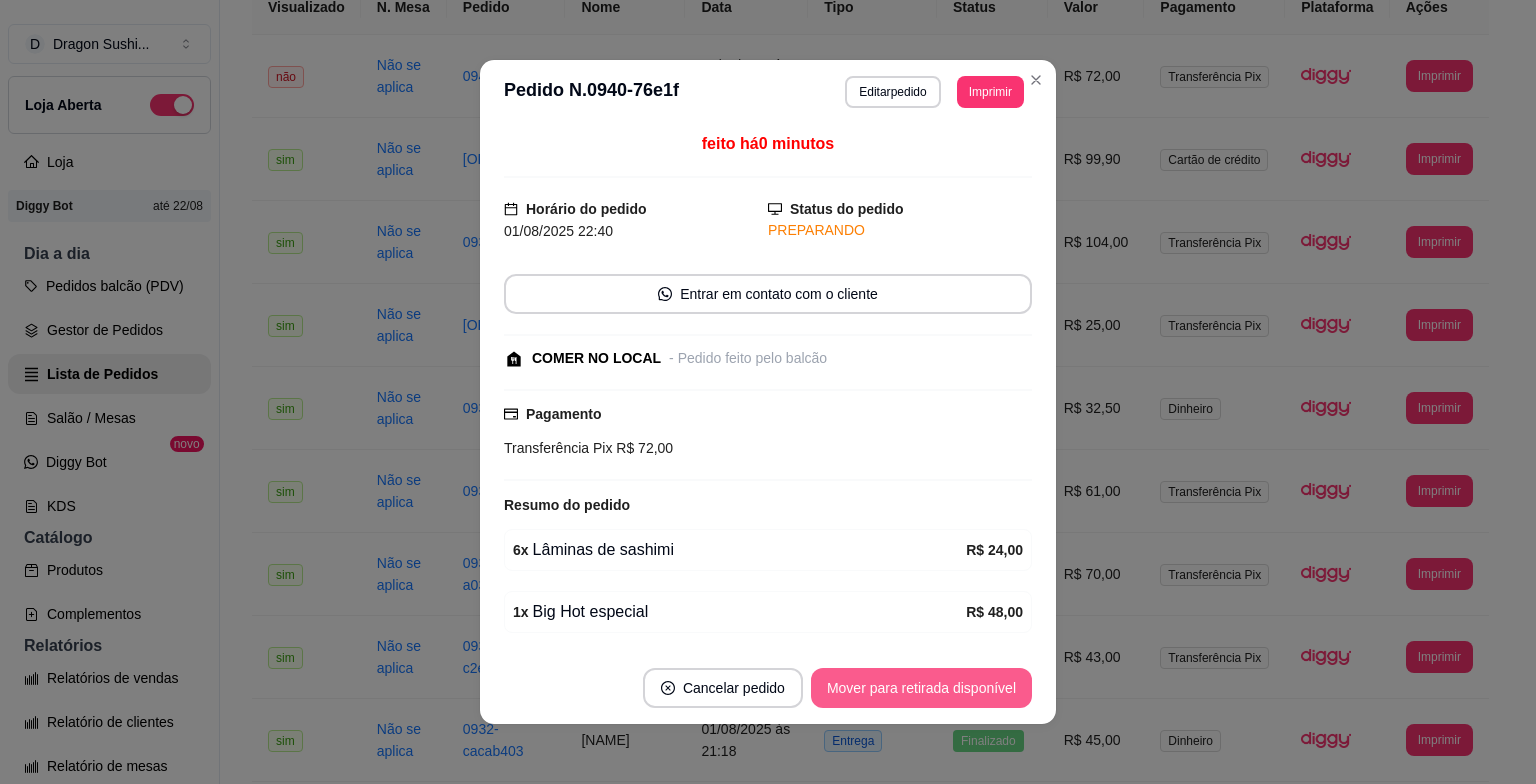 click on "Mover para retirada disponível" at bounding box center (921, 688) 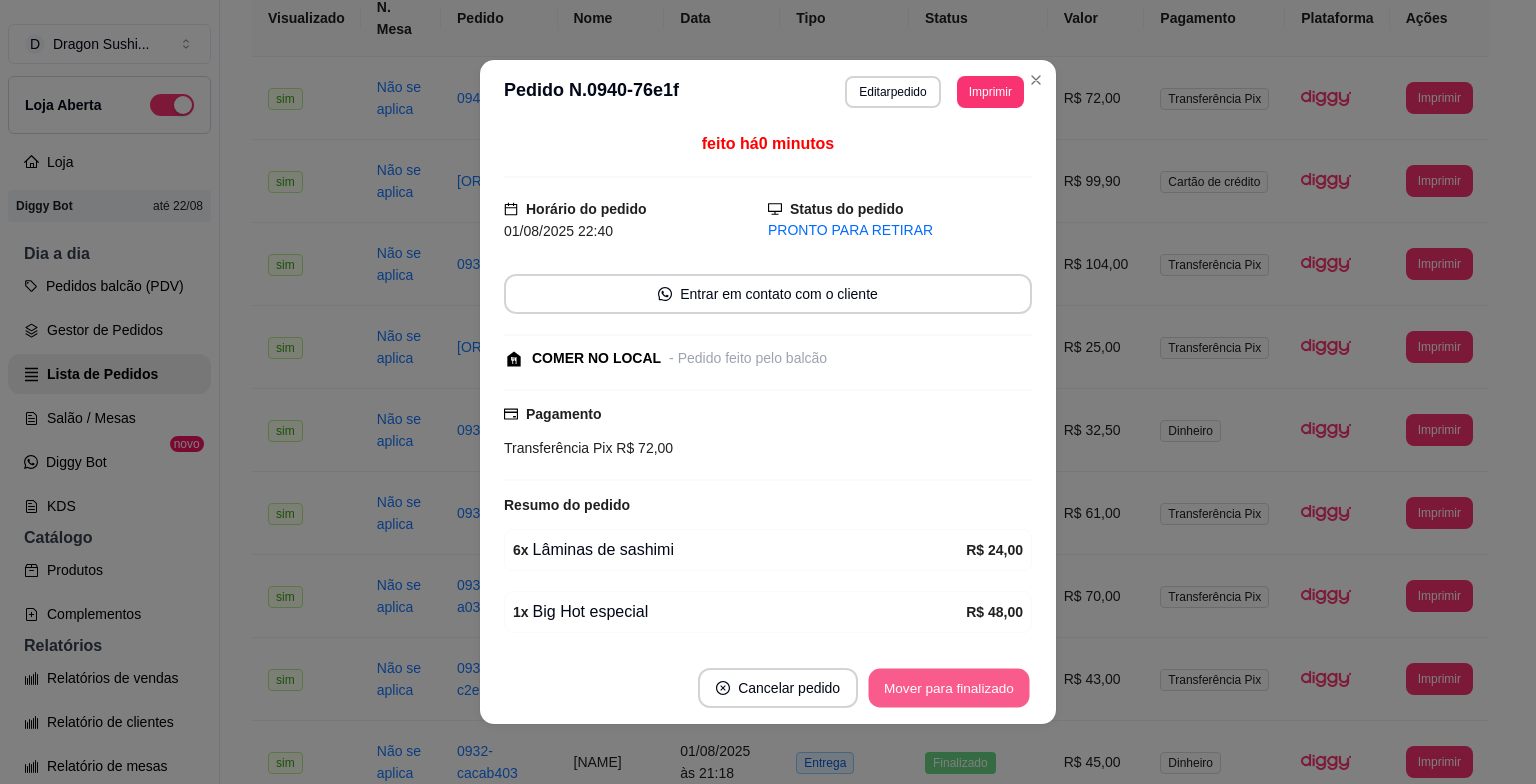 click on "Mover para finalizado" at bounding box center [949, 688] 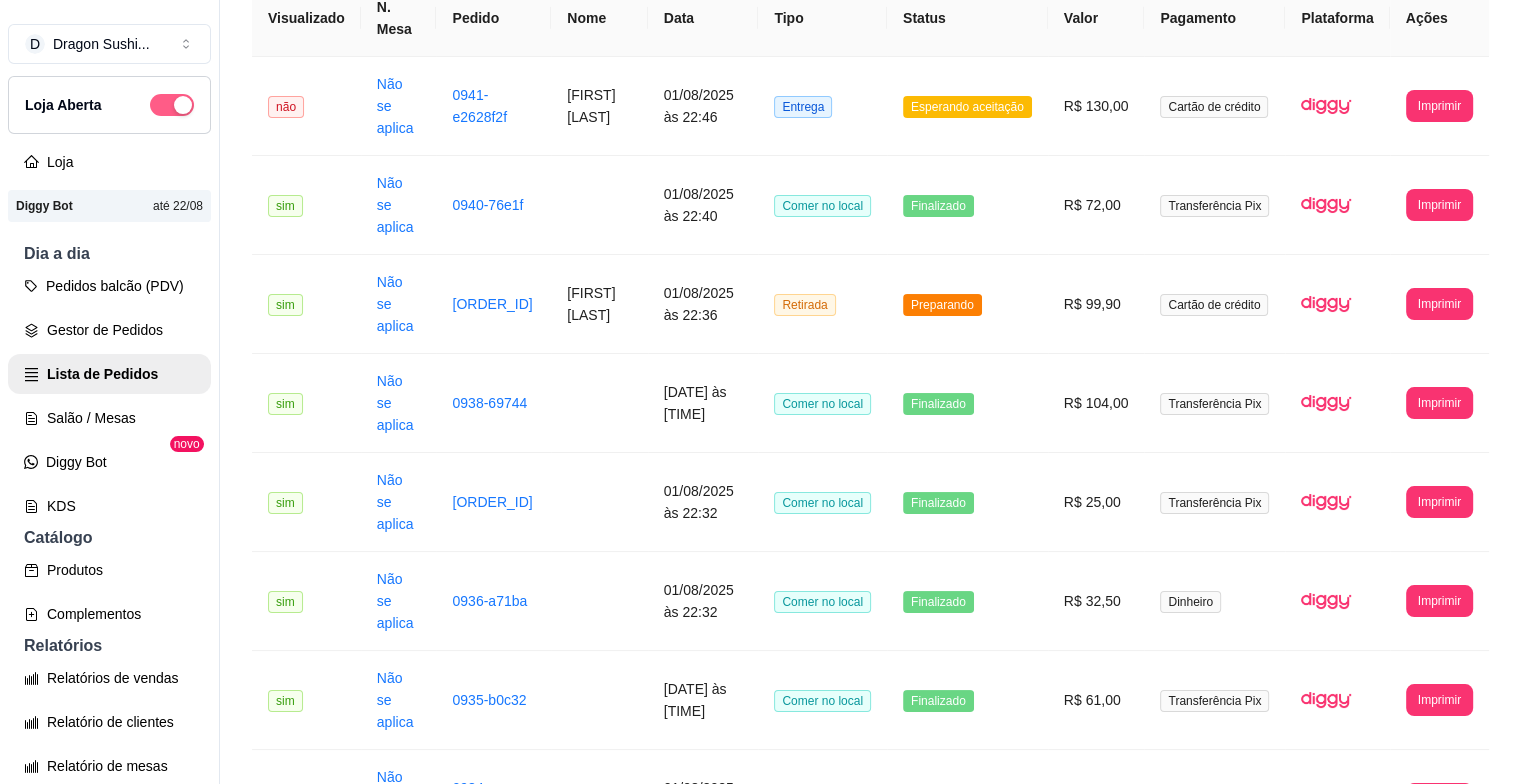 click at bounding box center (172, 105) 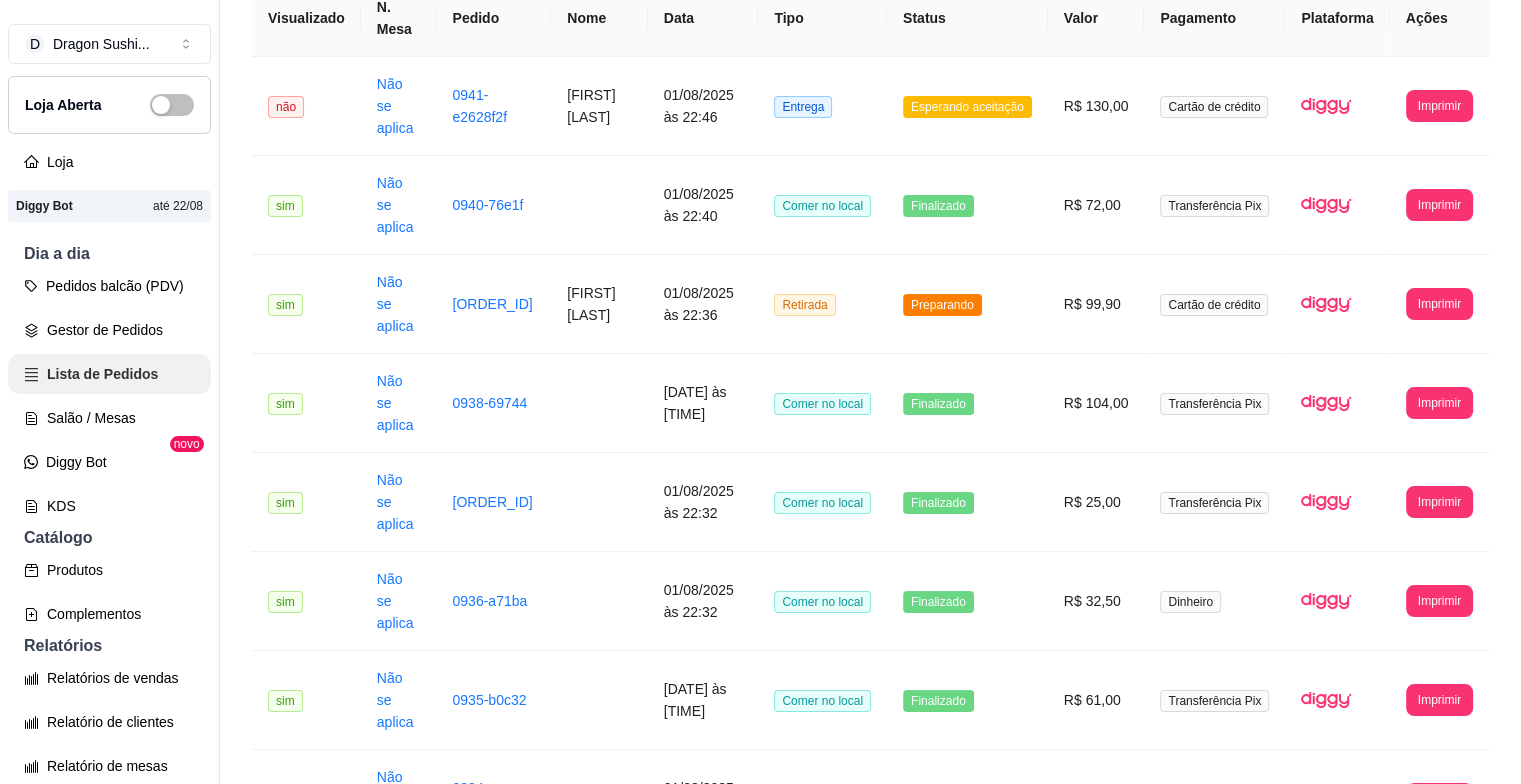 click on "Lista de Pedidos" at bounding box center (109, 374) 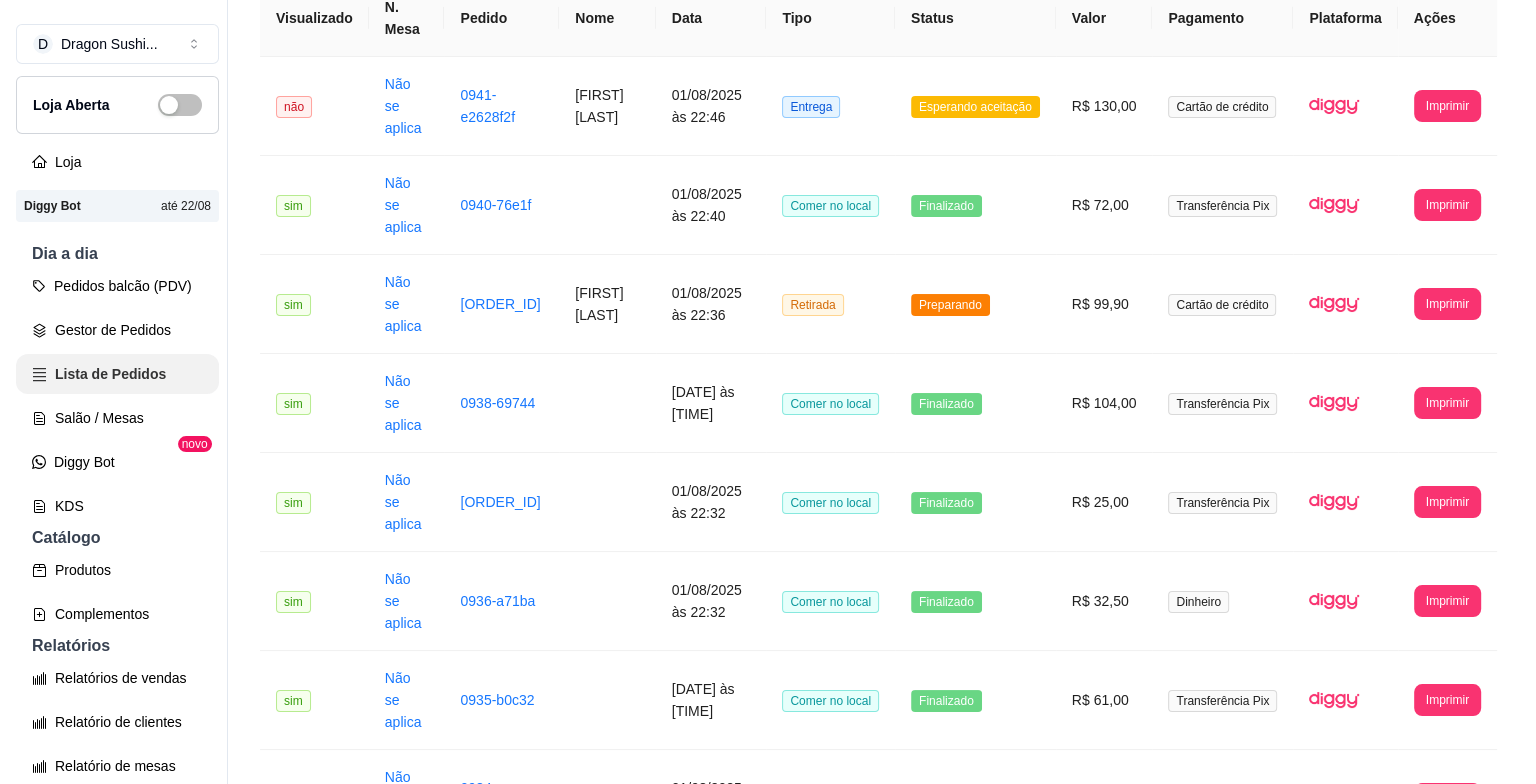 scroll, scrollTop: 0, scrollLeft: 0, axis: both 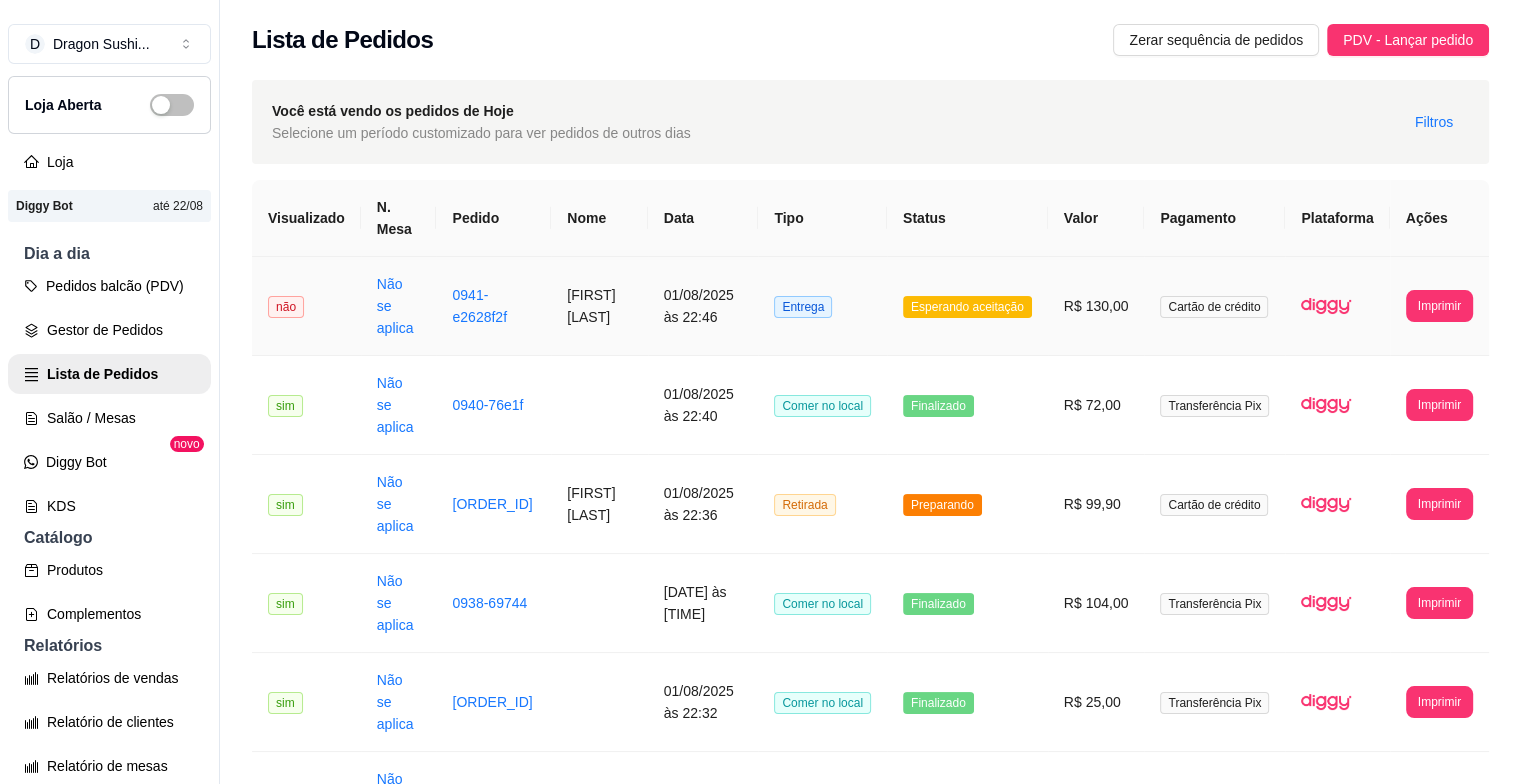click on "[FIRST] [LAST]" at bounding box center (599, 306) 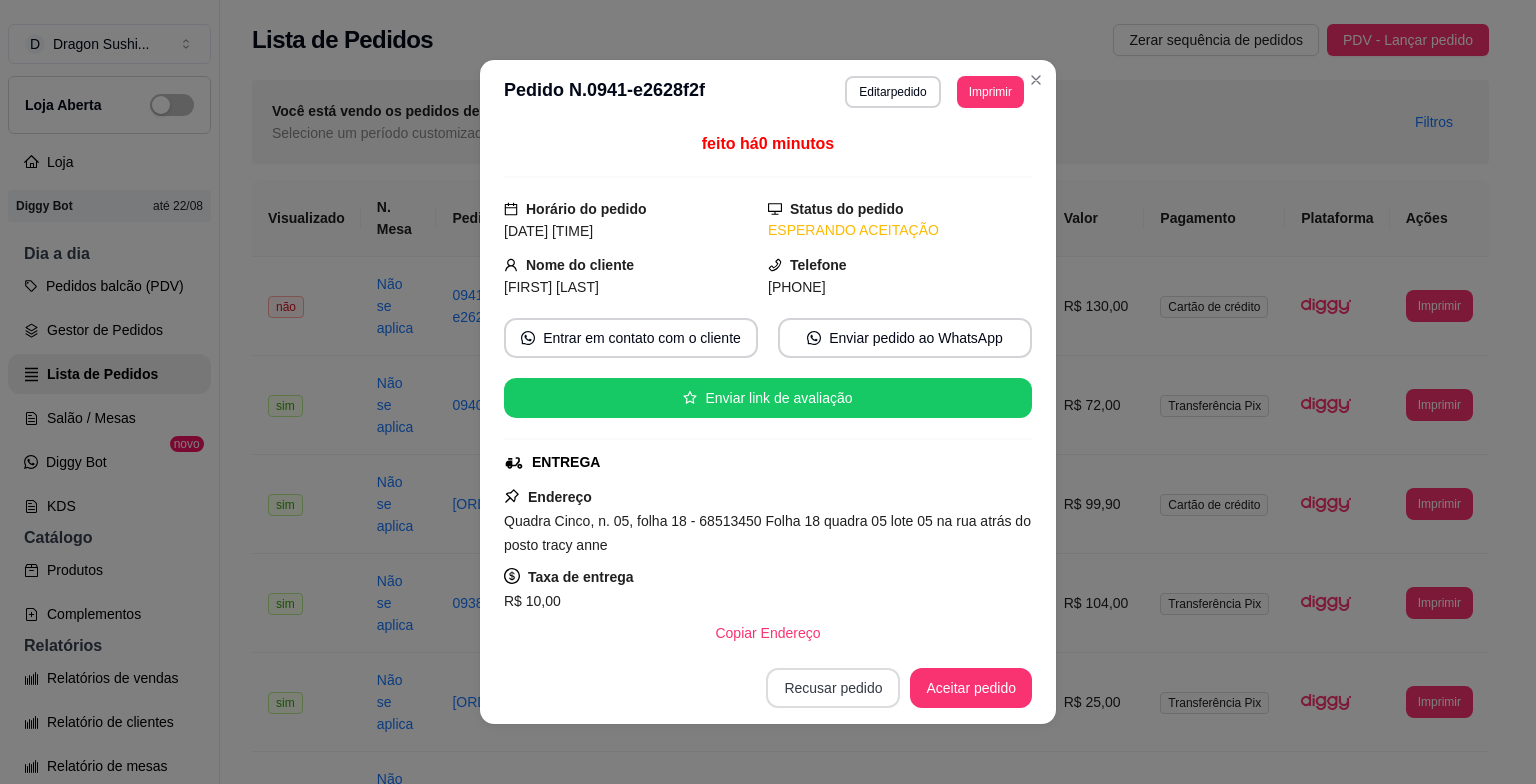 click on "Recusar pedido" at bounding box center [833, 688] 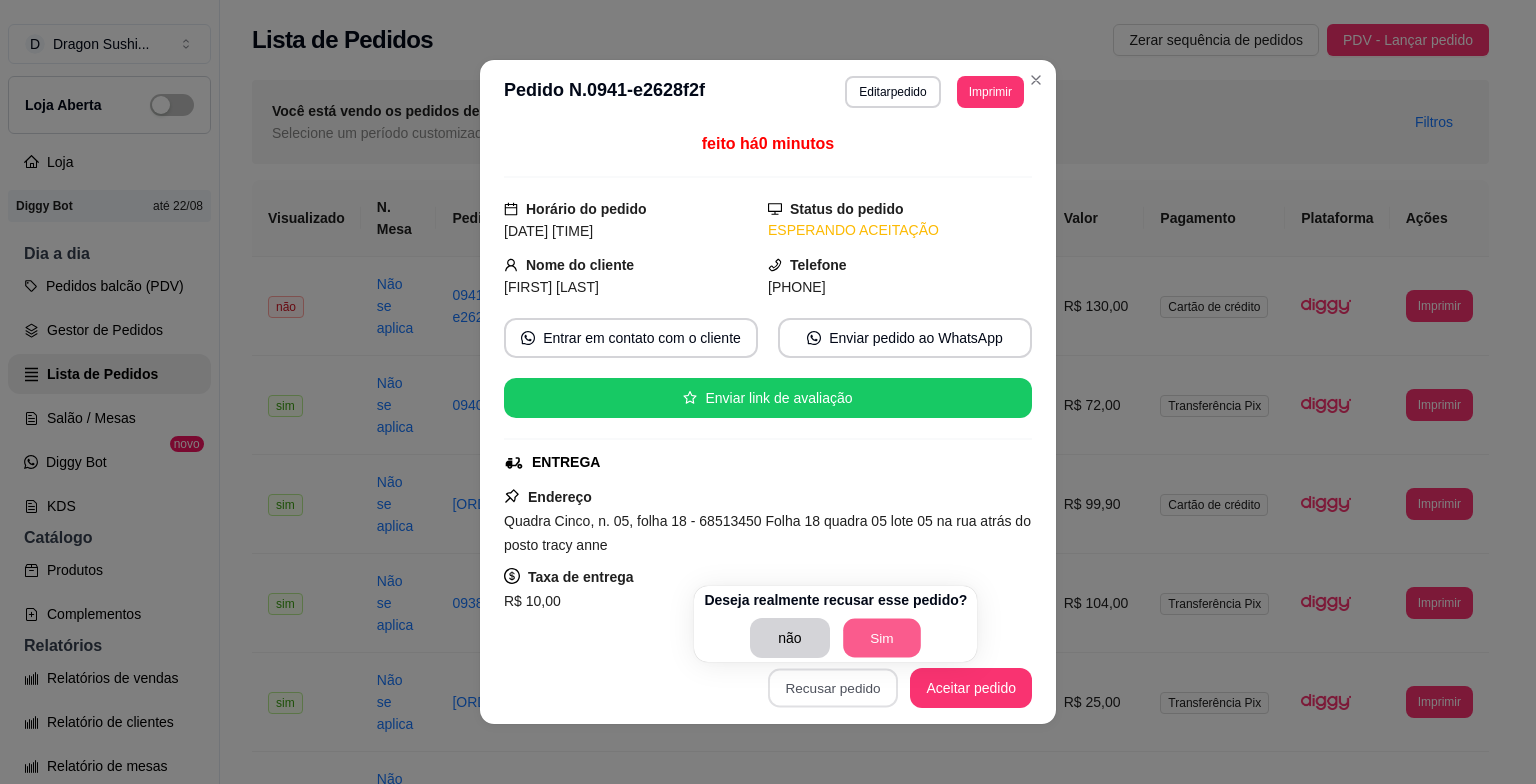 click on "Sim" at bounding box center [882, 638] 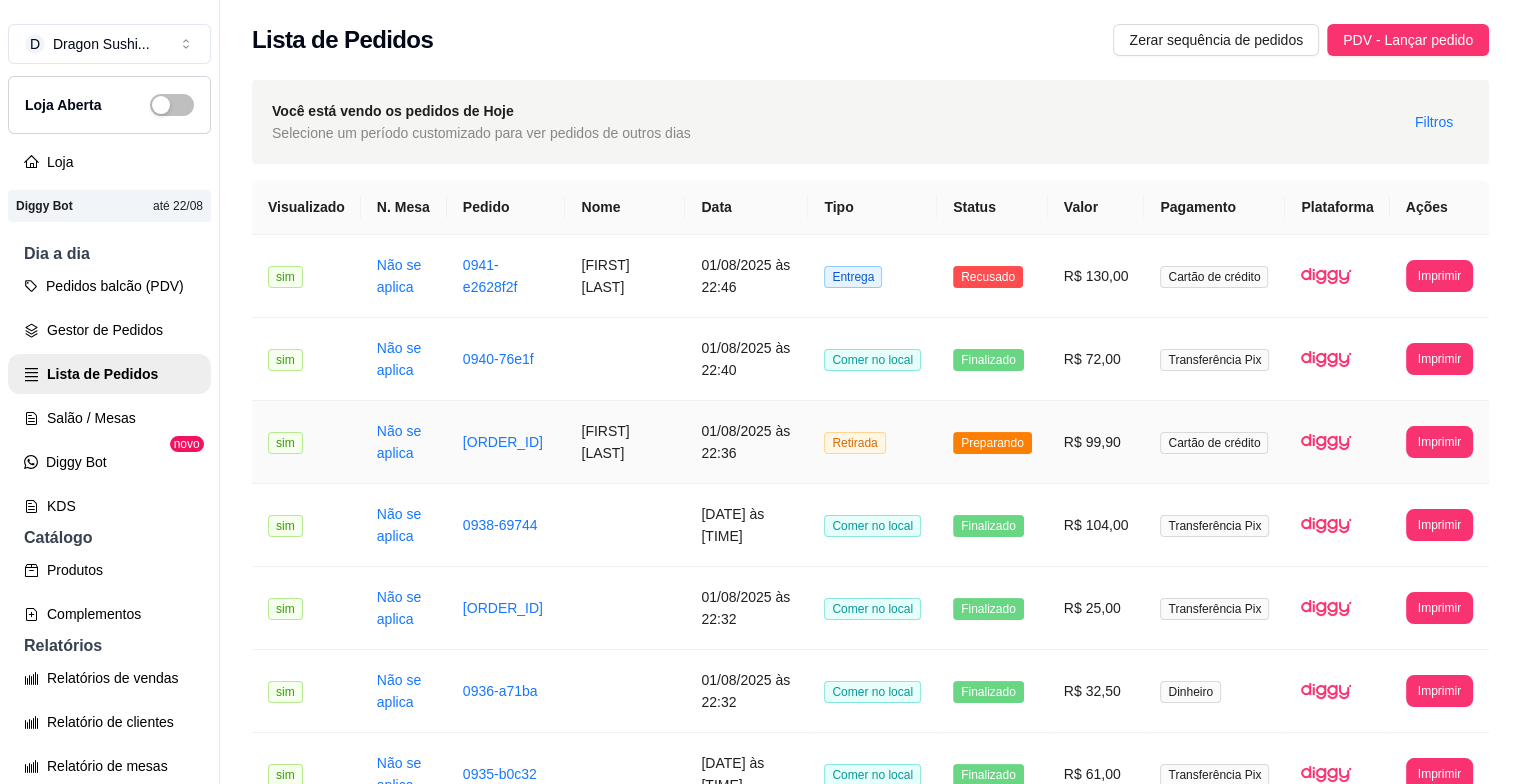 click on "Preparando" at bounding box center (992, 443) 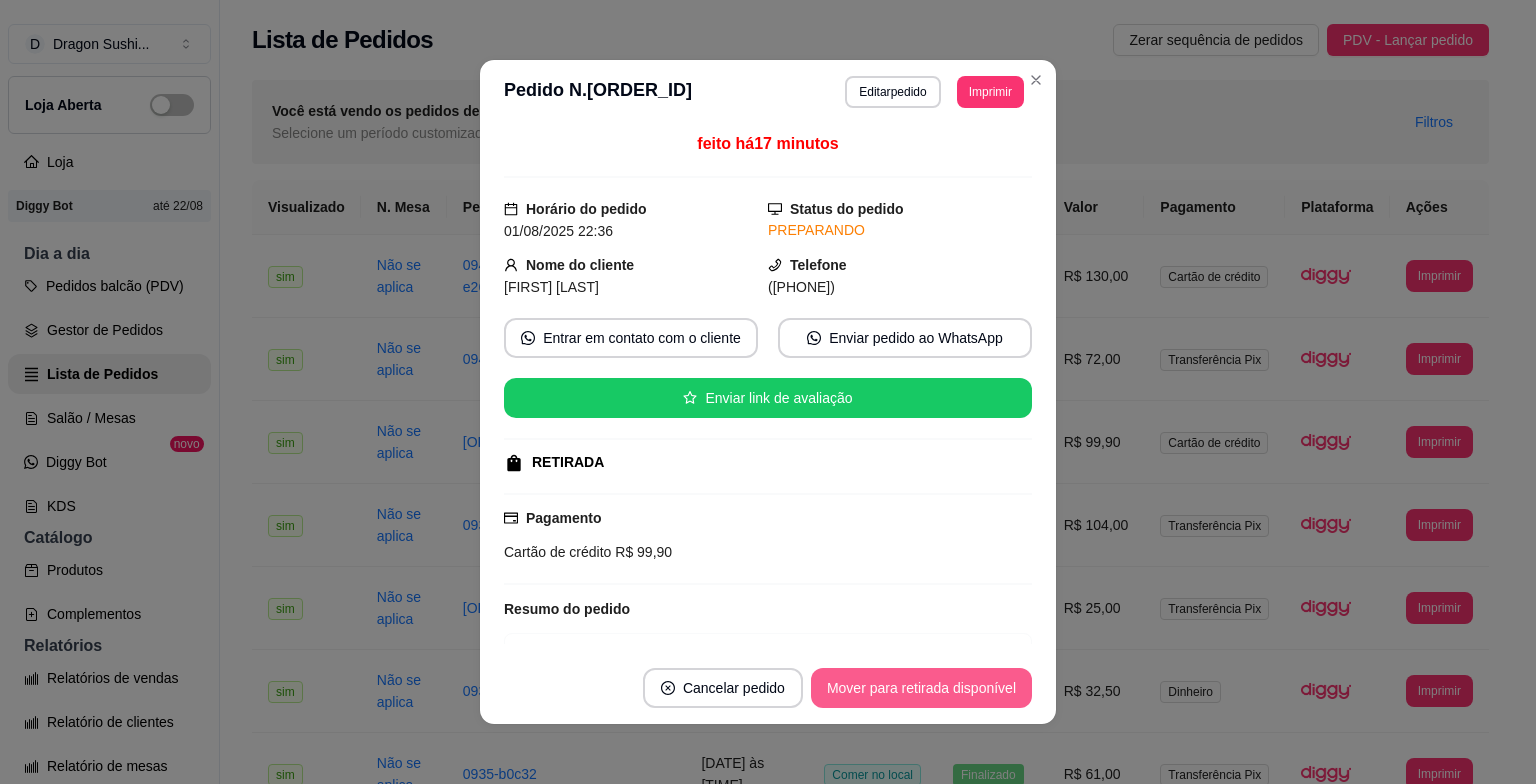 click on "Mover para retirada disponível" at bounding box center (921, 688) 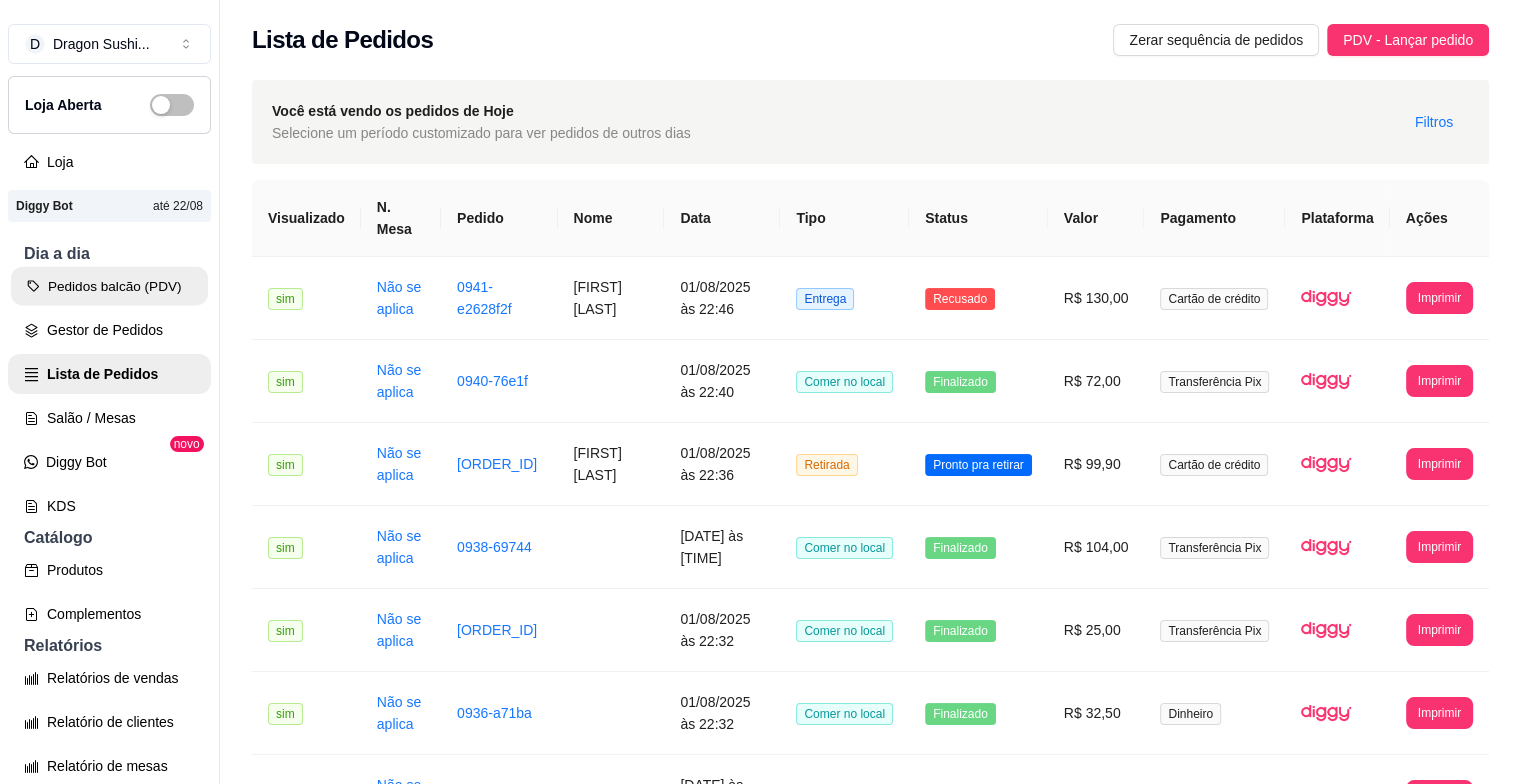 click on "Pedidos balcão (PDV)" at bounding box center (109, 286) 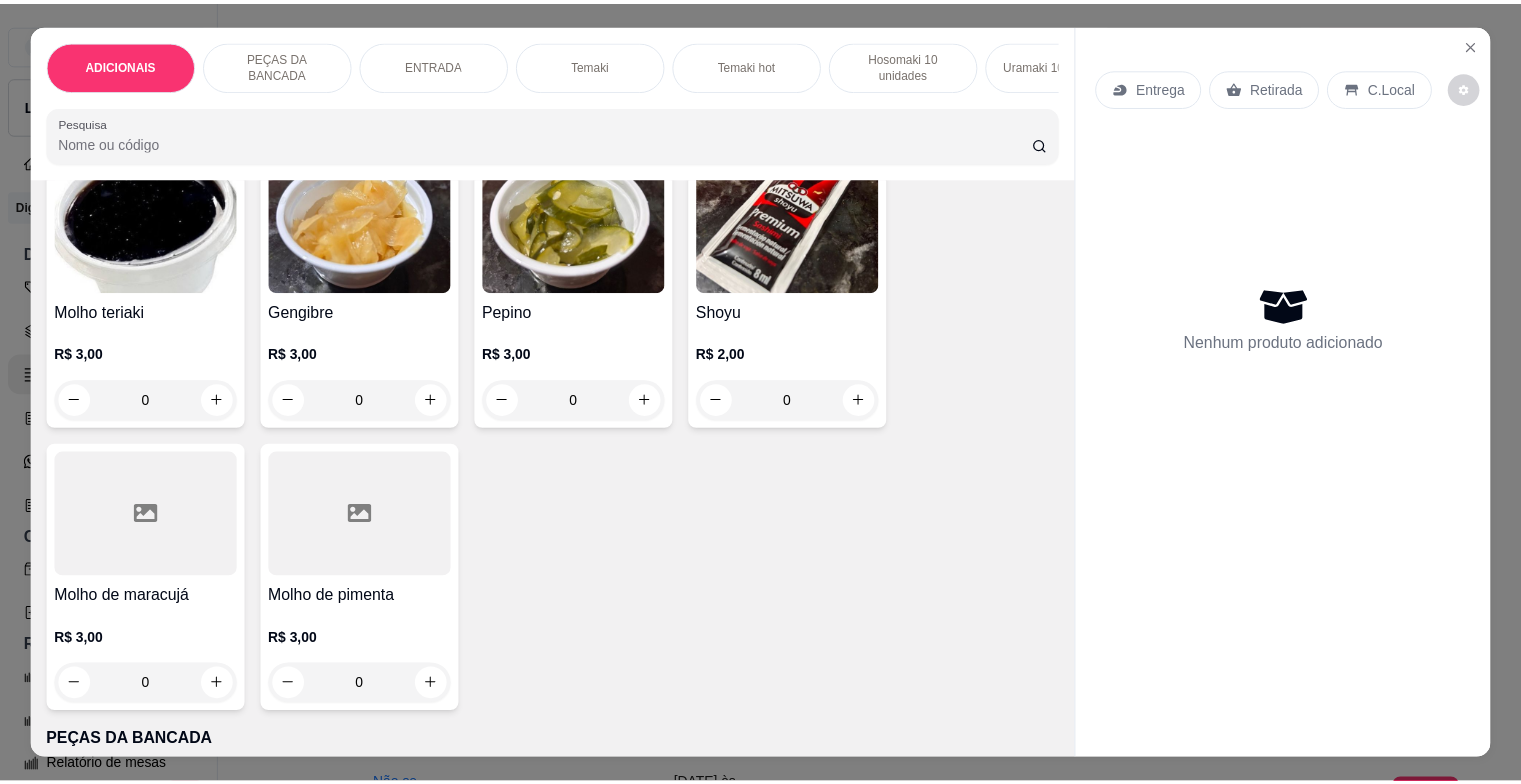 scroll, scrollTop: 700, scrollLeft: 0, axis: vertical 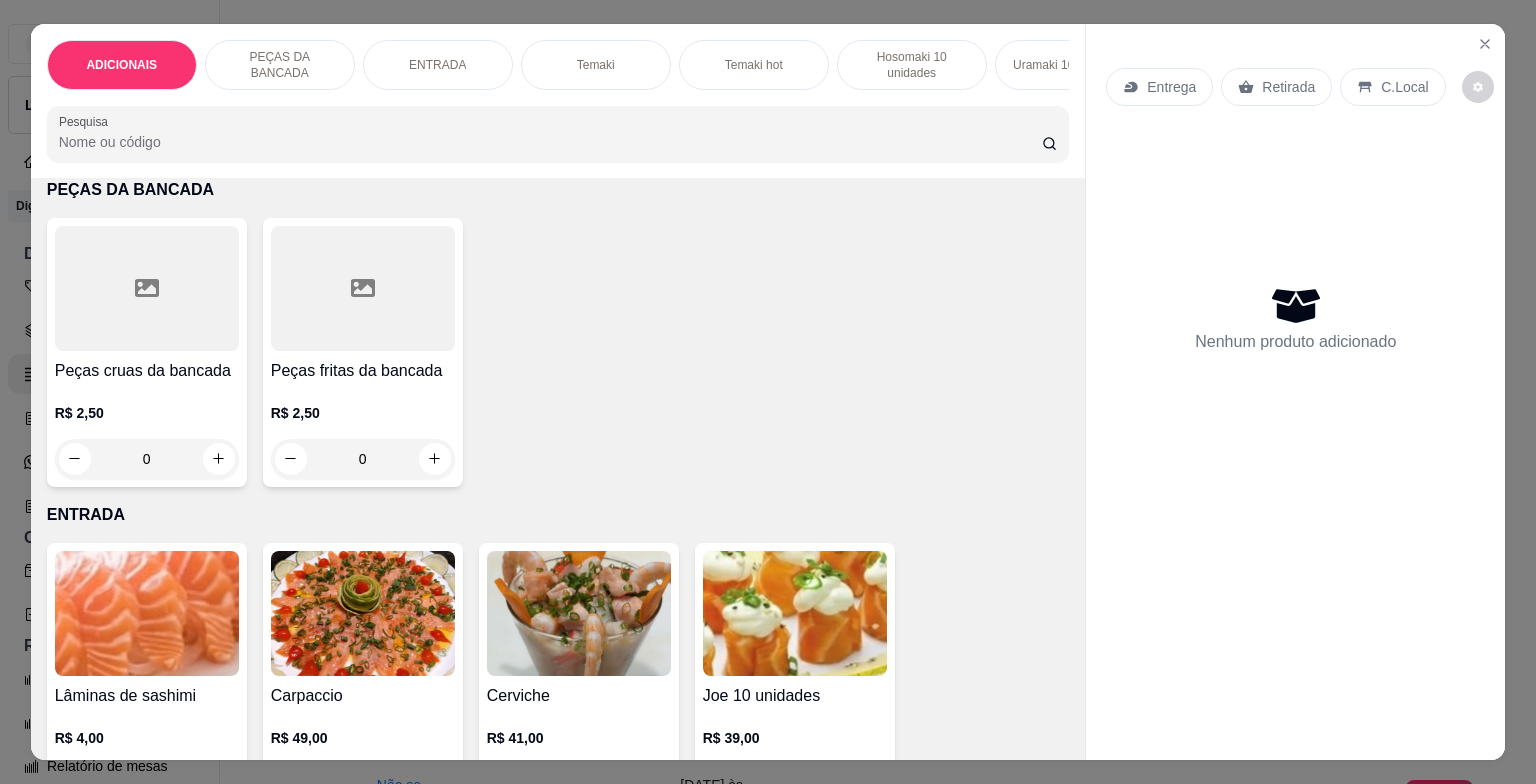 click on "0" at bounding box center (363, 459) 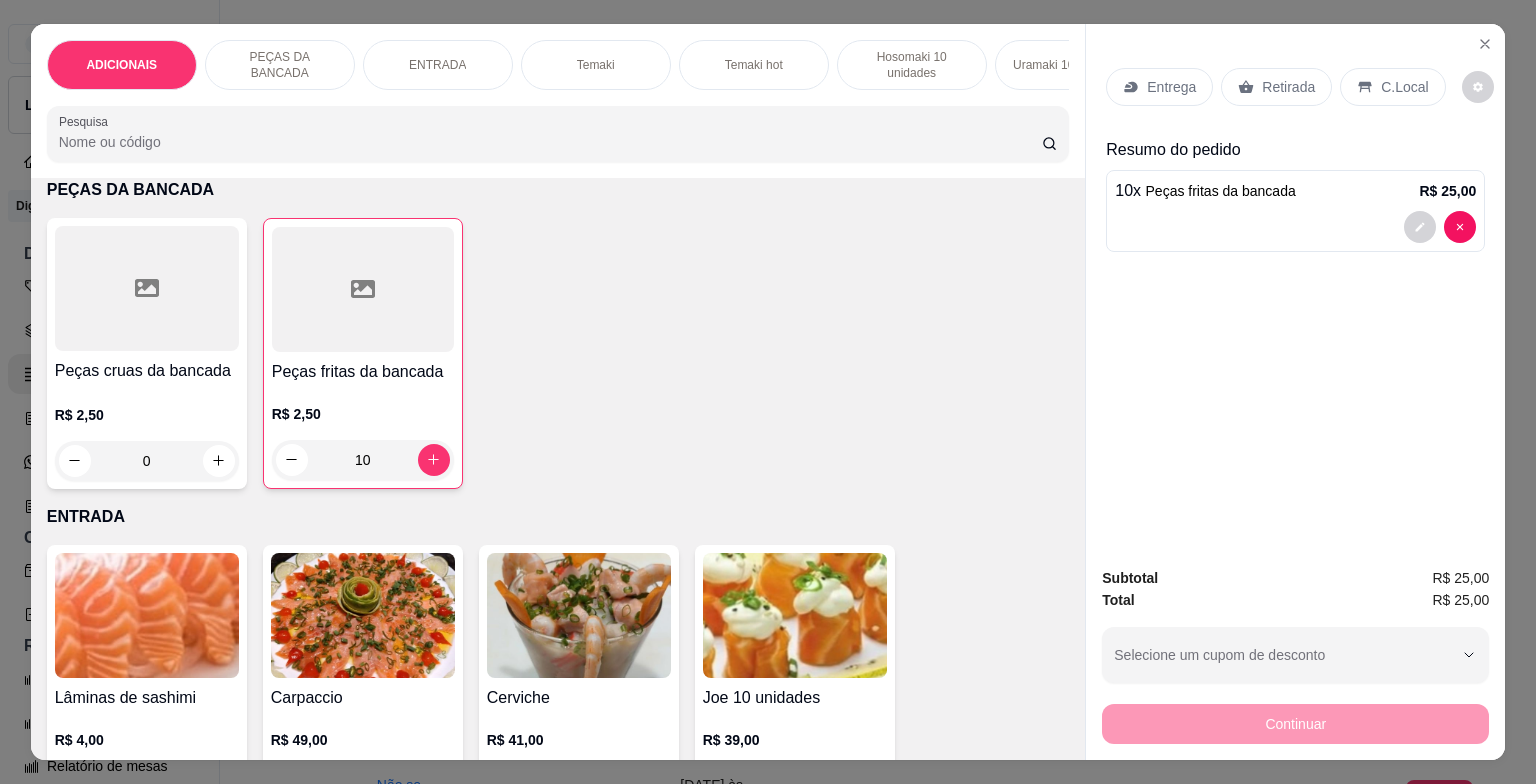 type on "10" 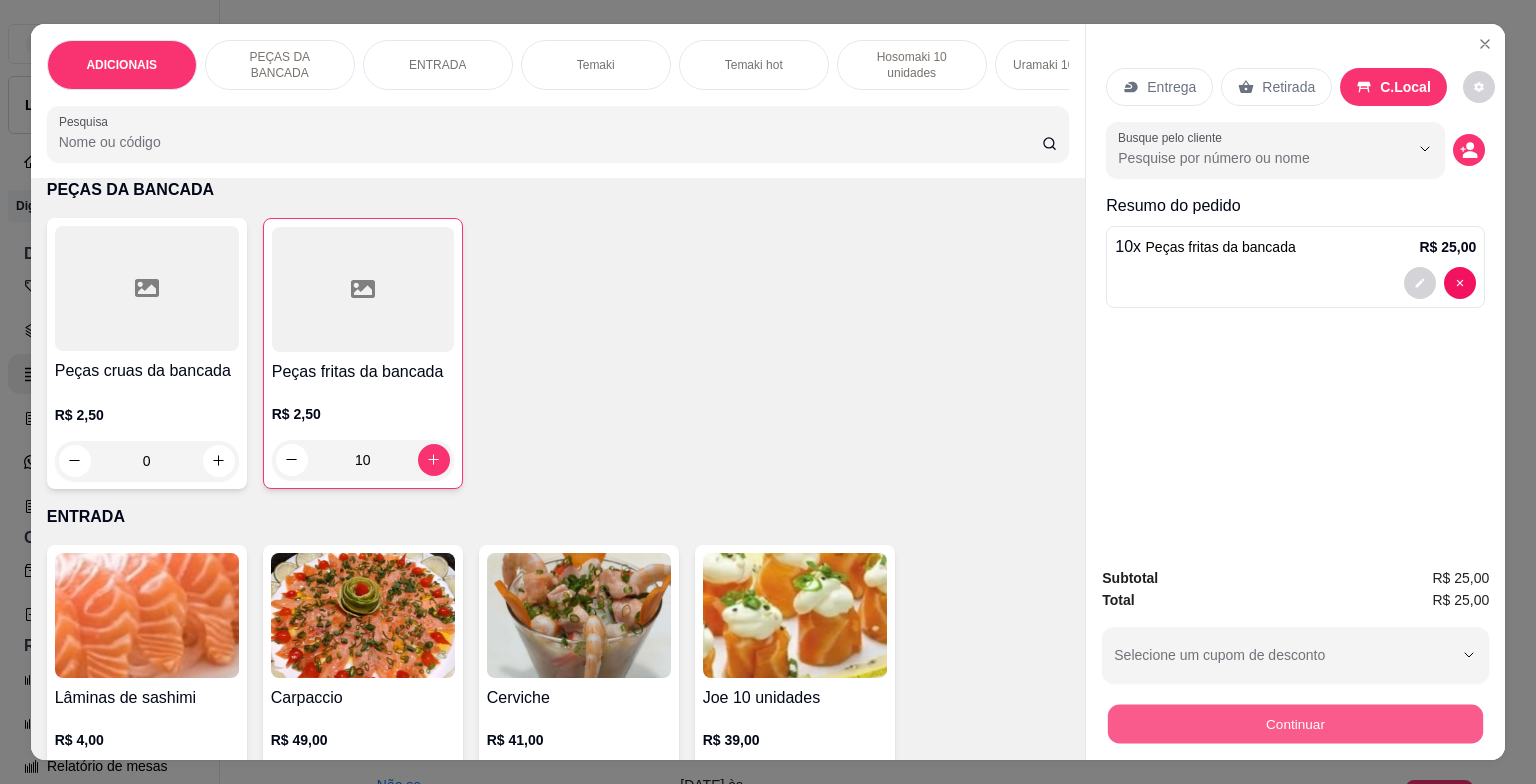 click on "Continuar" at bounding box center (1295, 724) 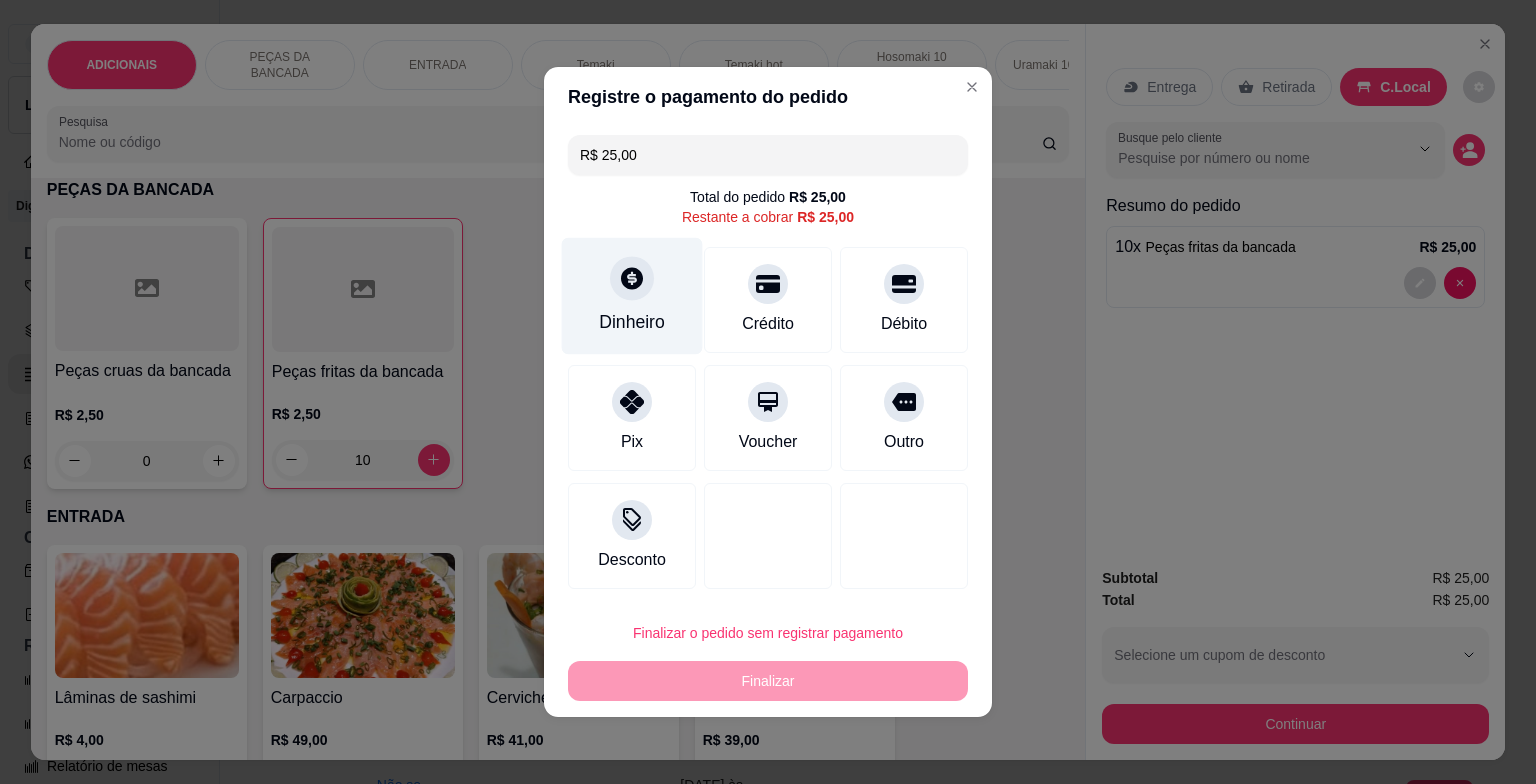 click on "Dinheiro" at bounding box center (632, 322) 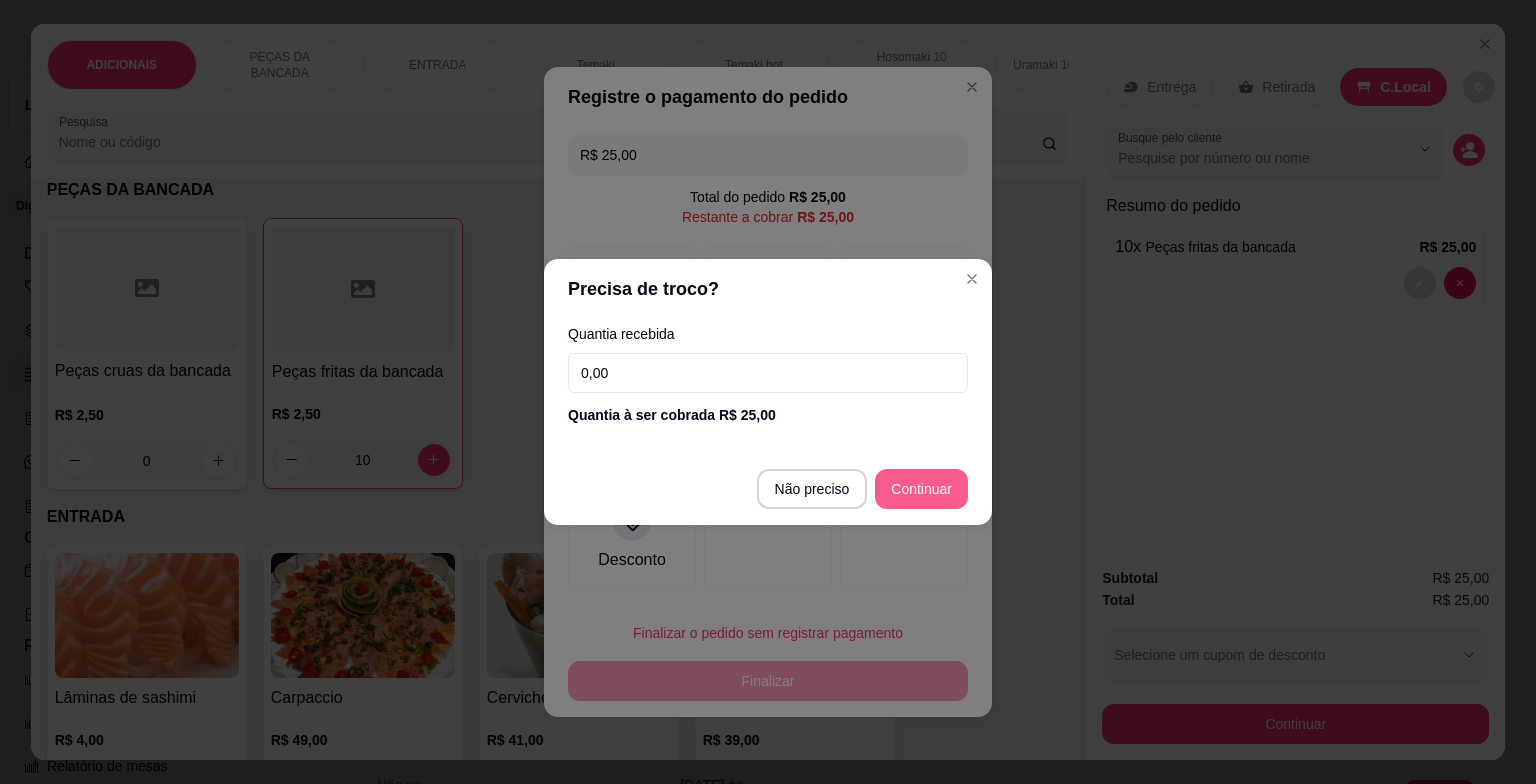 type on "R$ 0,00" 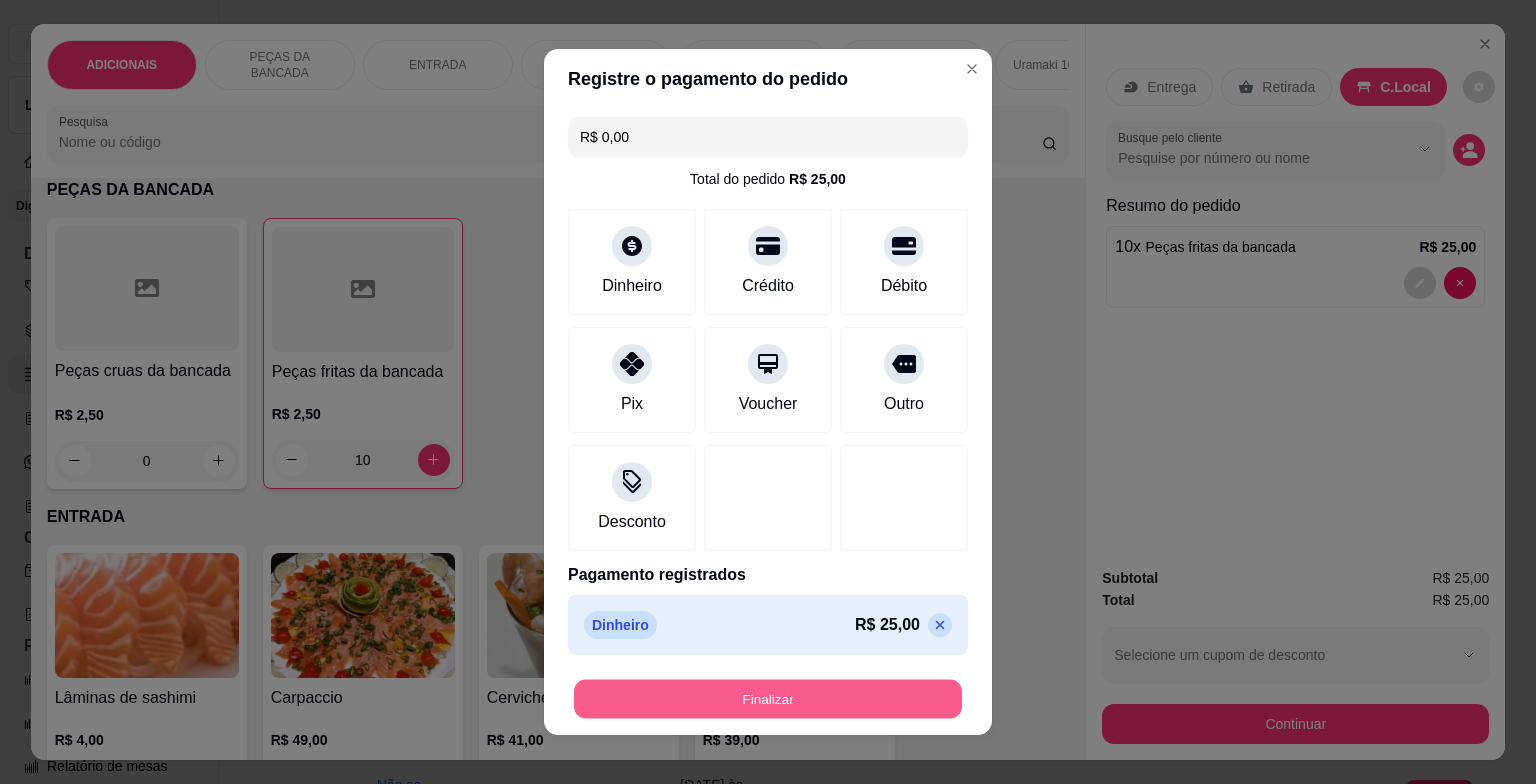 click on "Finalizar" at bounding box center [768, 699] 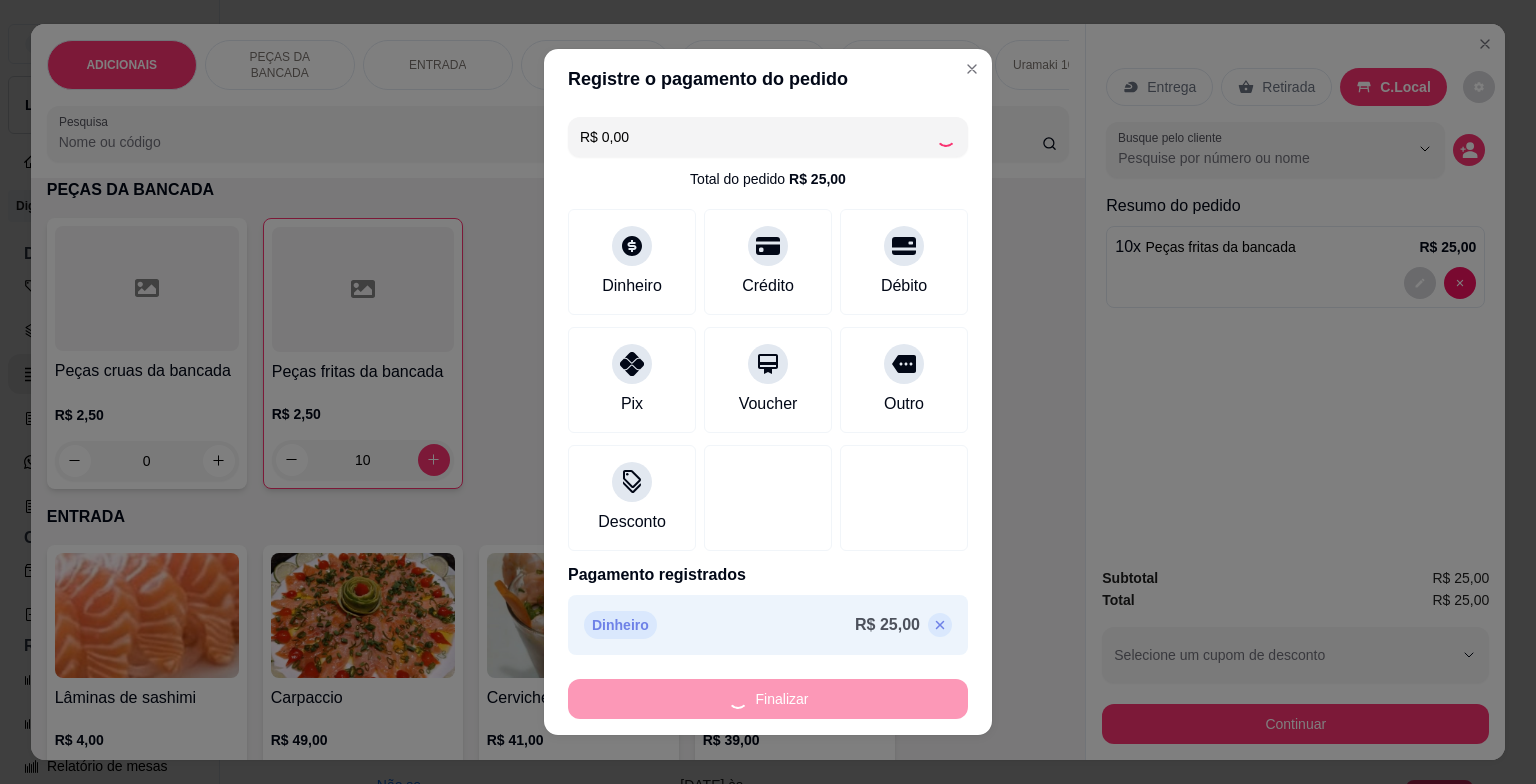 type on "0" 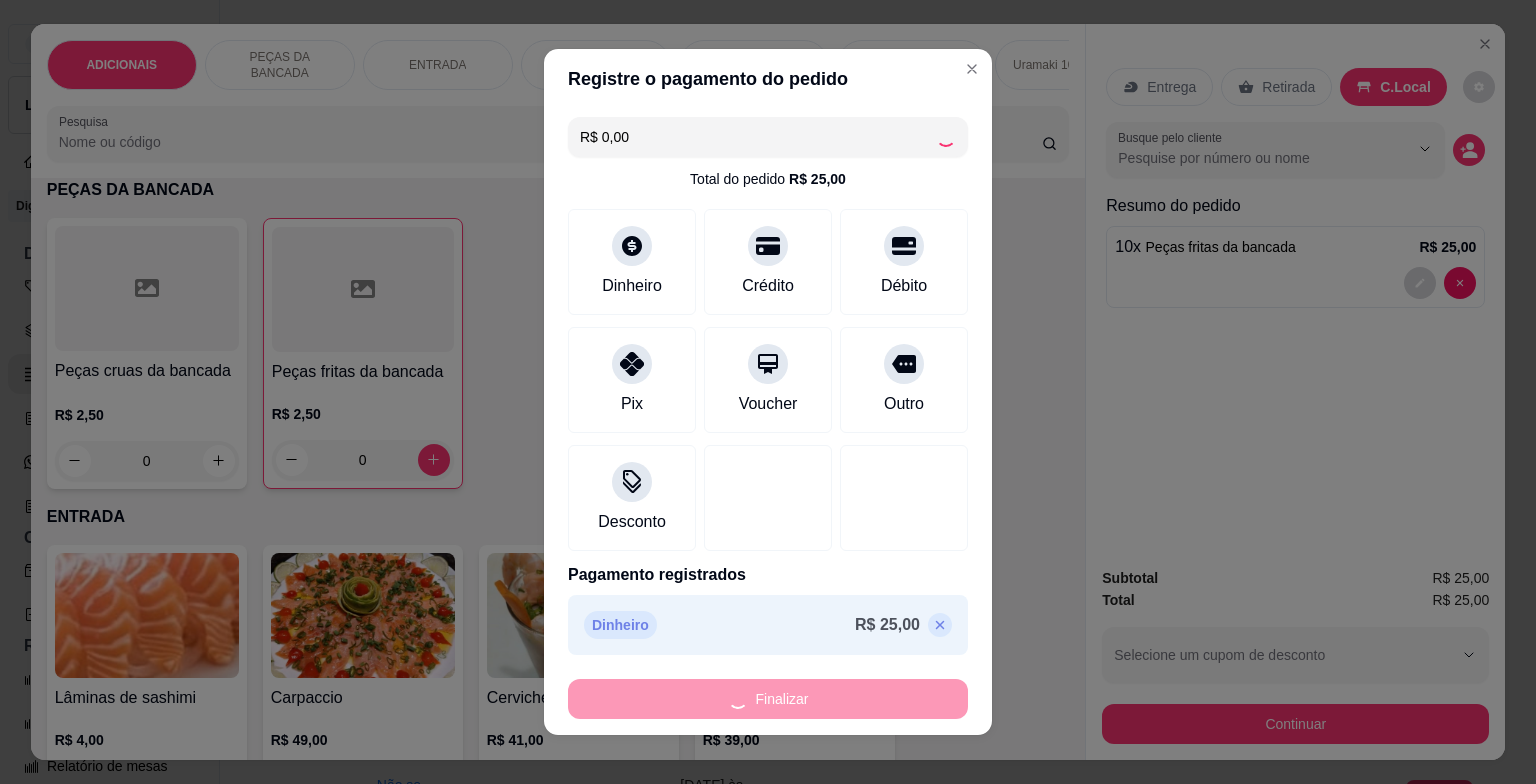 type on "-R$ 25,00" 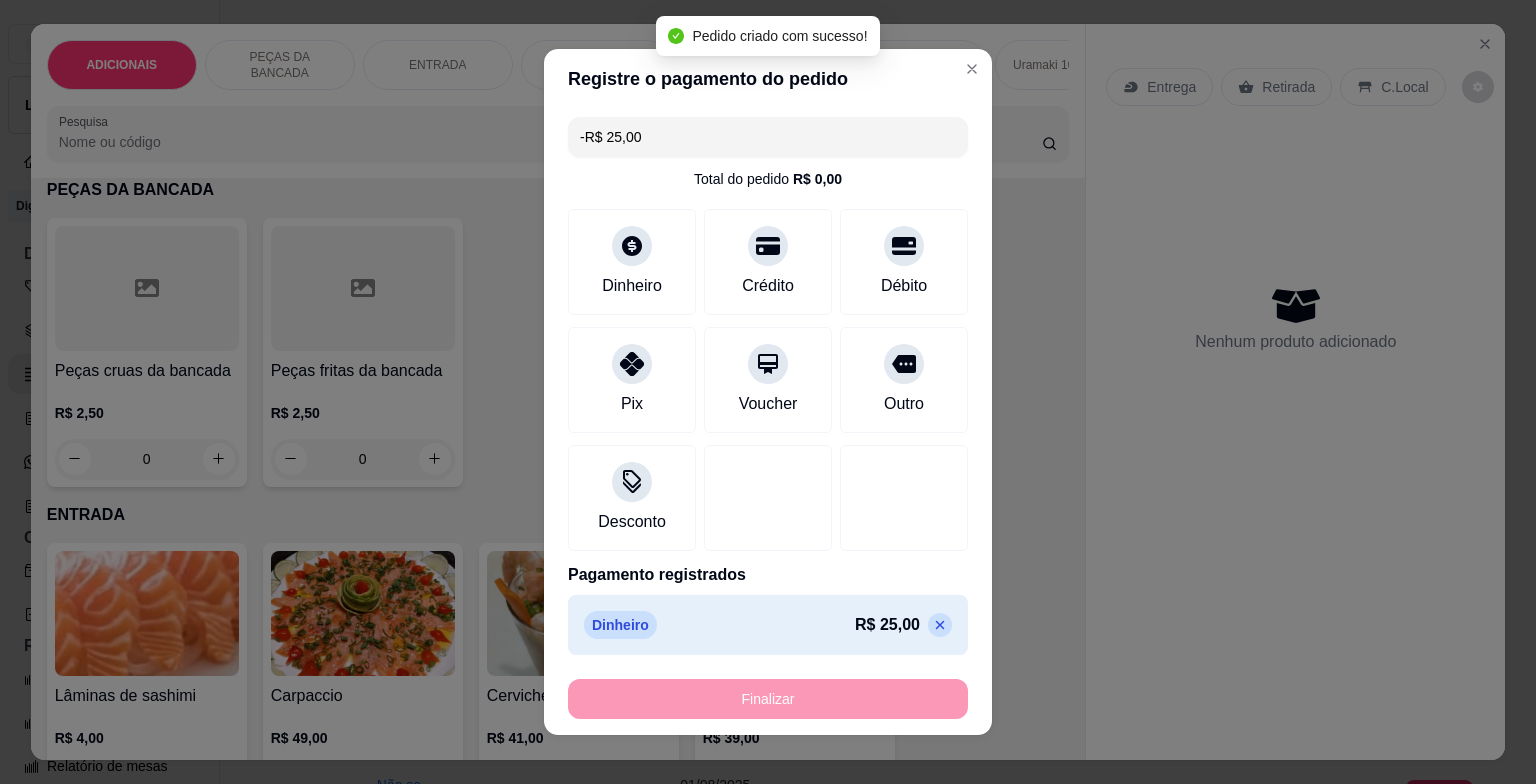 drag, startPoint x: 845, startPoint y: 544, endPoint x: 875, endPoint y: 480, distance: 70.68239 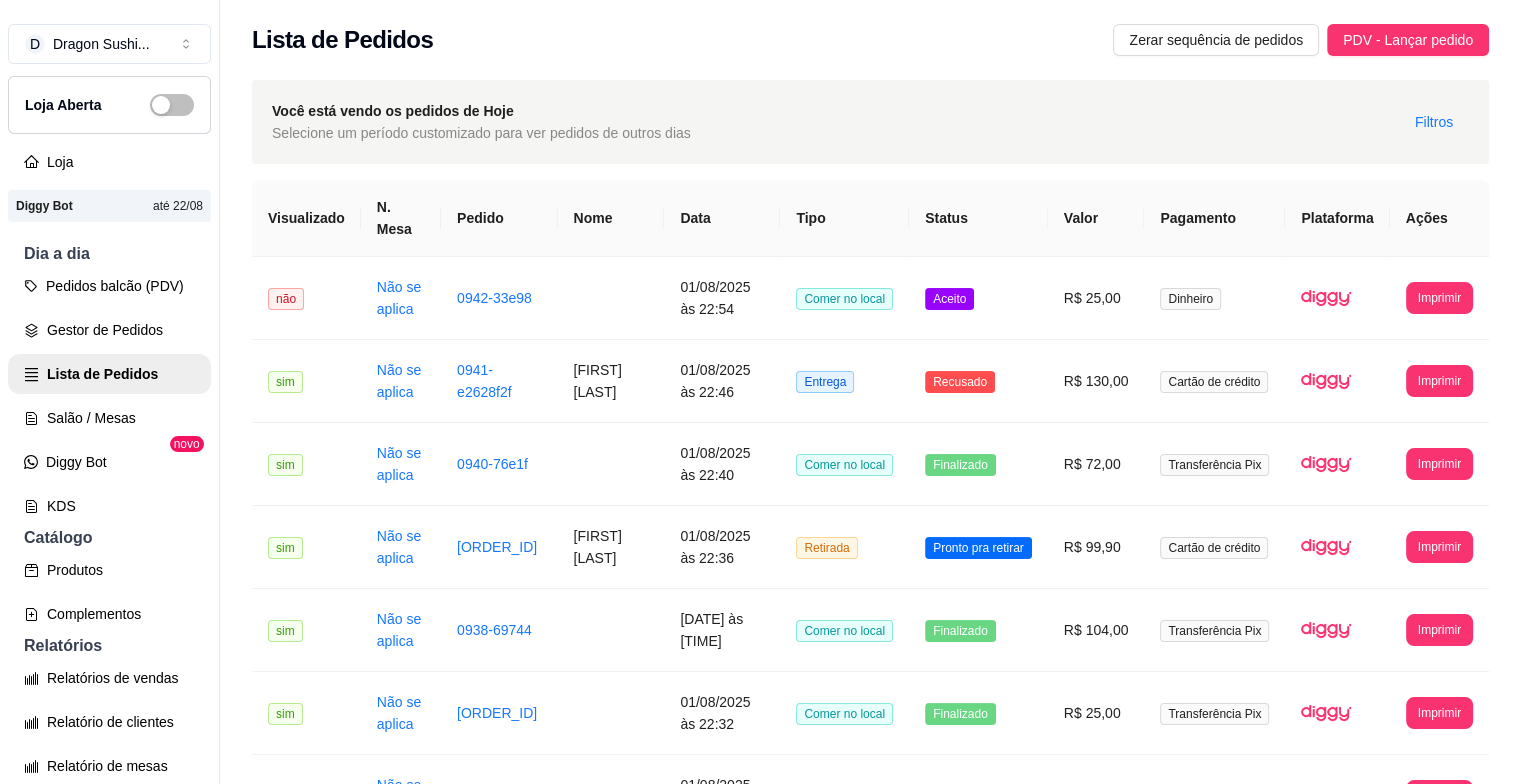 click on "Pedidos balcão (PDV)" at bounding box center (109, 286) 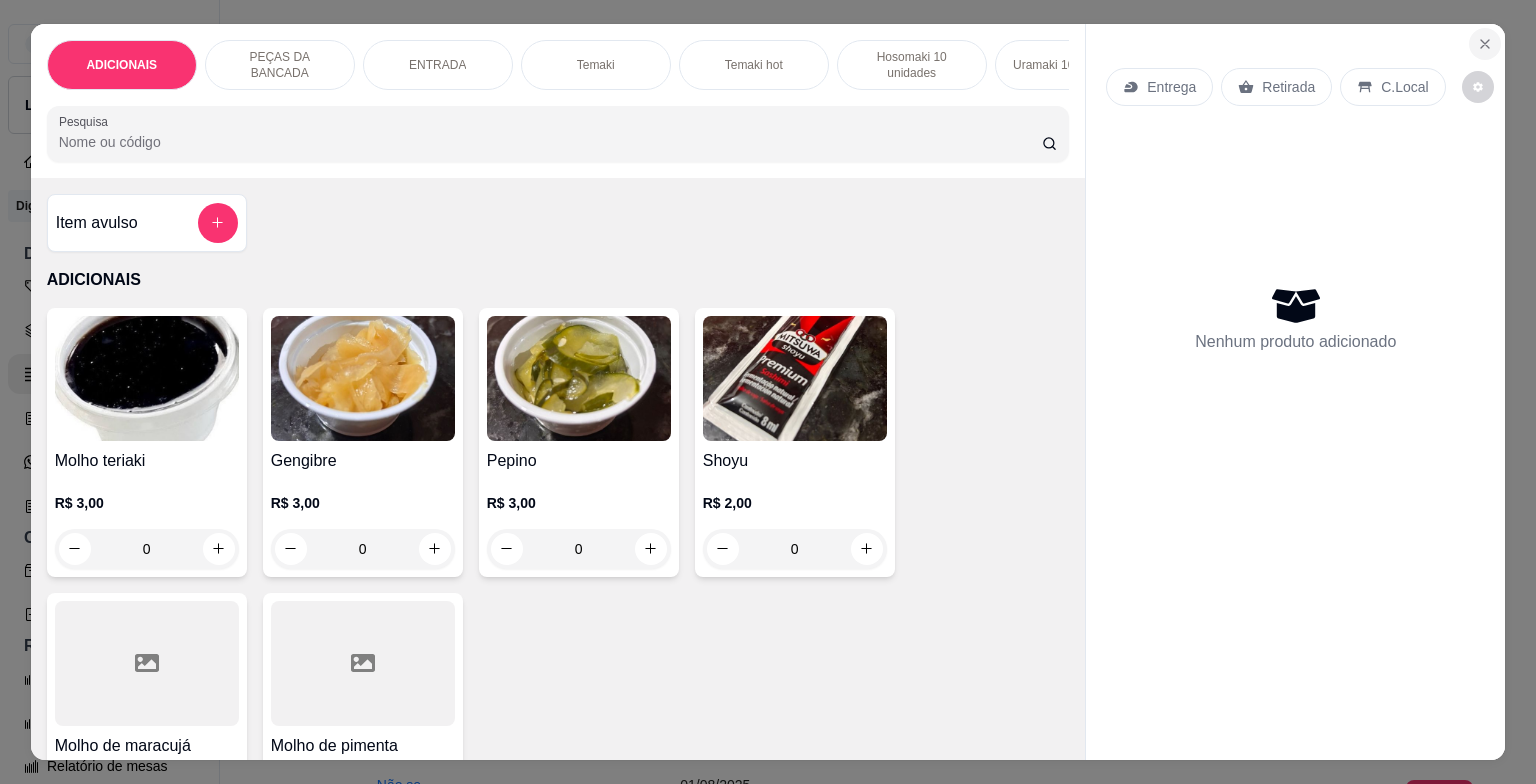 click at bounding box center (1485, 44) 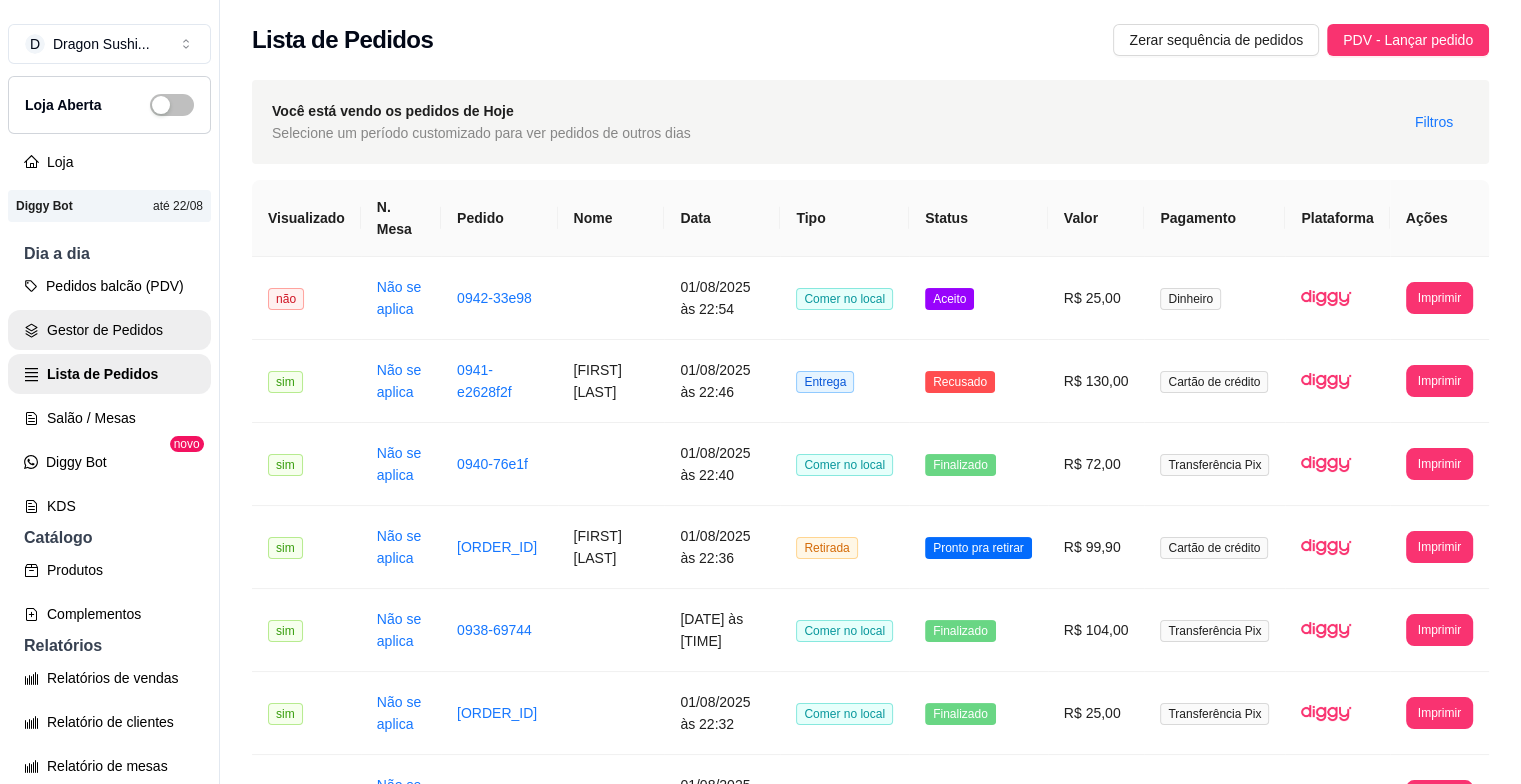click on "Gestor de Pedidos" at bounding box center (109, 330) 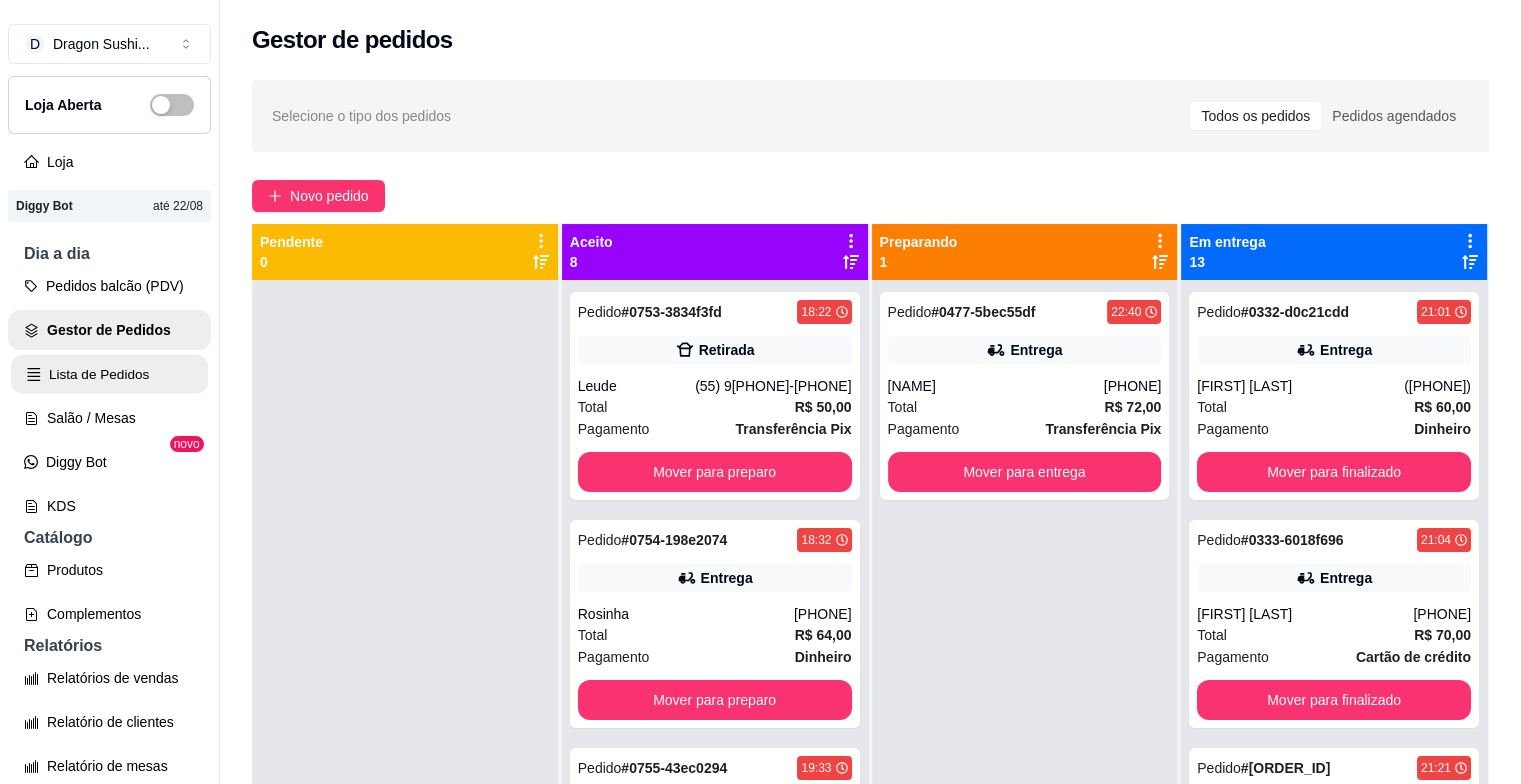 click on "Lista de Pedidos" at bounding box center [109, 374] 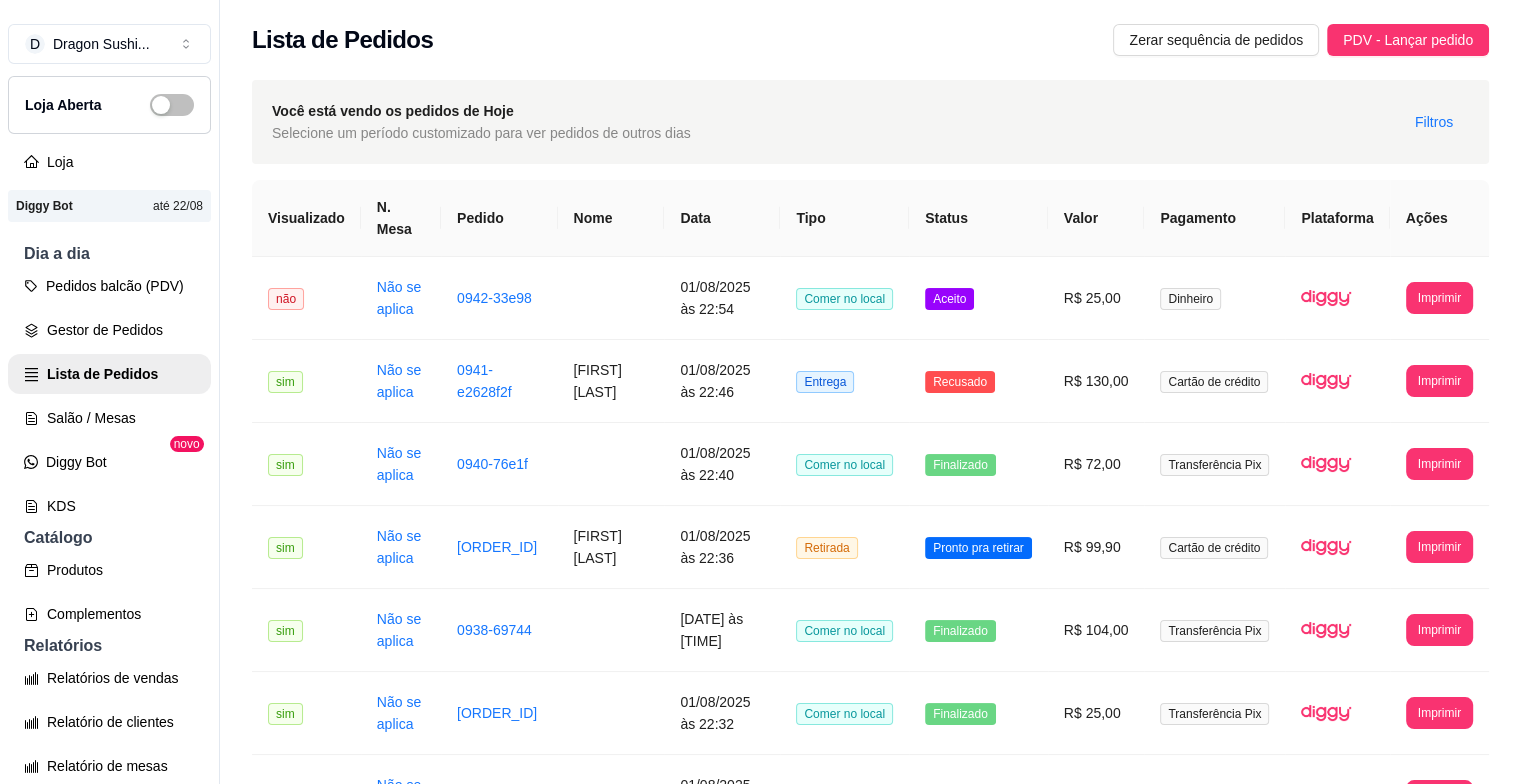 click on "**********" at bounding box center [870, 1252] 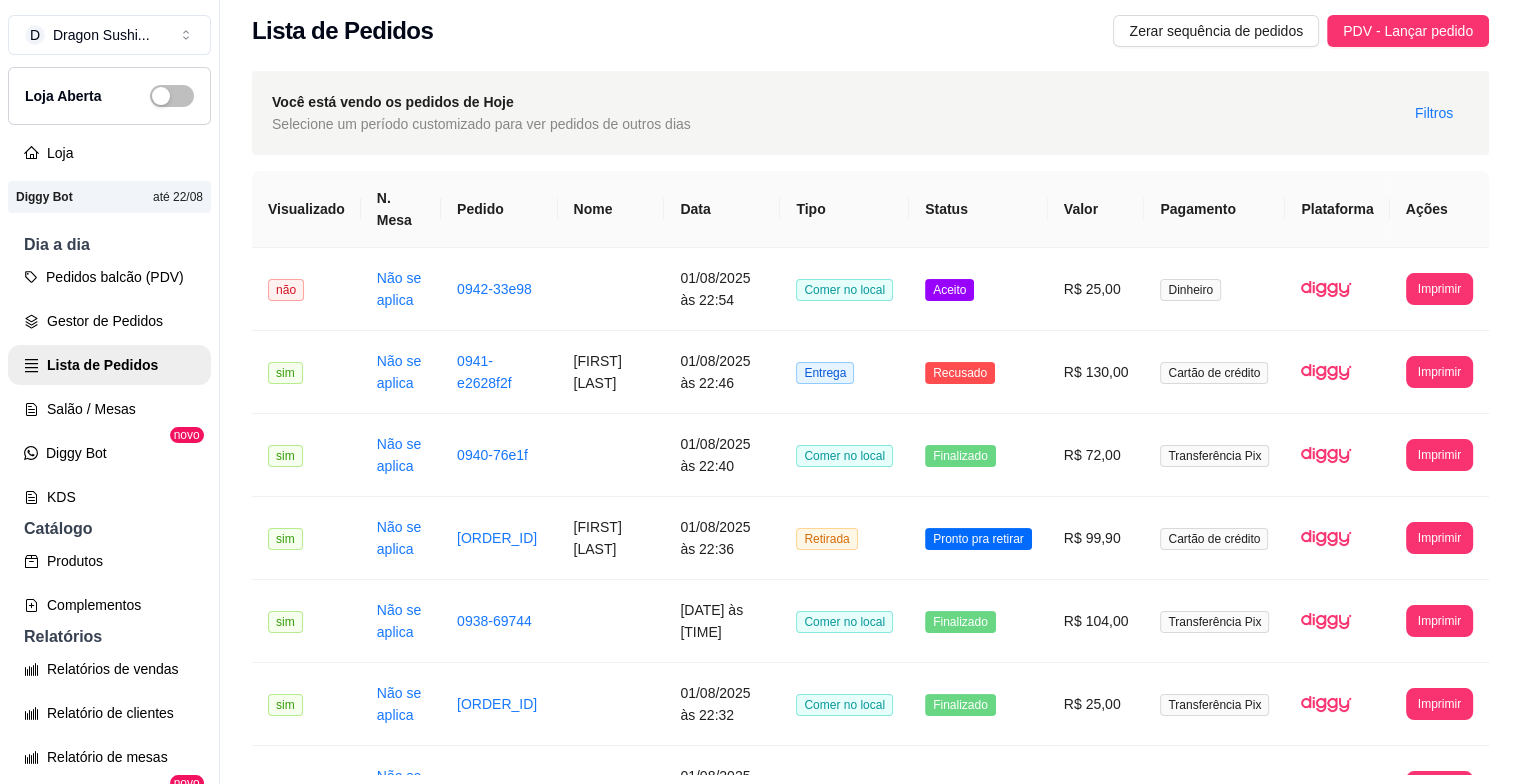 click on "Ações" at bounding box center (1439, 209) 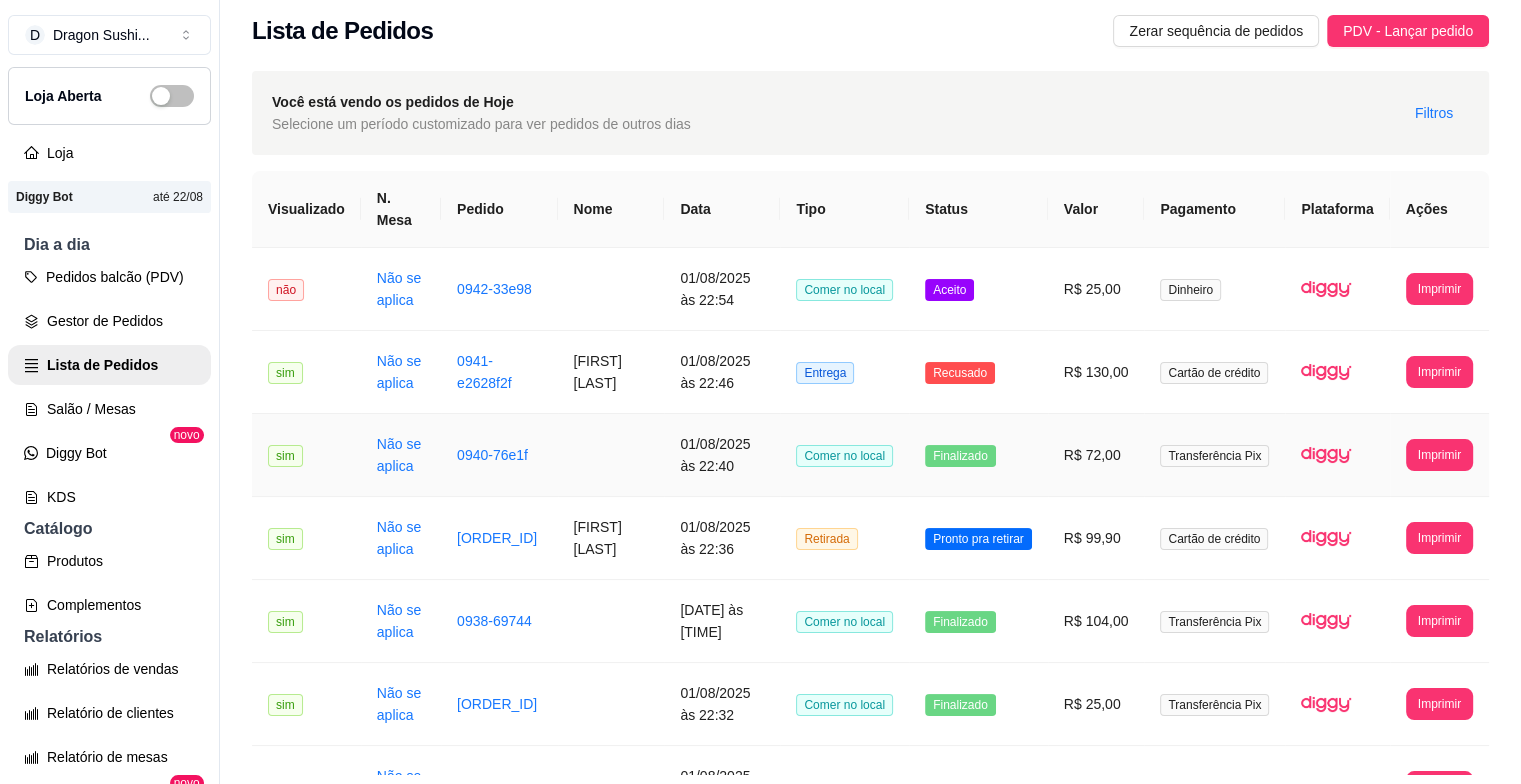click at bounding box center [611, 455] 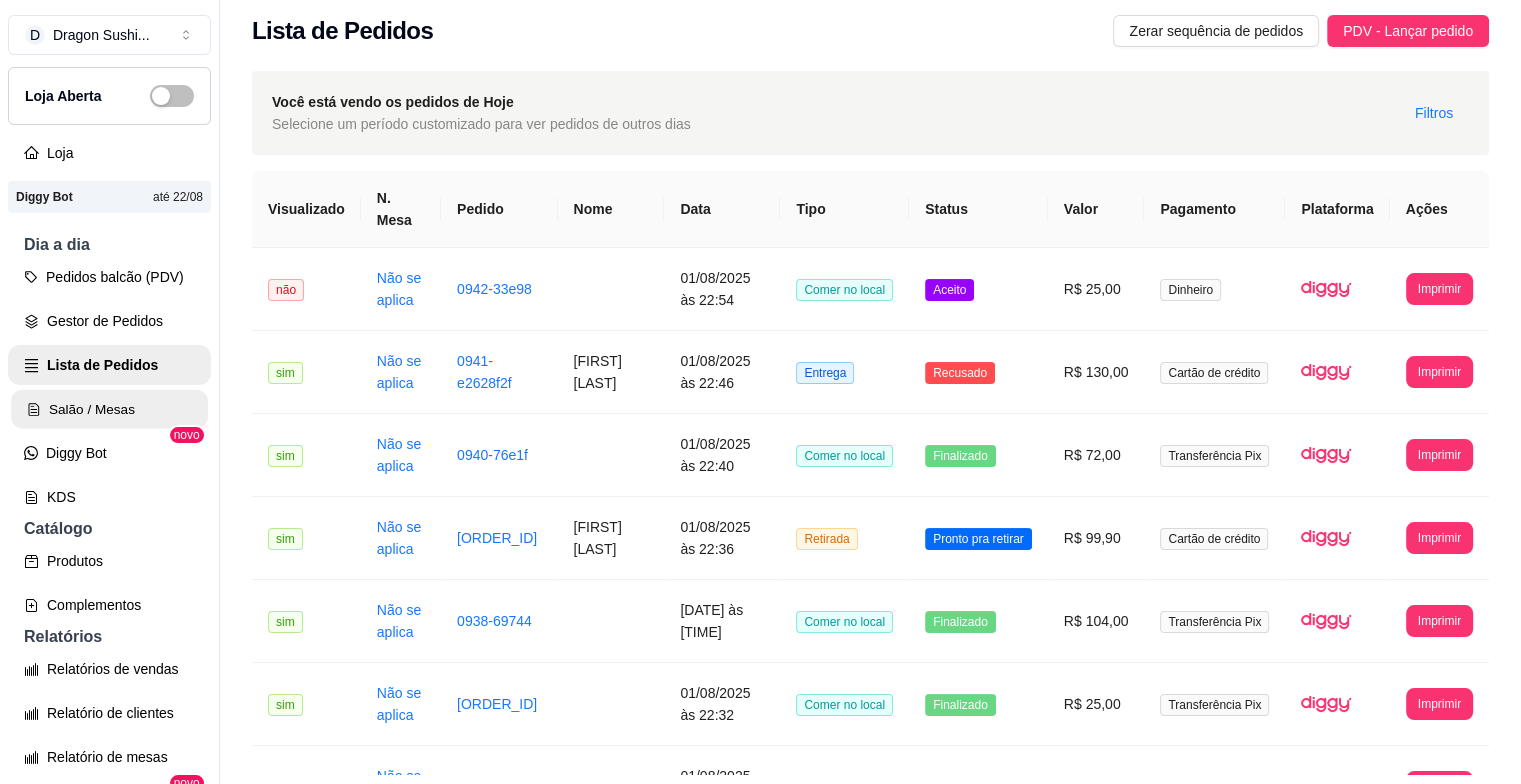 click on "Salão / Mesas" at bounding box center (109, 409) 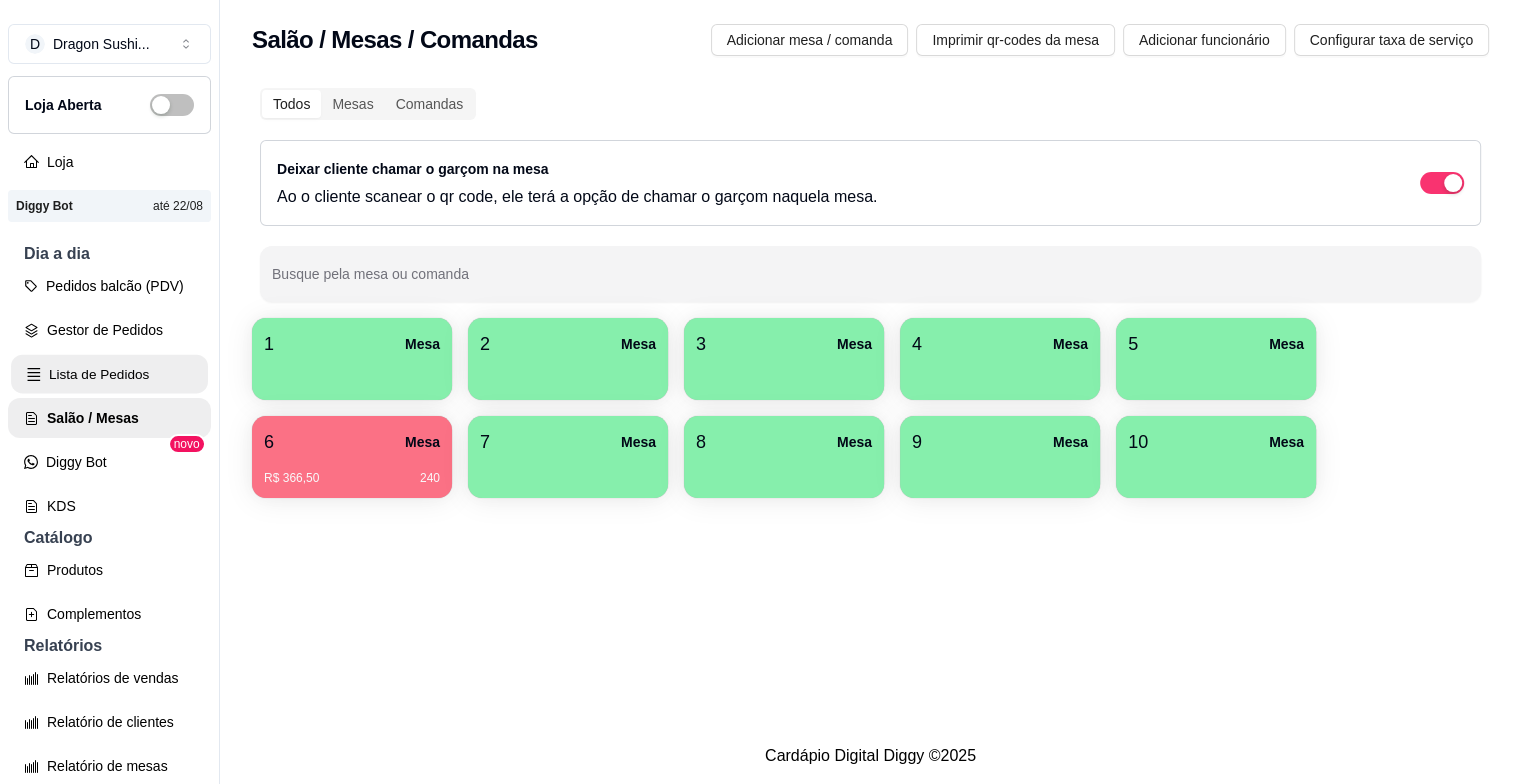 click on "Lista de Pedidos" at bounding box center [109, 374] 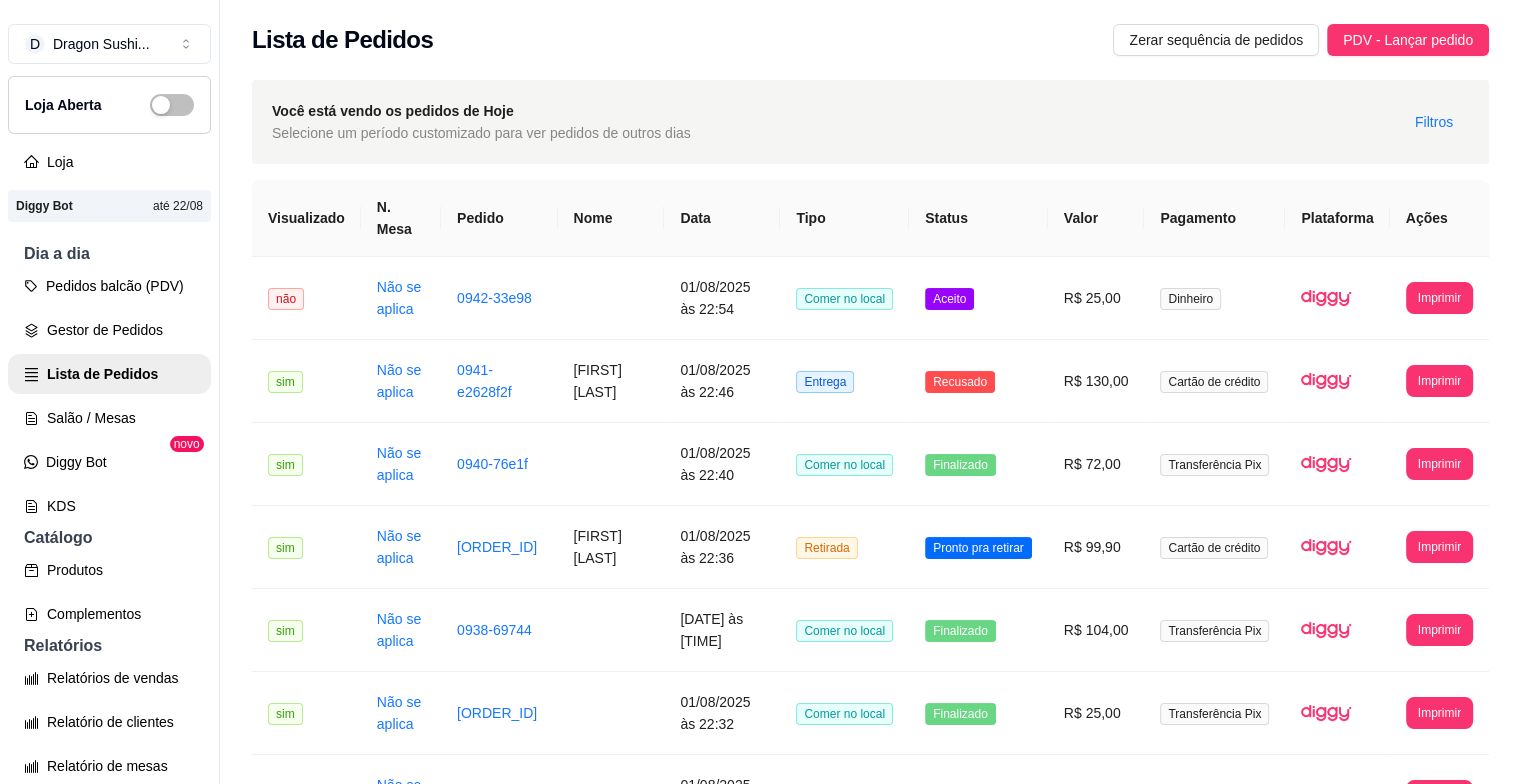click on "Lista de Pedidos Zerar sequência de pedidos PDV - Lançar pedido" at bounding box center (870, 40) 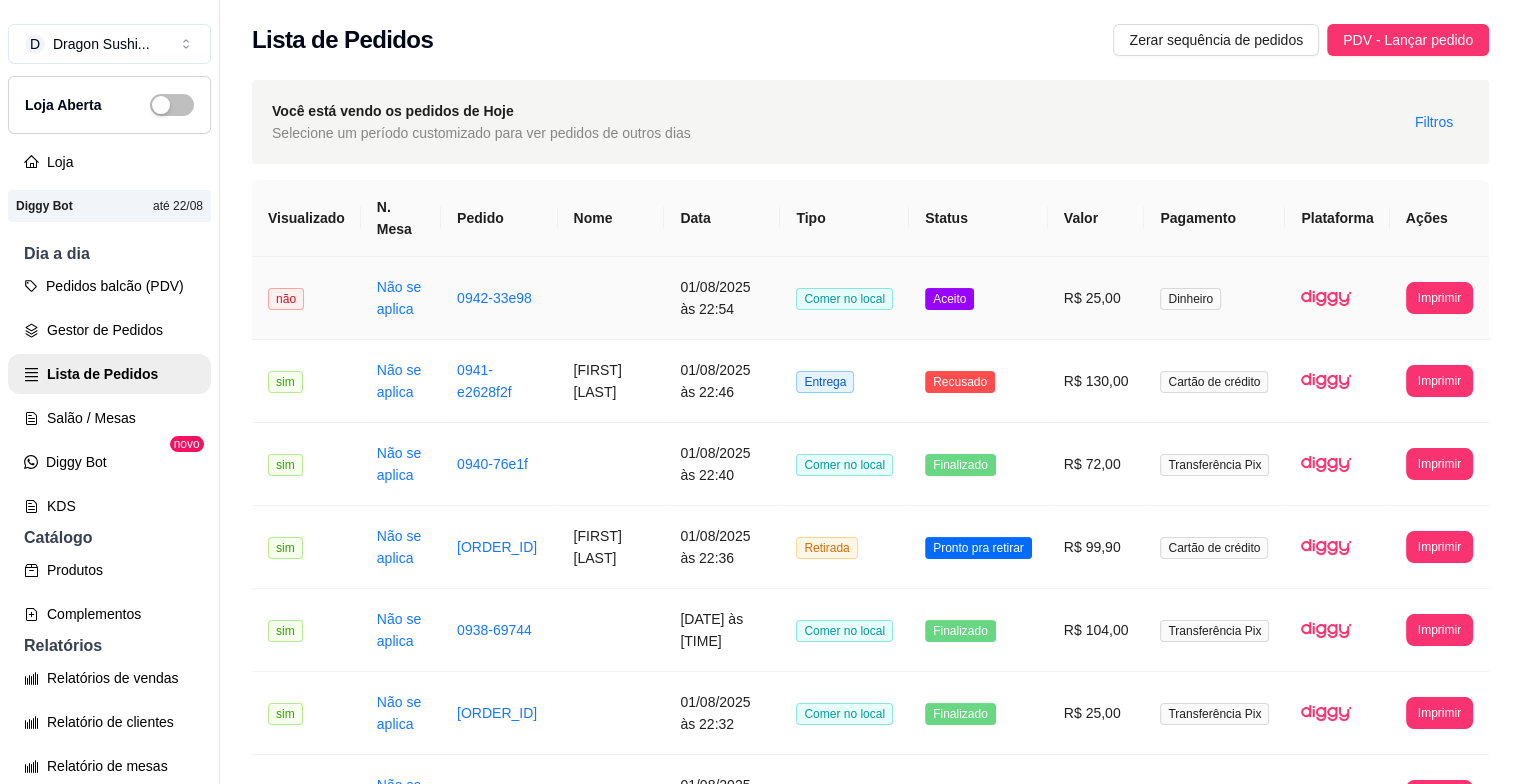 click on "Aceito" at bounding box center (949, 299) 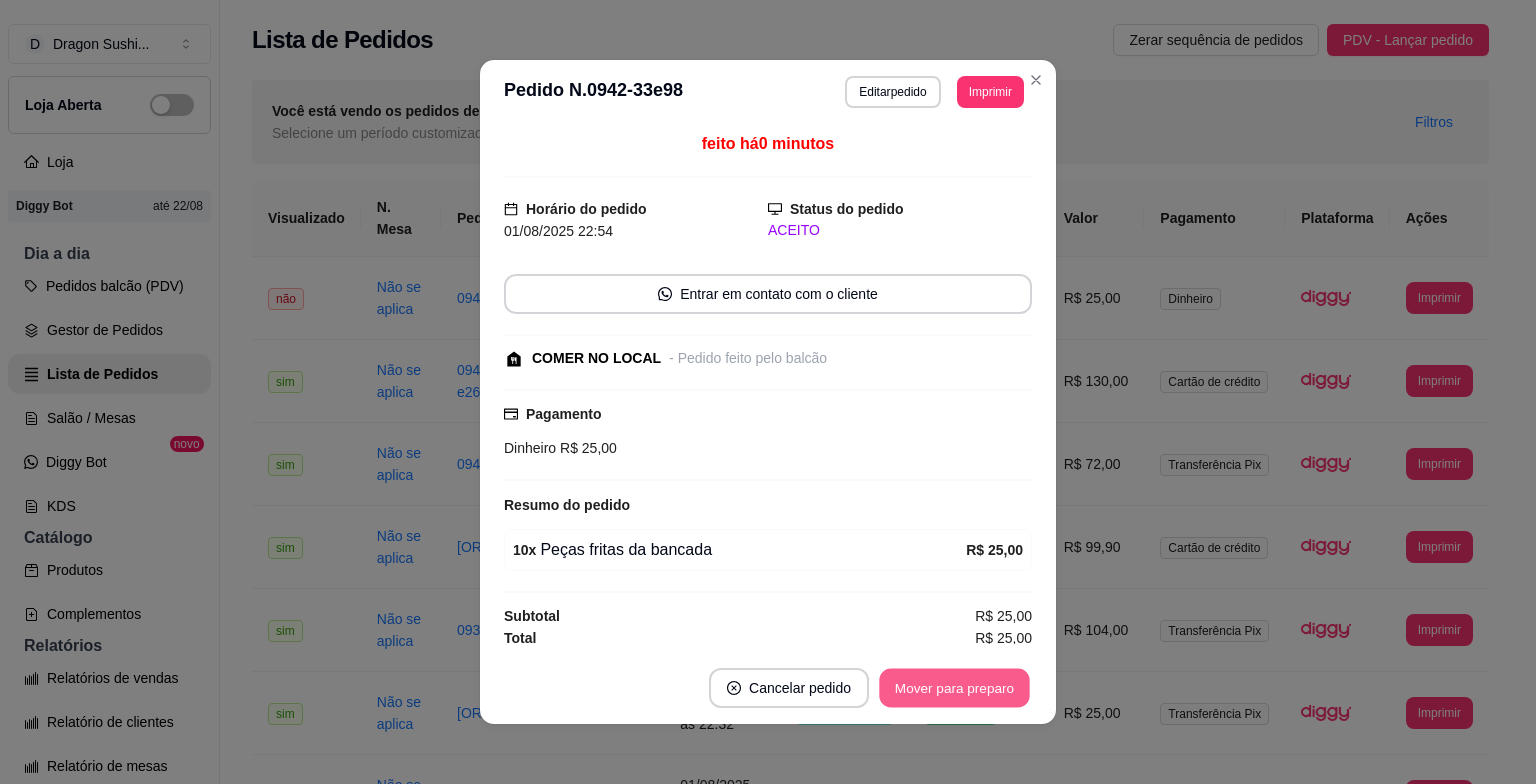 click on "Mover para preparo" at bounding box center [954, 688] 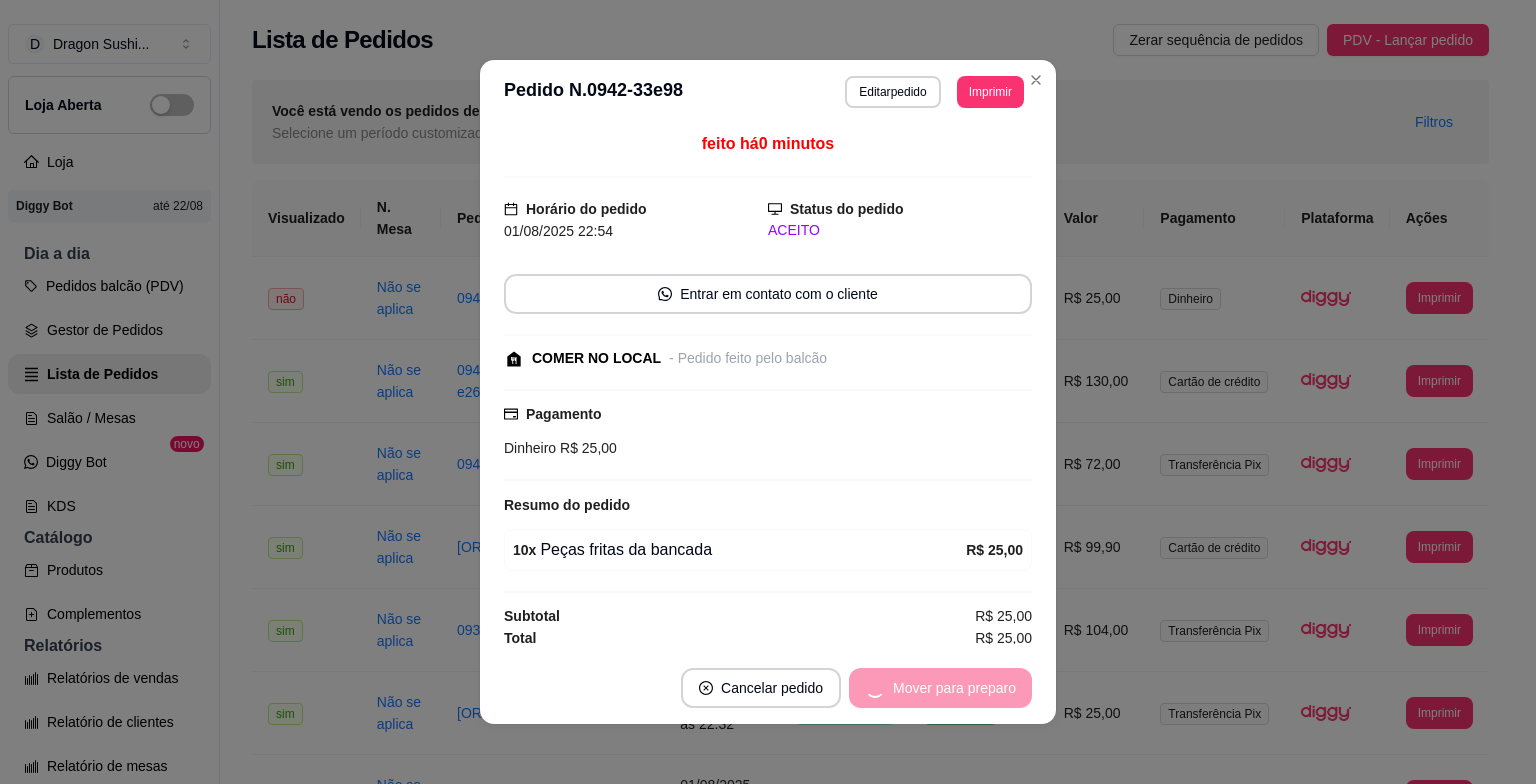 click on "Mover para preparo" at bounding box center (940, 688) 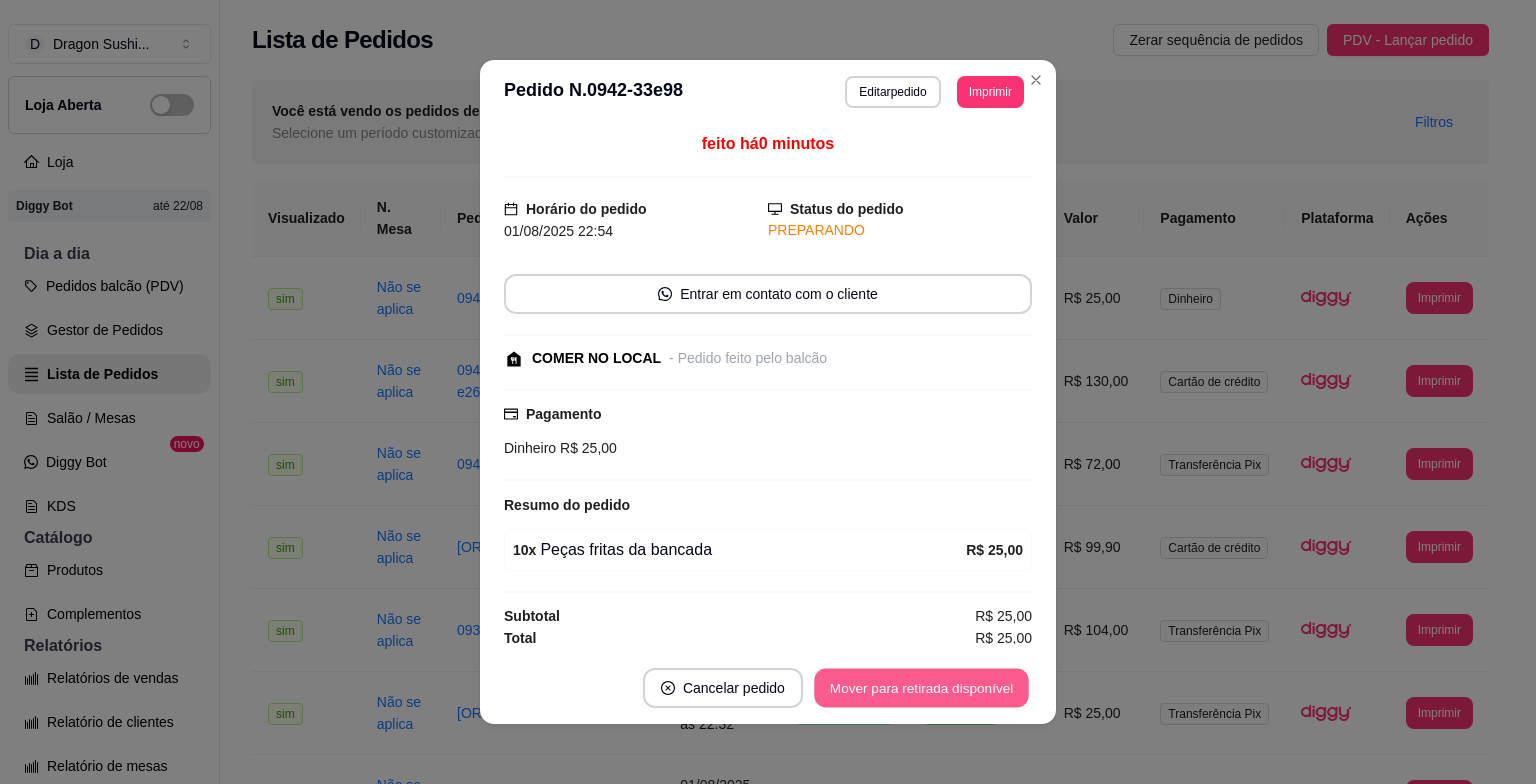 click on "Mover para retirada disponível" at bounding box center (921, 688) 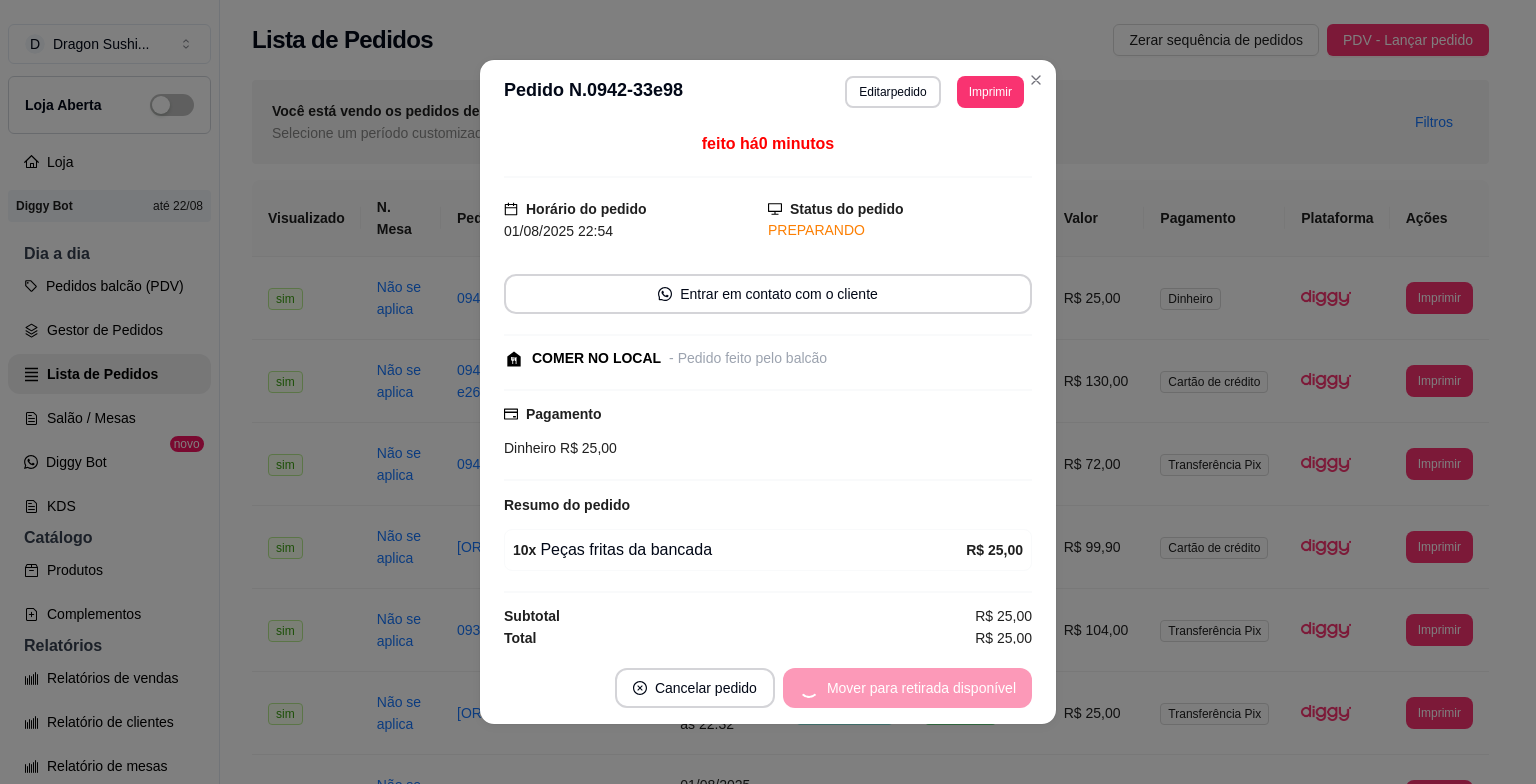 click on "Mover para retirada disponível" at bounding box center (907, 688) 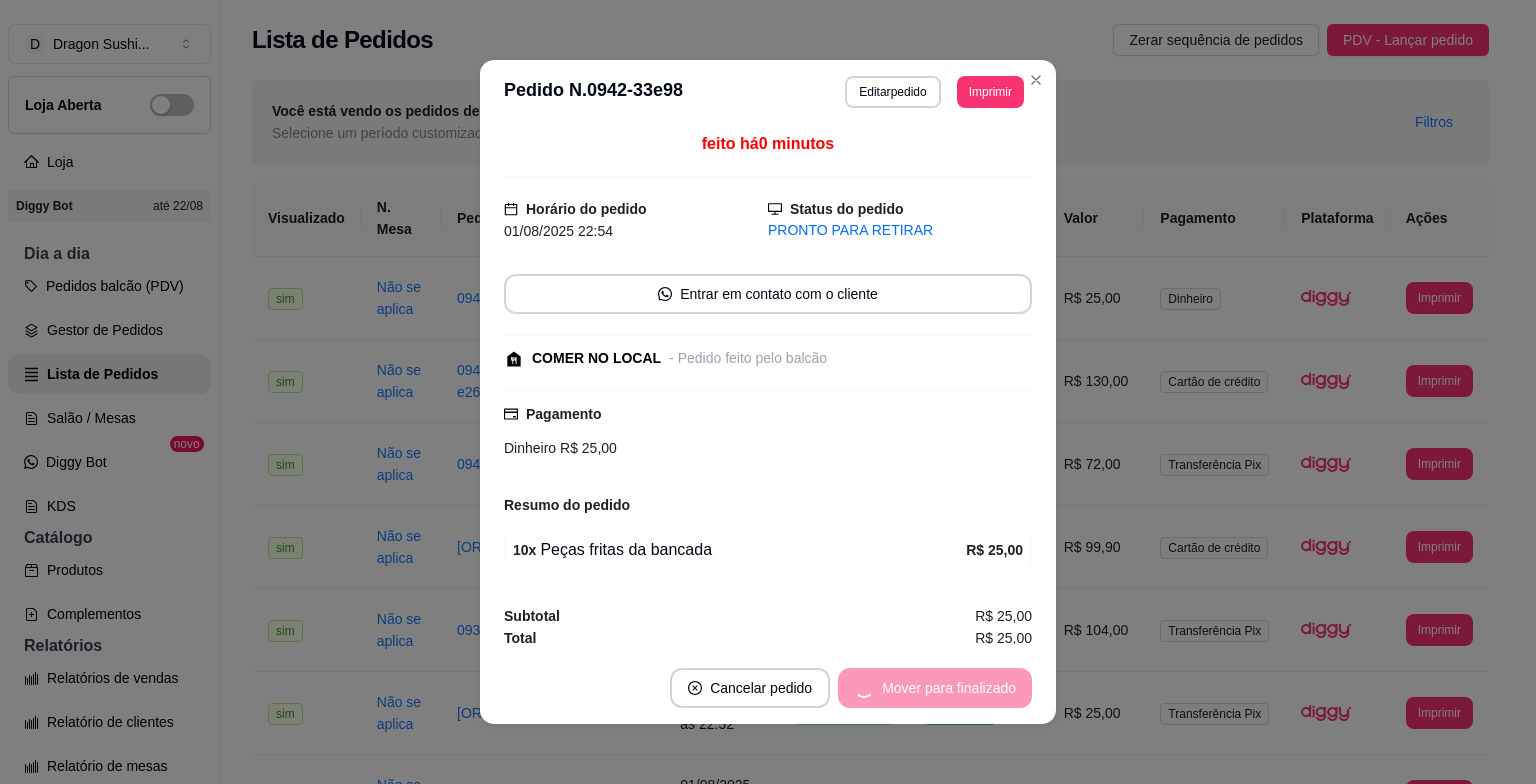 click on "Mover para finalizado" at bounding box center [935, 688] 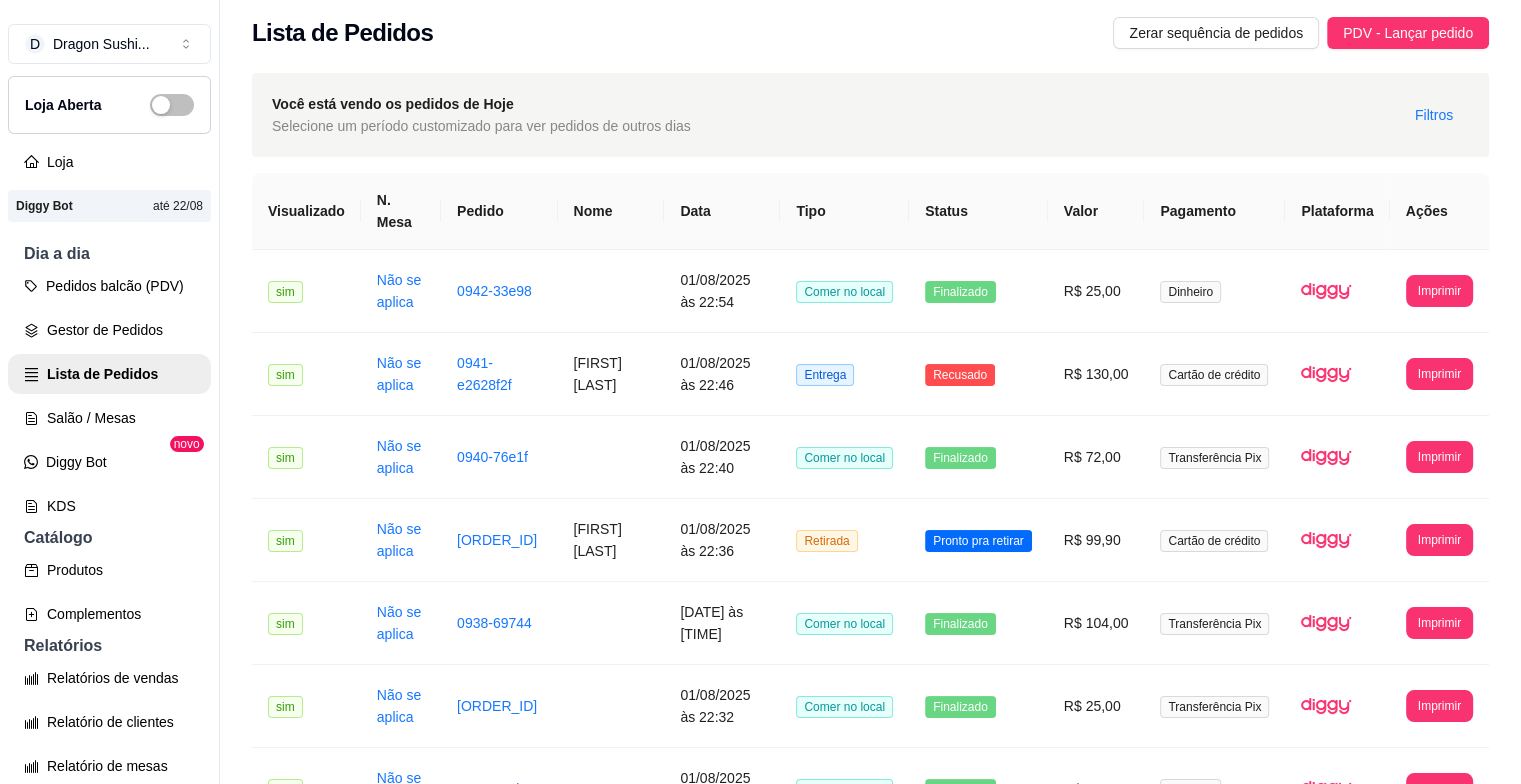 scroll, scrollTop: 0, scrollLeft: 0, axis: both 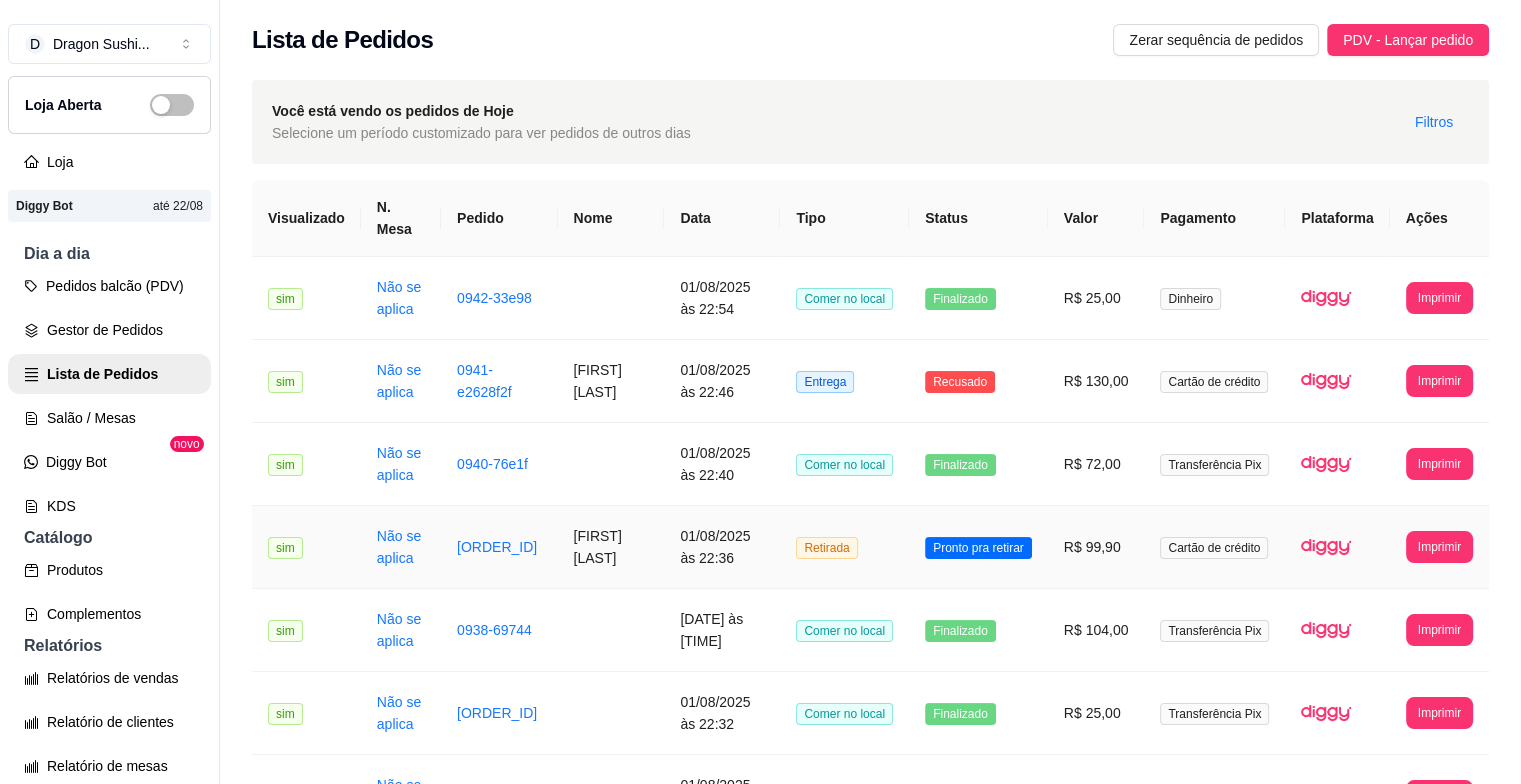 click on "Pronto pra retirar" at bounding box center [978, 548] 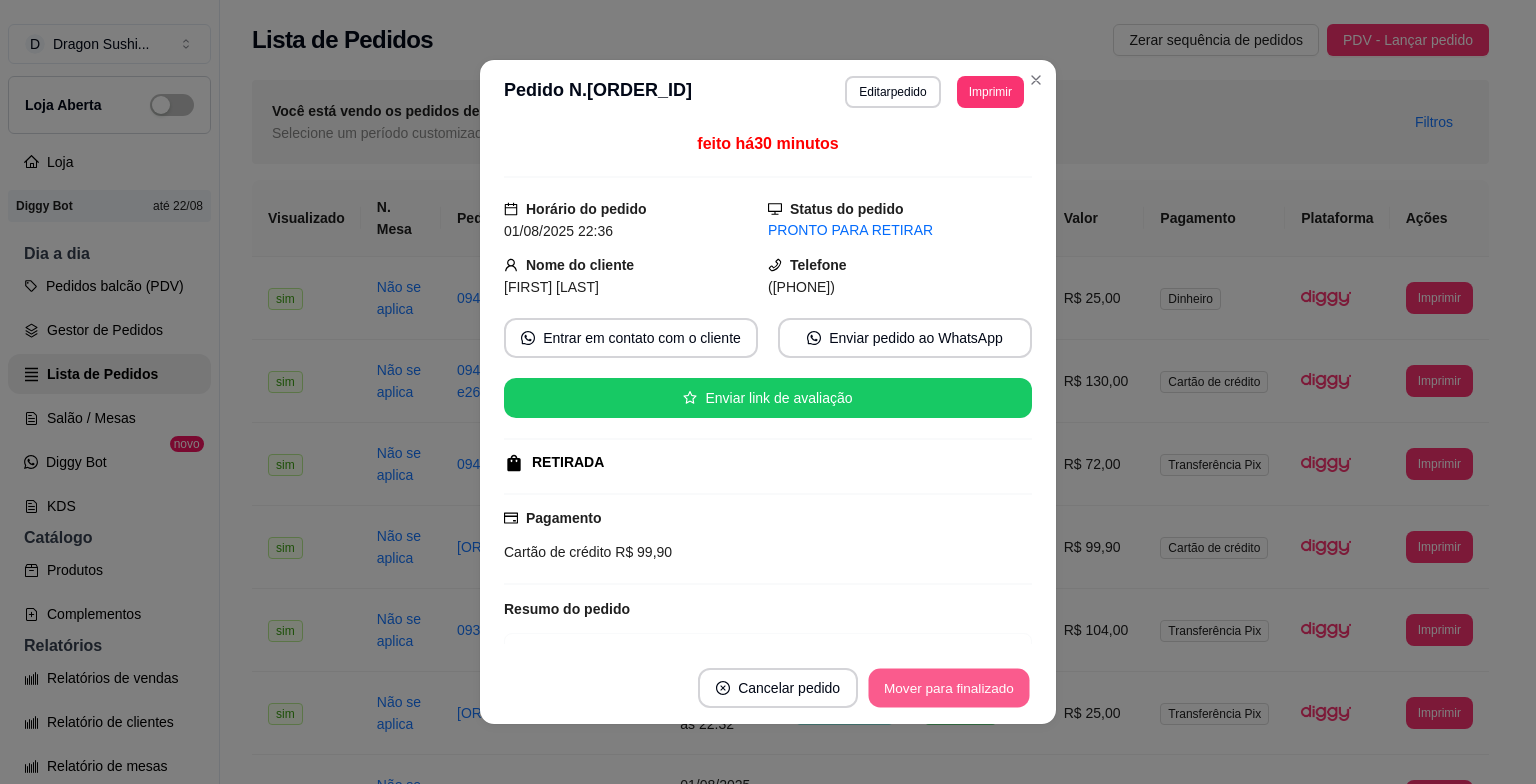 click on "Mover para finalizado" at bounding box center [949, 688] 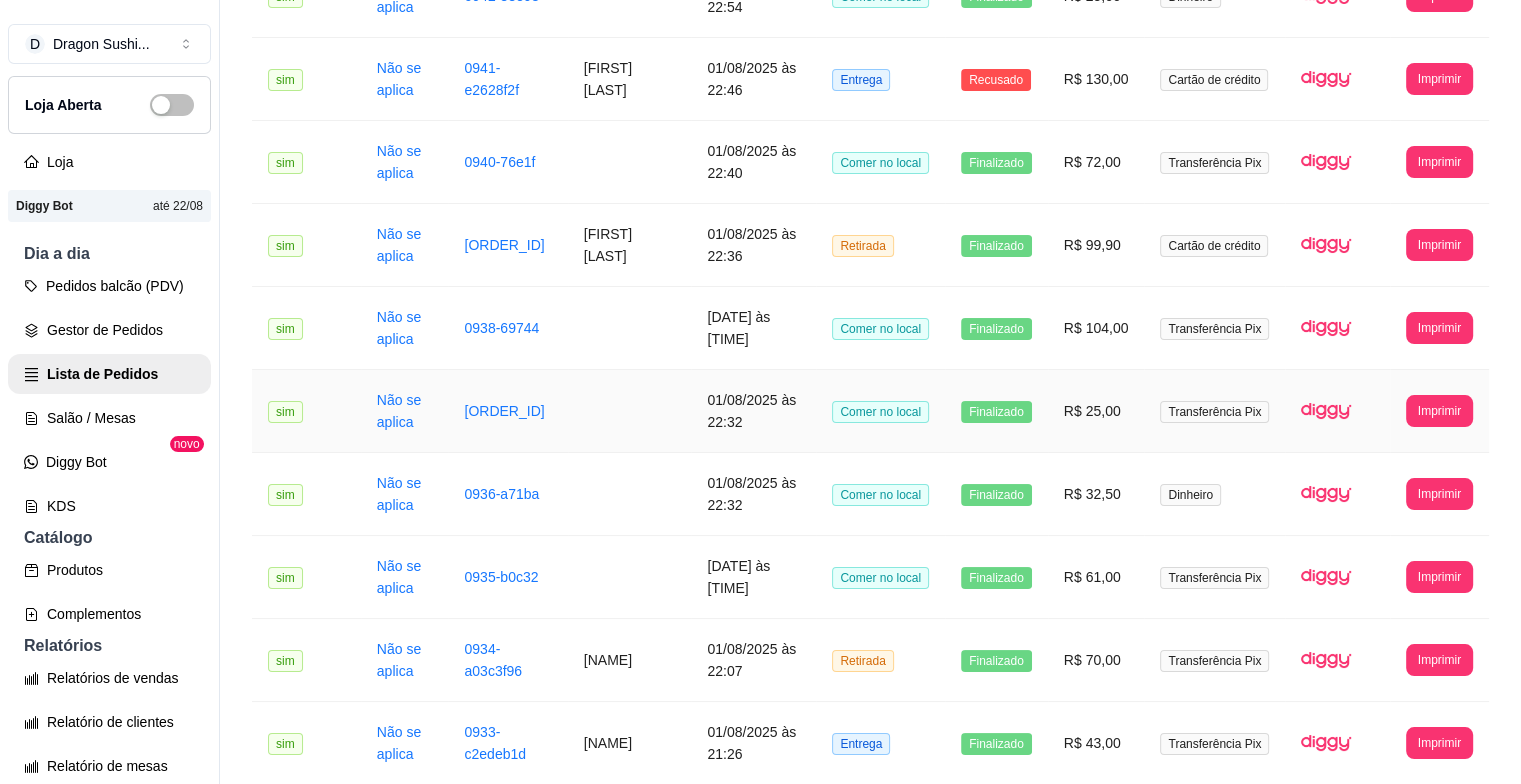 scroll, scrollTop: 0, scrollLeft: 0, axis: both 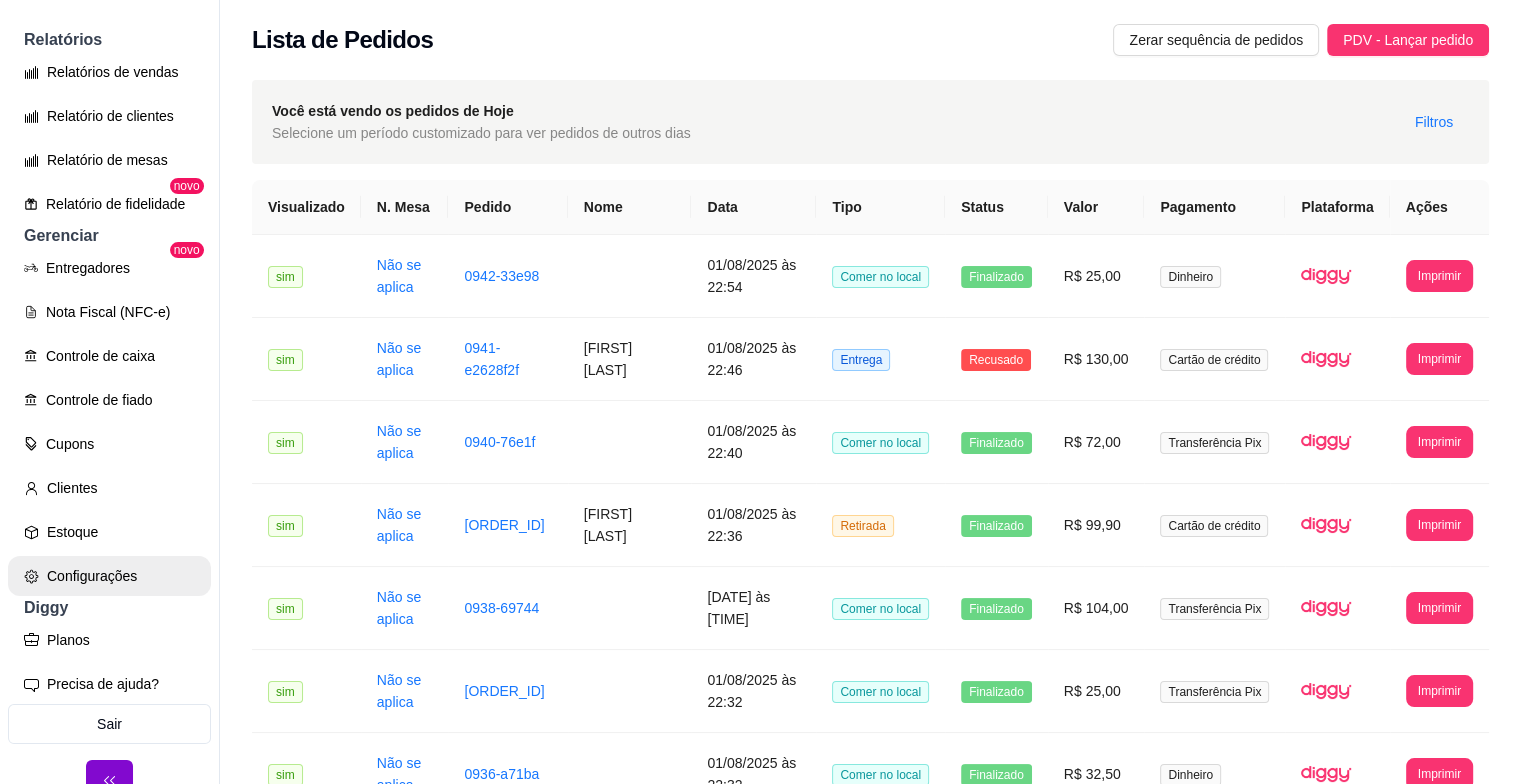 click on "Configurações" at bounding box center (109, 576) 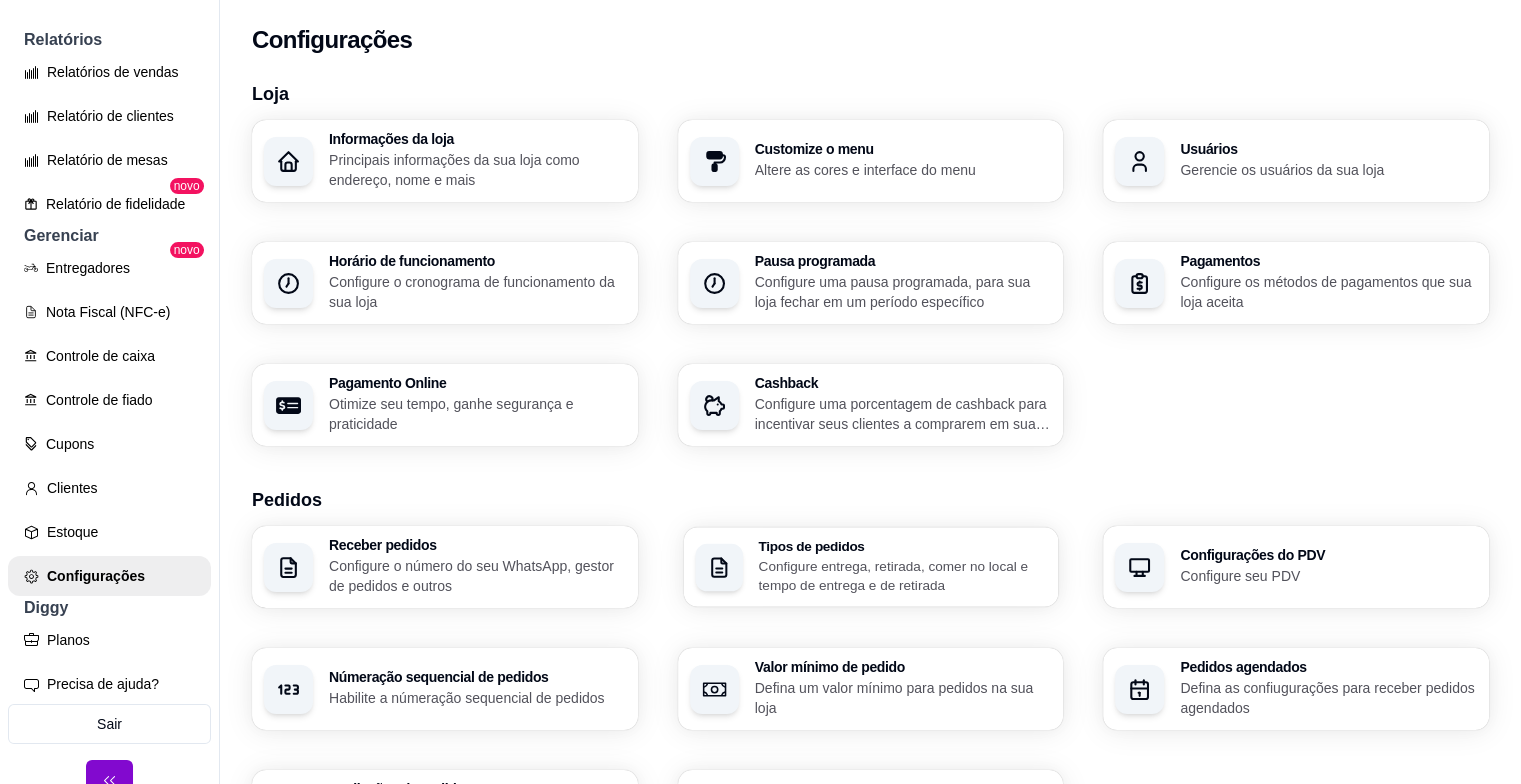 click on "Configure entrega, retirada, comer no local e tempo de entrega e de retirada" at bounding box center (902, 575) 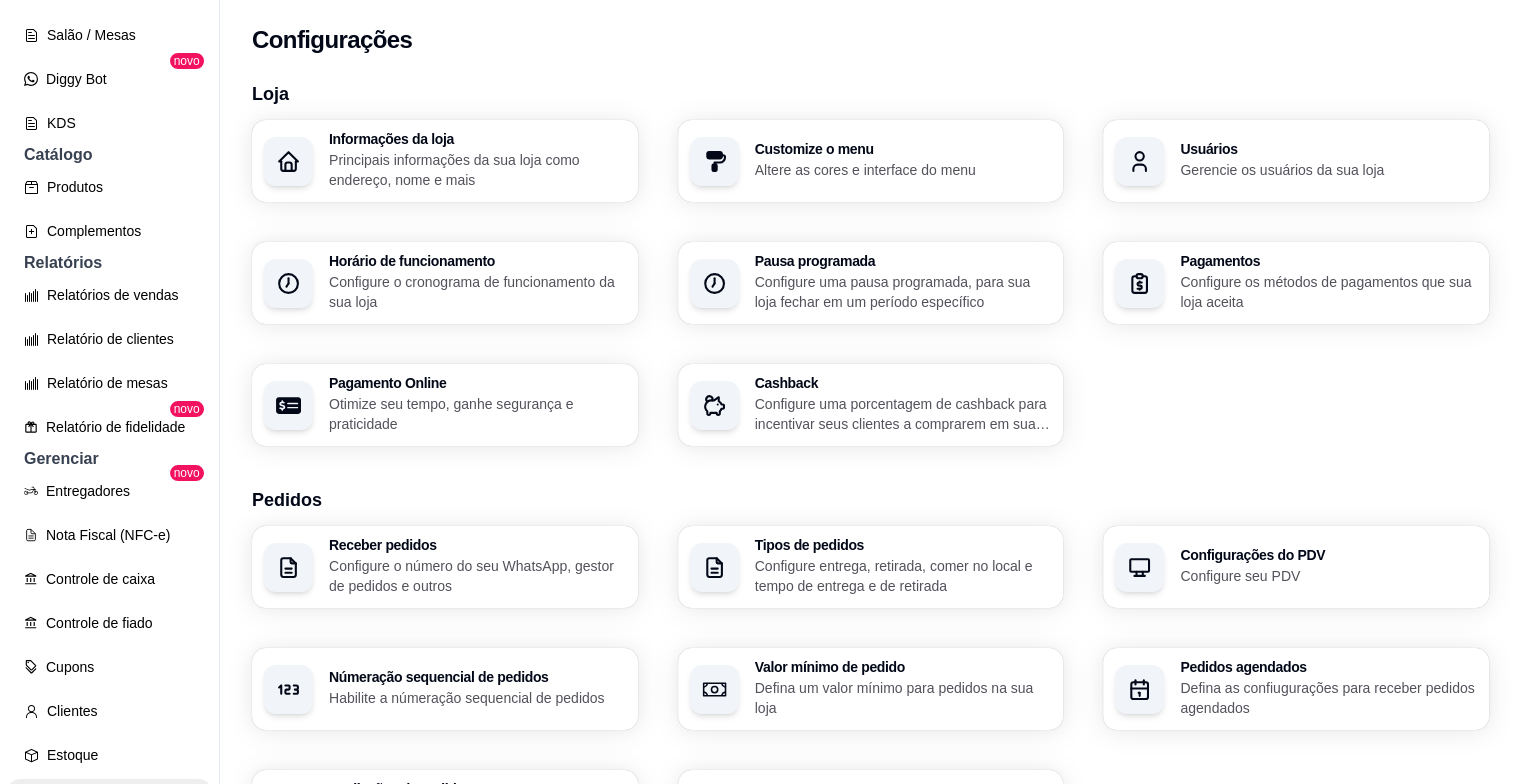 scroll, scrollTop: 29, scrollLeft: 0, axis: vertical 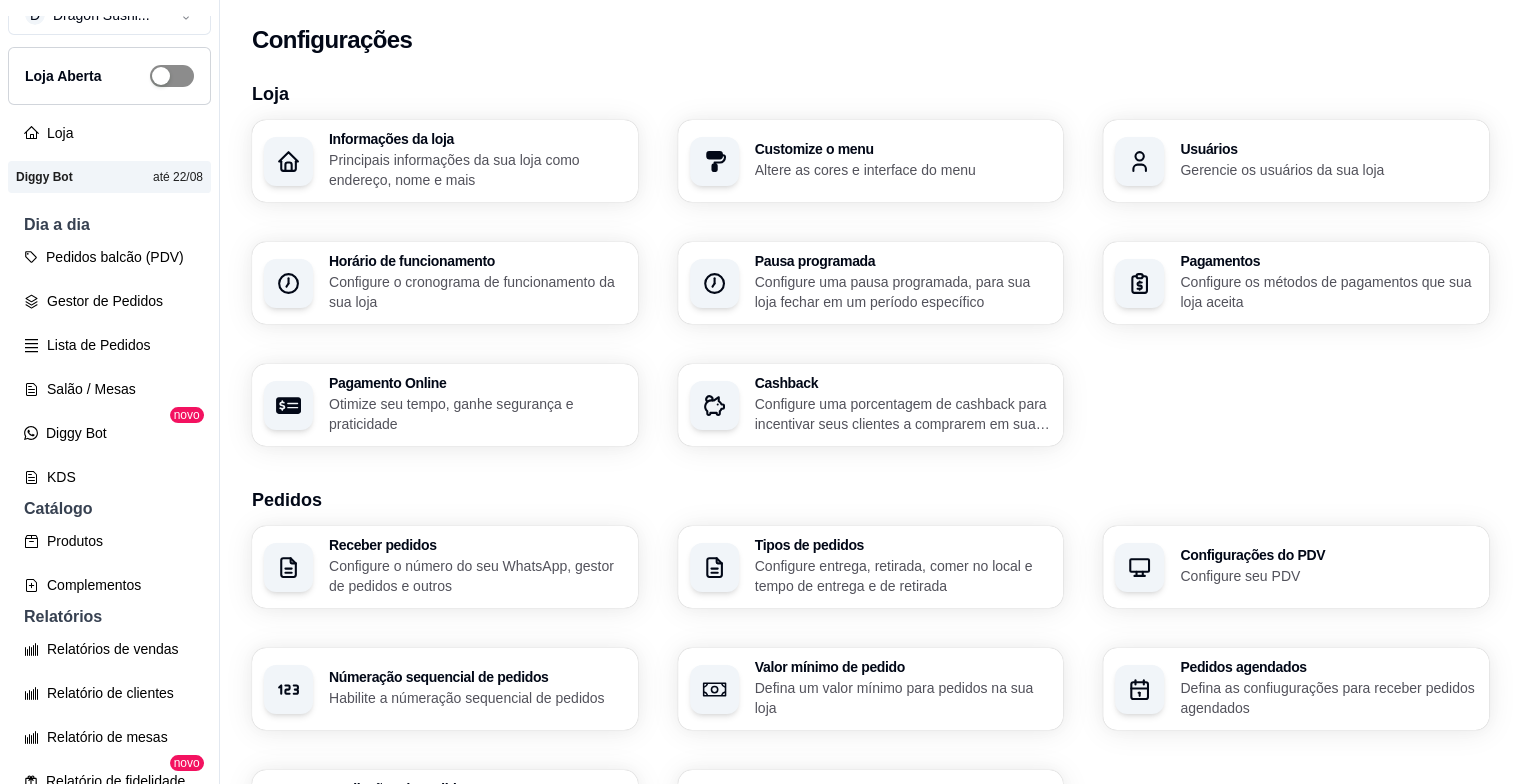 click at bounding box center (172, 76) 